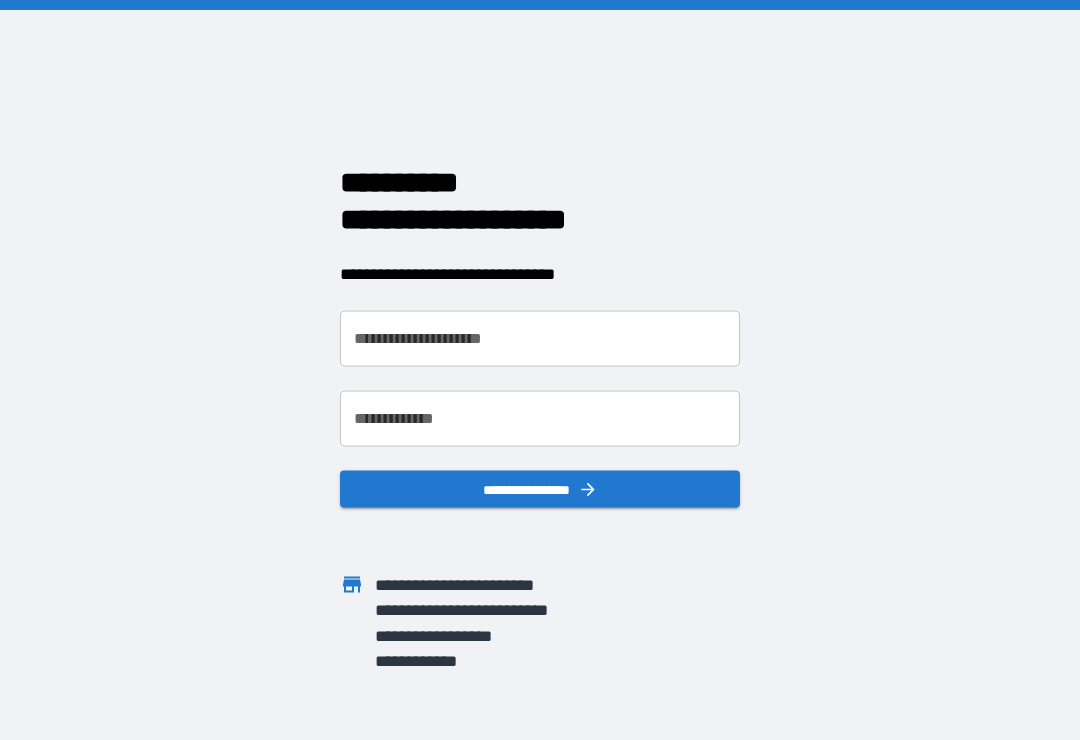 scroll, scrollTop: 0, scrollLeft: 0, axis: both 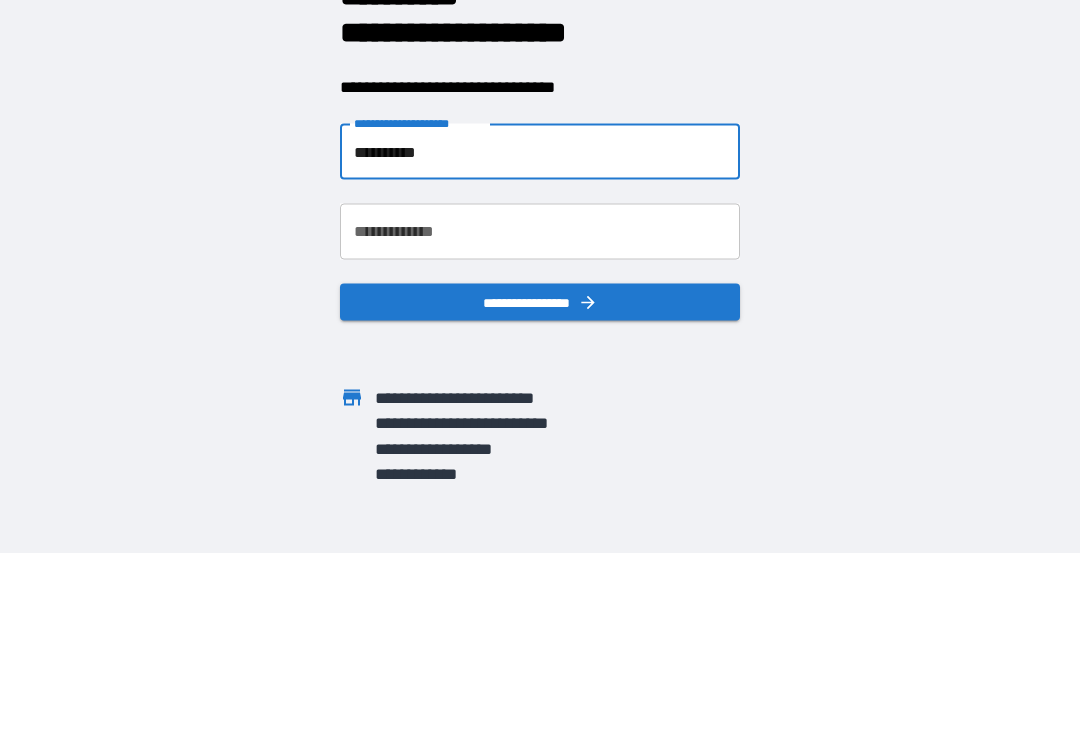 type on "**********" 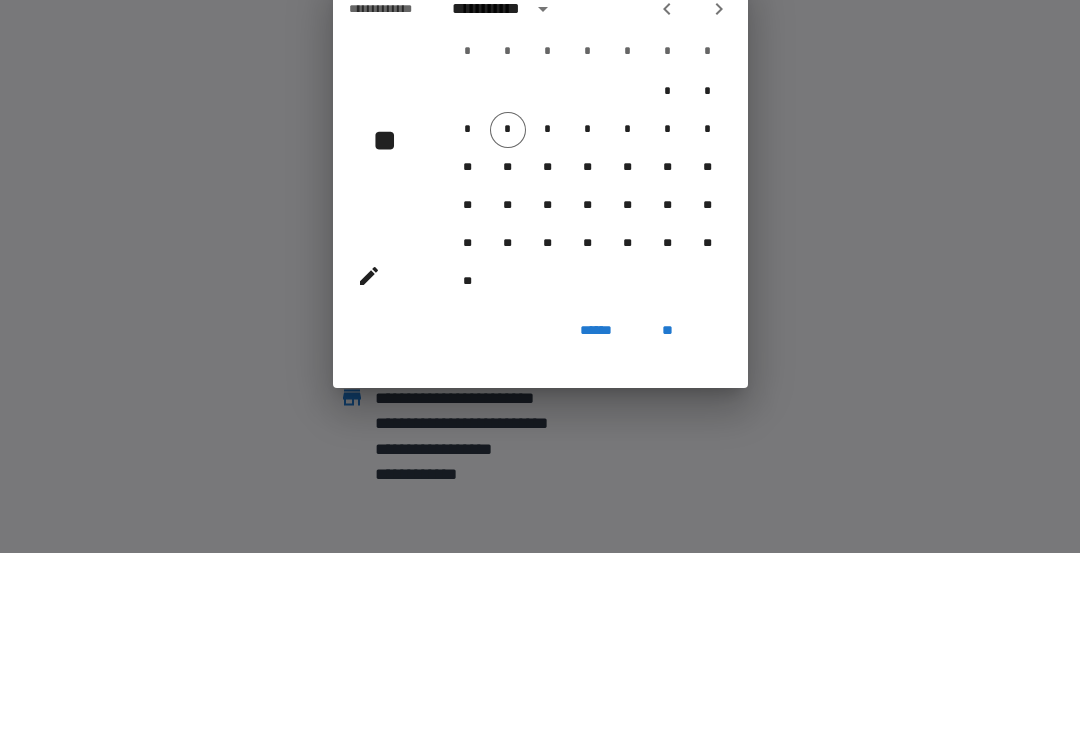 scroll, scrollTop: 31, scrollLeft: 0, axis: vertical 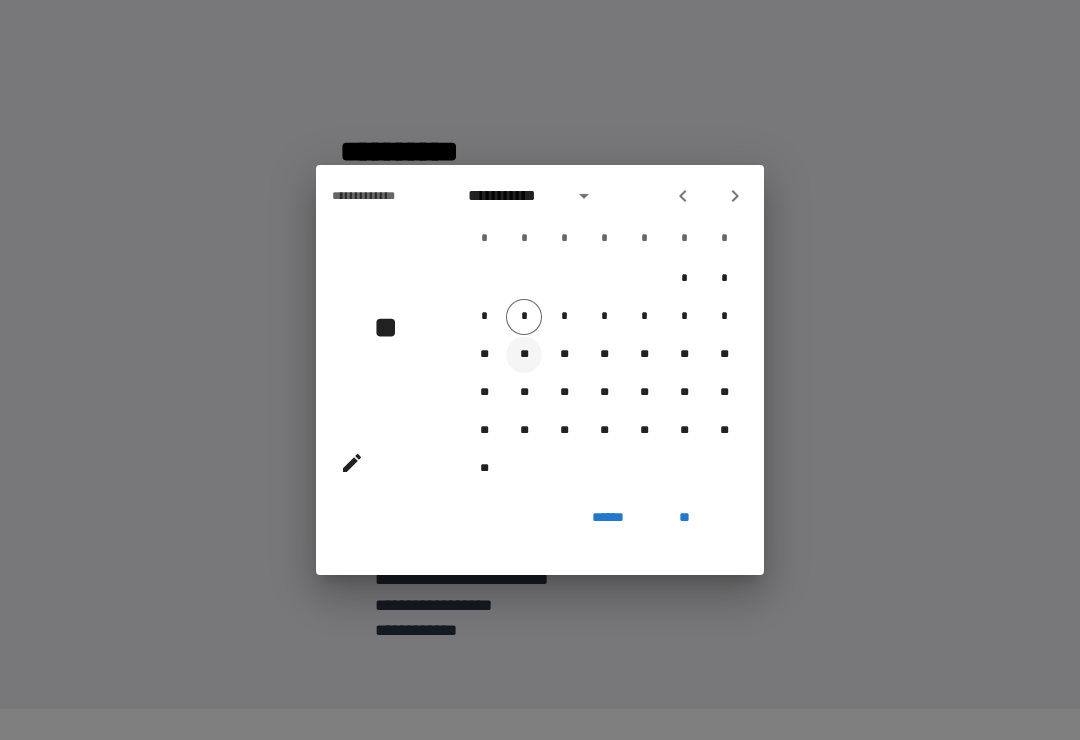 click on "**" at bounding box center (524, 355) 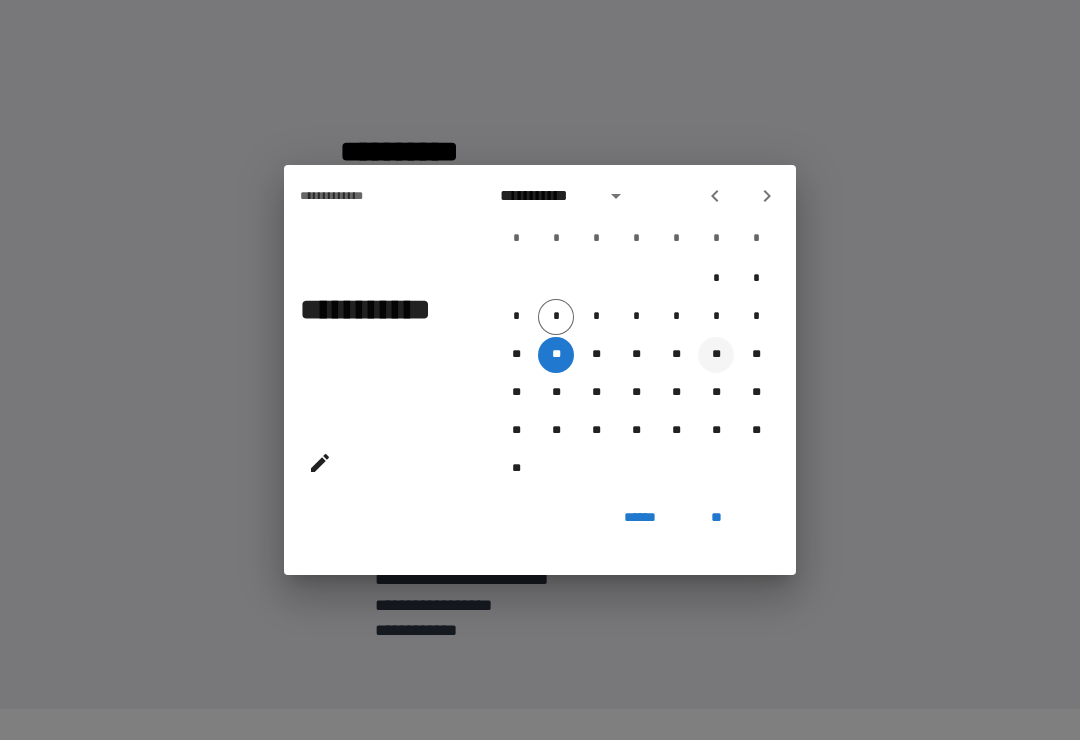 click on "**" at bounding box center (716, 355) 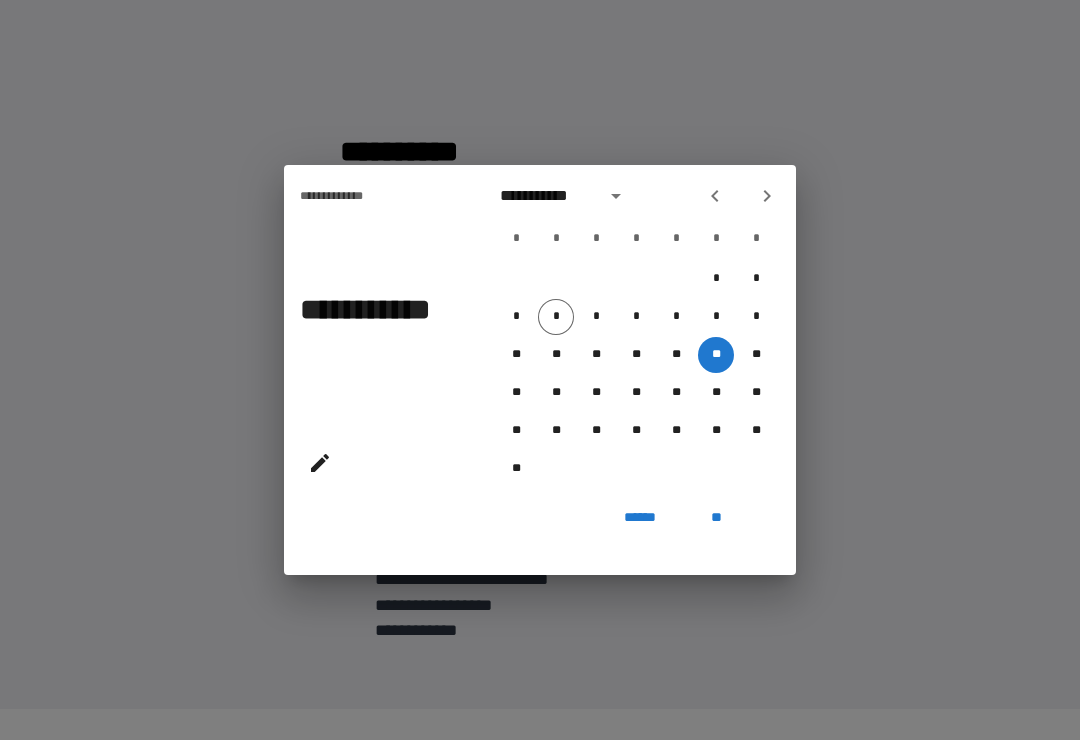 click 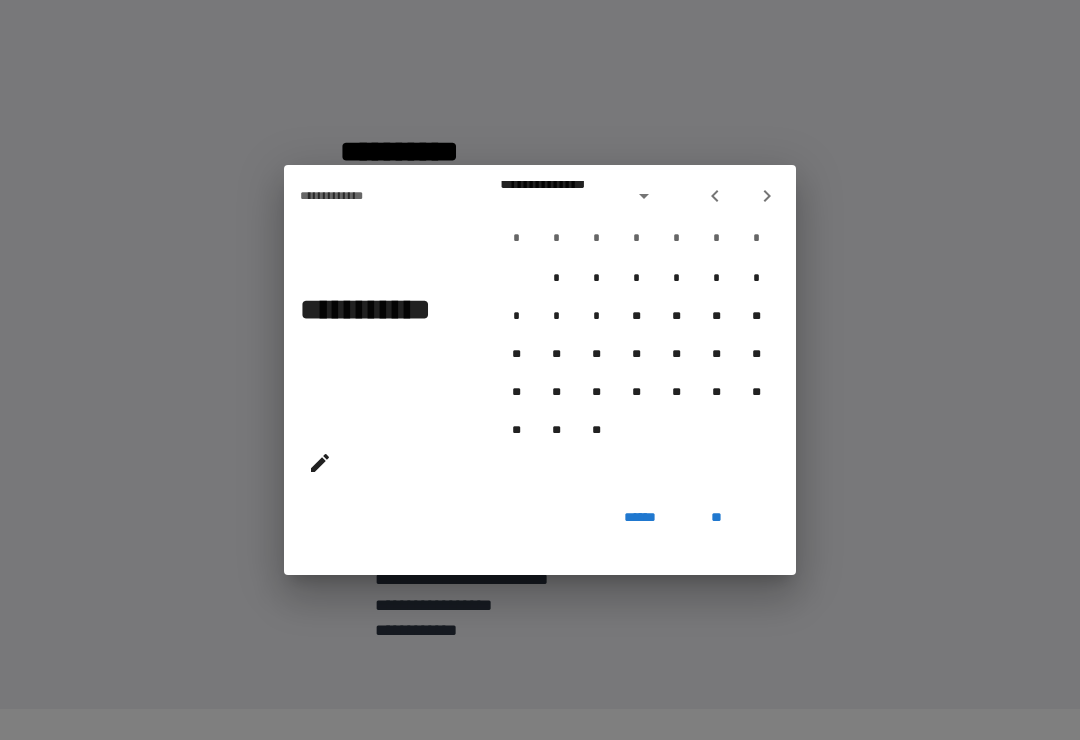 click 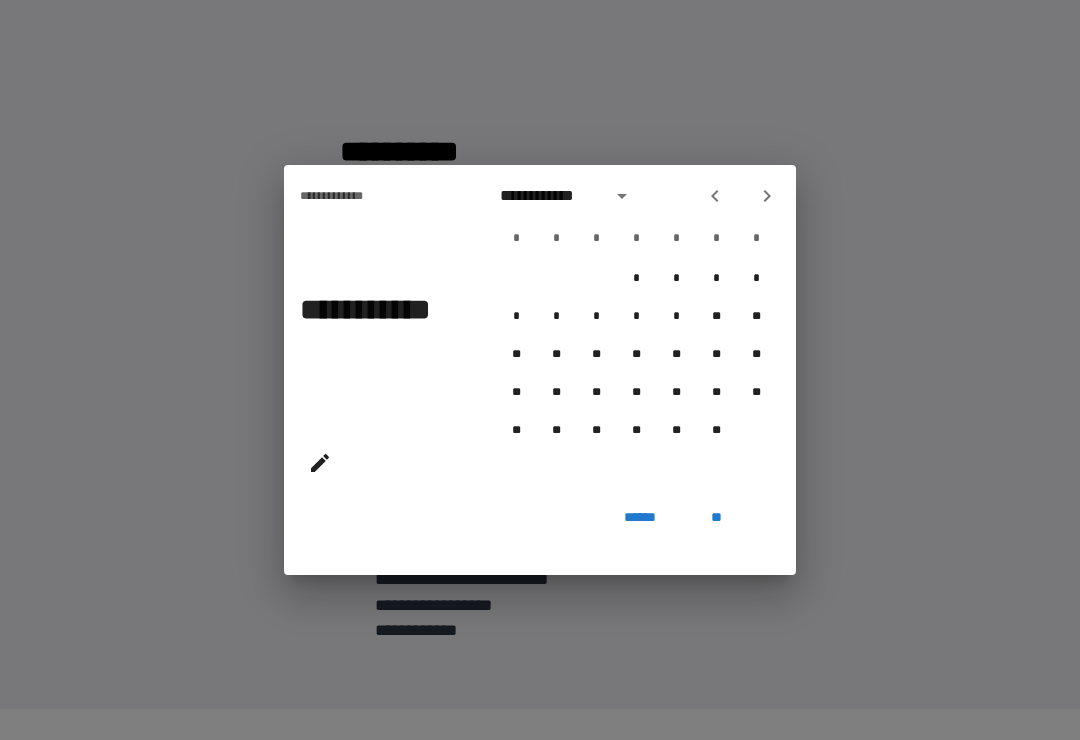 click 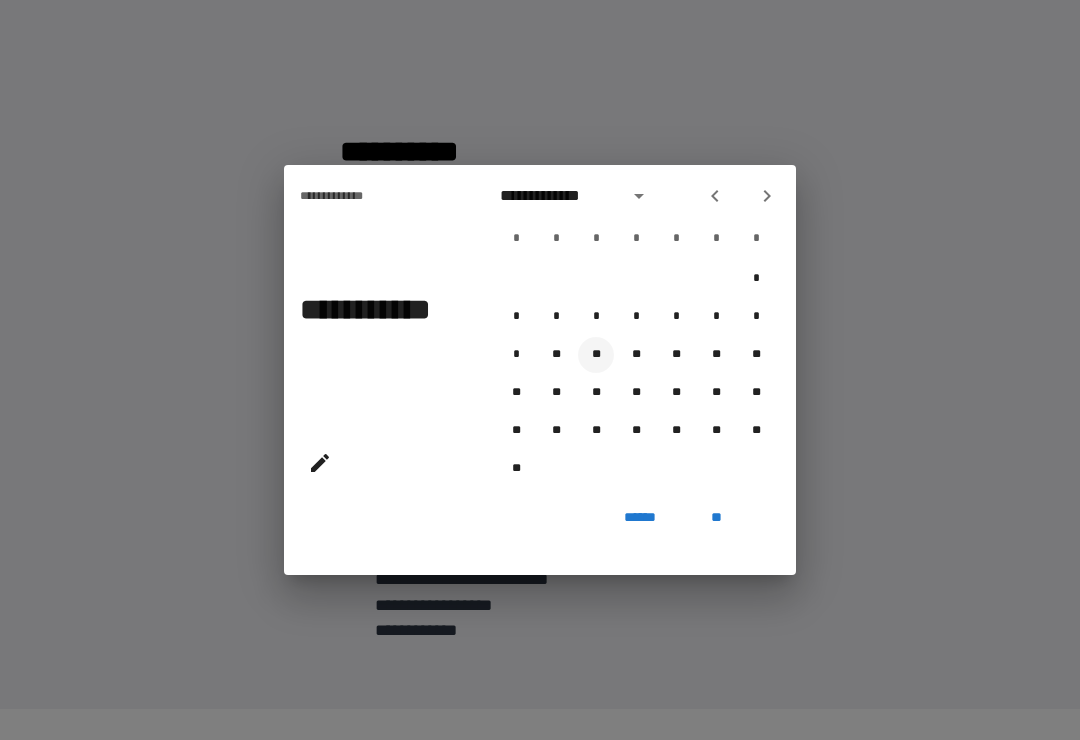click on "**" at bounding box center [596, 355] 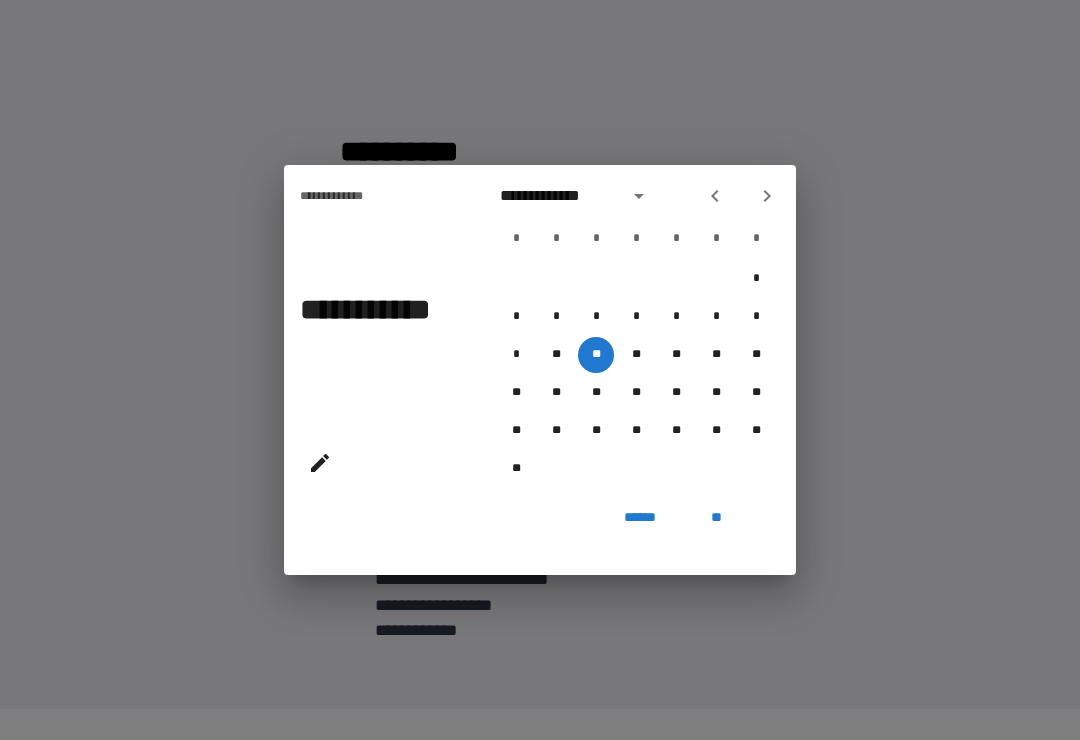 click on "**" at bounding box center (716, 517) 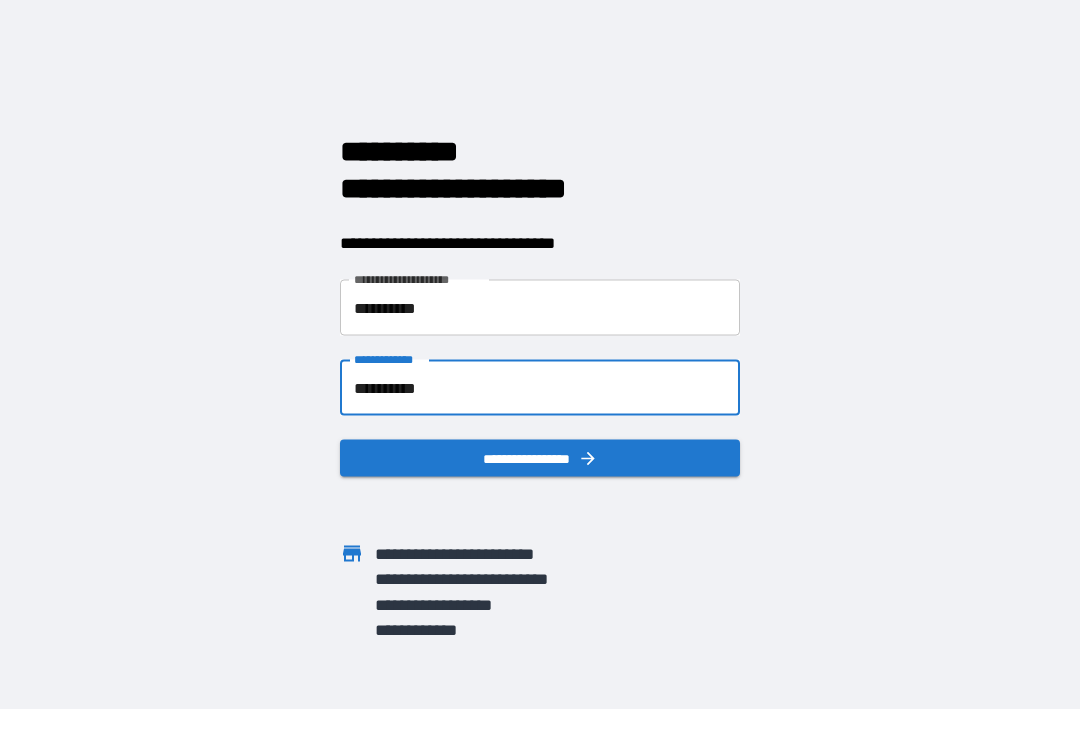 click on "**********" at bounding box center [540, 388] 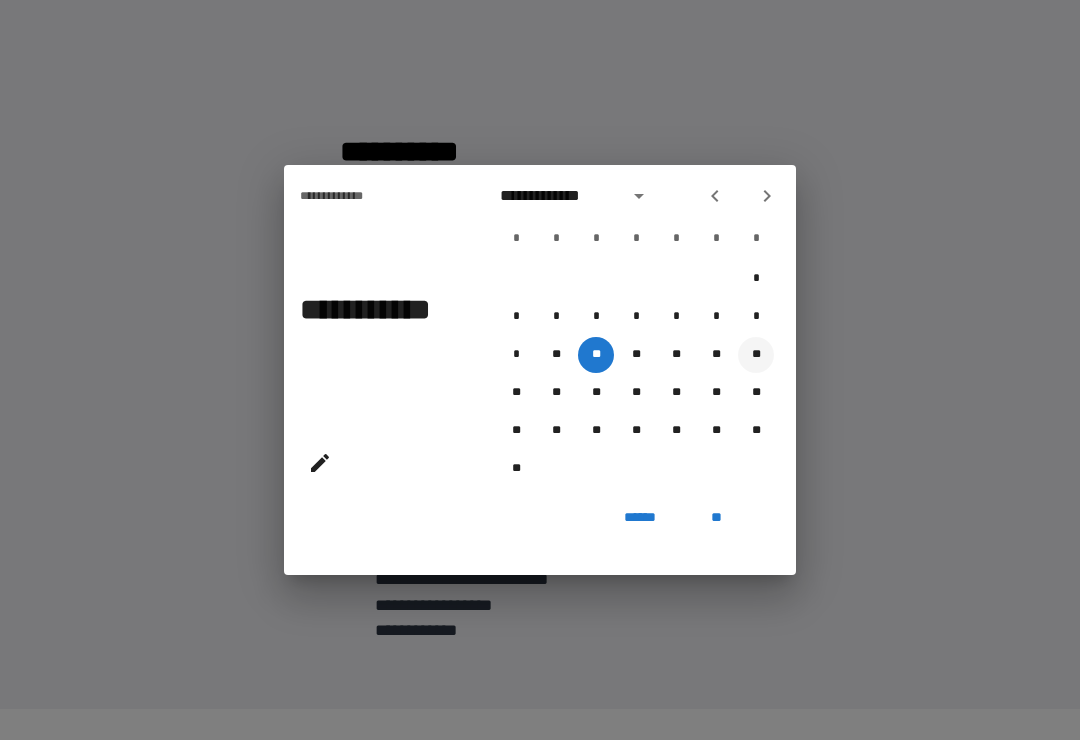 click on "**" at bounding box center [756, 355] 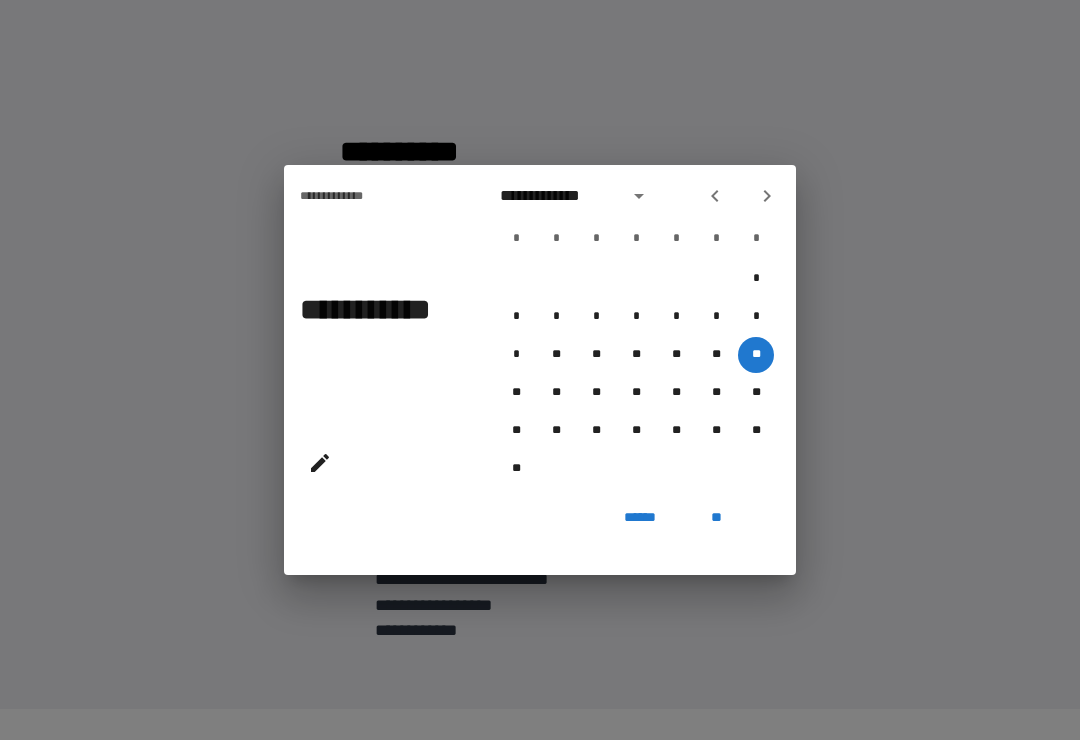 click on "**" at bounding box center (716, 517) 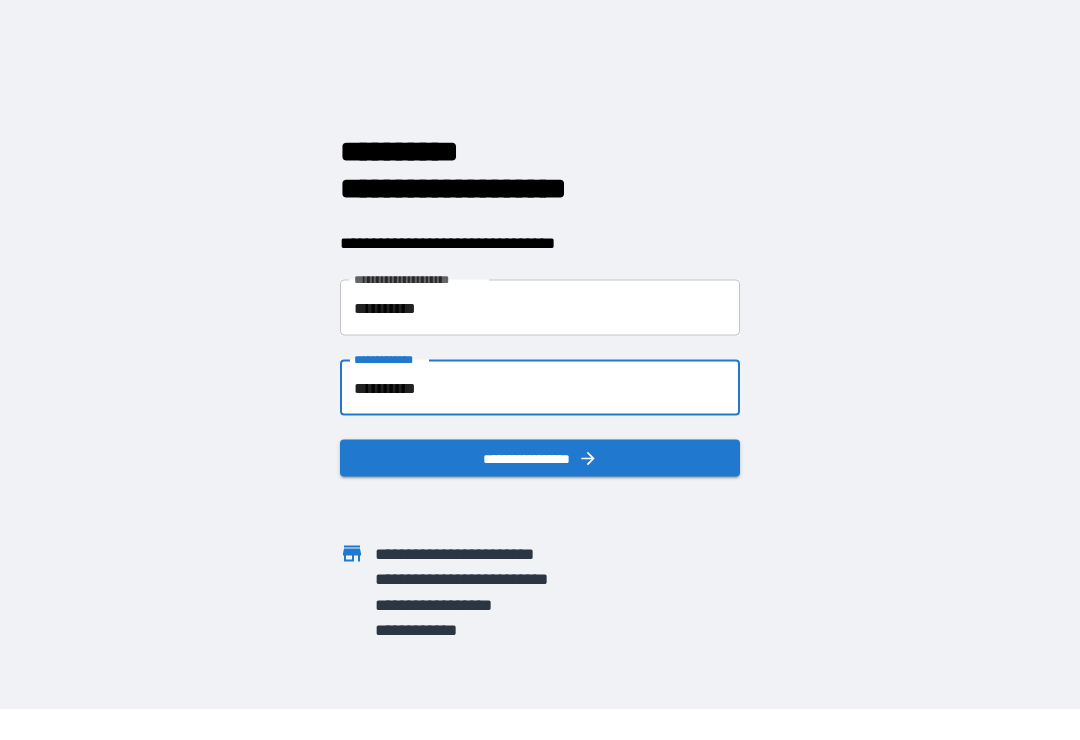 click on "**********" at bounding box center (540, 458) 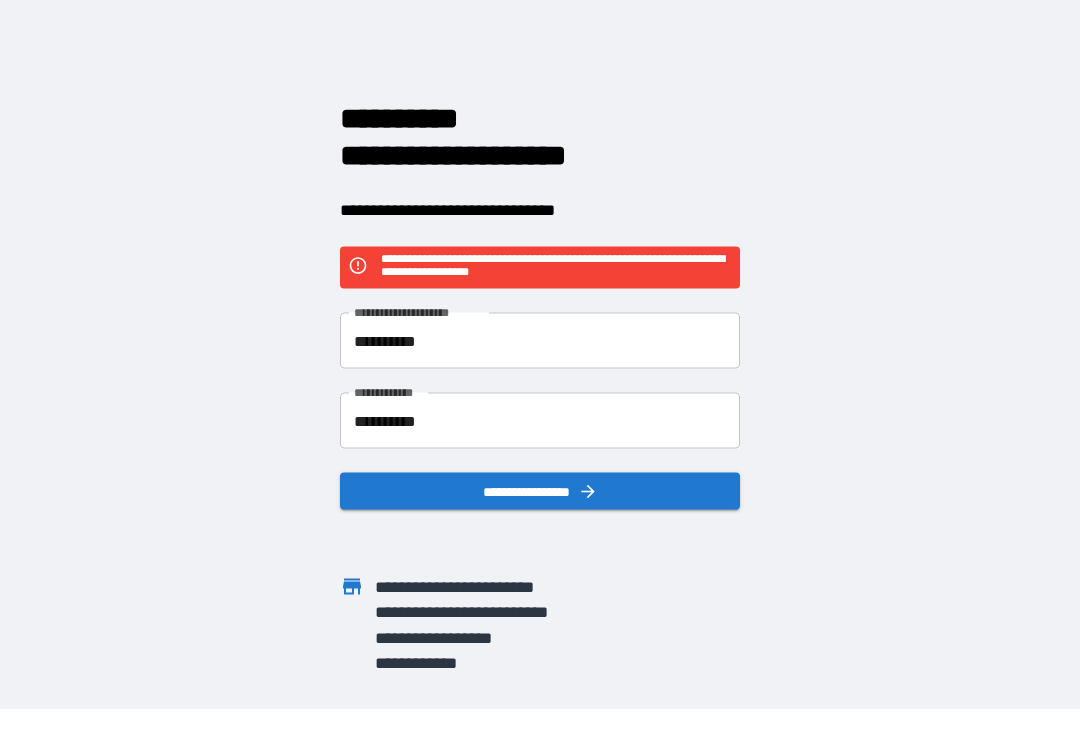 click on "**********" at bounding box center [540, 491] 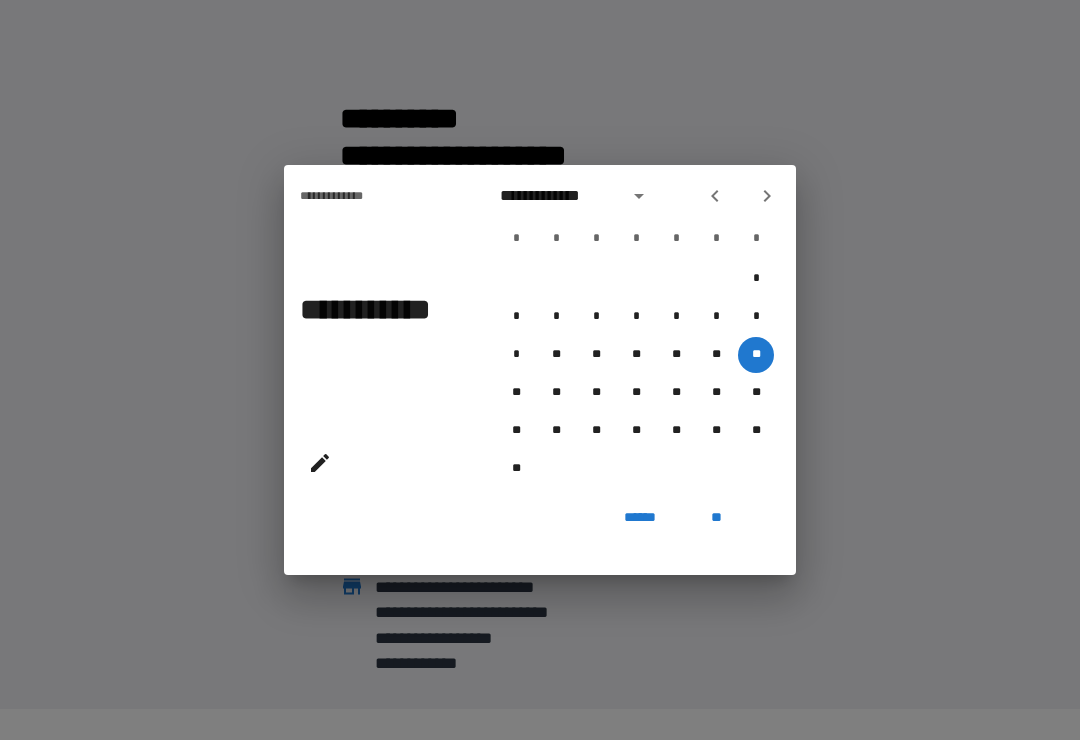 click 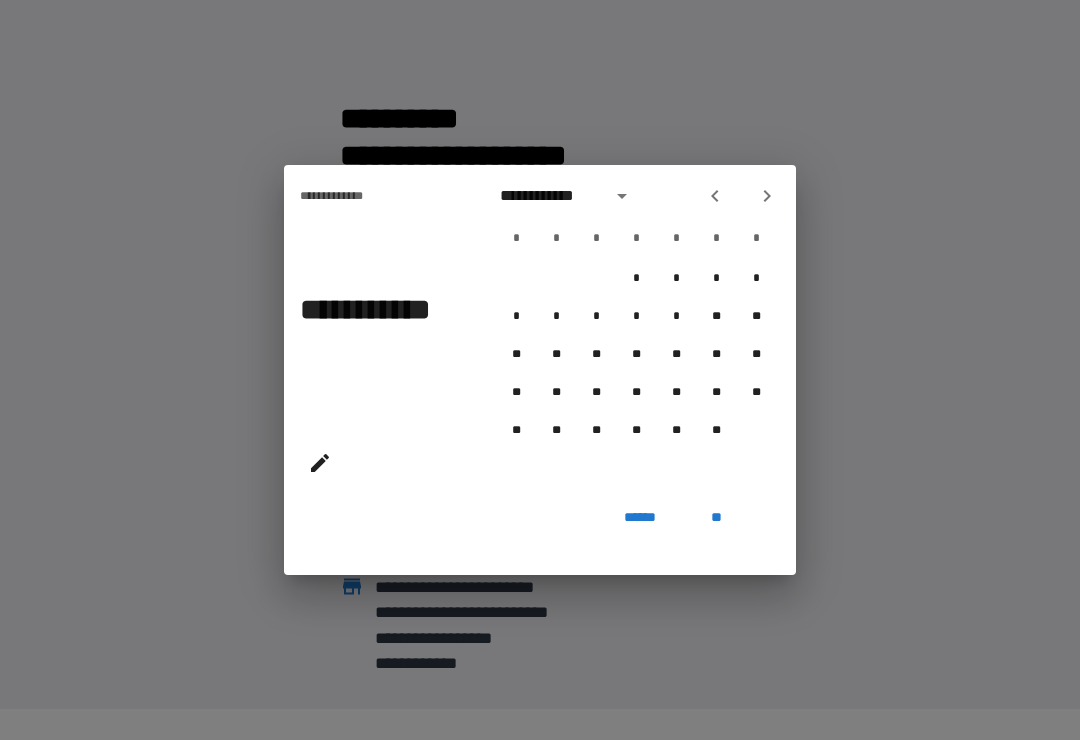 click 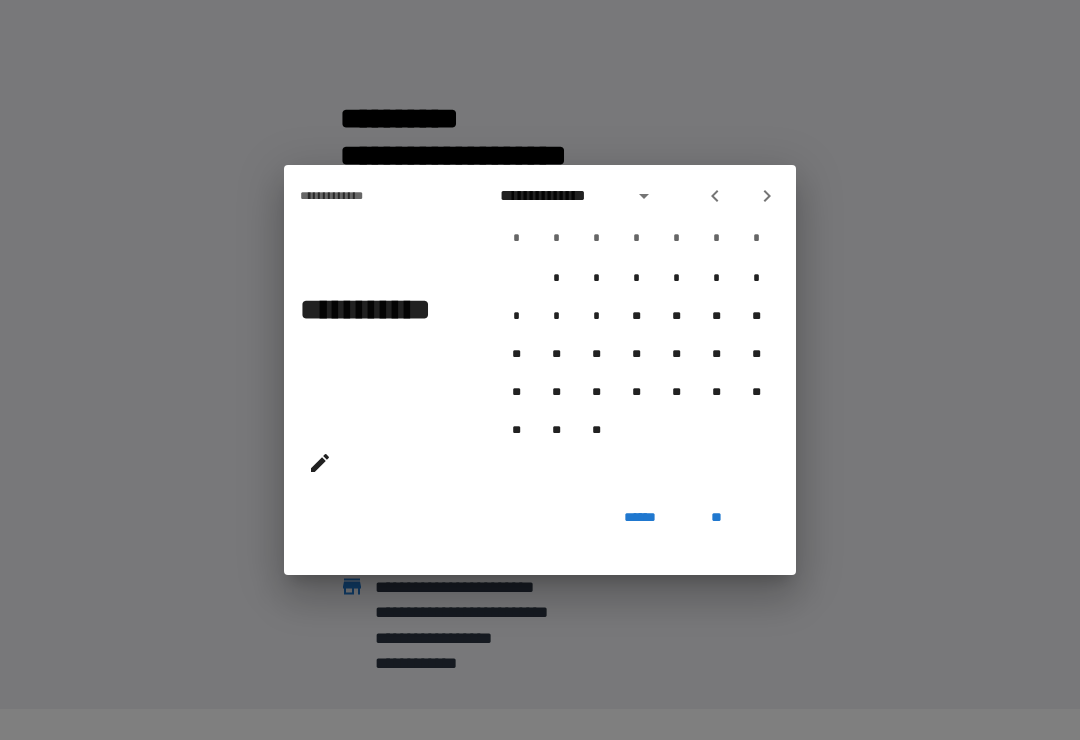 click 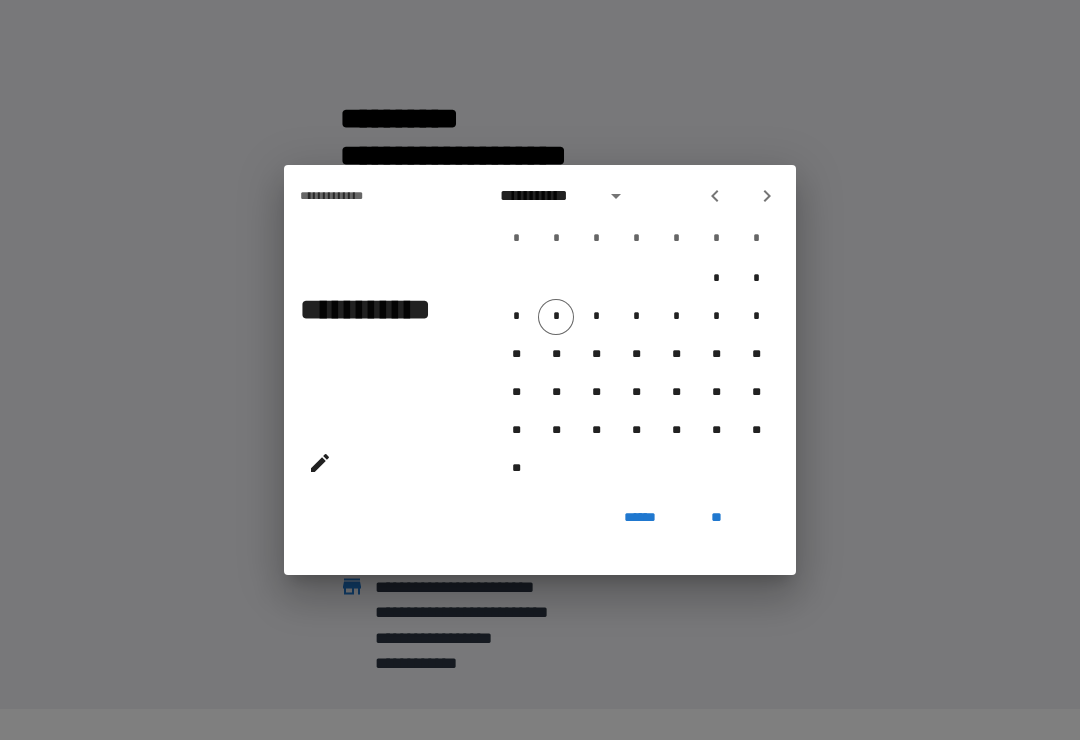 click 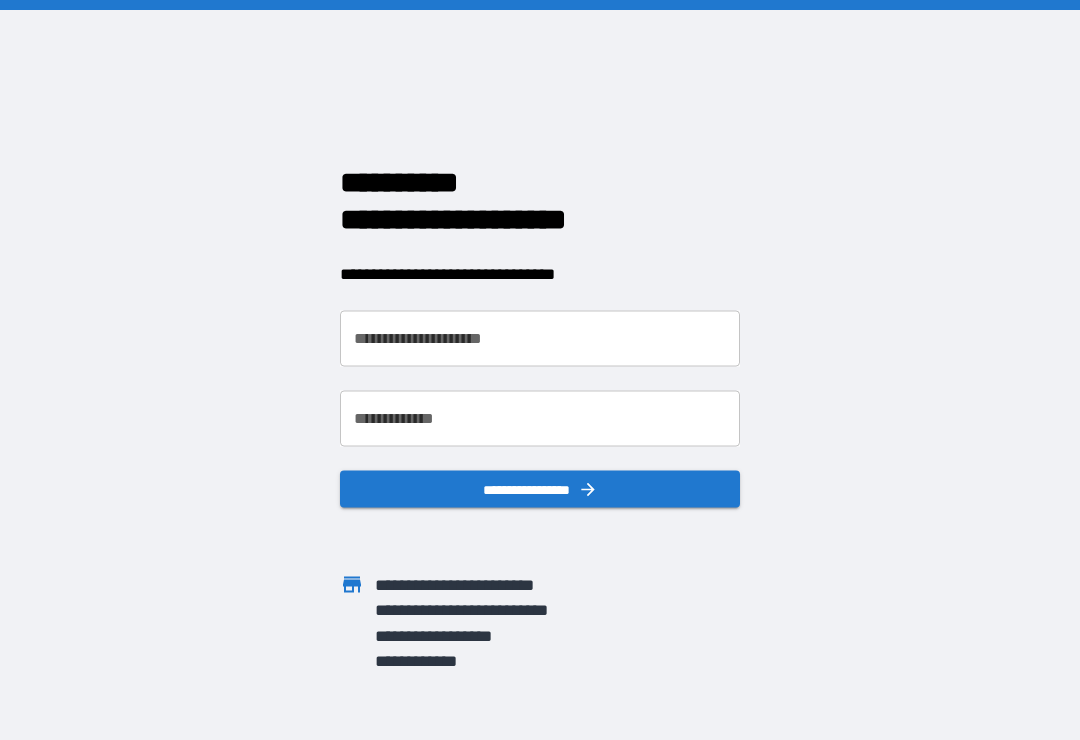 scroll, scrollTop: 0, scrollLeft: 0, axis: both 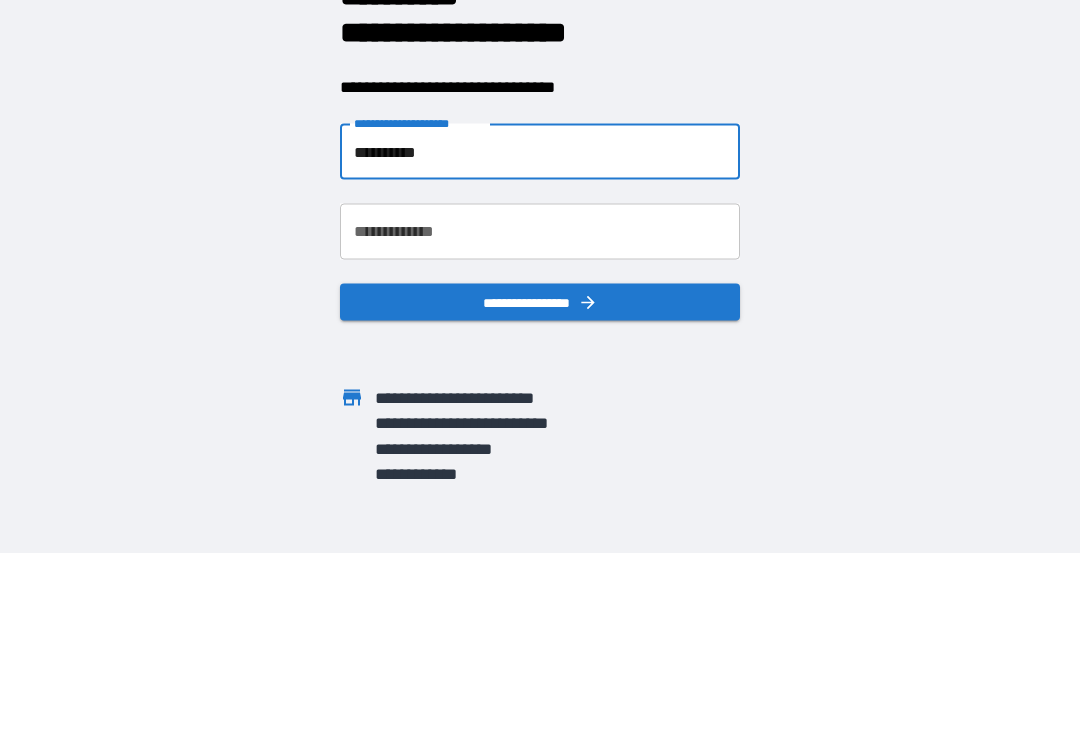 type on "**********" 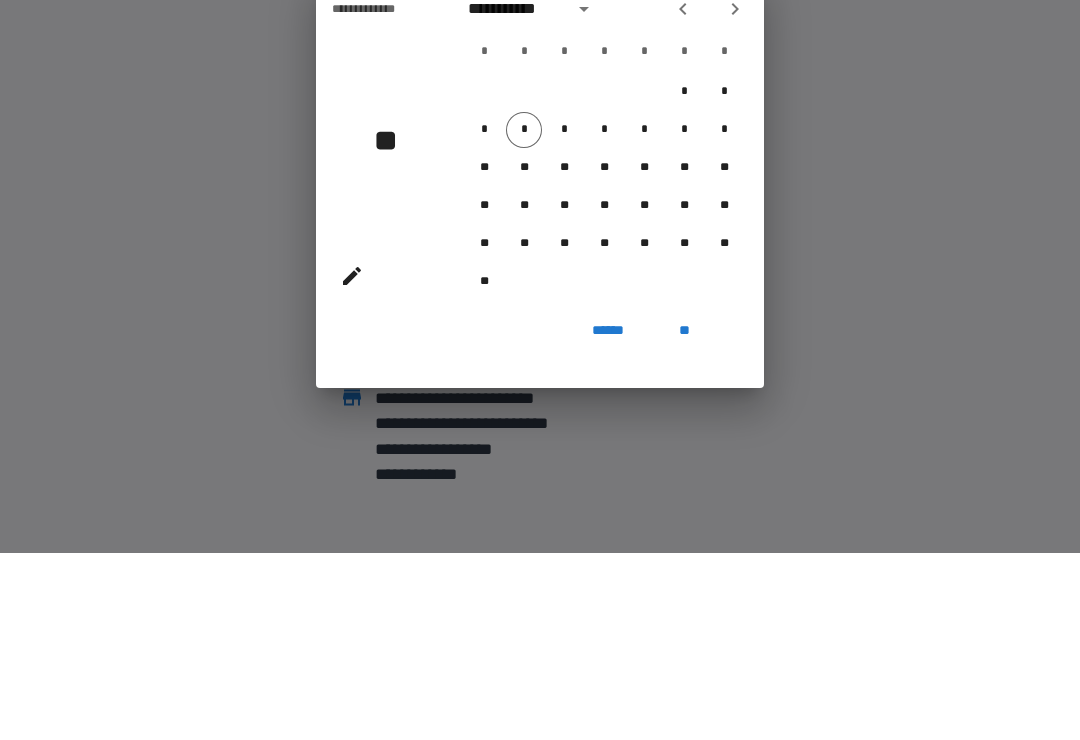 scroll, scrollTop: 31, scrollLeft: 0, axis: vertical 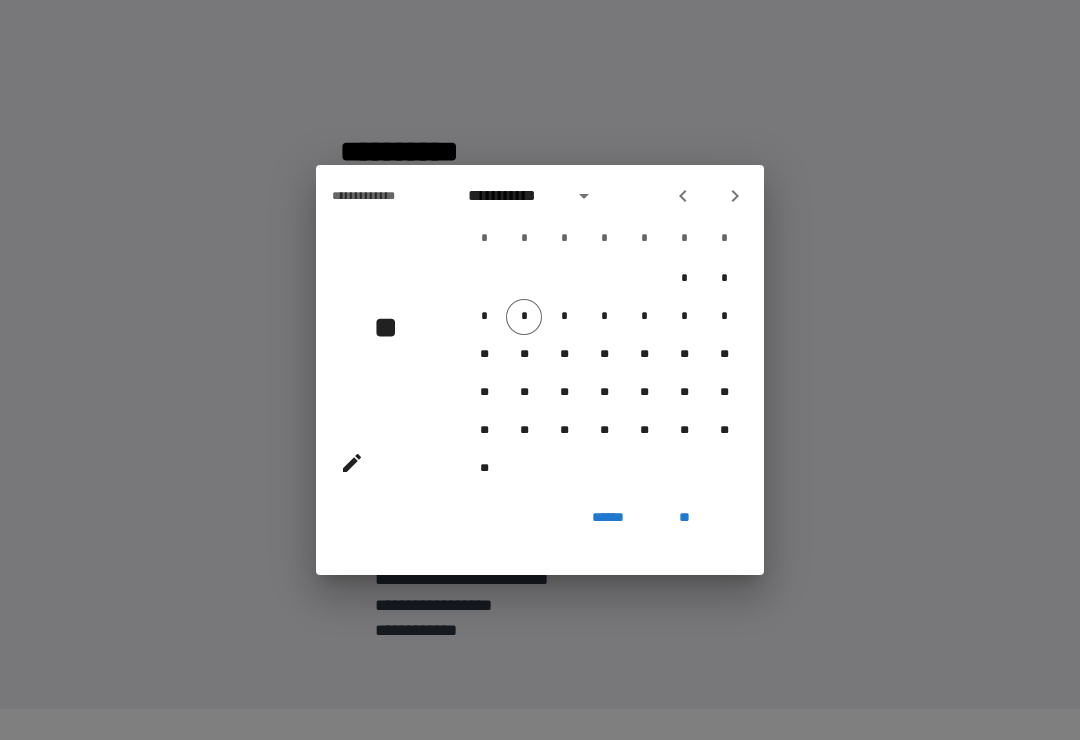 click 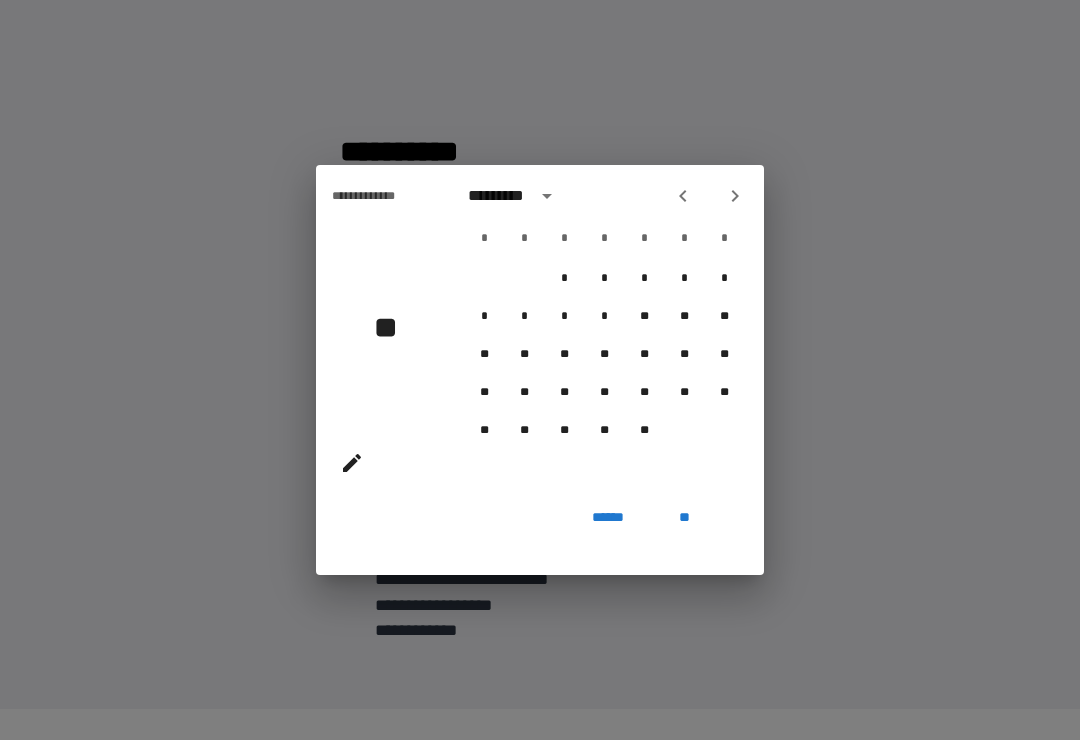 click 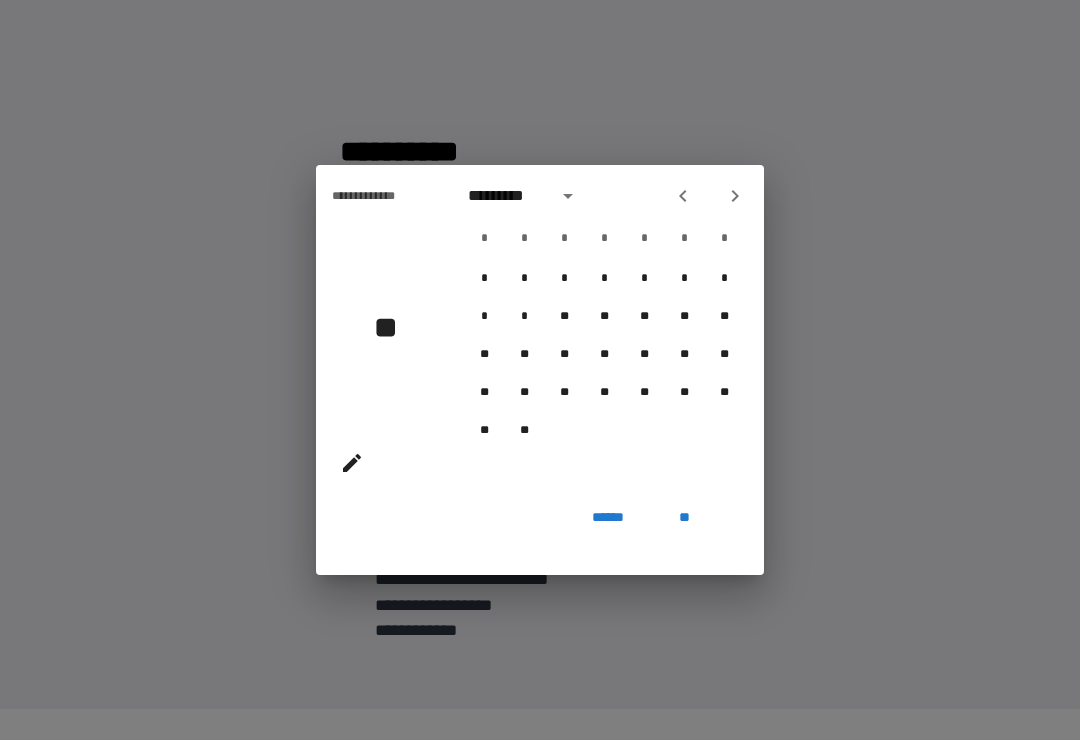 click 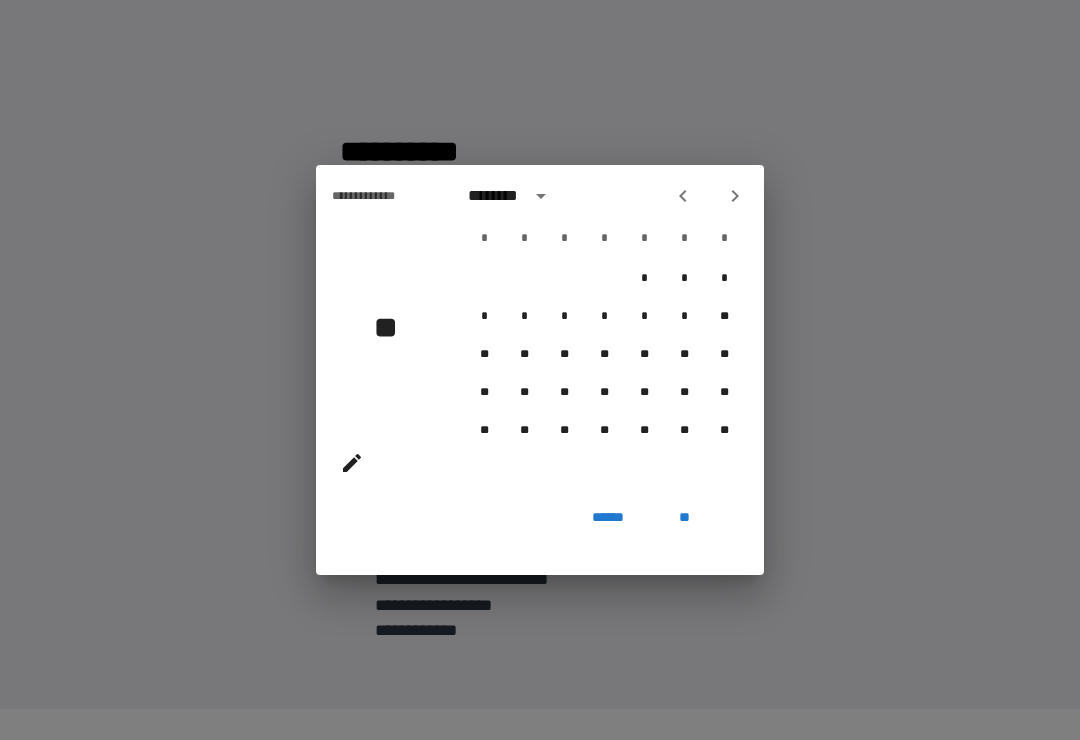click 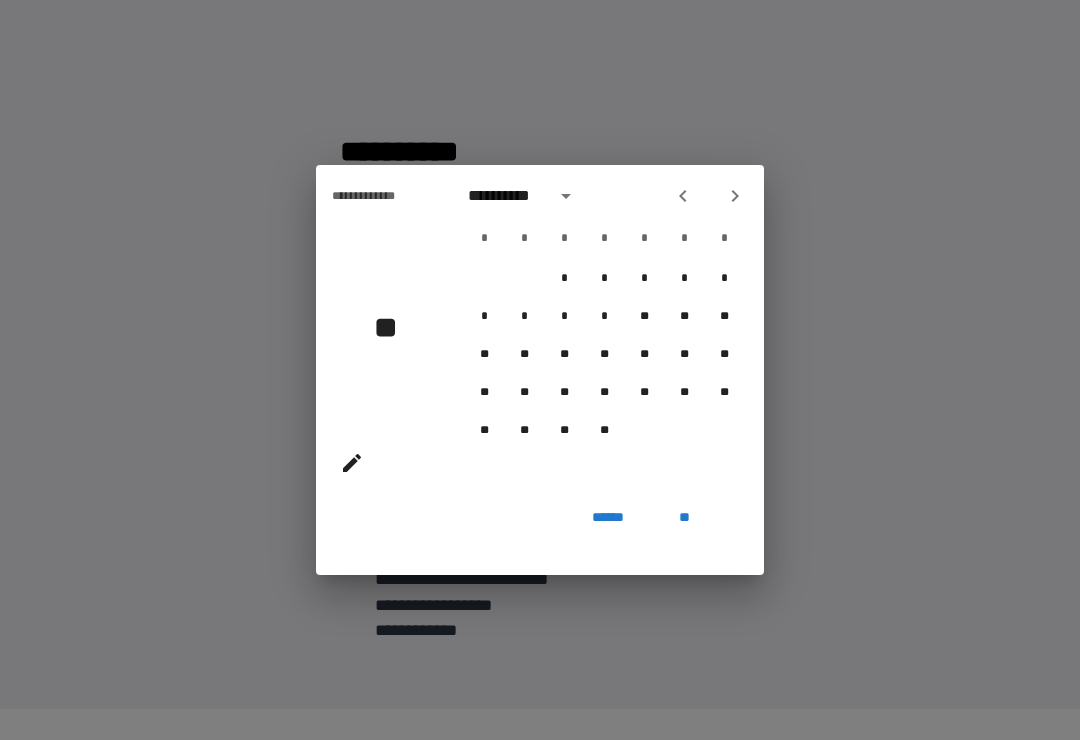 click 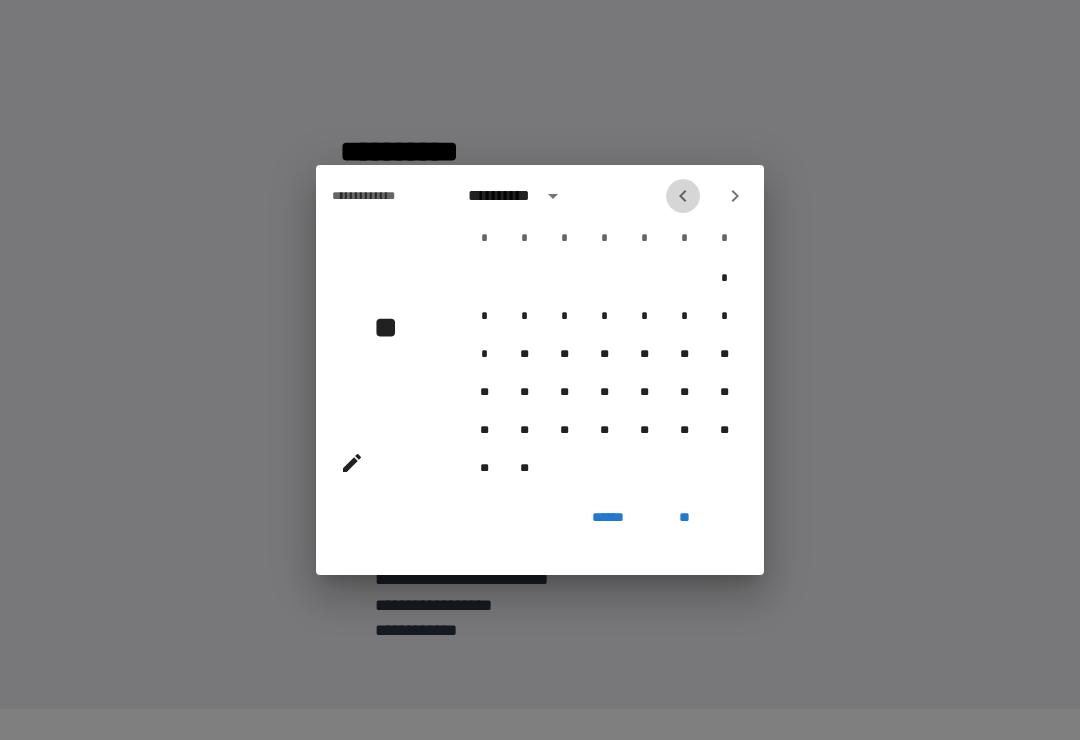 click 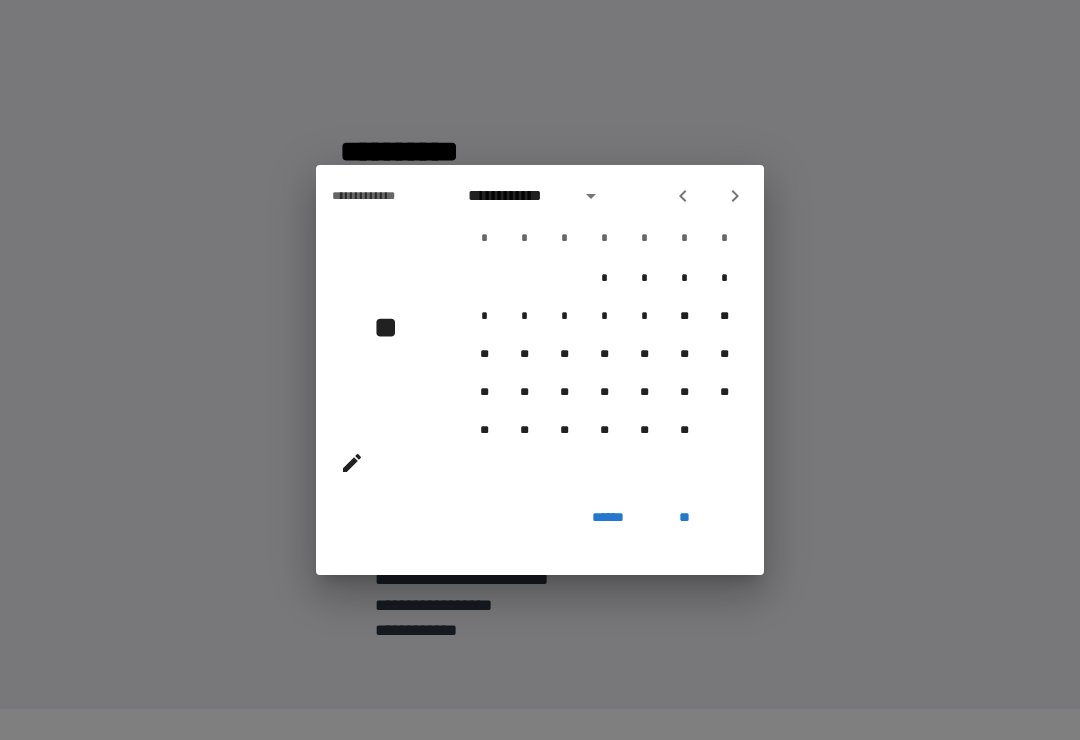click 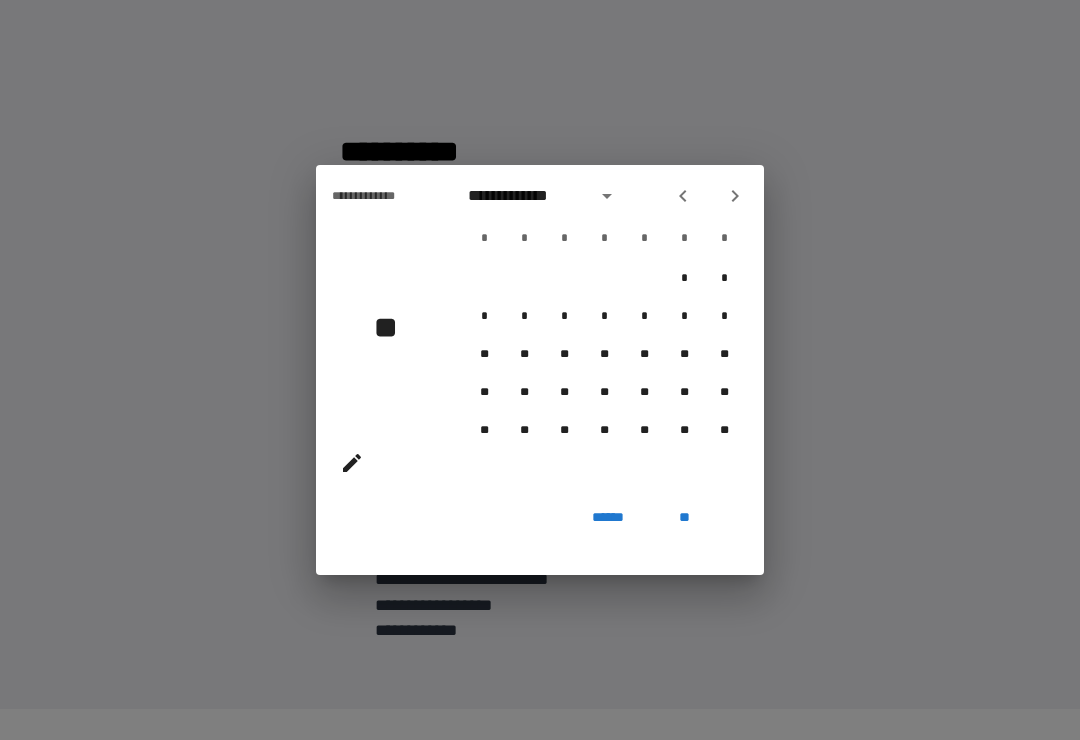 click 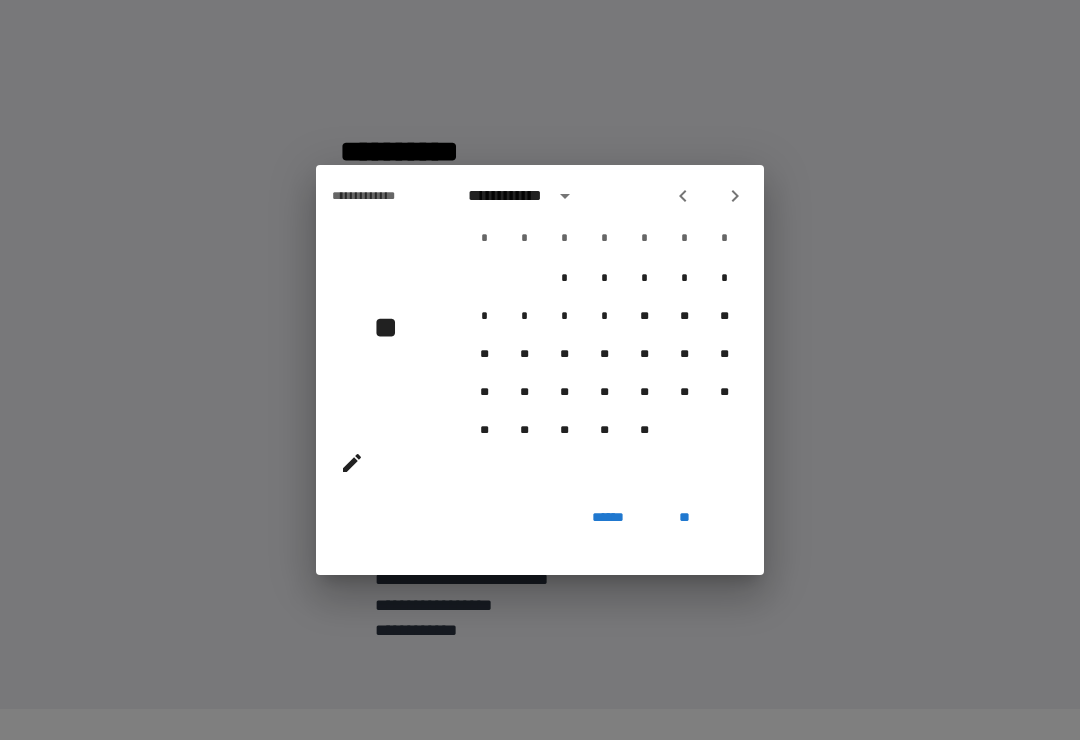 click 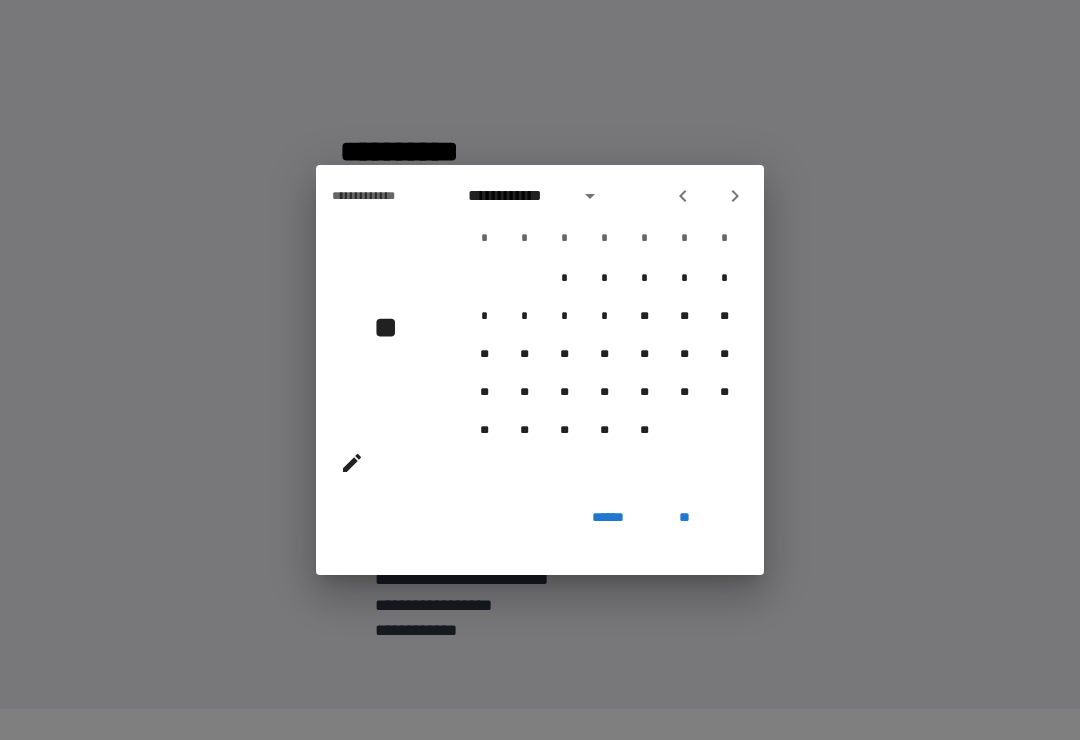 click 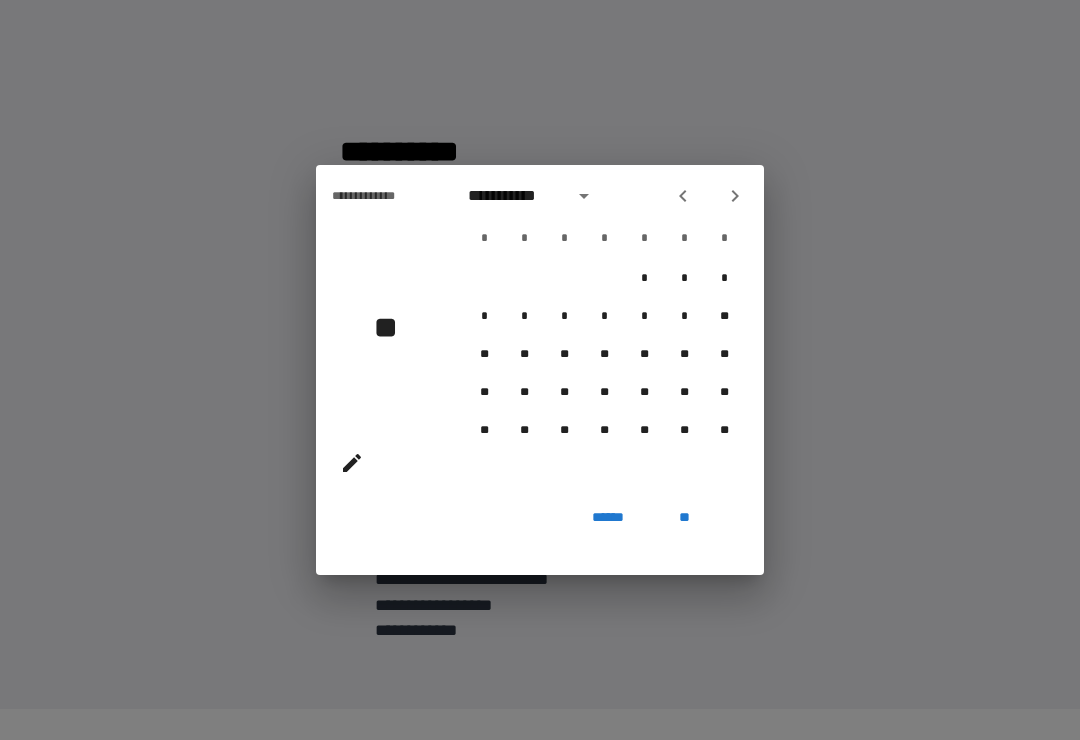 click 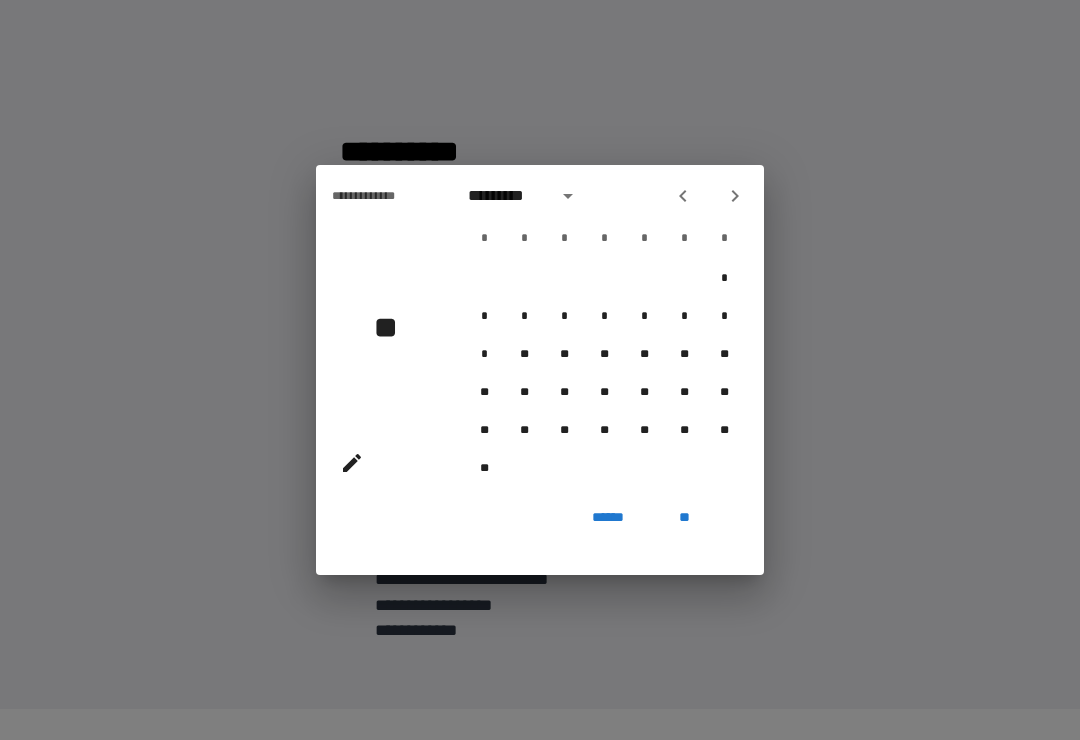 click 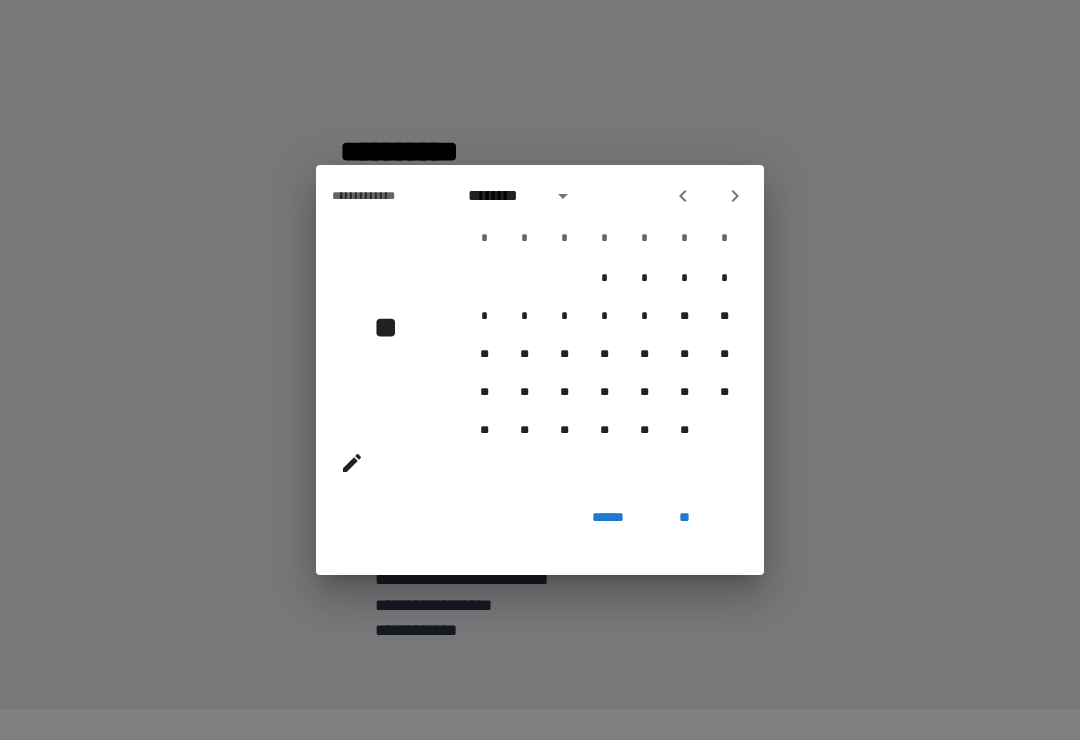 click at bounding box center (683, 196) 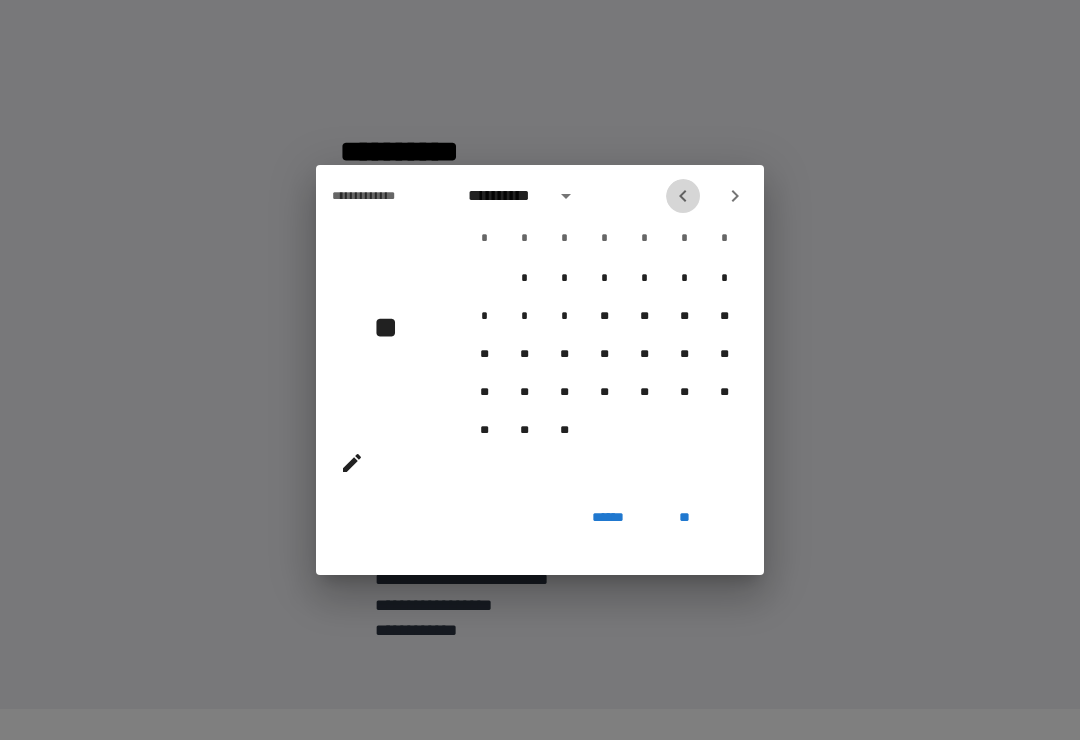 click 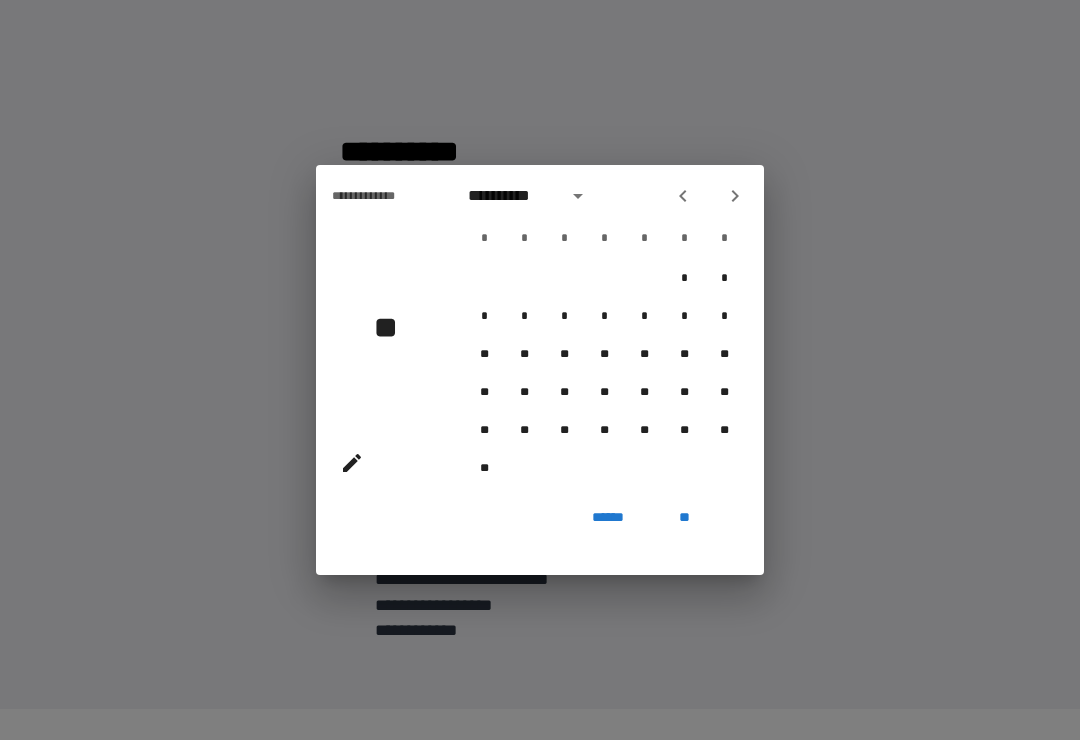 click 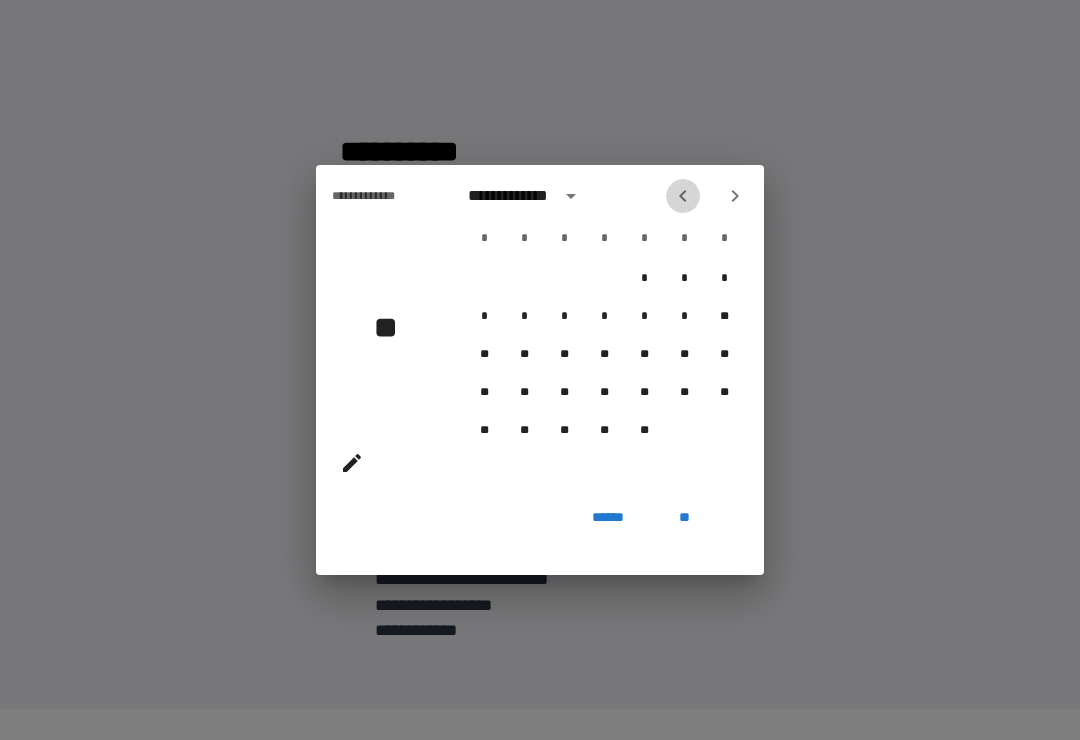 click 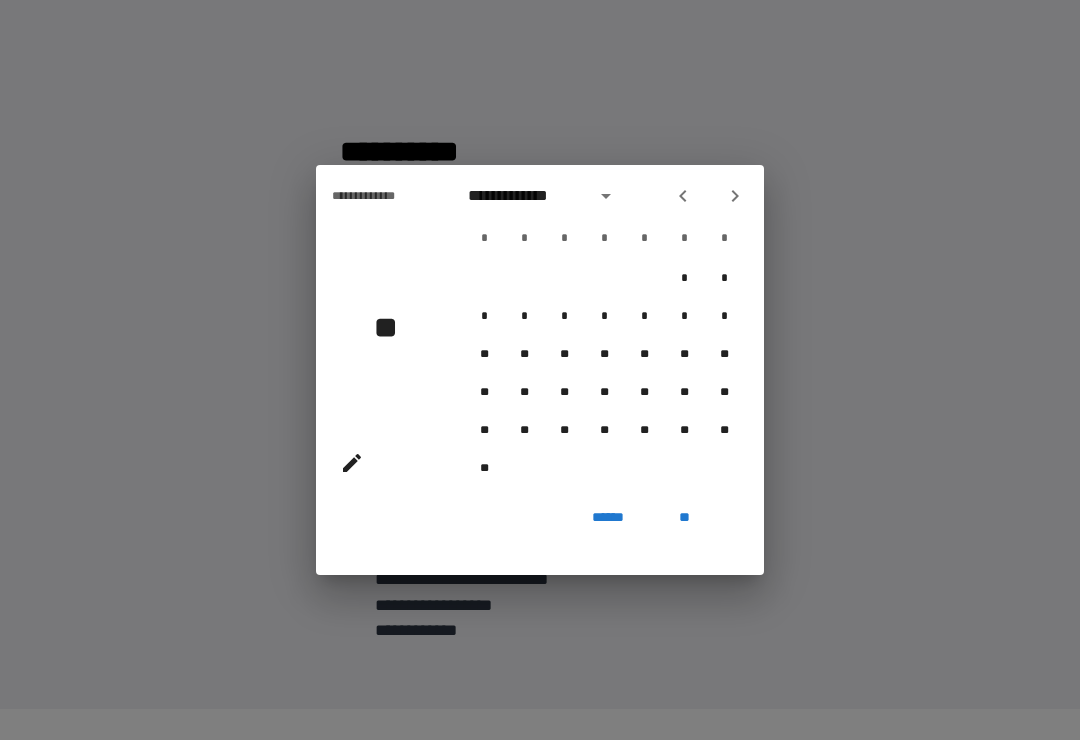 click 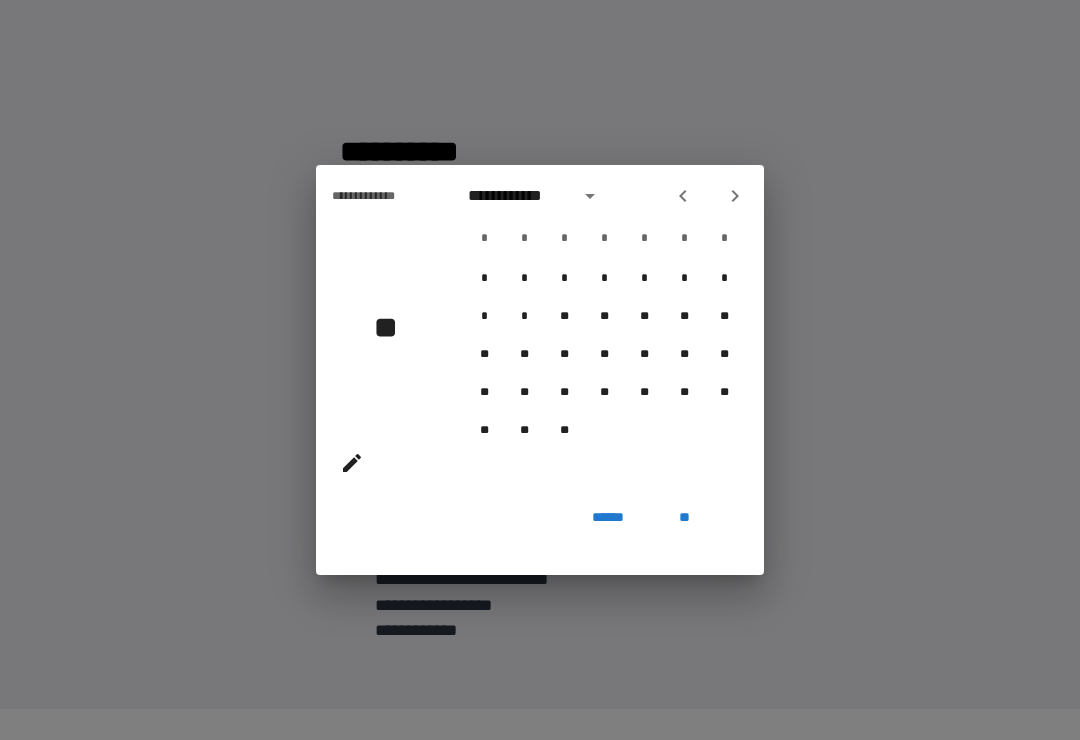 click 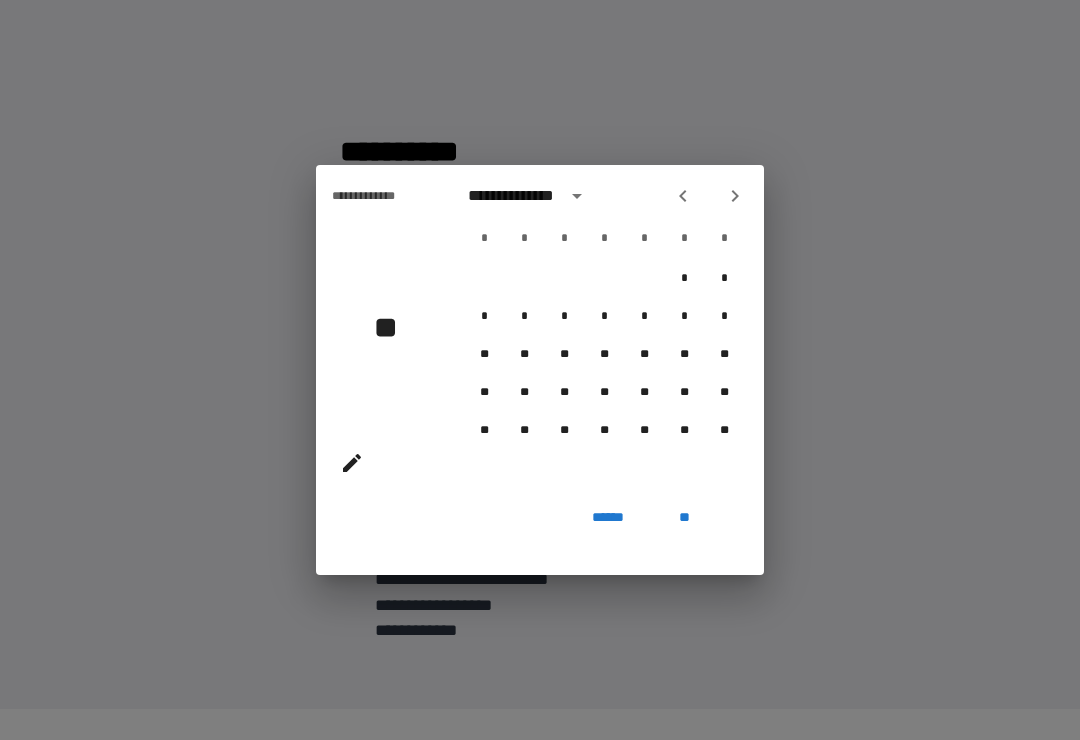 click 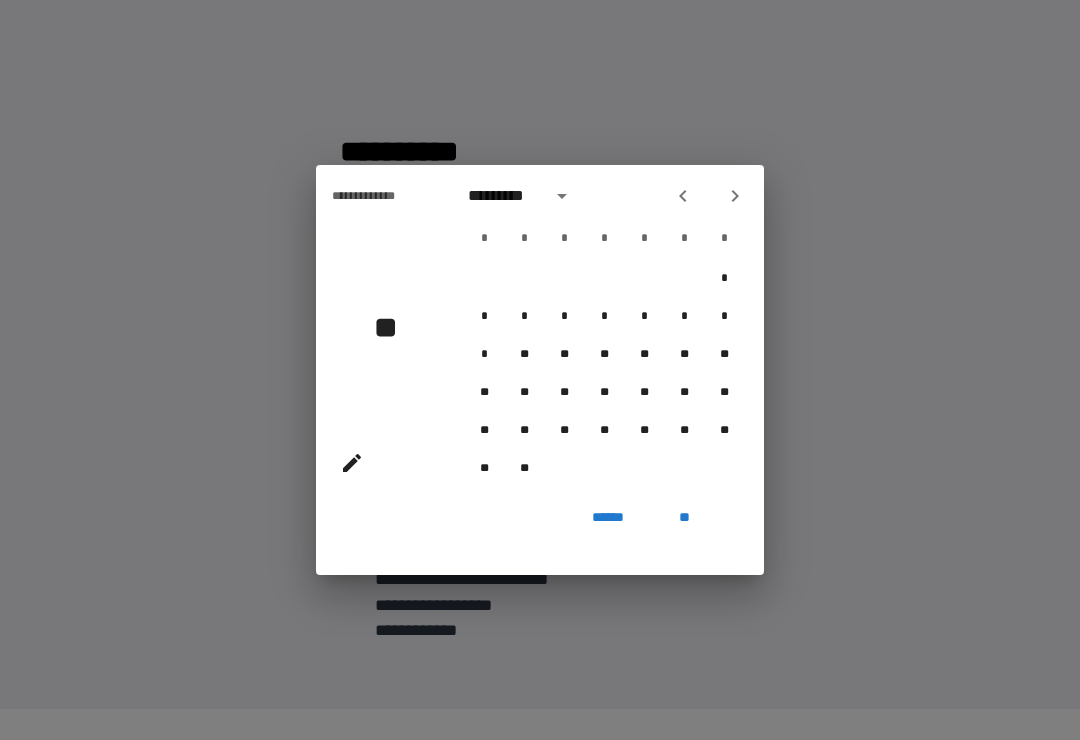 click 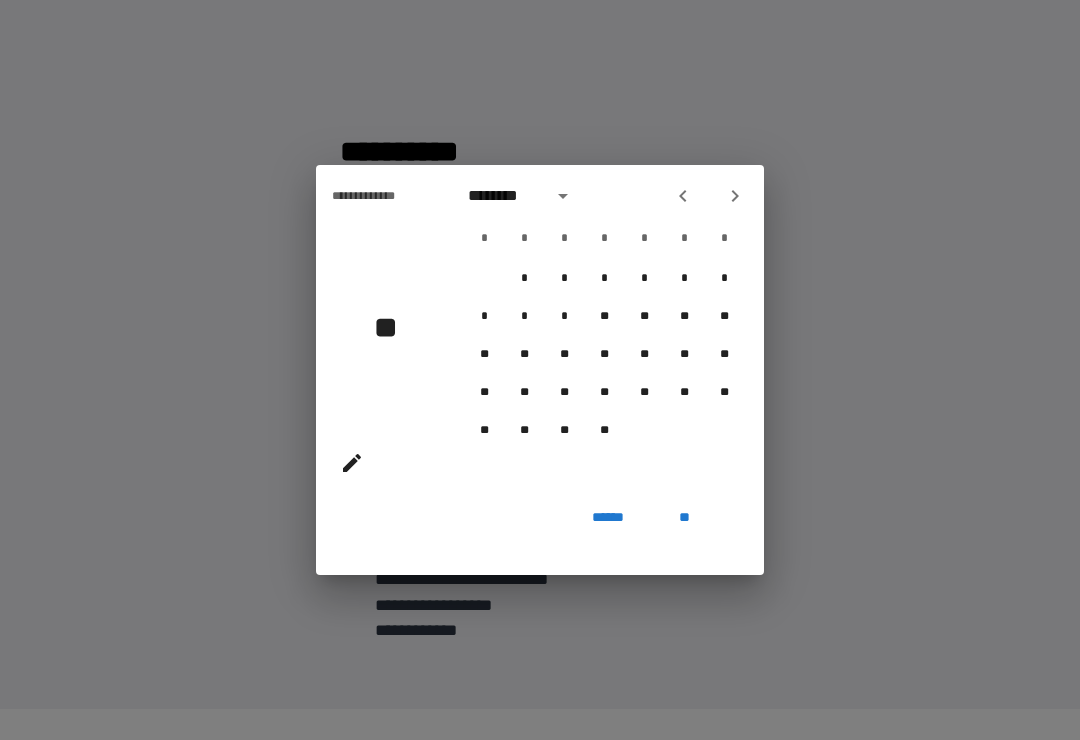 click 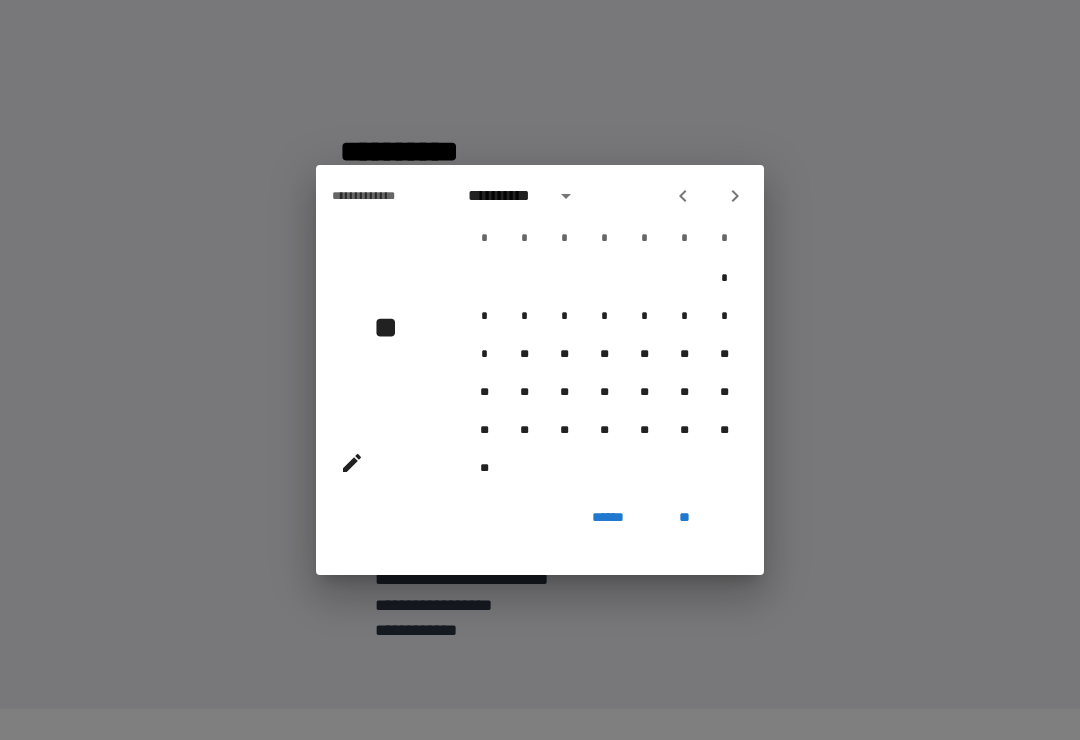 click 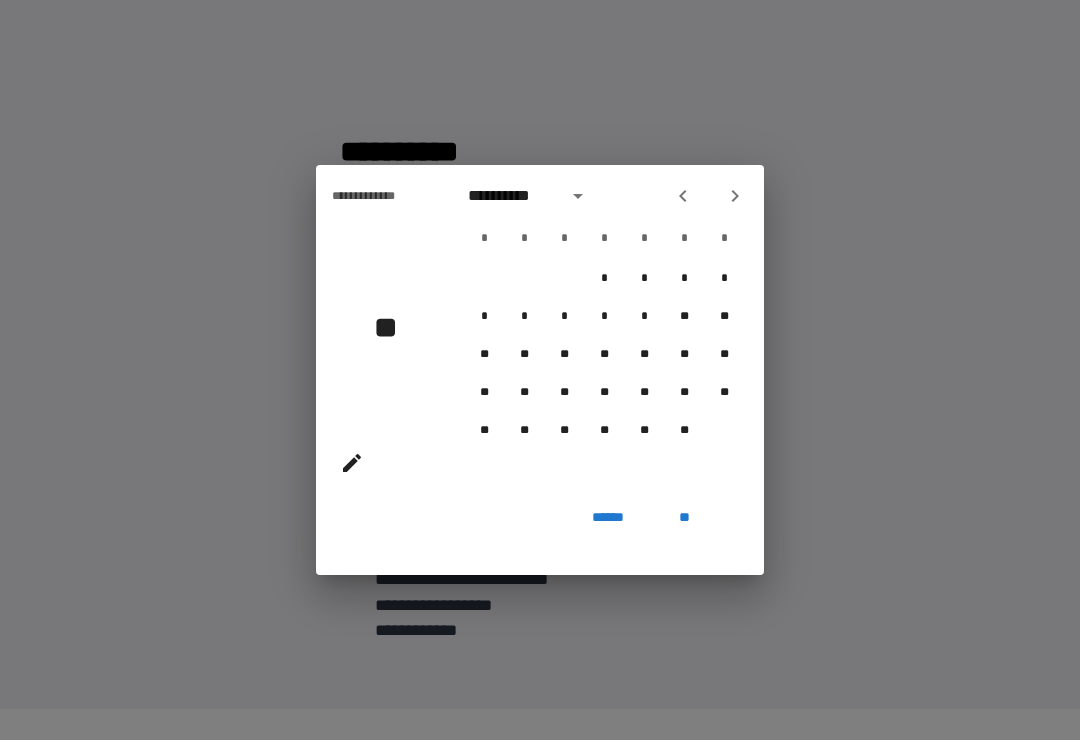 click 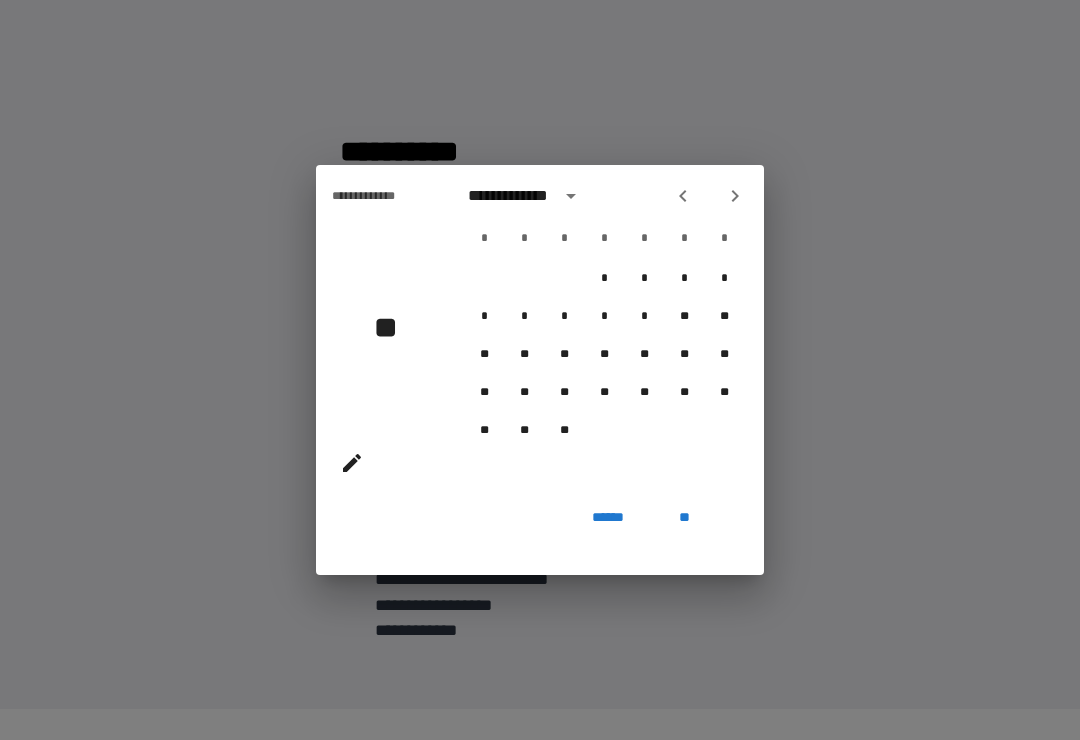 click 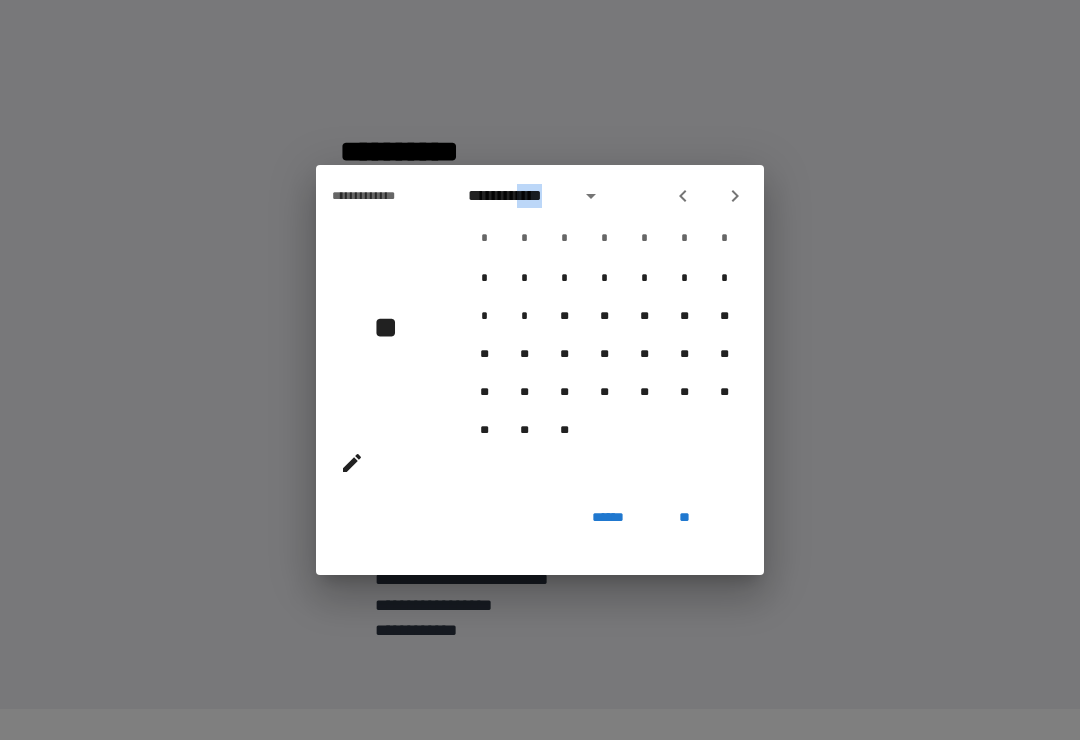 click at bounding box center (683, 196) 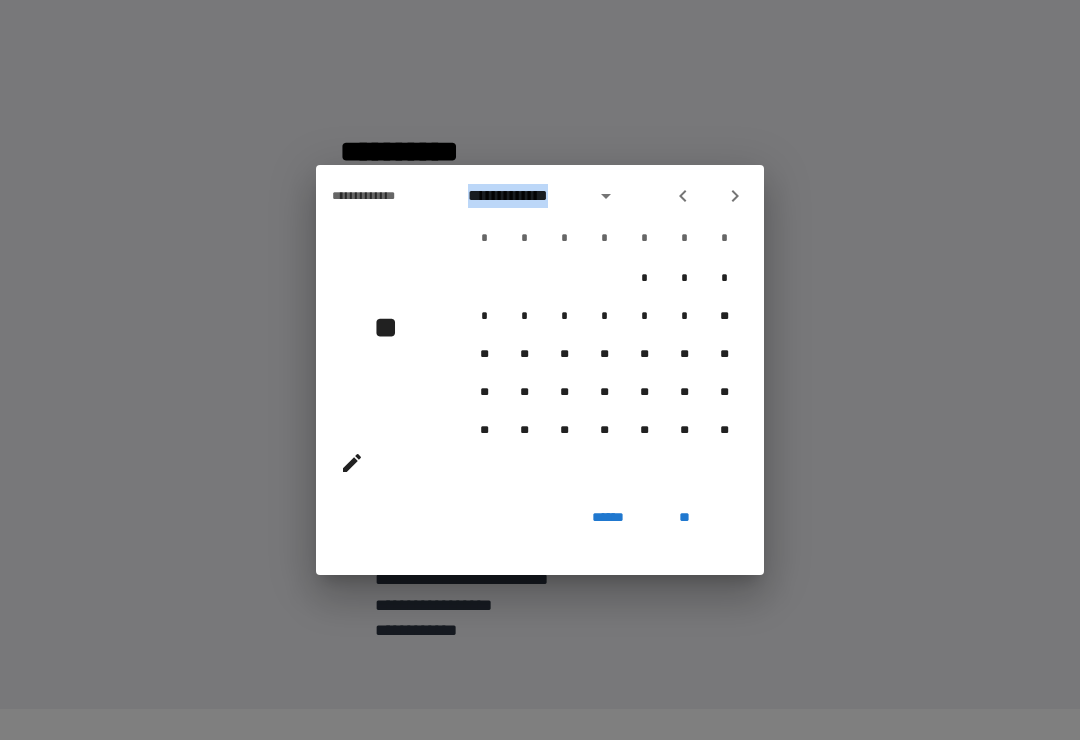 click on "**********" at bounding box center (604, 332) 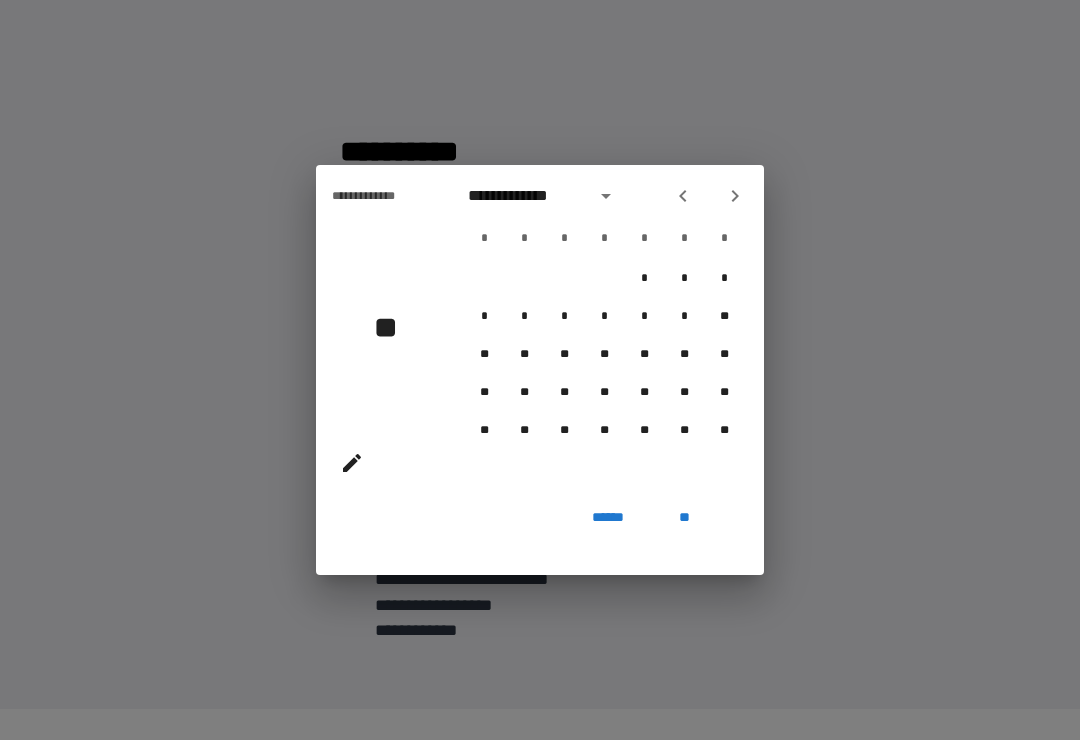 click at bounding box center (683, 196) 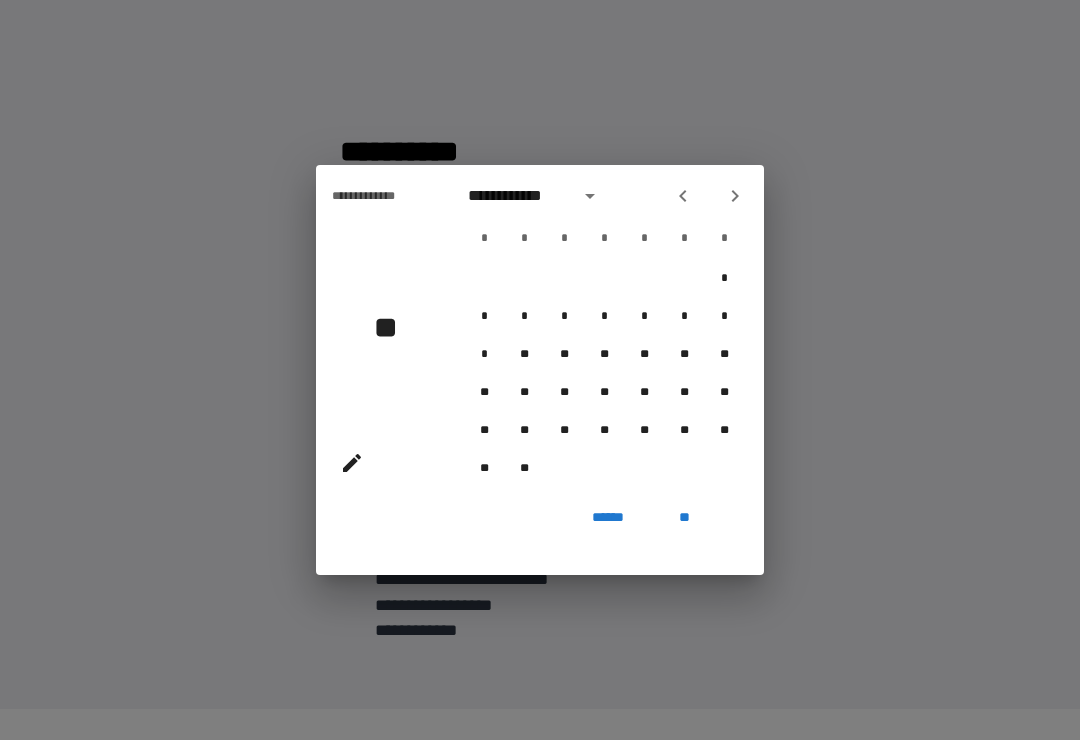 click on "**********" at bounding box center [380, 196] 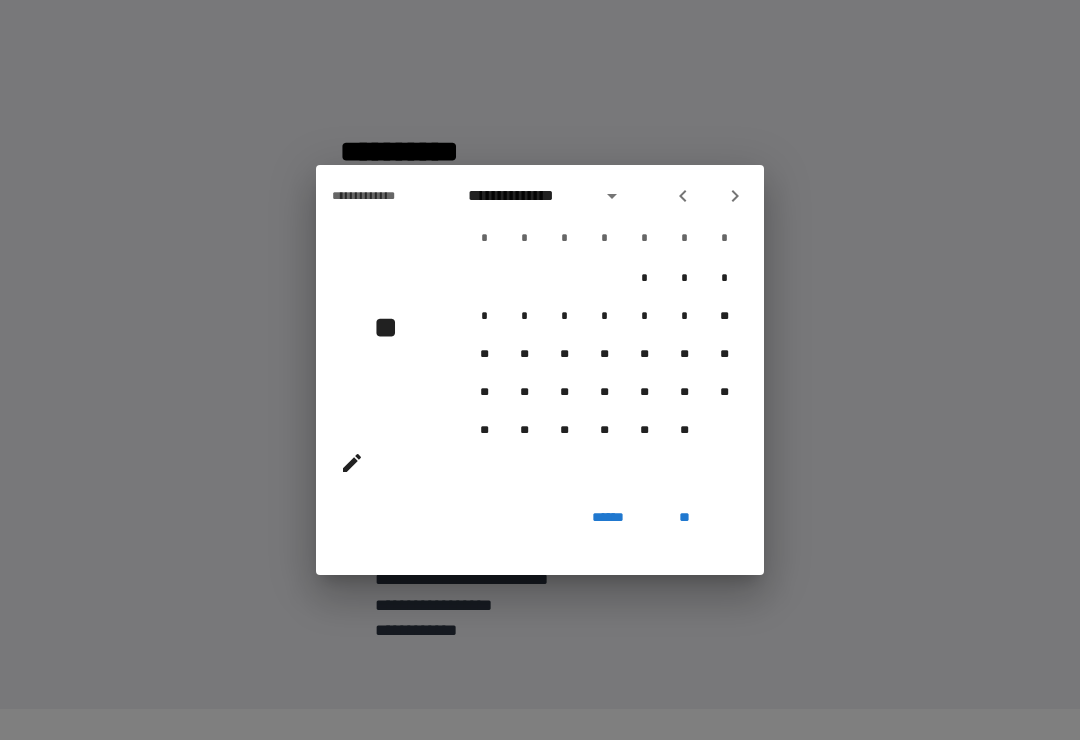 click 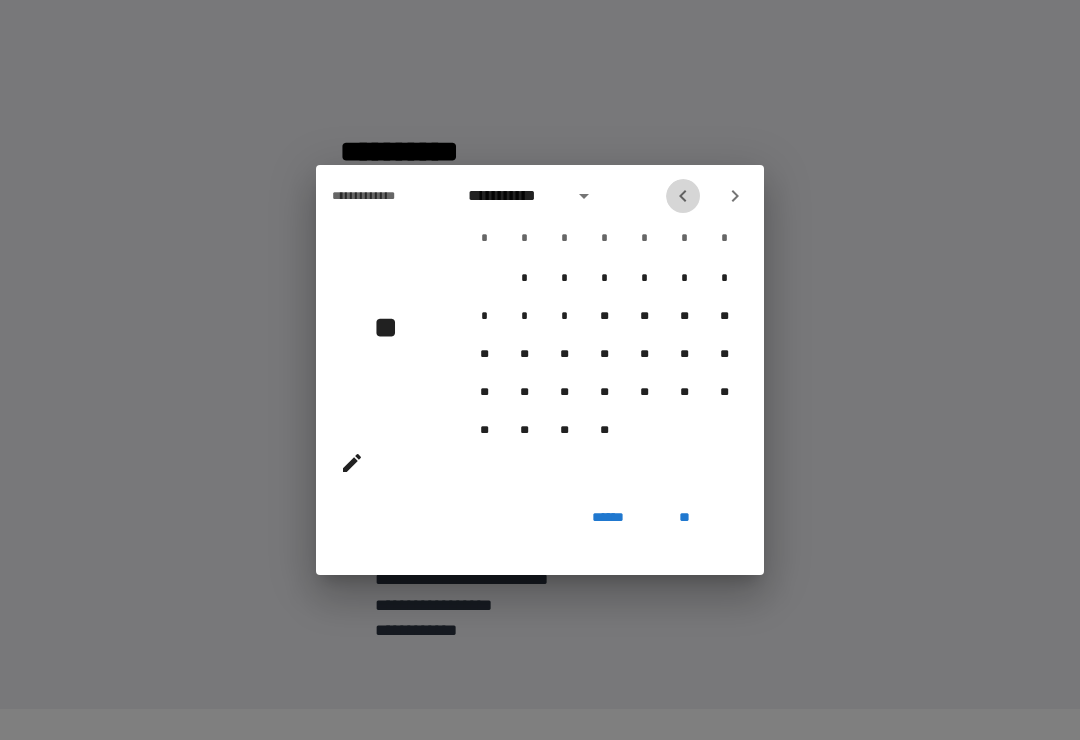 click 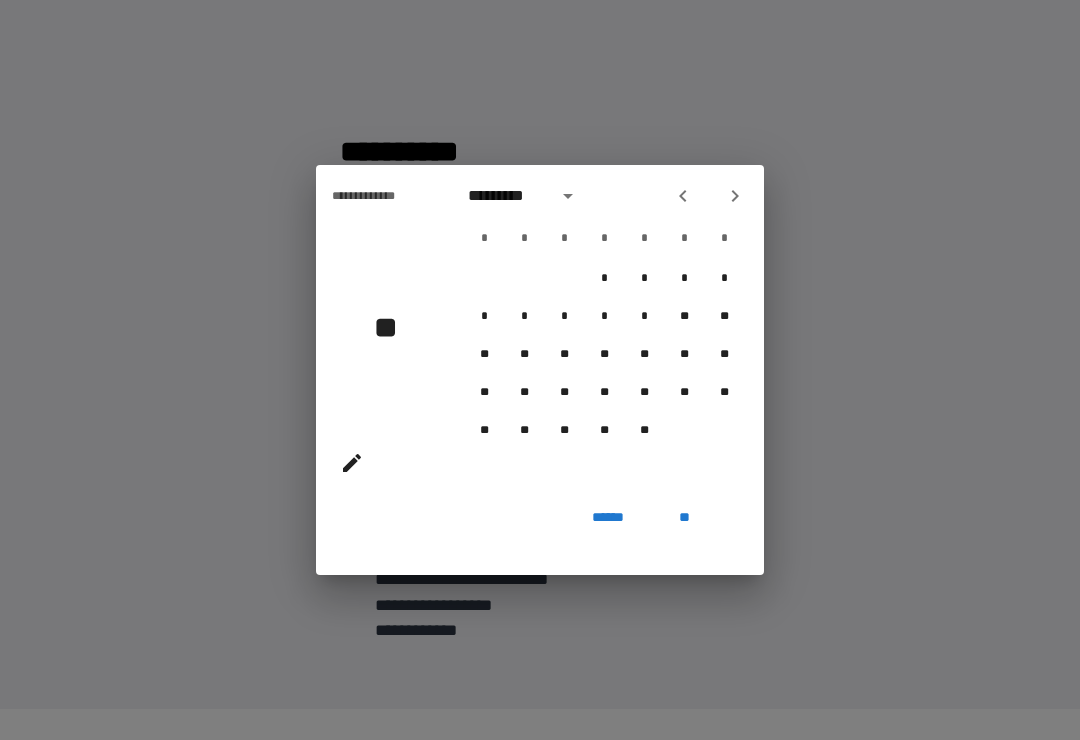 click 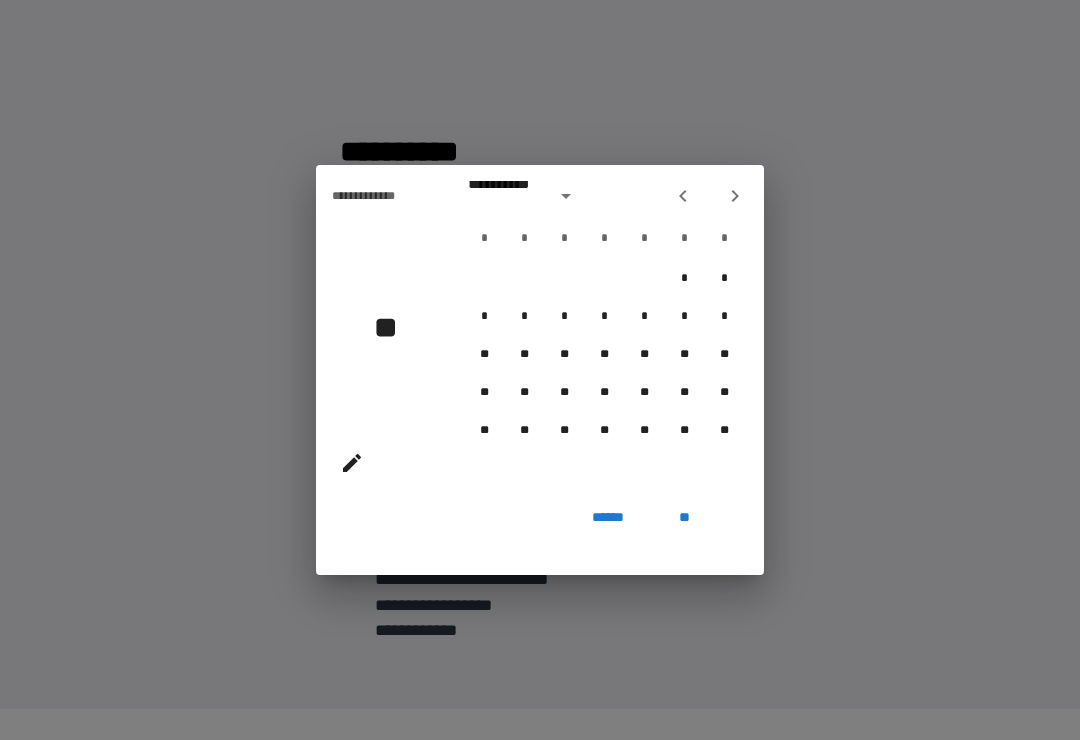 click 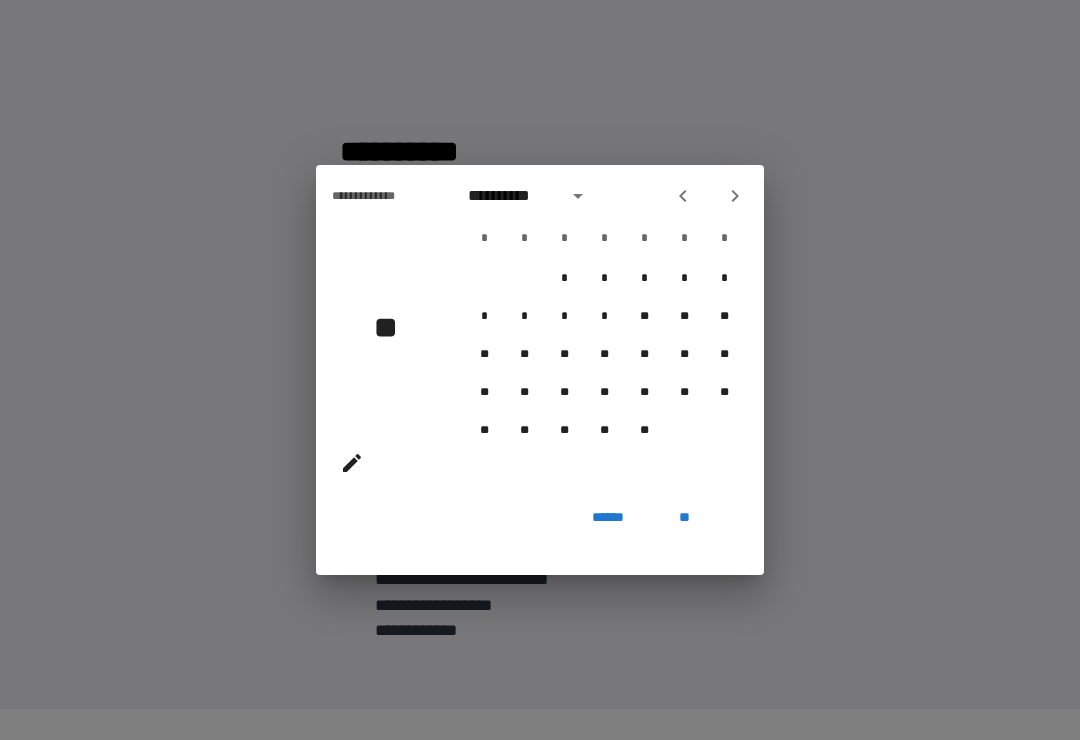 click 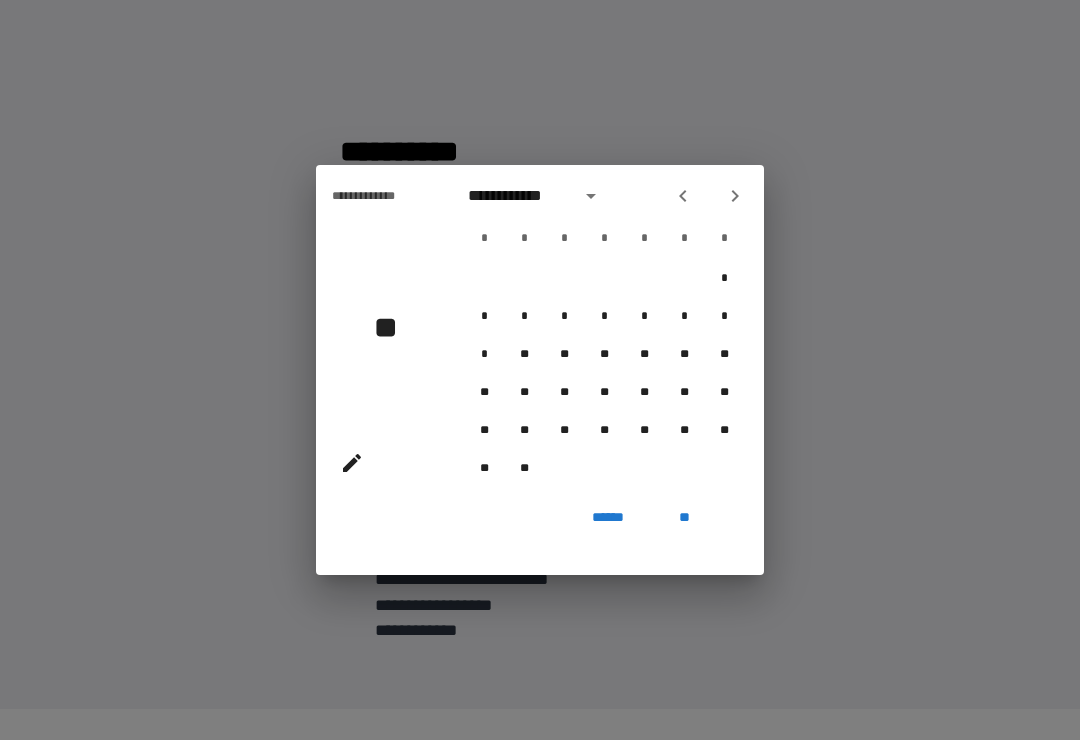 click 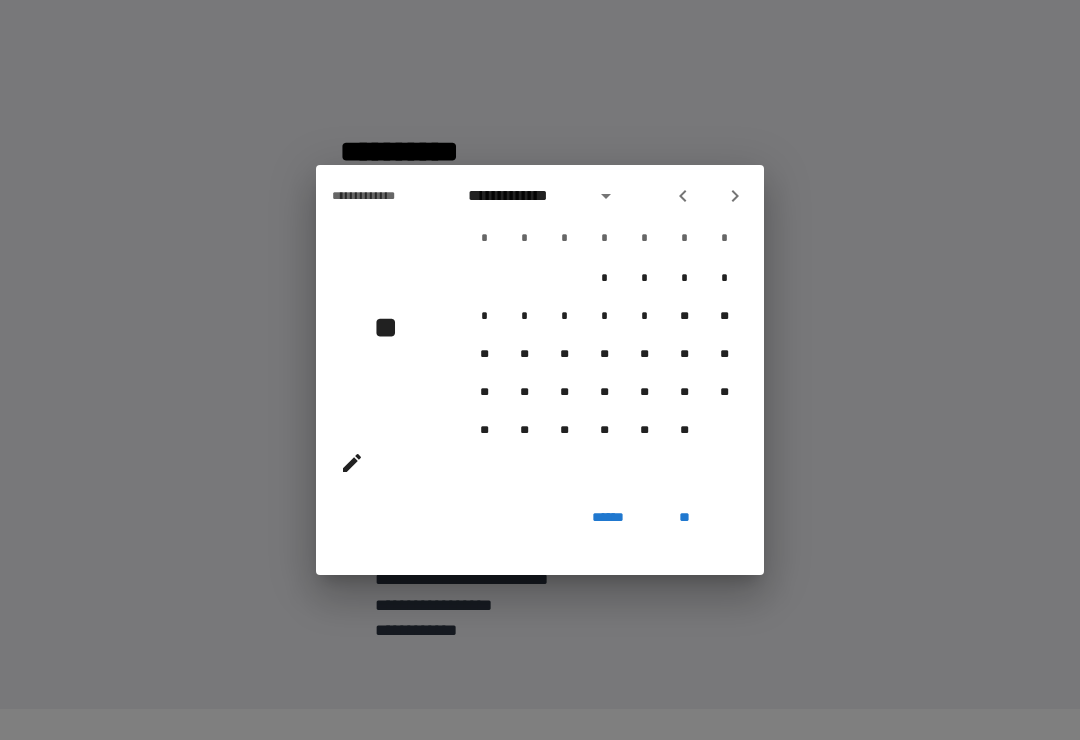 click at bounding box center (709, 196) 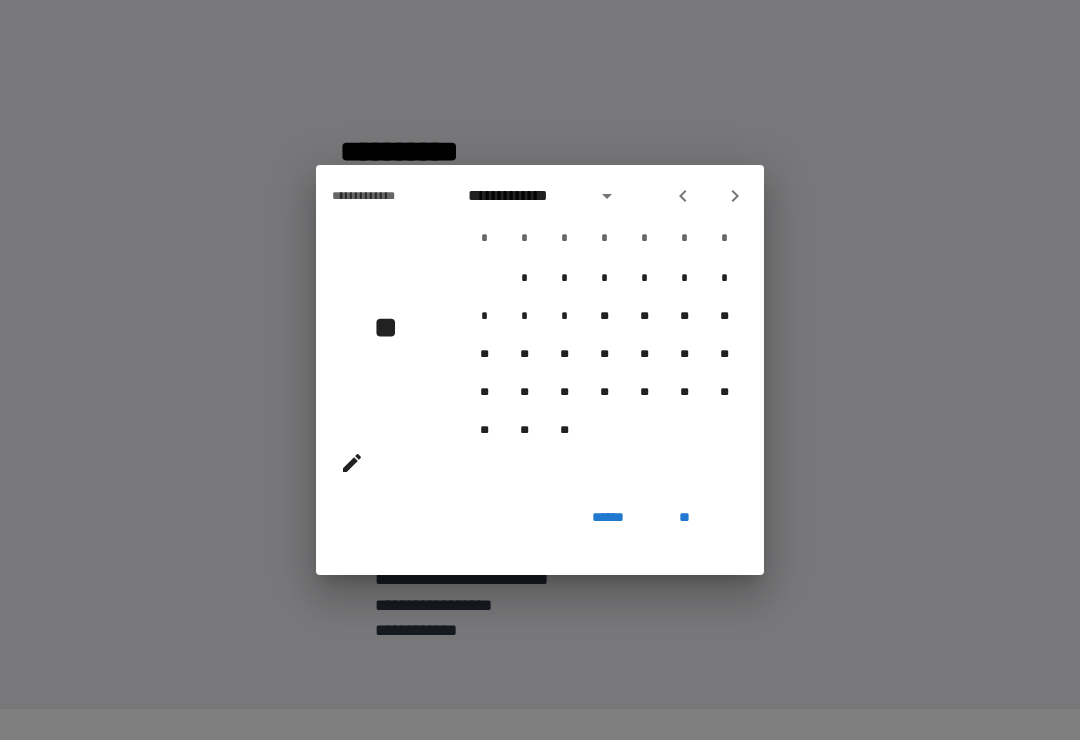 click at bounding box center (709, 196) 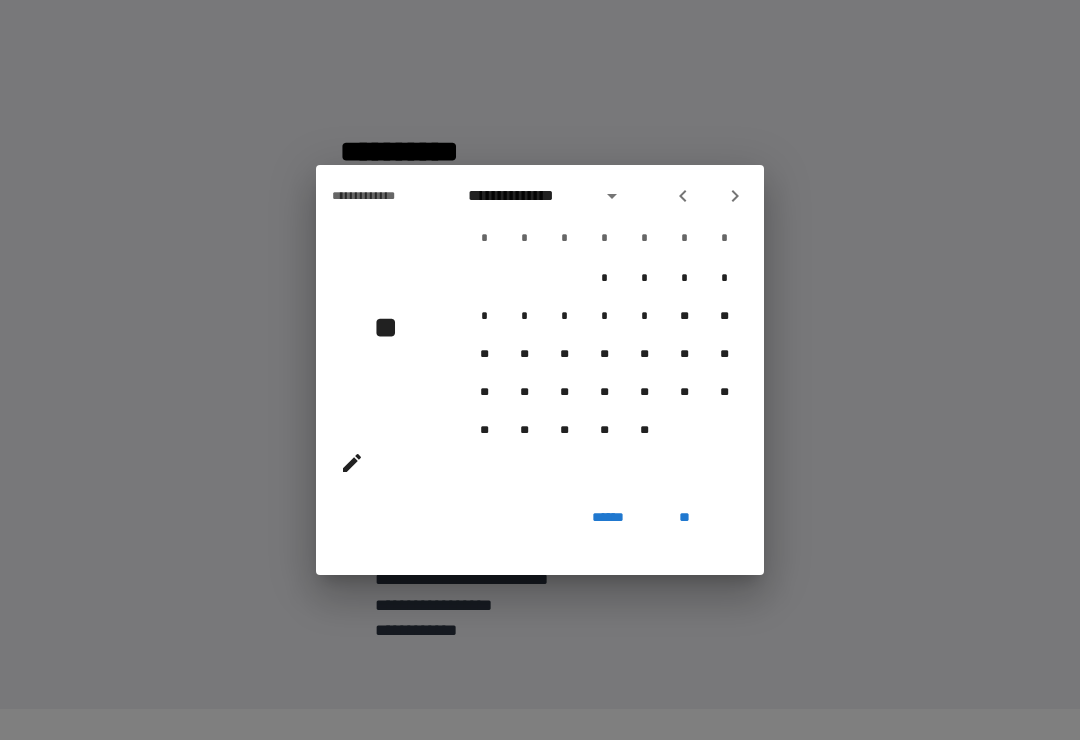 click at bounding box center (683, 196) 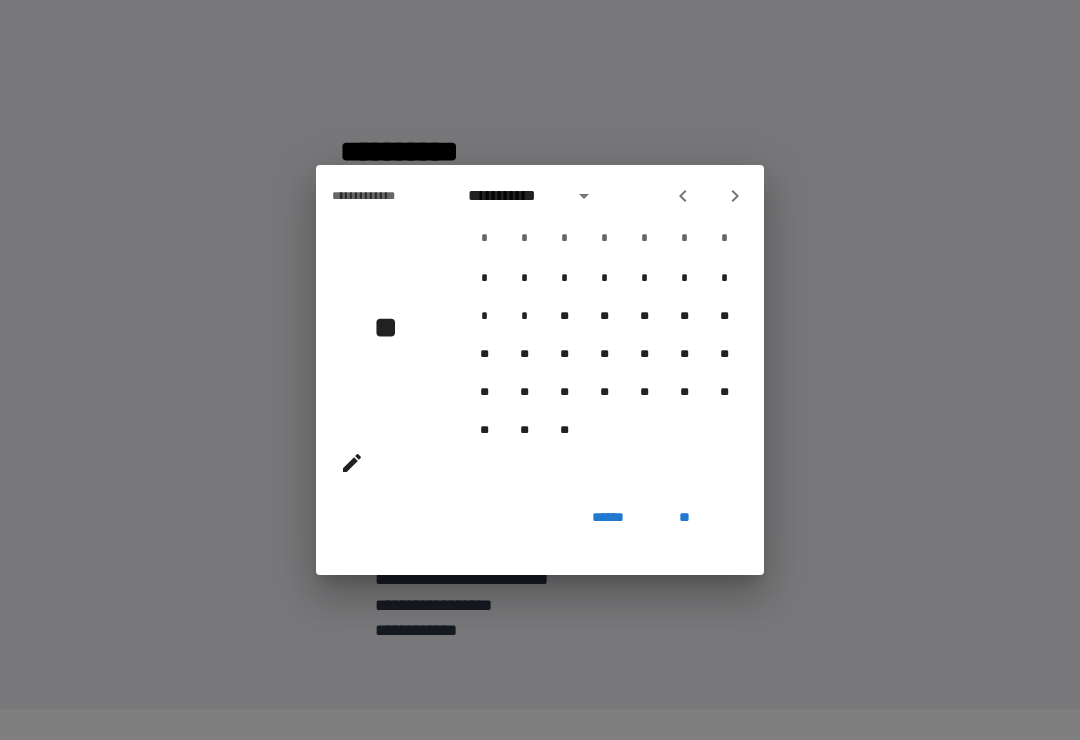 click at bounding box center [683, 196] 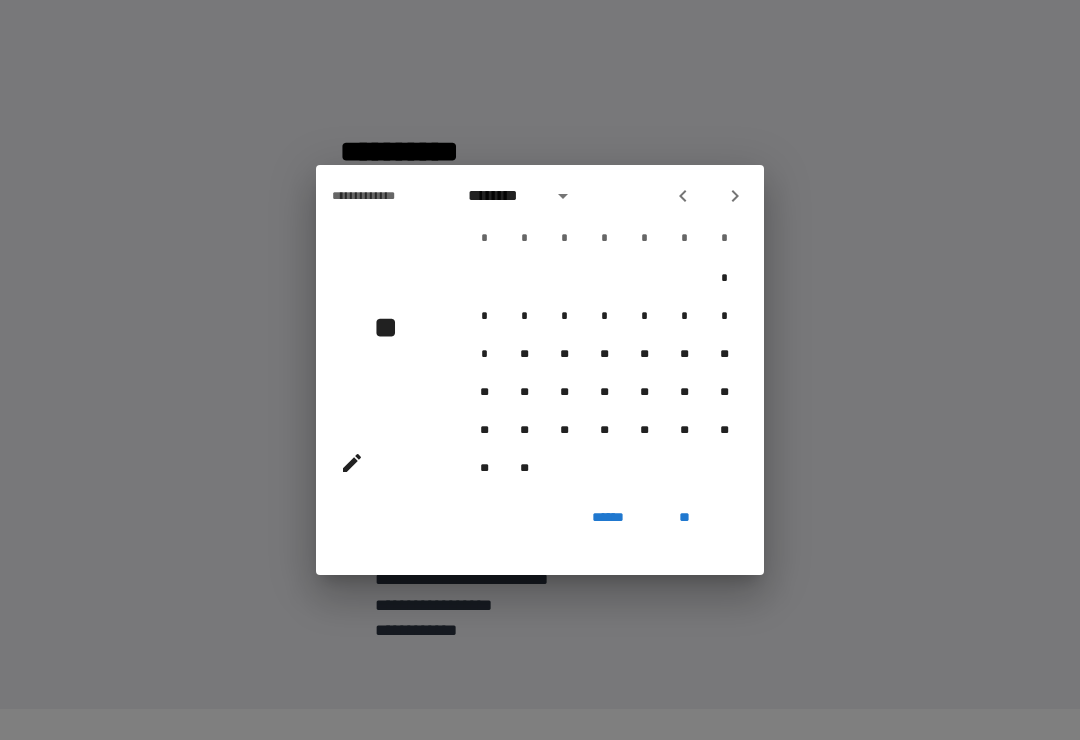 click 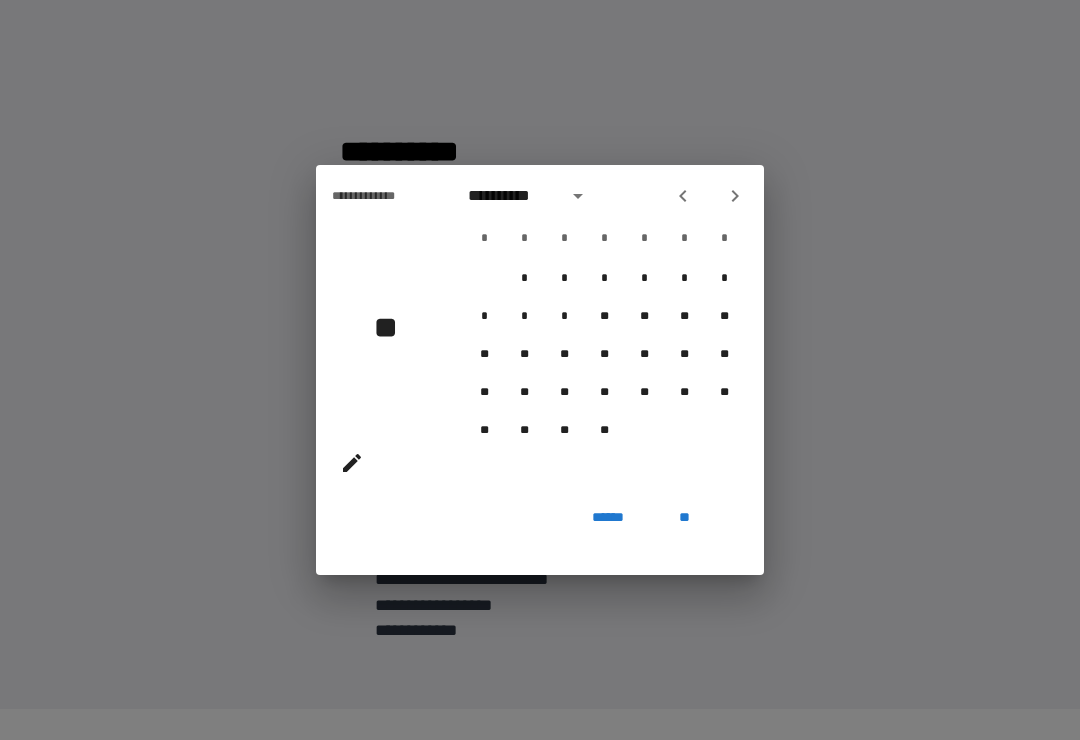 click 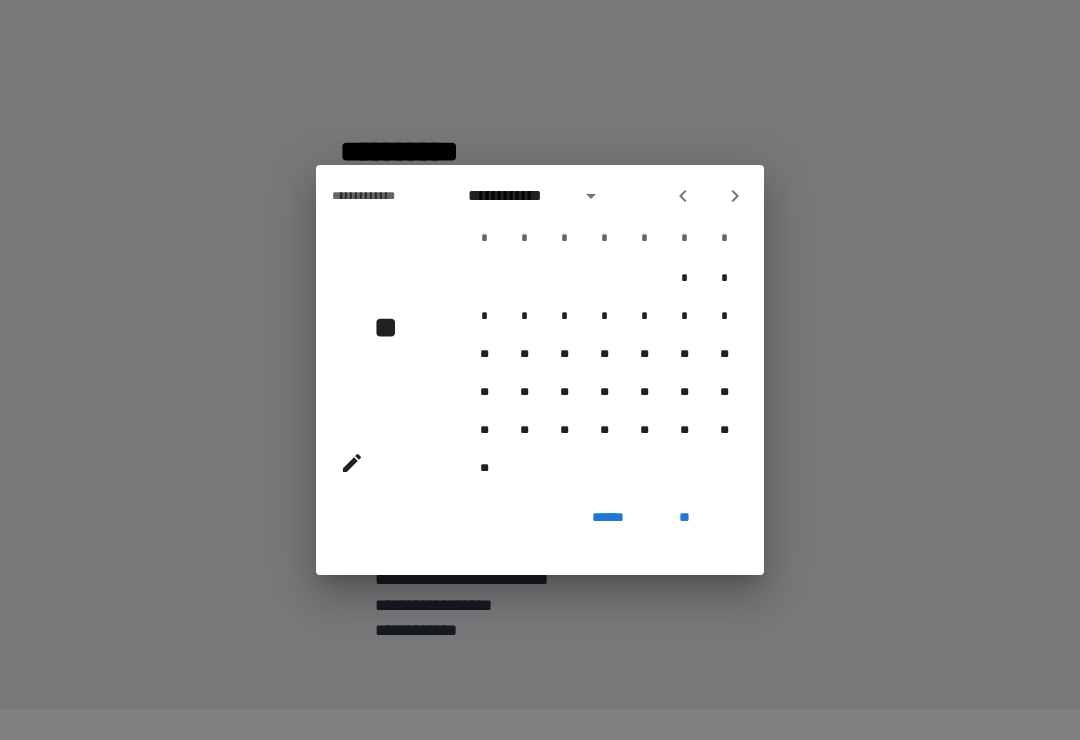 click 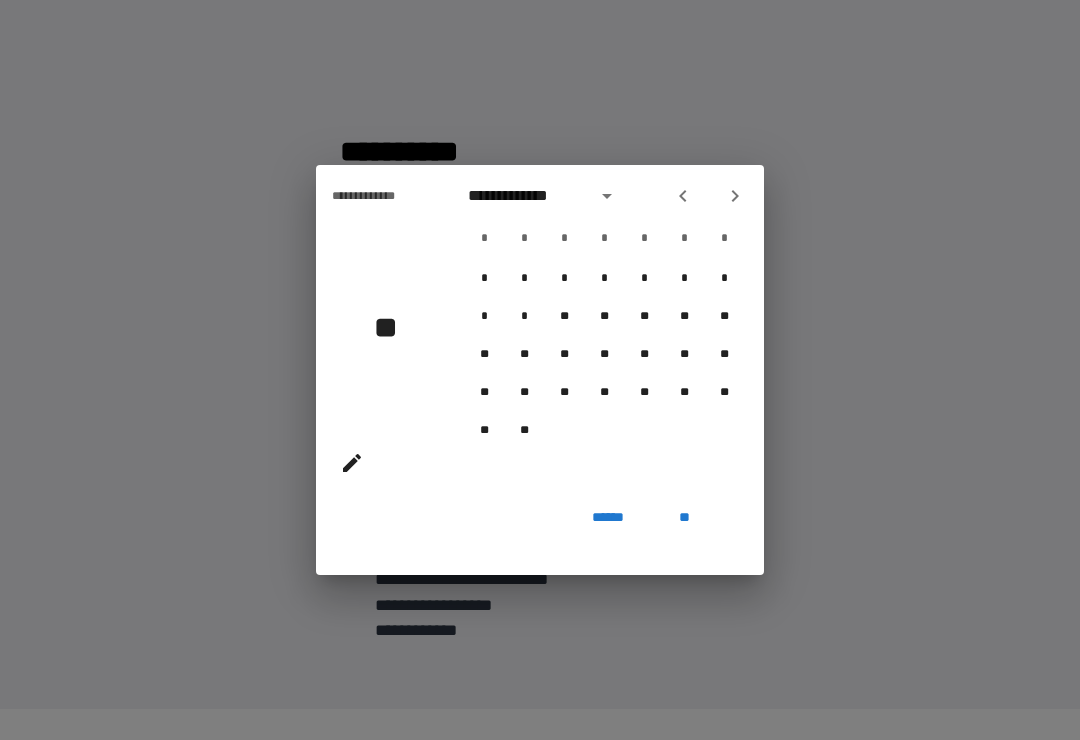 click 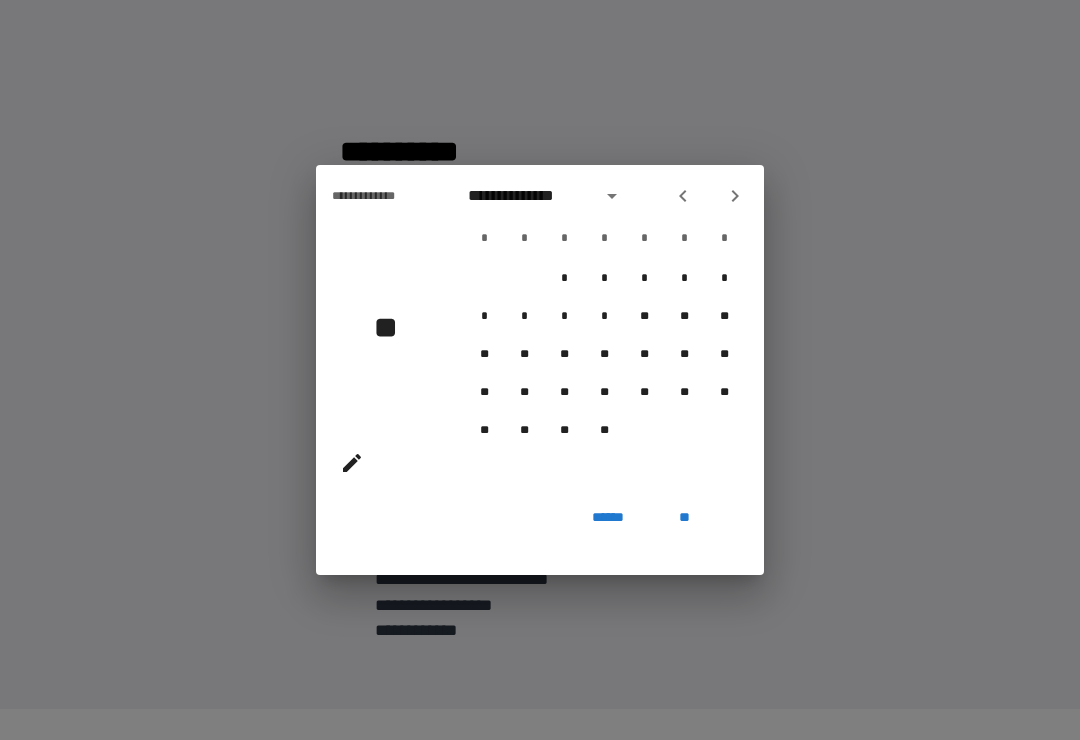 click 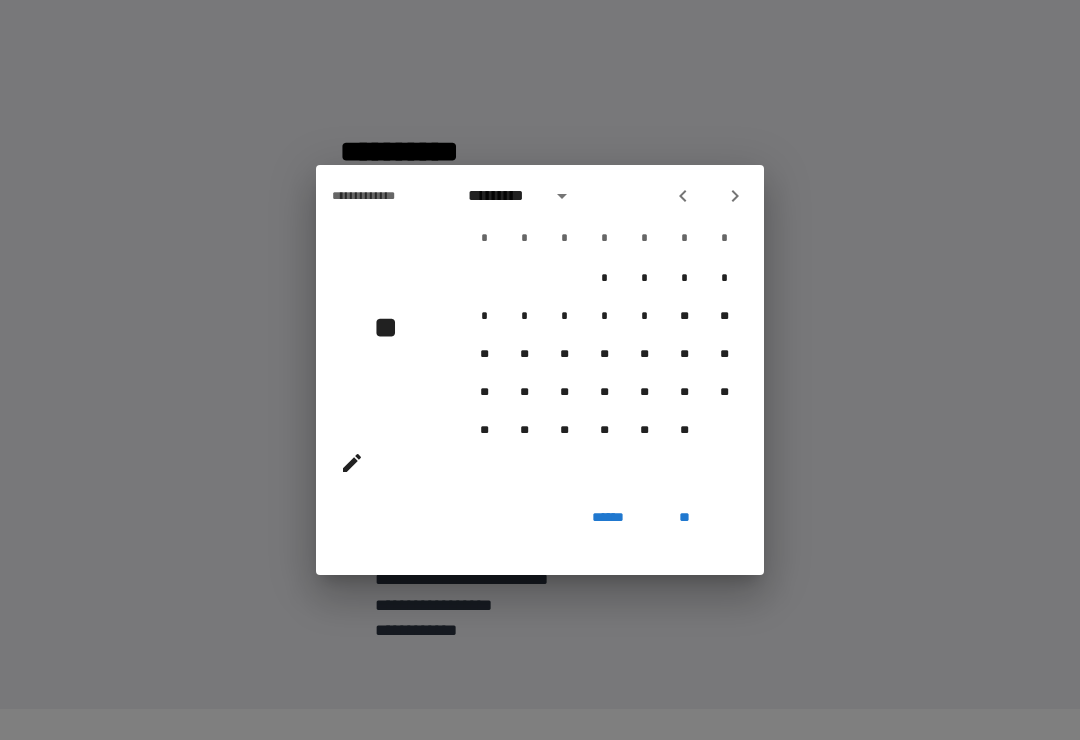 click 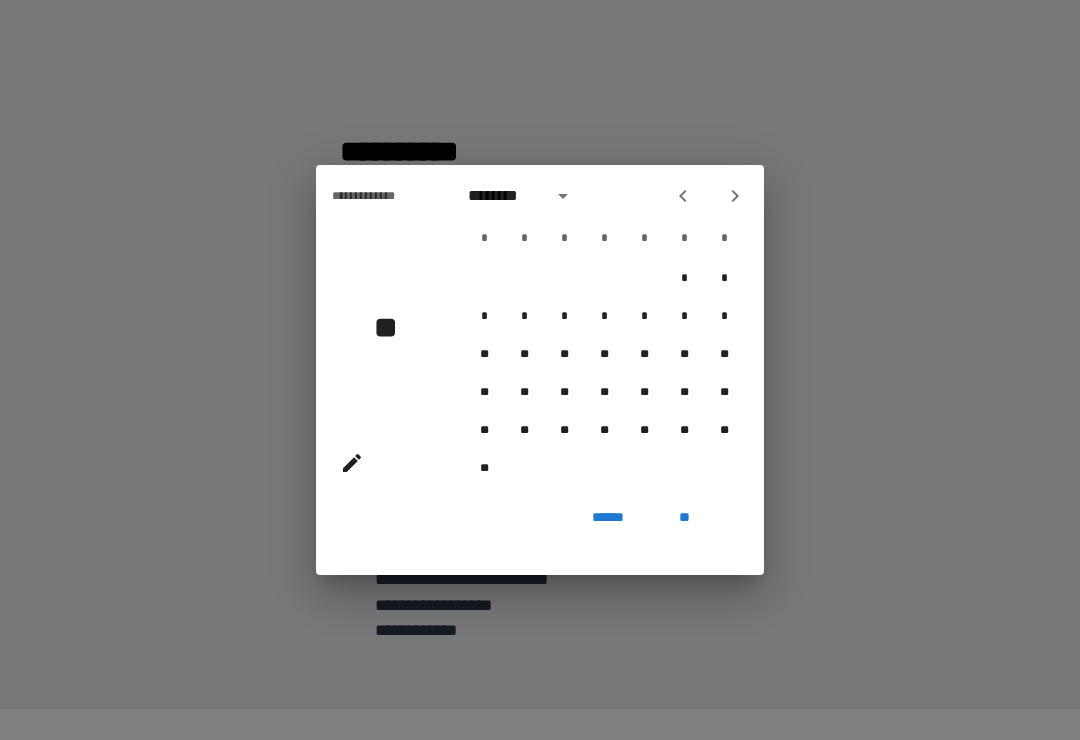 click 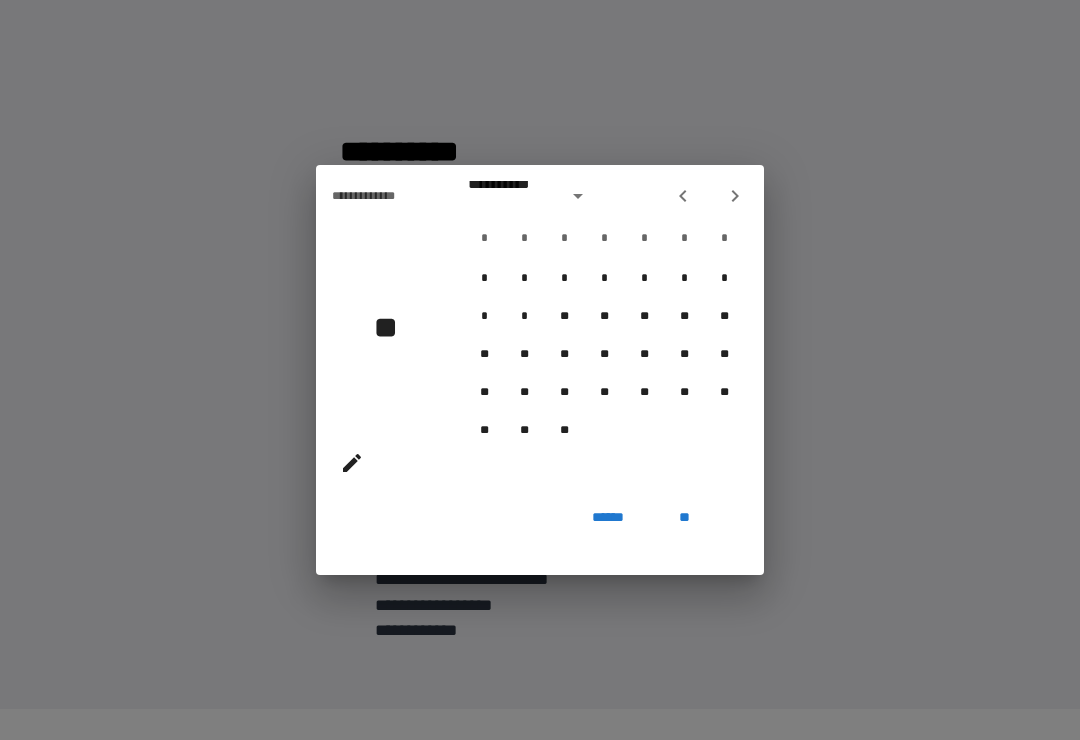 click 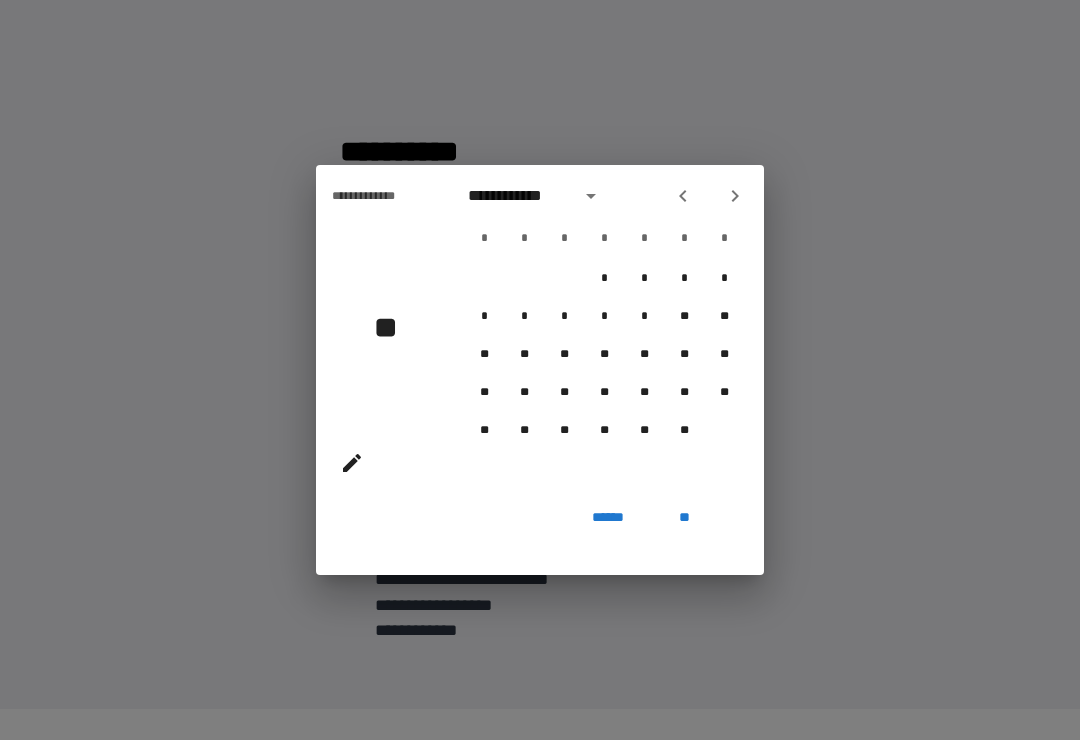 click 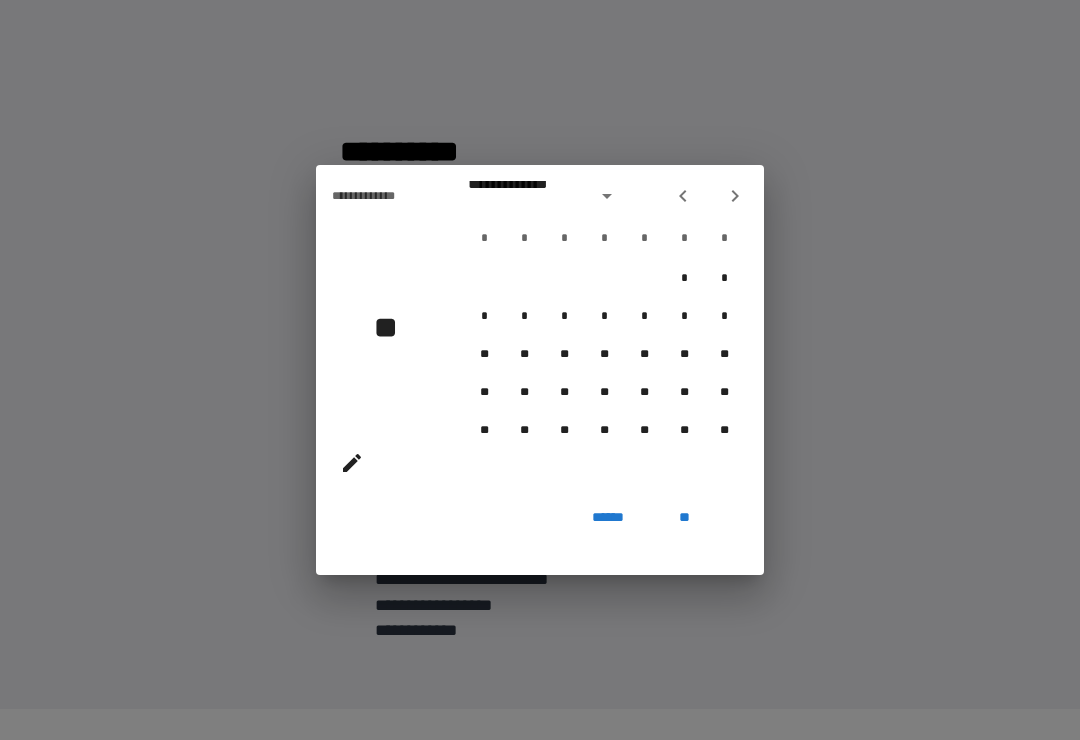 click 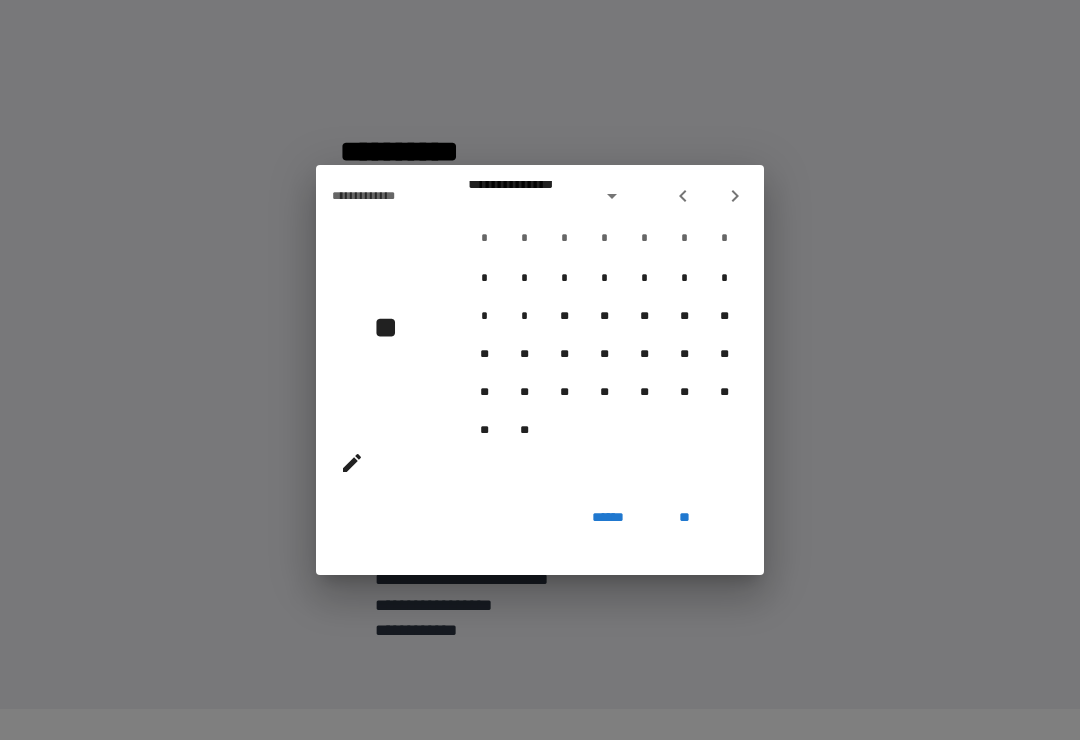 click 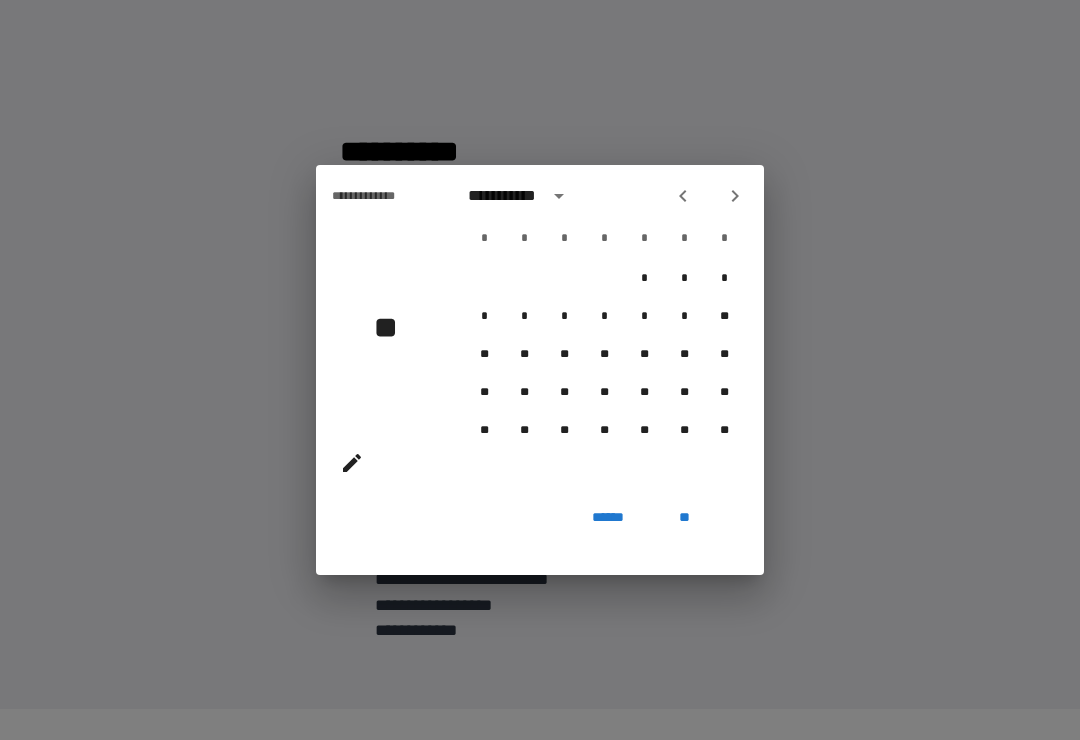 click 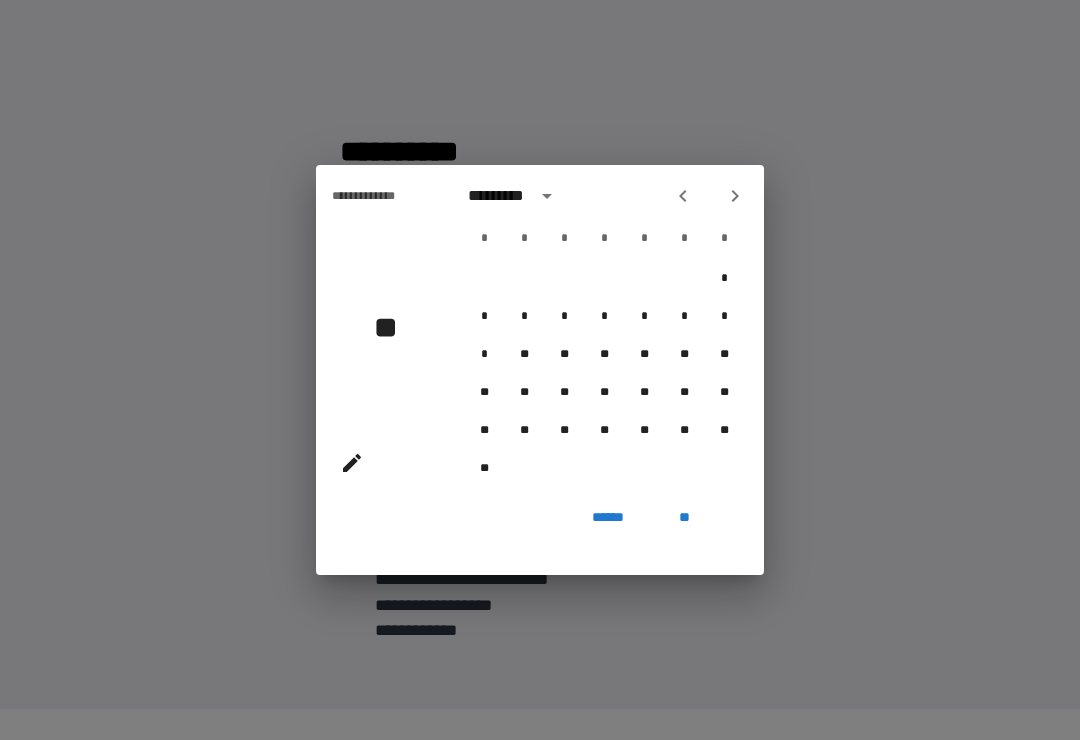 click 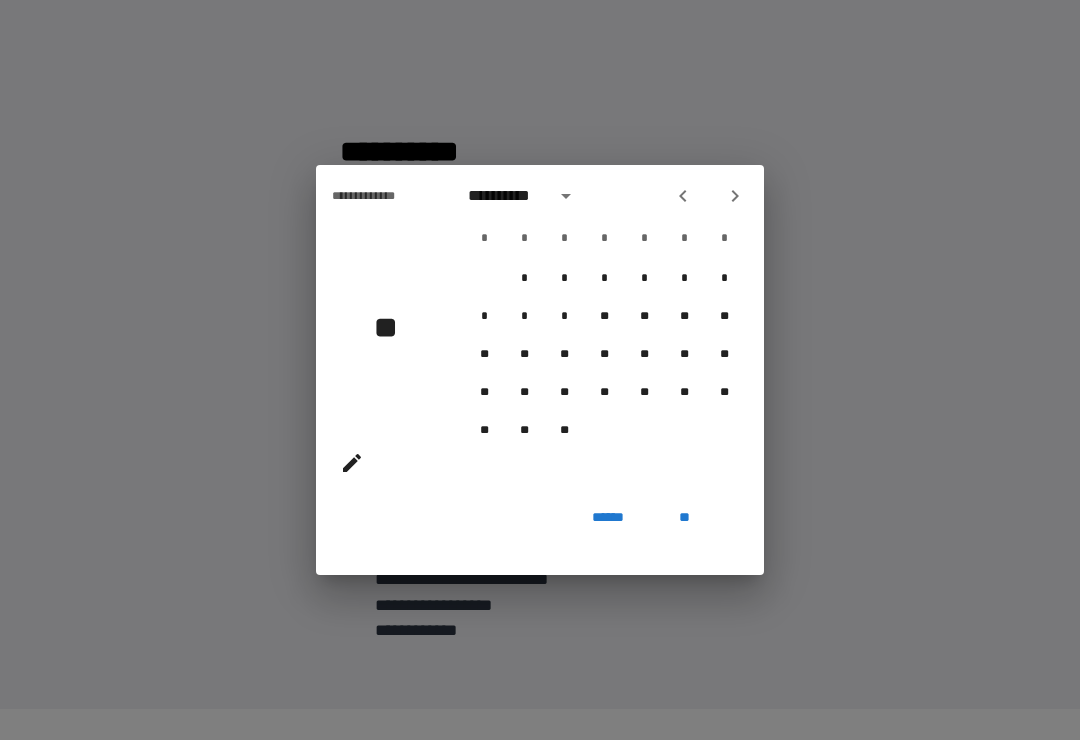 click 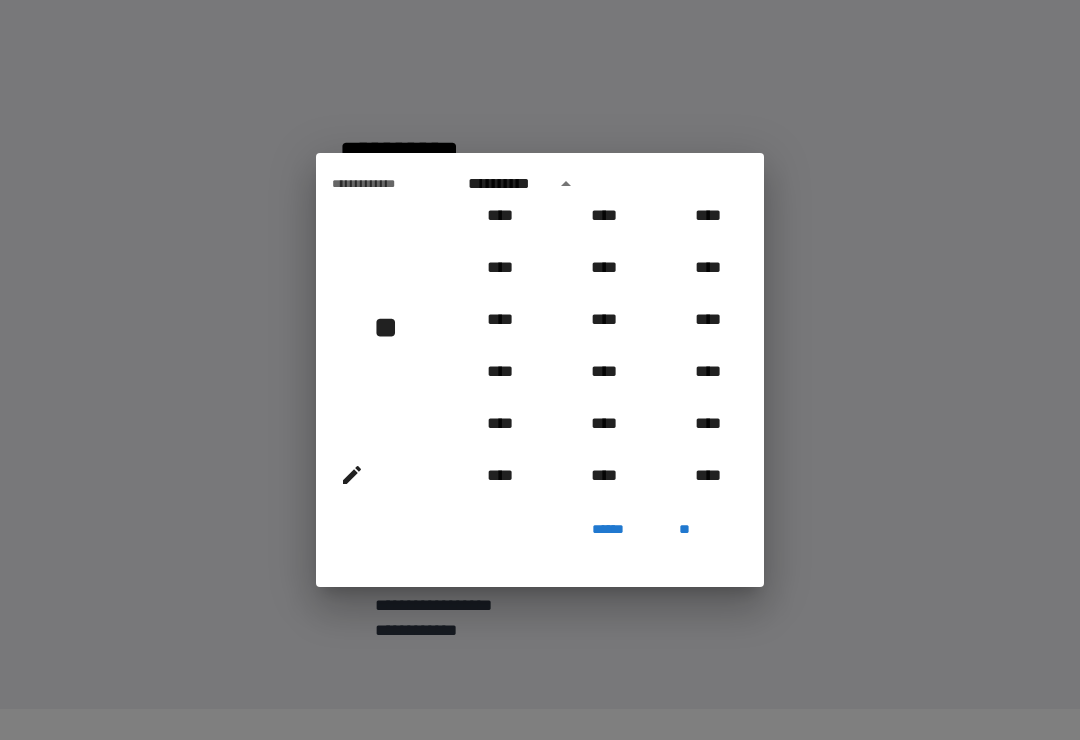 scroll, scrollTop: 1057, scrollLeft: 0, axis: vertical 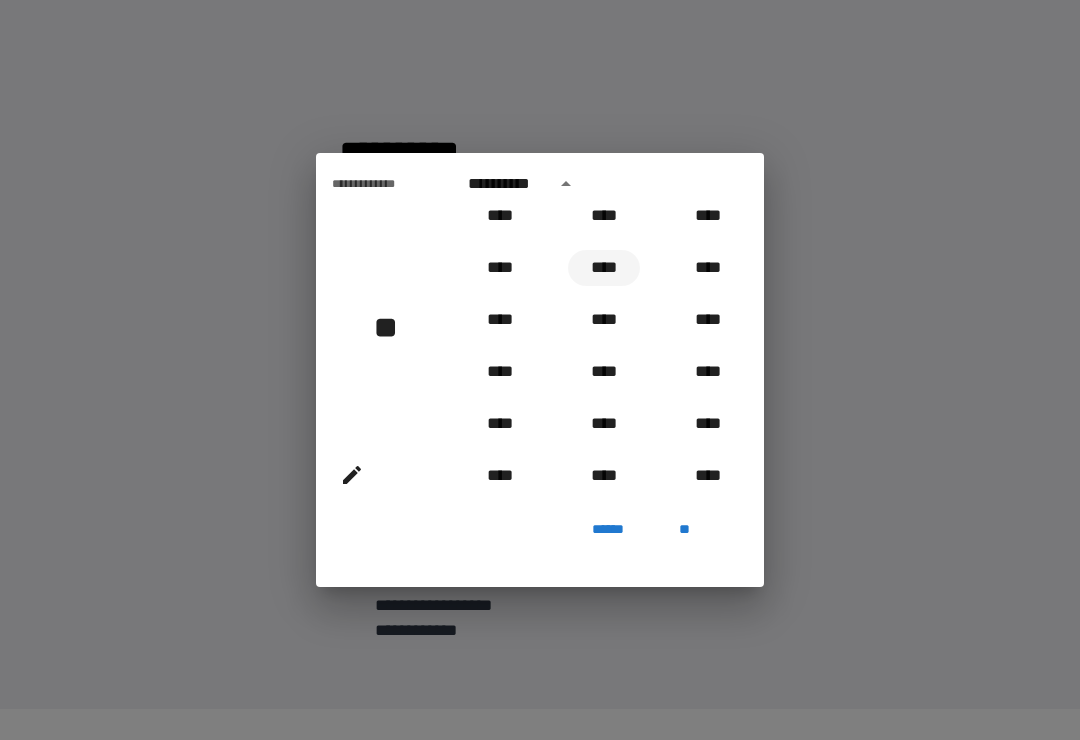 click on "****" at bounding box center [604, 268] 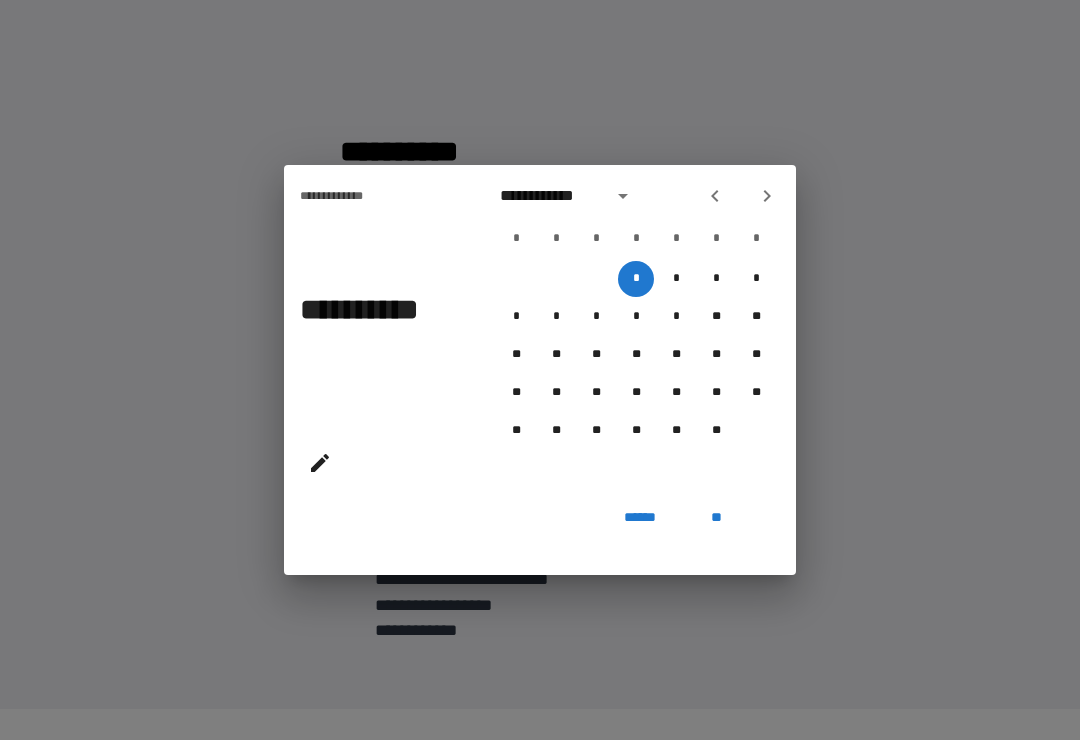 click 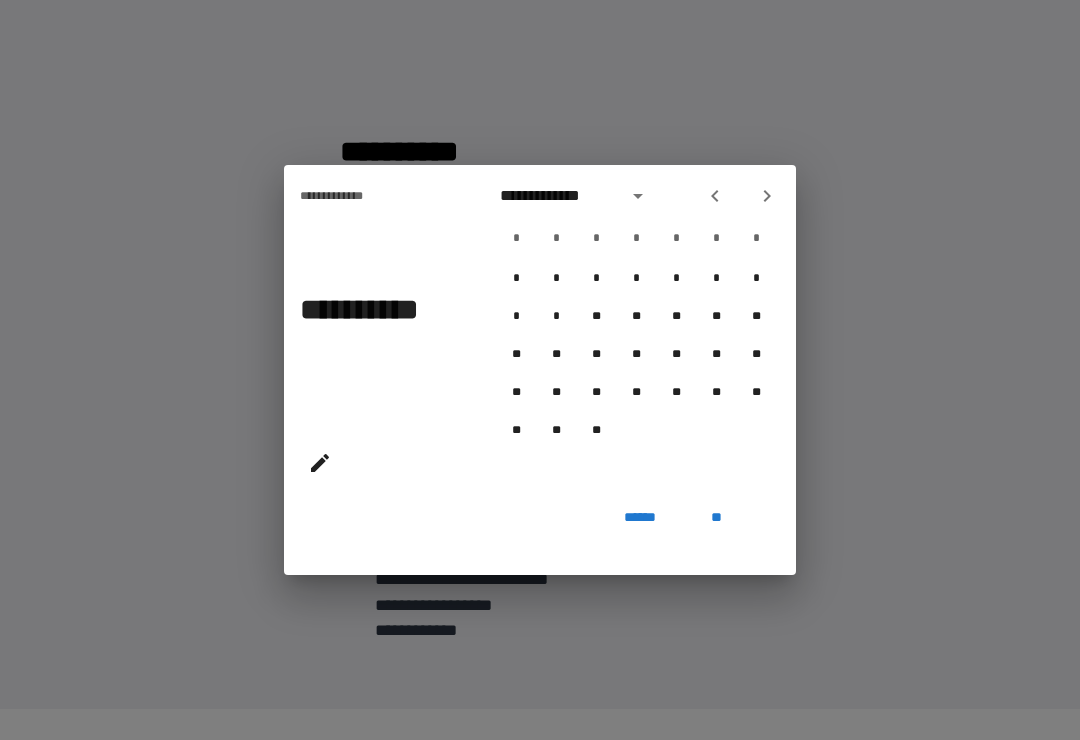 click 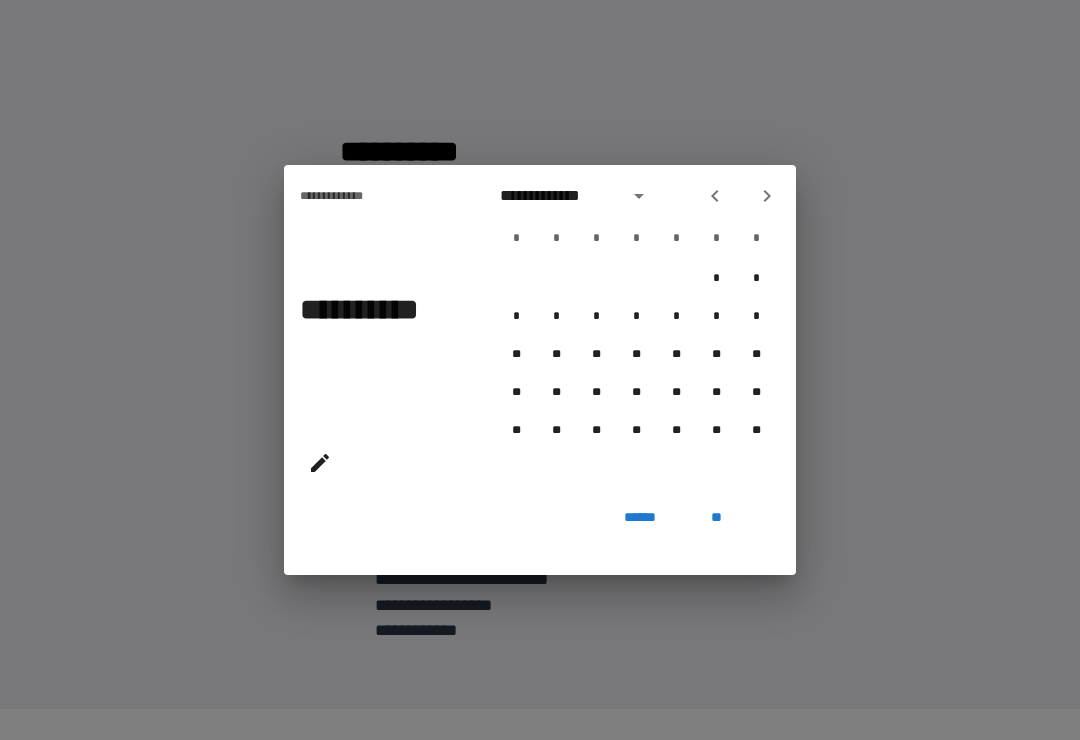click 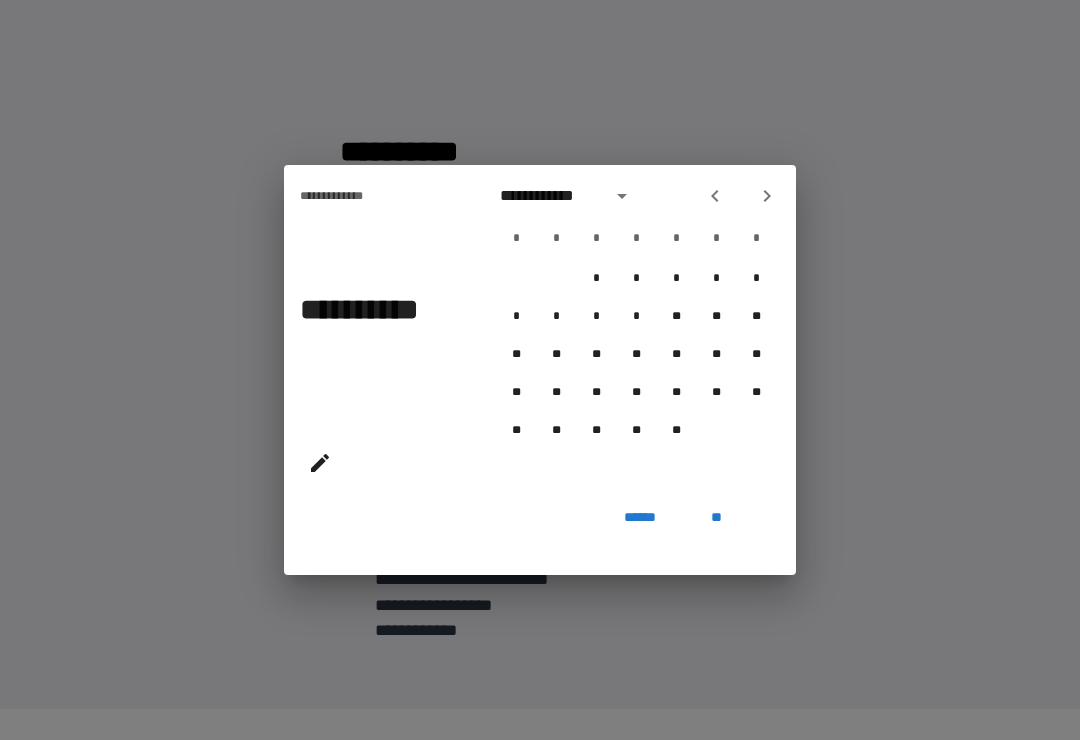click 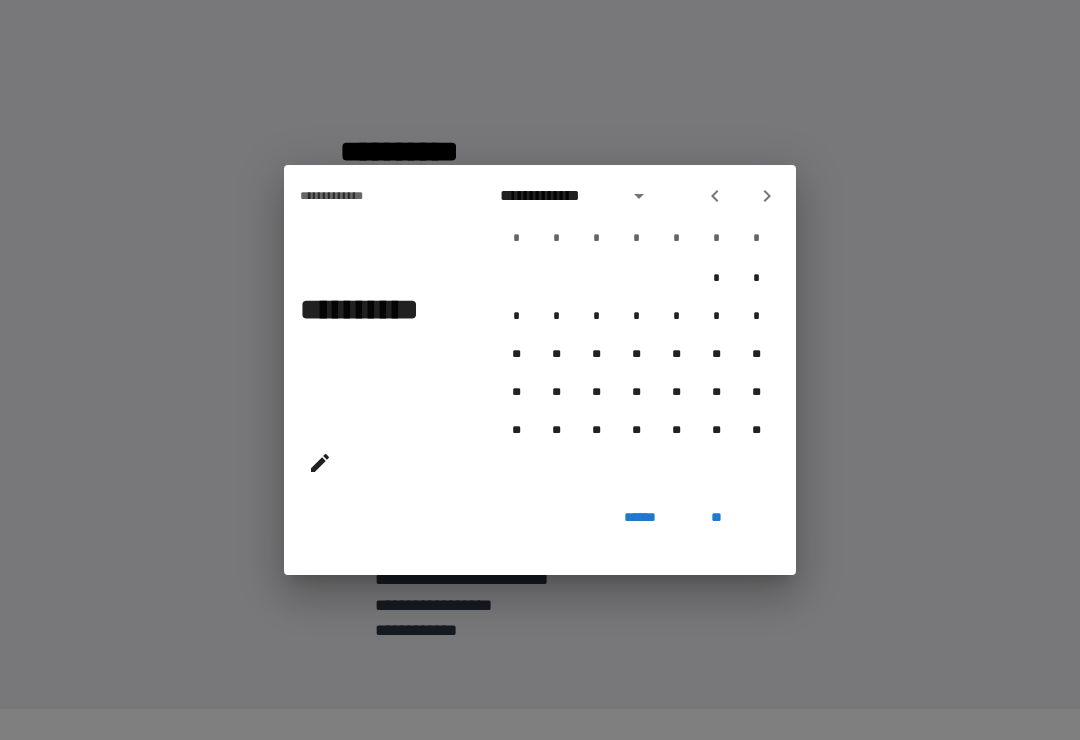 click 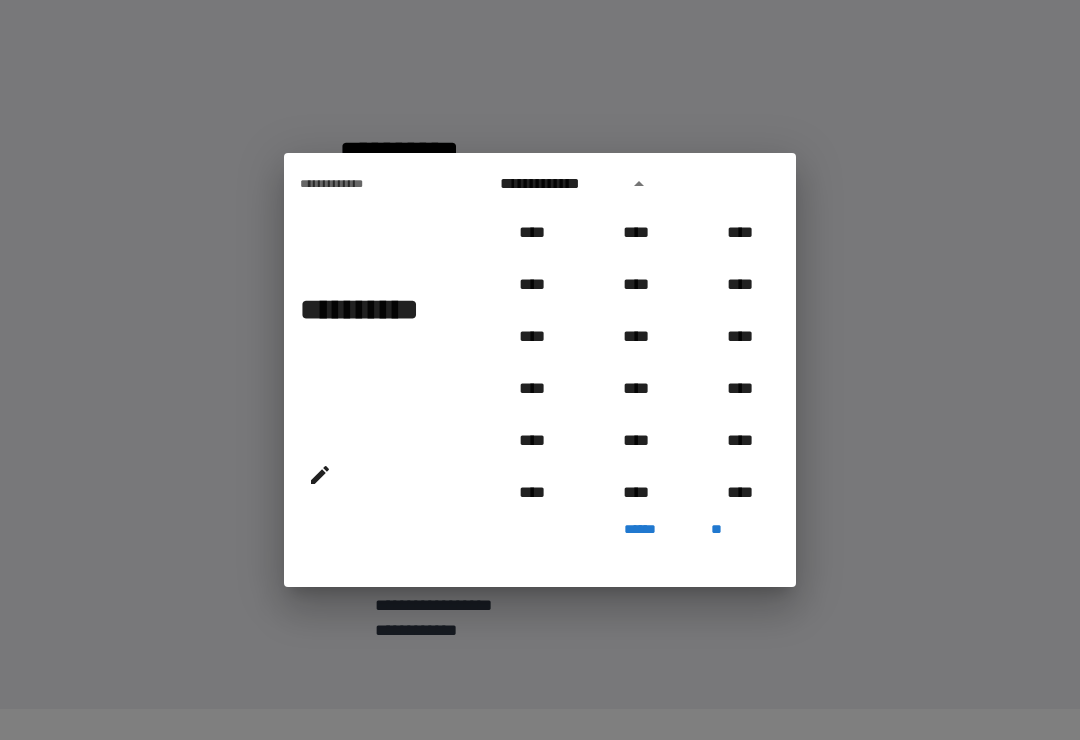 scroll, scrollTop: 966, scrollLeft: 0, axis: vertical 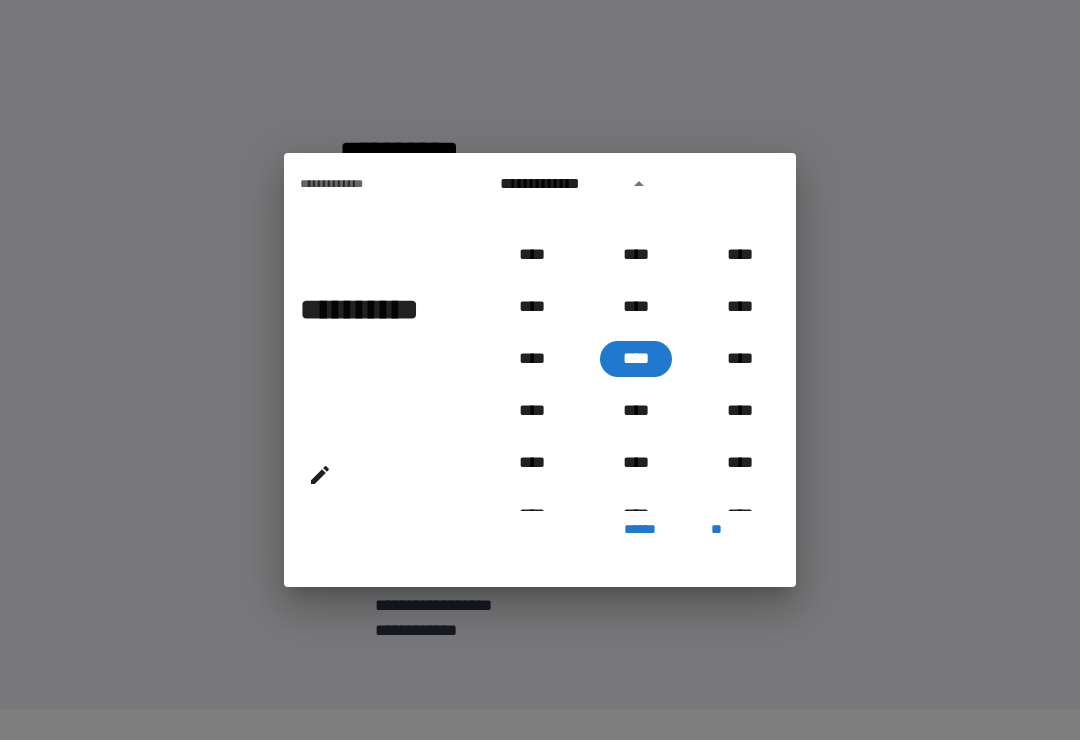 click on "****" at bounding box center (636, 359) 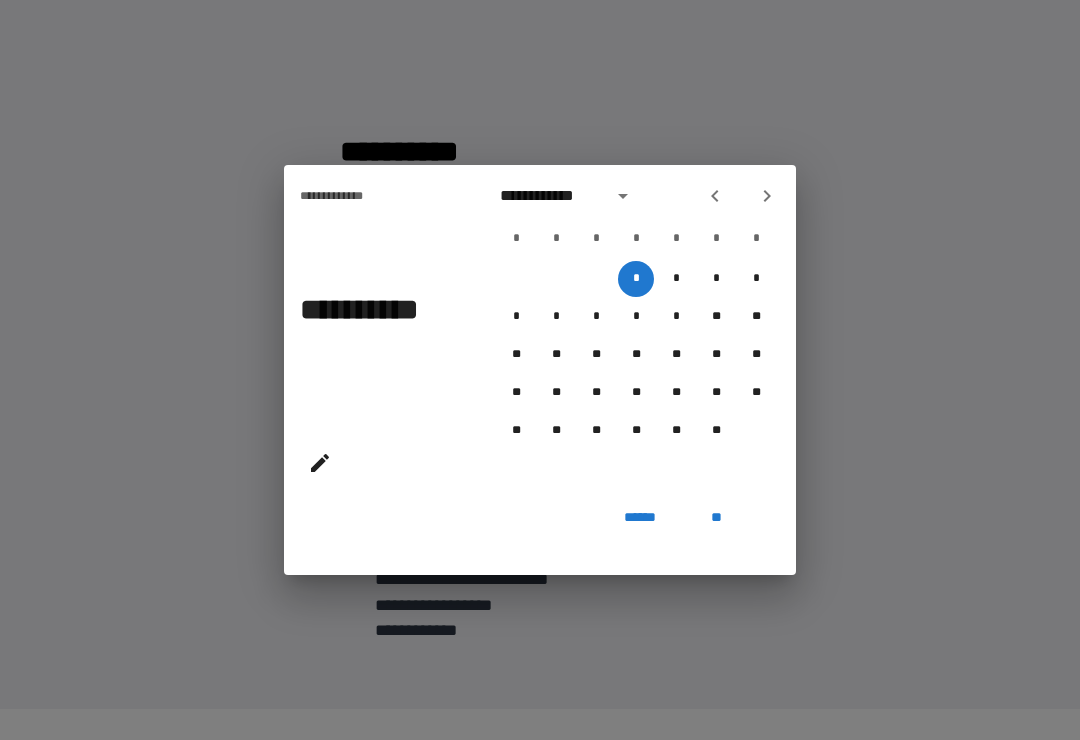 click 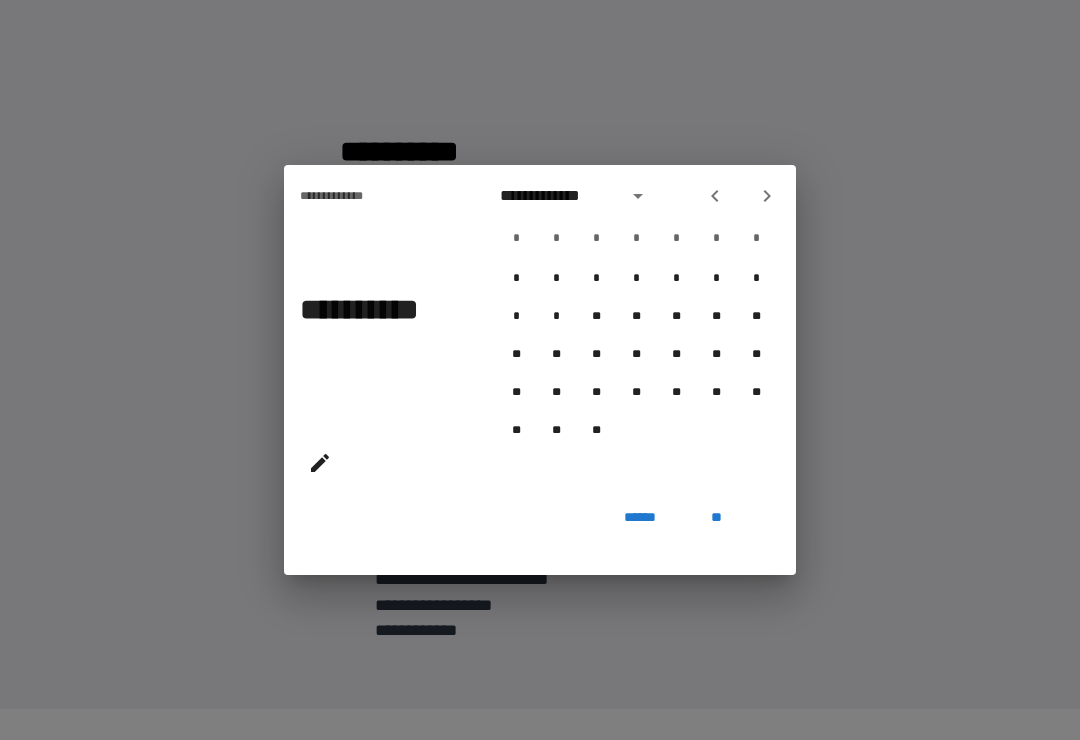 click 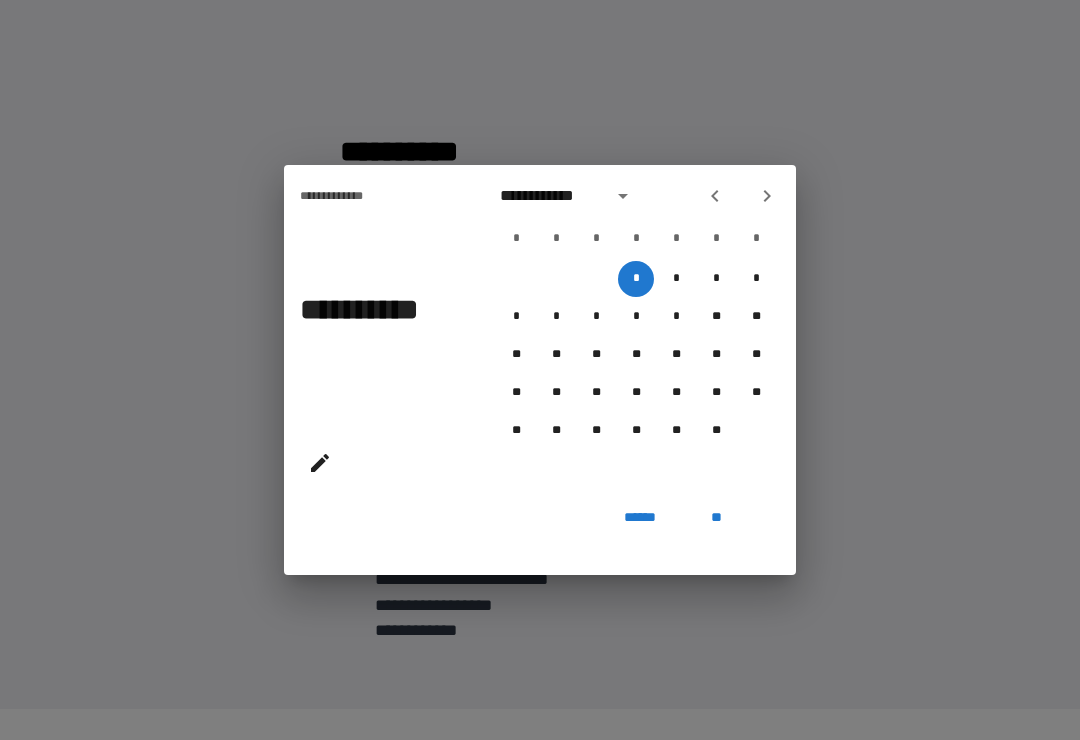 click 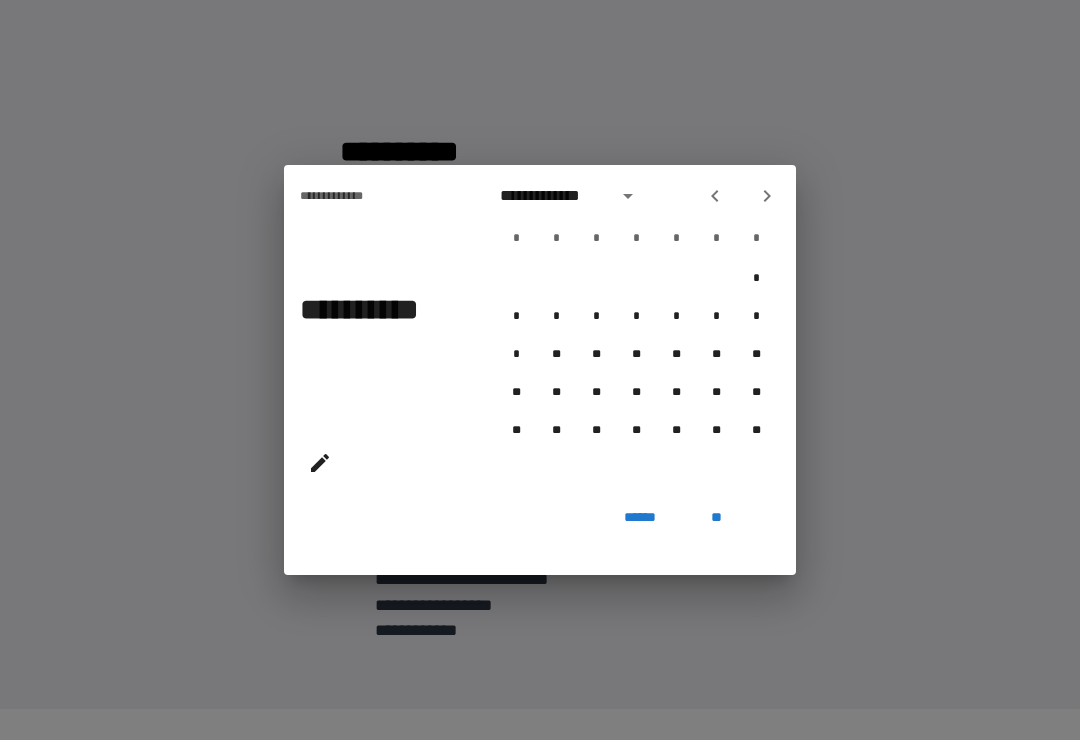 click 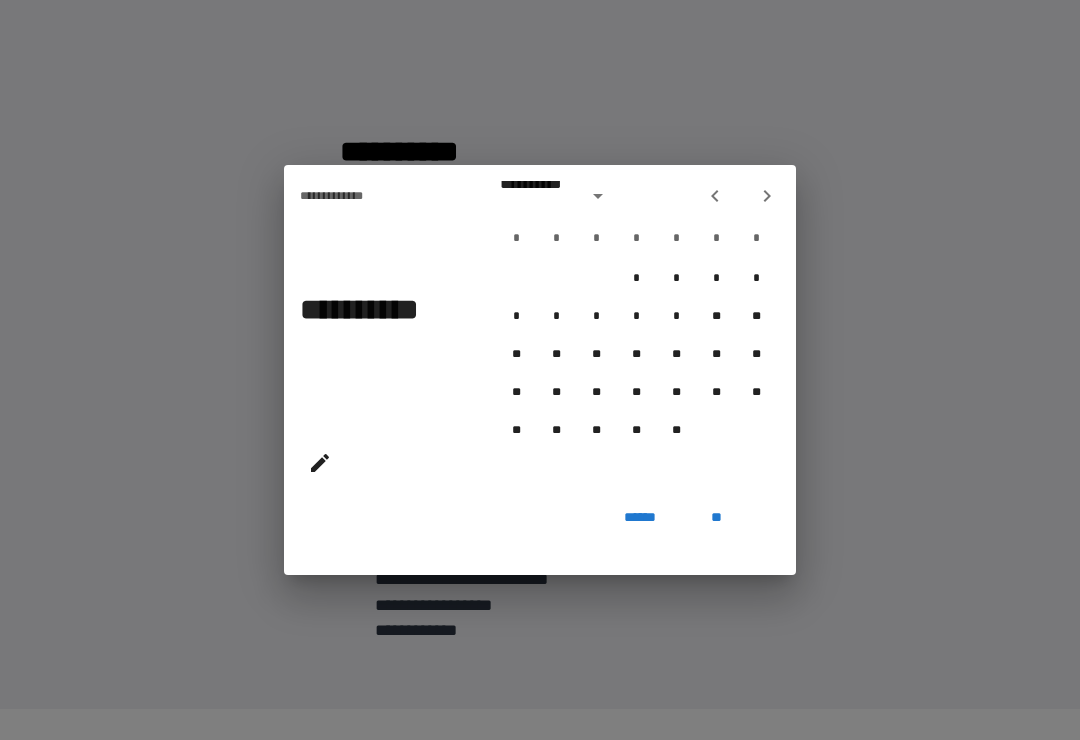 click 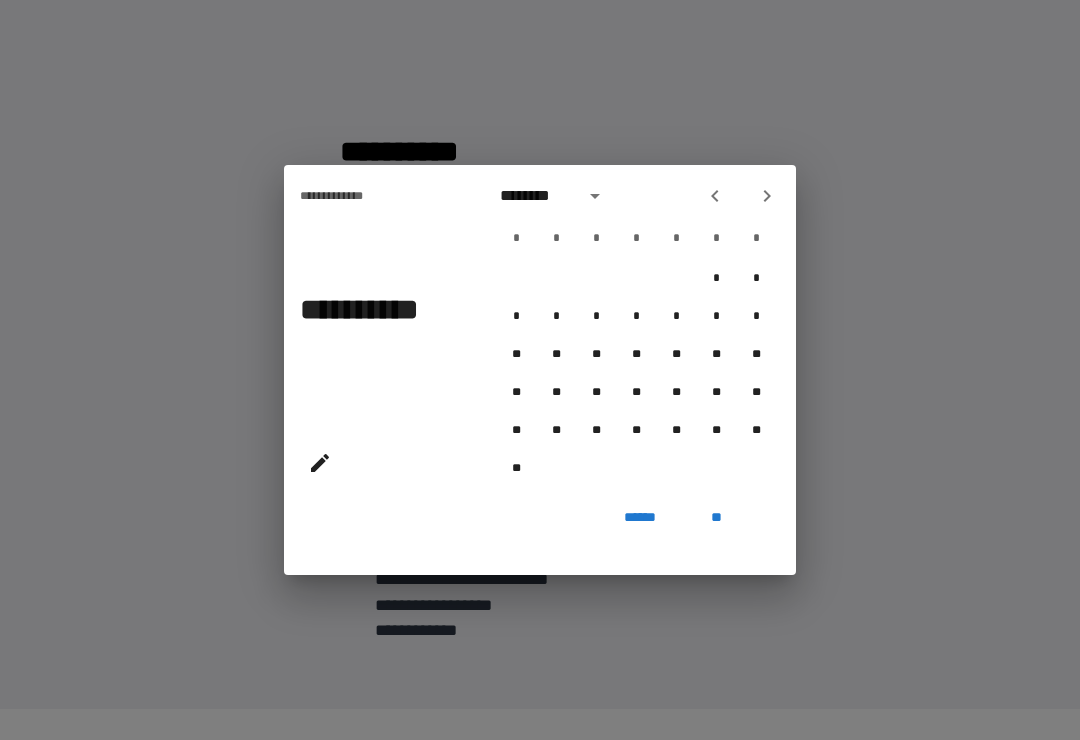 click 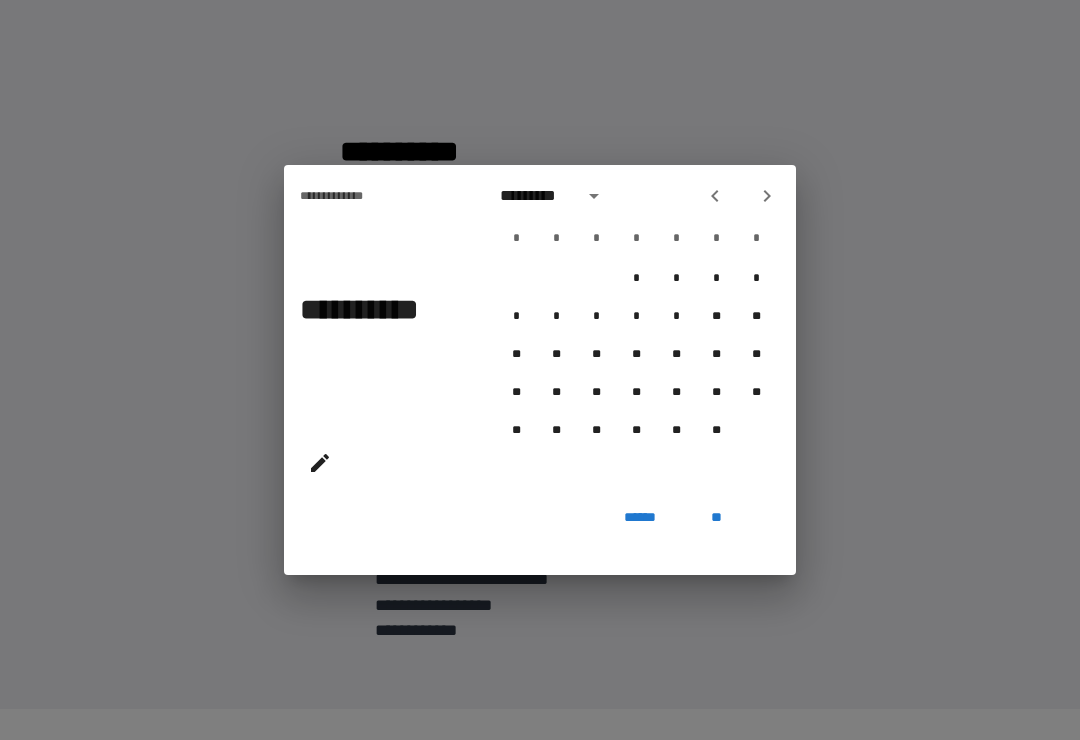 click 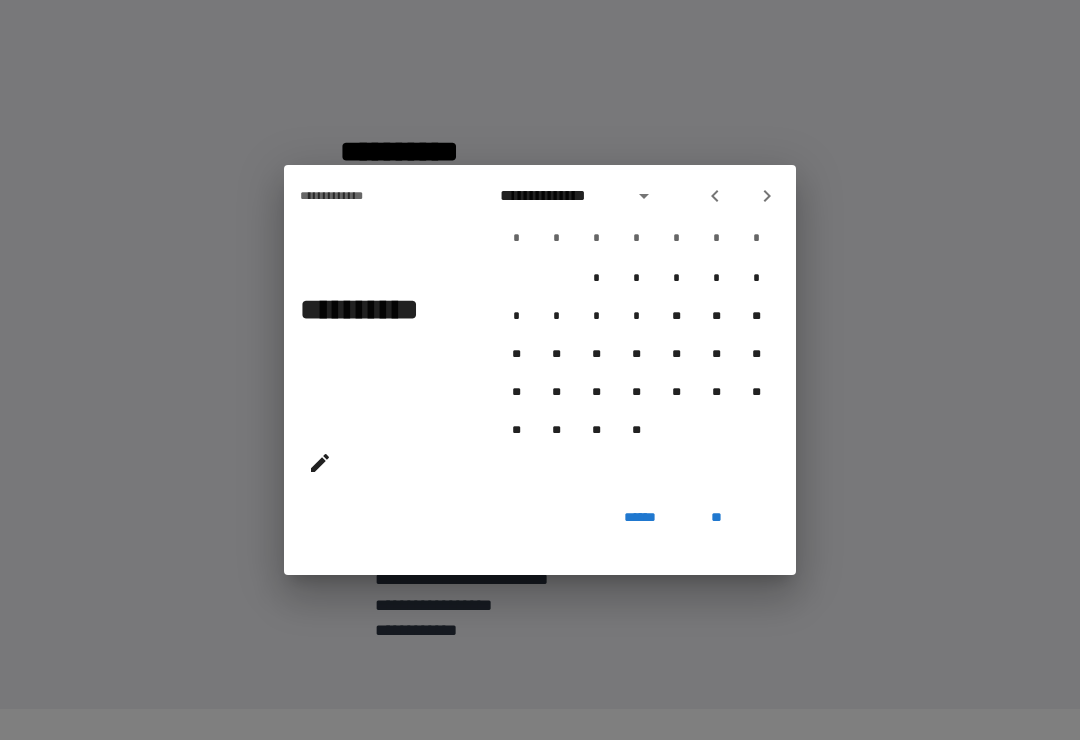 click 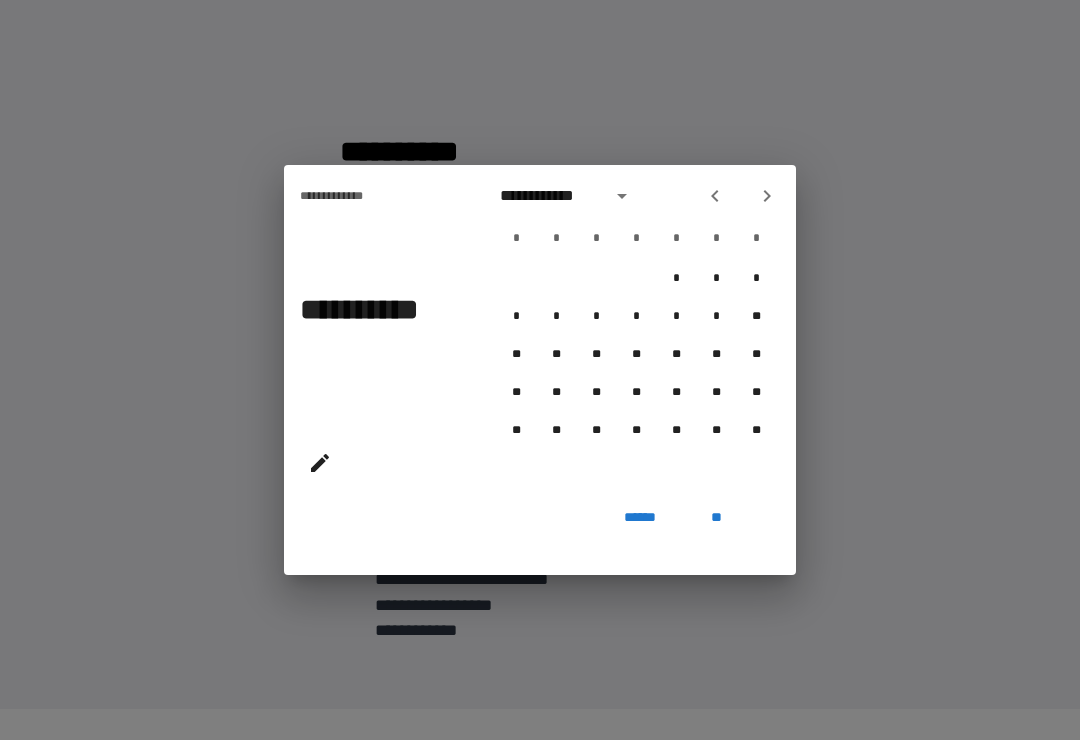 click 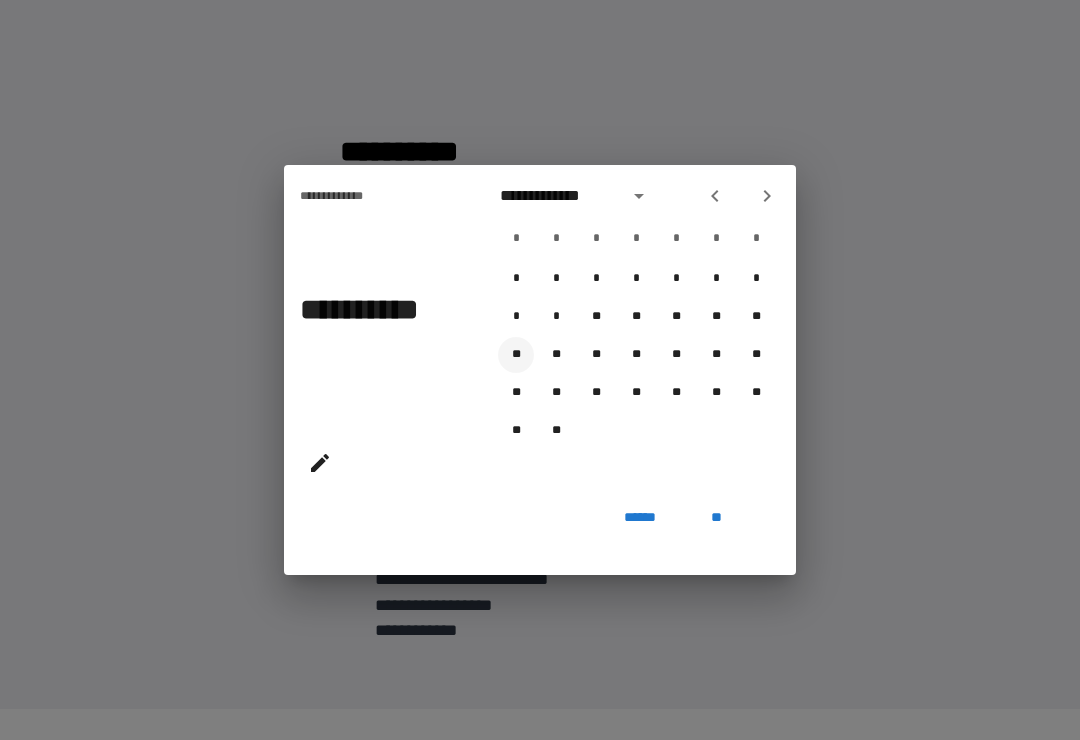 click on "**" at bounding box center (516, 355) 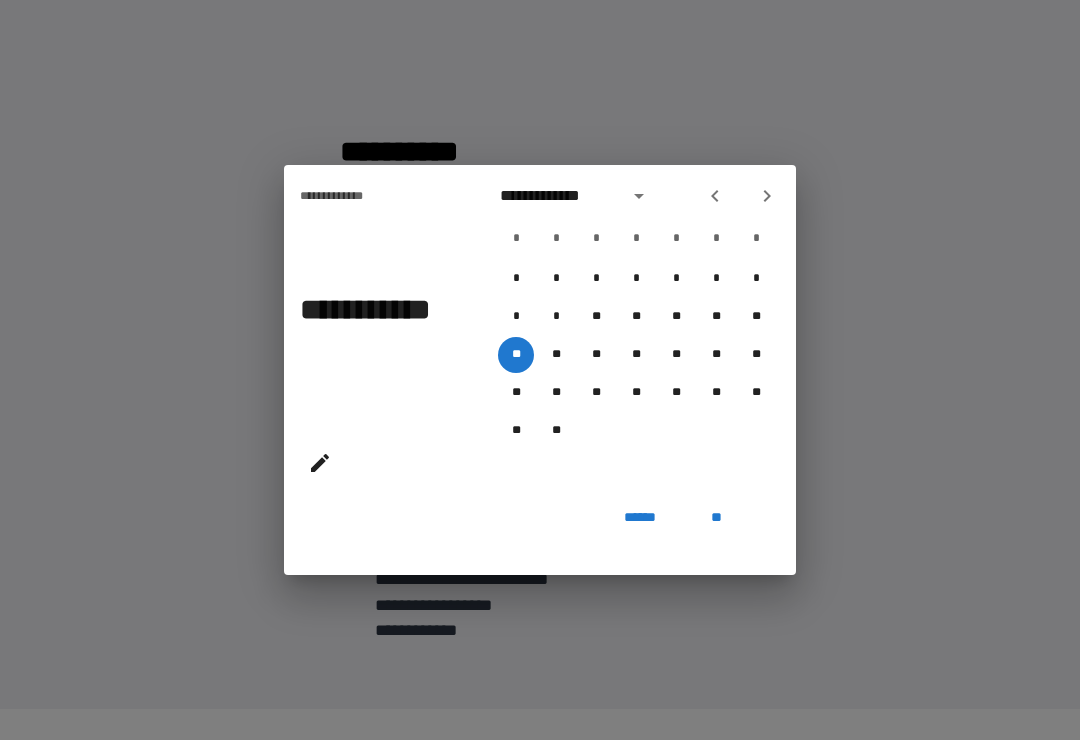 click on "**" at bounding box center [716, 517] 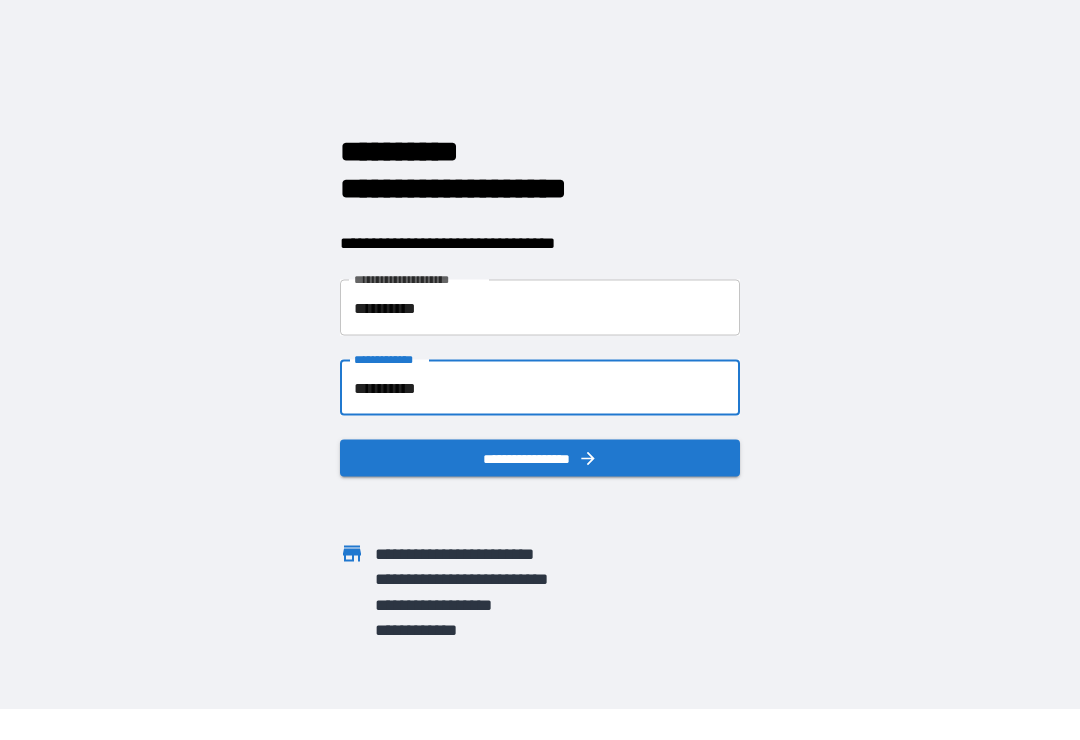 click on "**********" at bounding box center [540, 458] 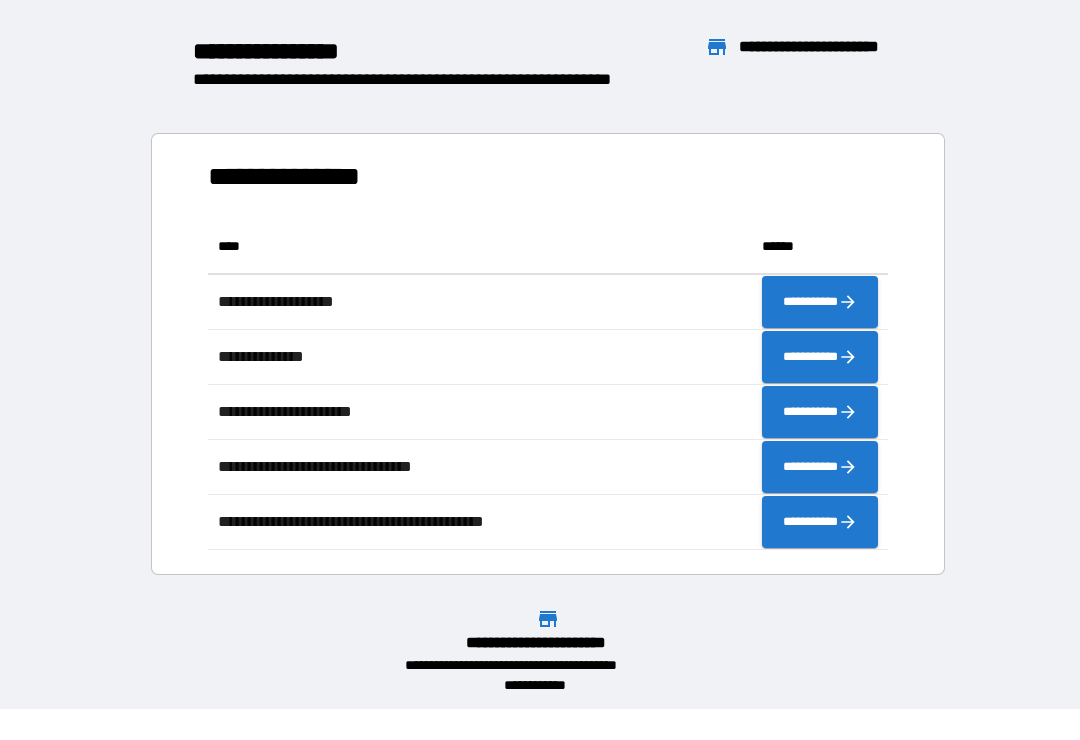scroll, scrollTop: 1, scrollLeft: 1, axis: both 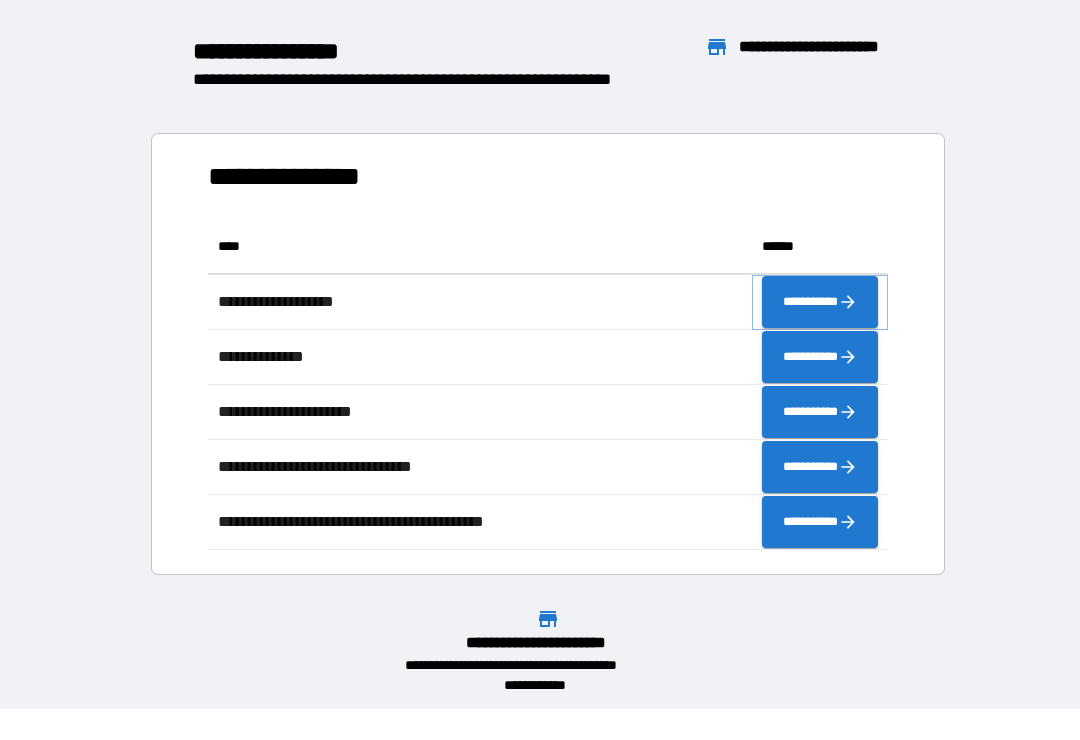 click on "**********" at bounding box center (820, 302) 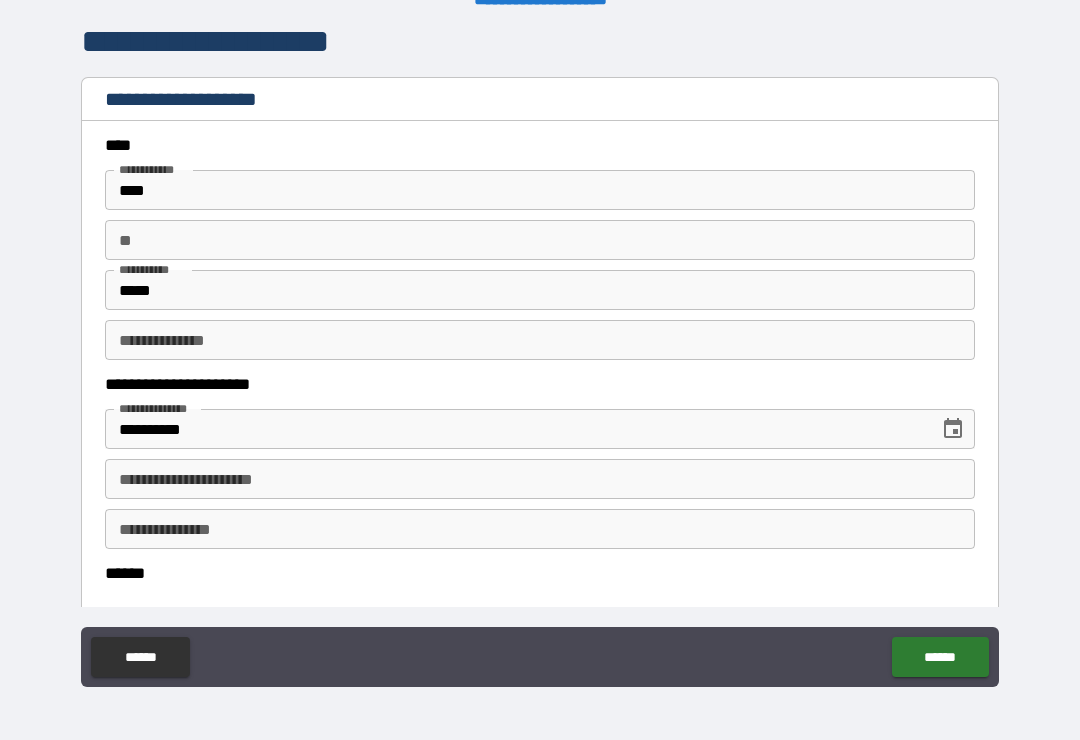 click on "**" at bounding box center (540, 240) 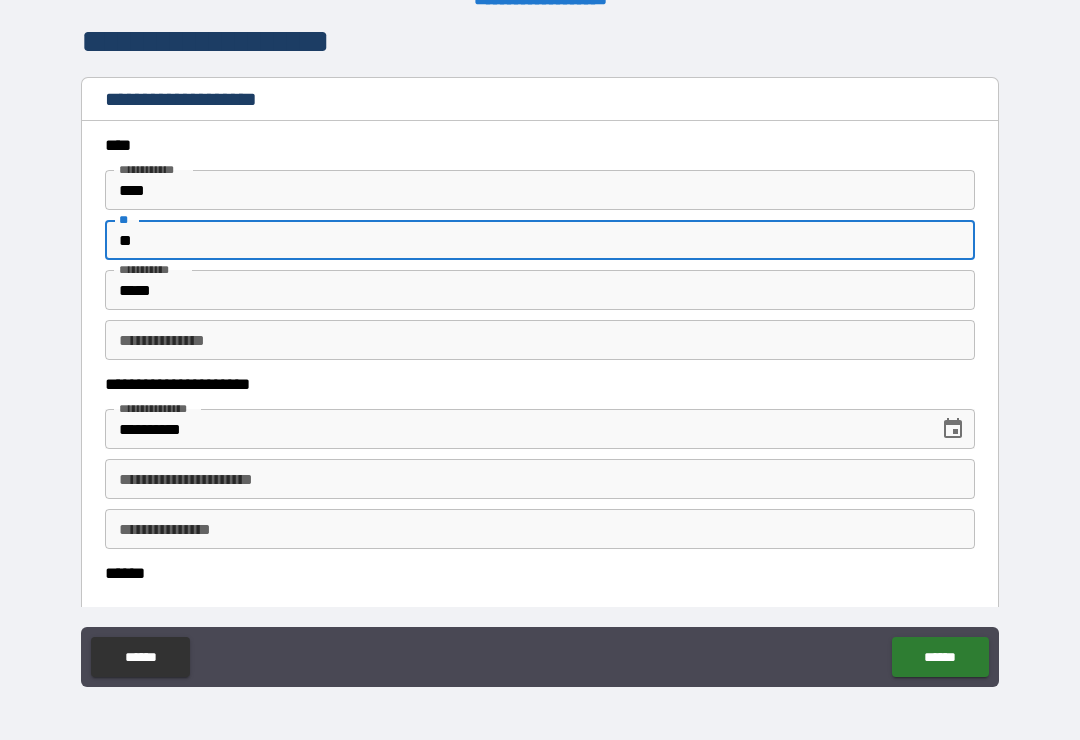 type on "**" 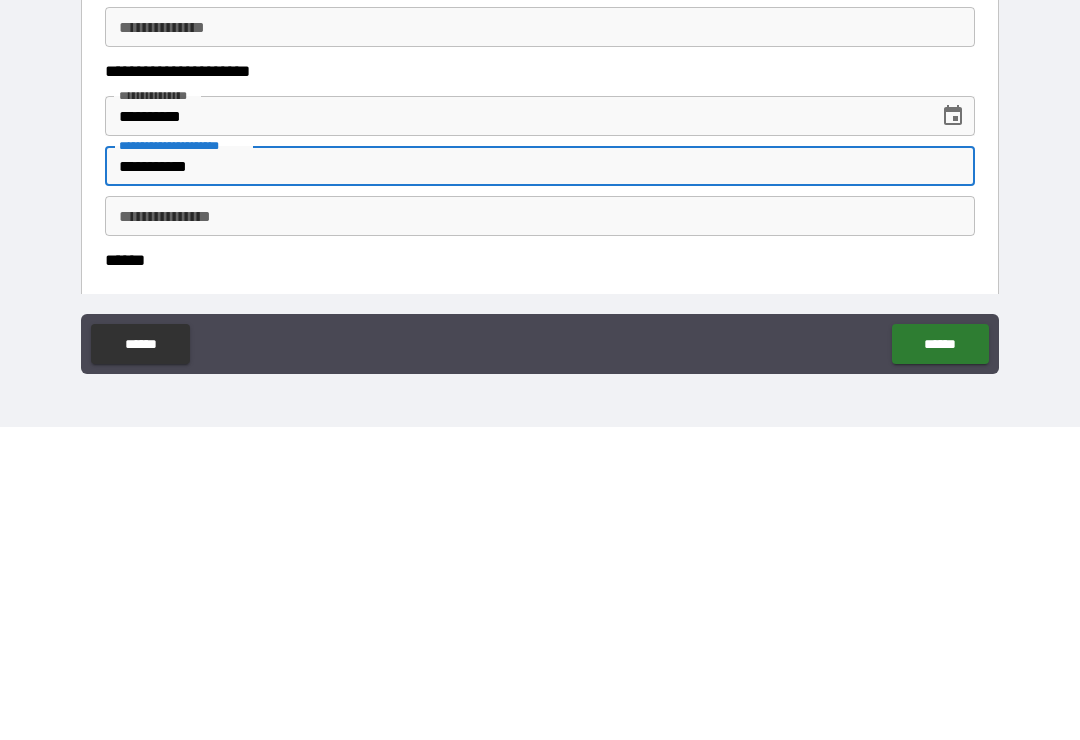 type on "**********" 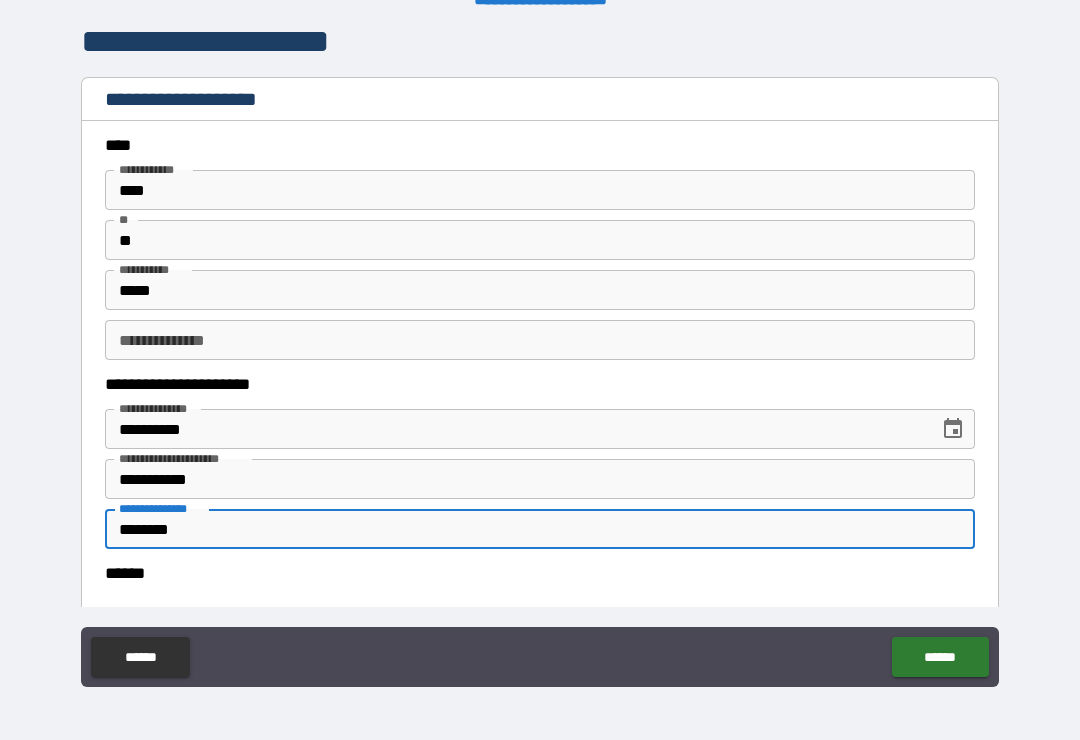 type on "********" 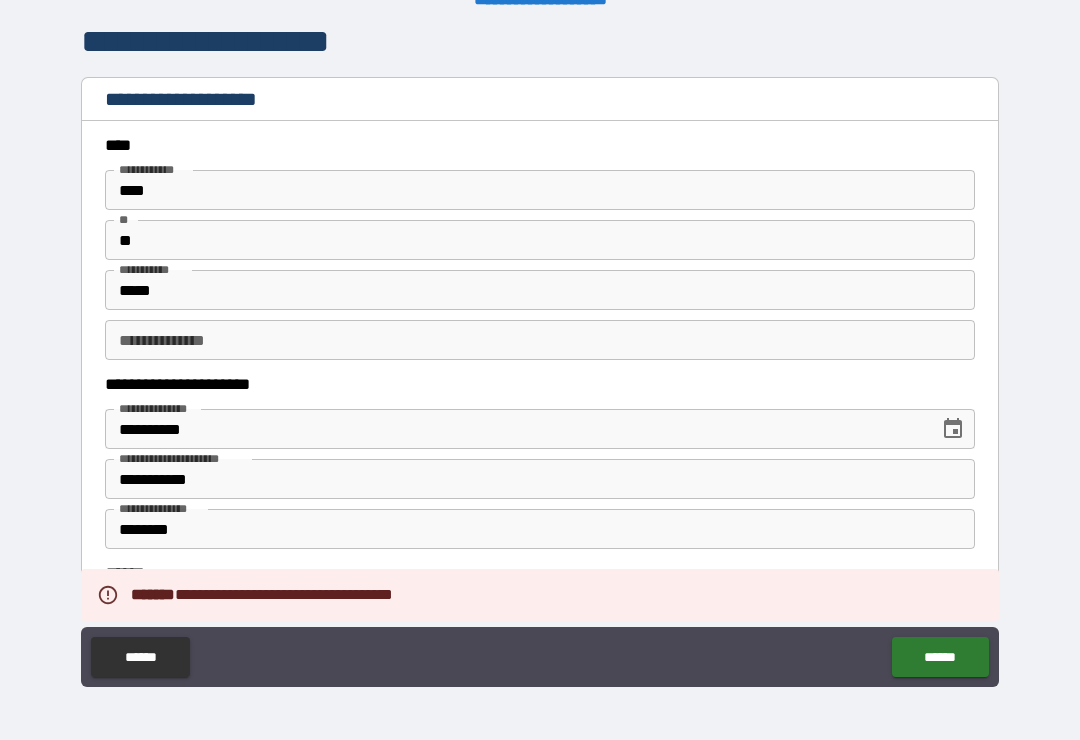 click on "******" at bounding box center (940, 657) 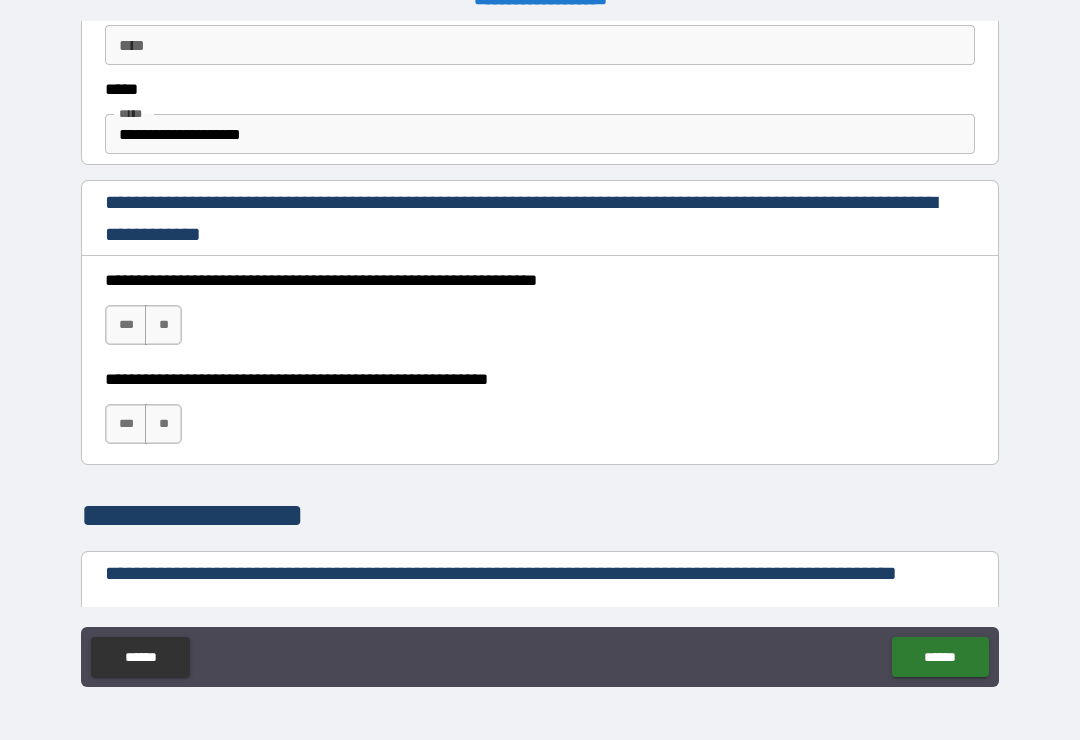 scroll, scrollTop: 1200, scrollLeft: 0, axis: vertical 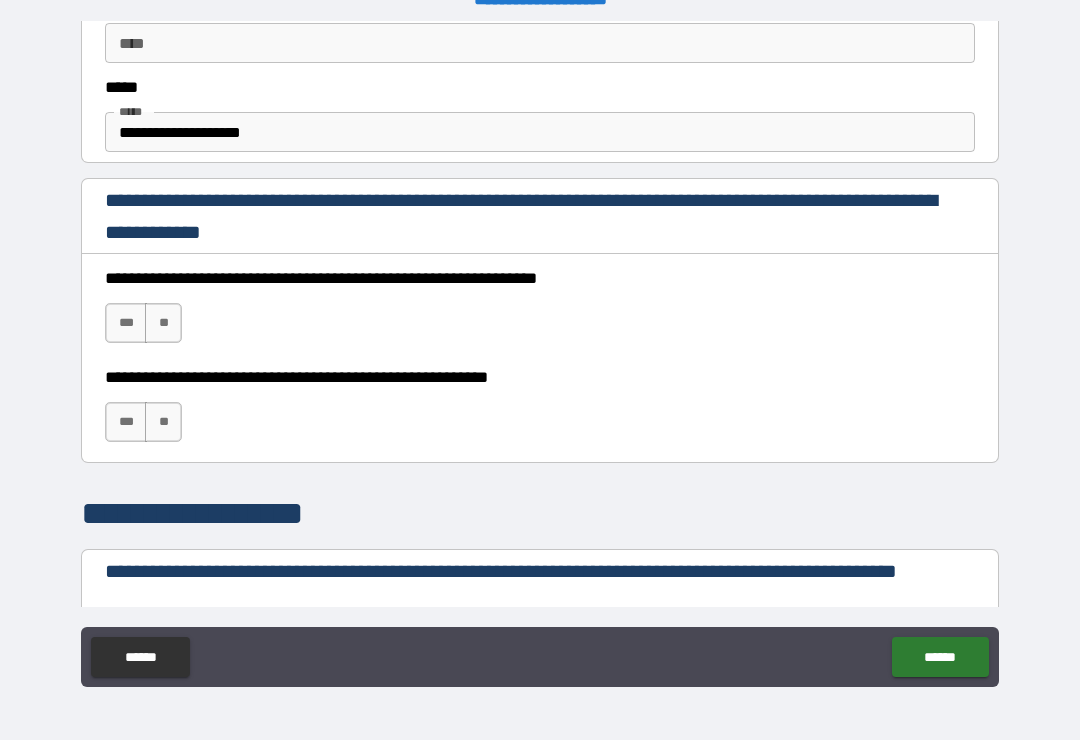 click on "***" at bounding box center [126, 323] 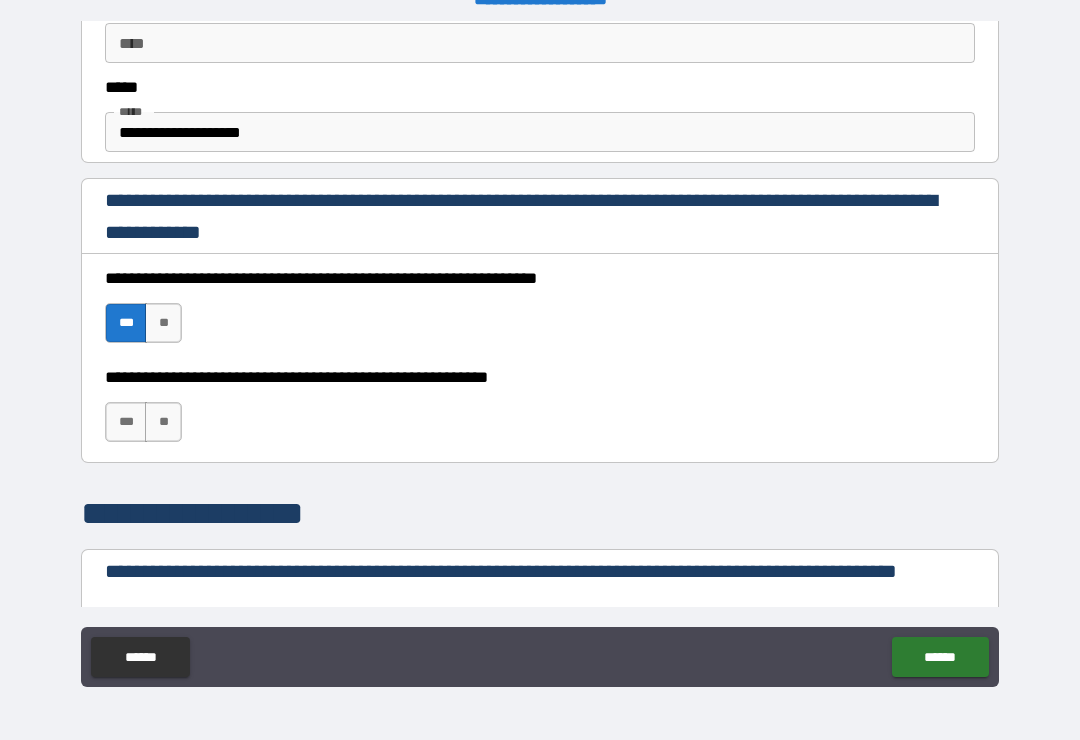 click on "***" at bounding box center [126, 422] 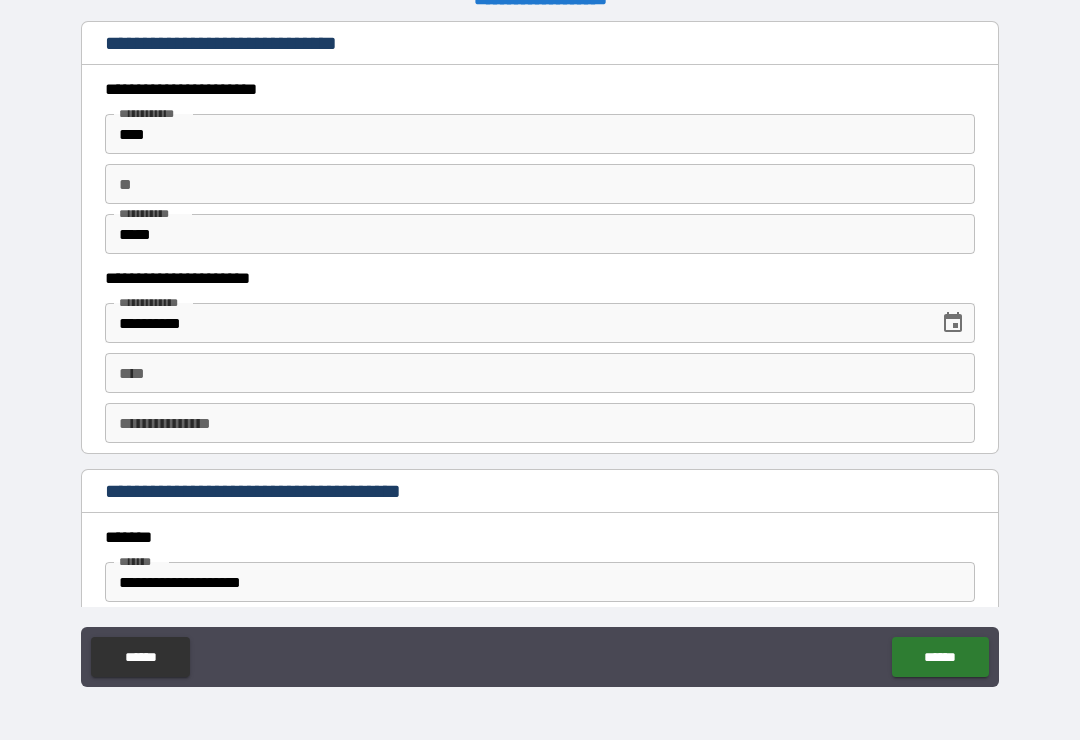 scroll, scrollTop: 1856, scrollLeft: 0, axis: vertical 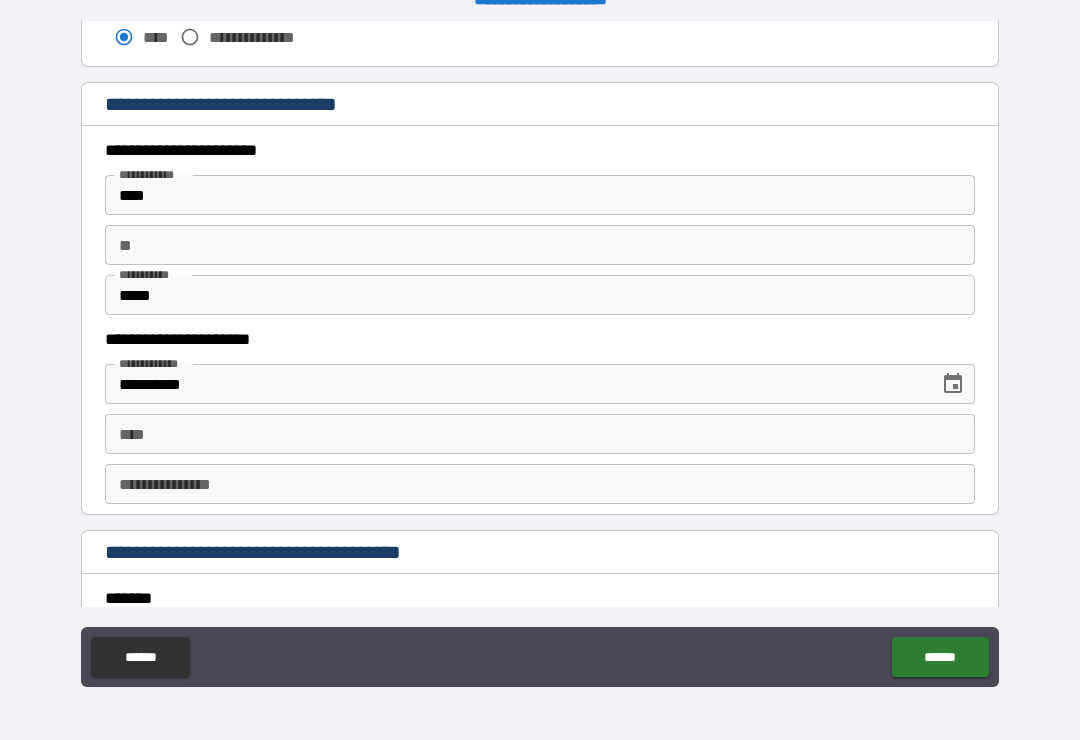 click on "**** ****" at bounding box center [540, 434] 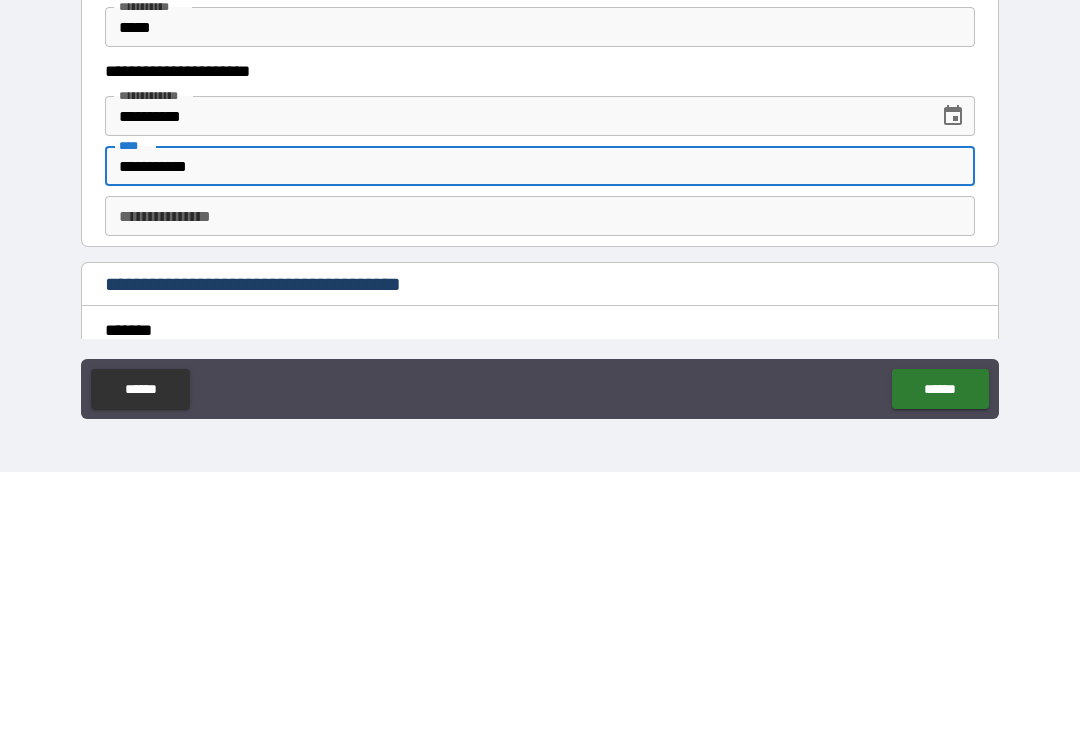 type on "**********" 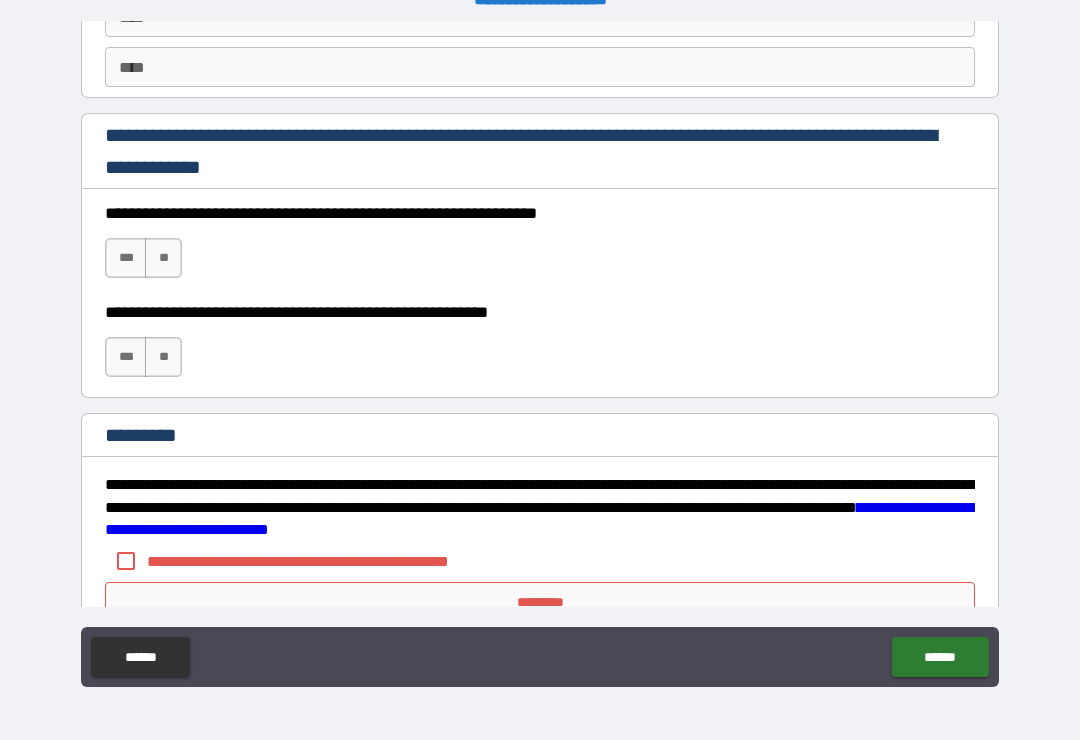 scroll, scrollTop: 2899, scrollLeft: 0, axis: vertical 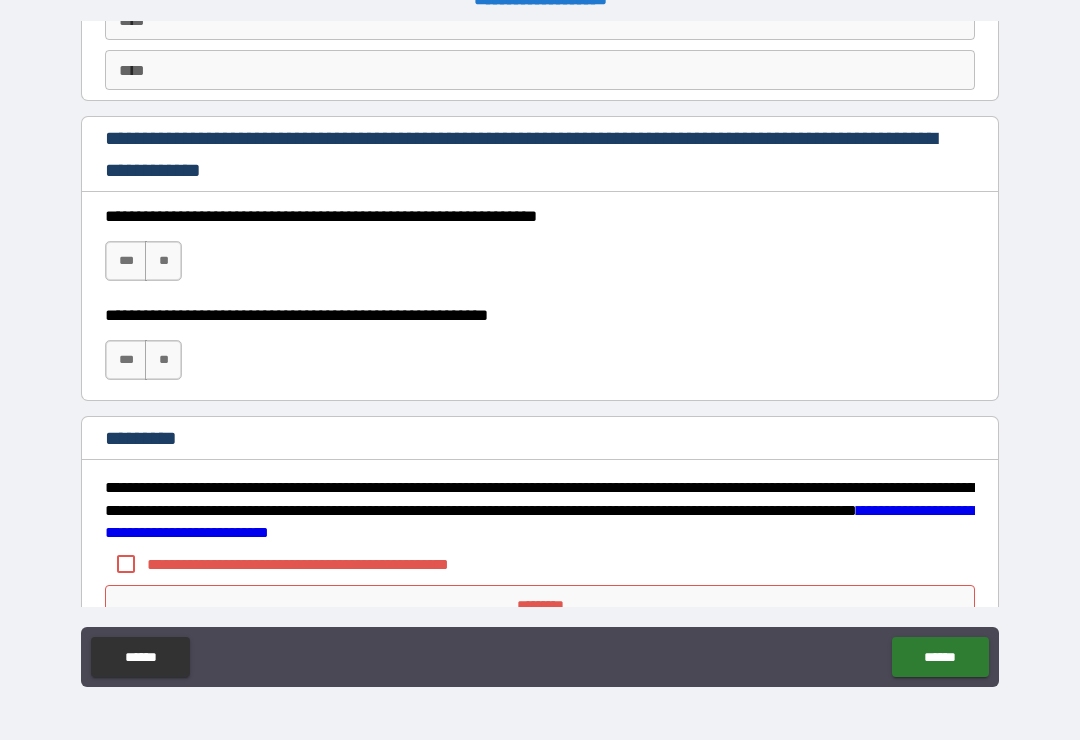 type on "********" 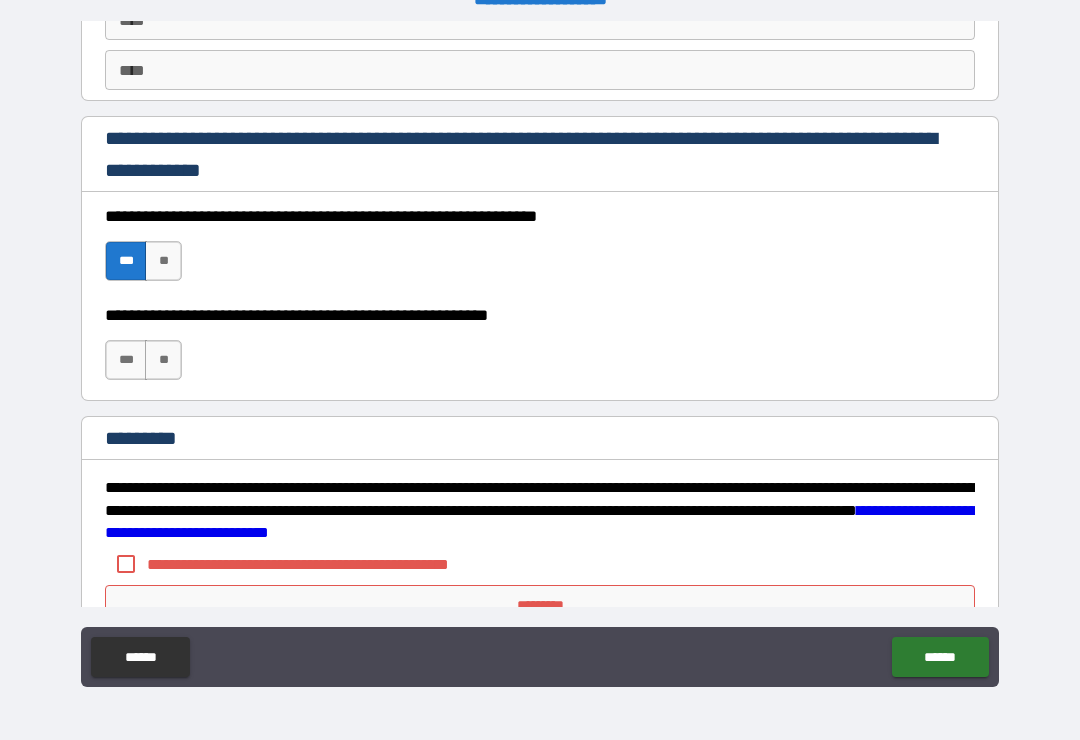 click on "***" at bounding box center (126, 360) 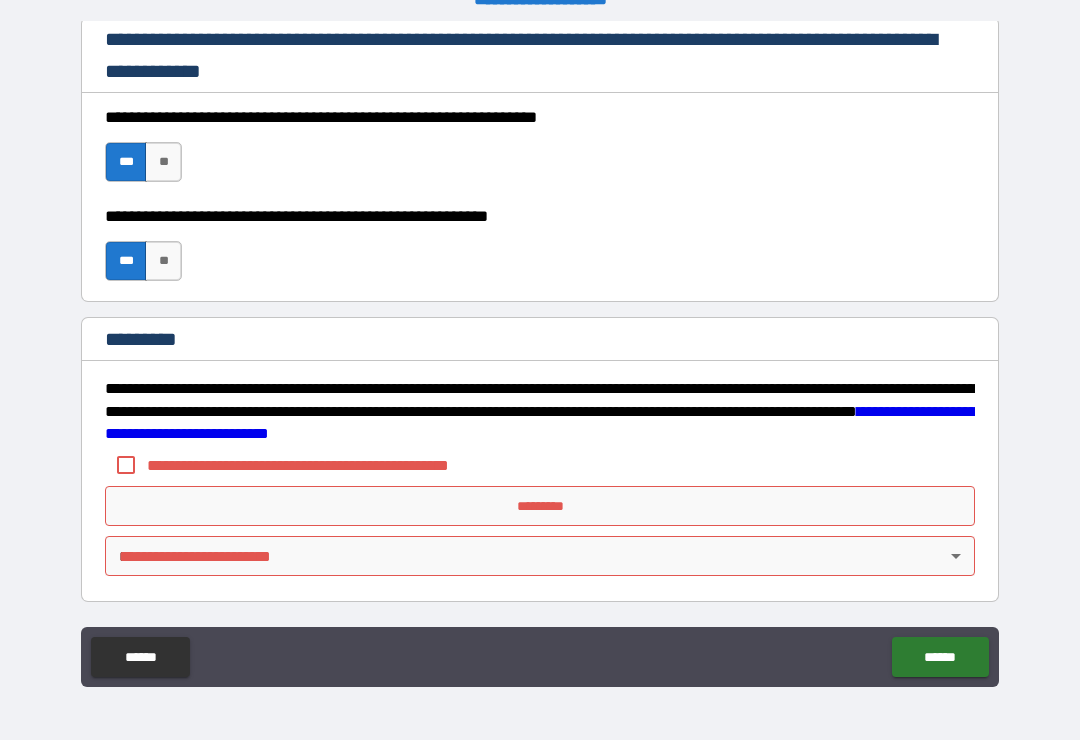scroll, scrollTop: 2998, scrollLeft: 0, axis: vertical 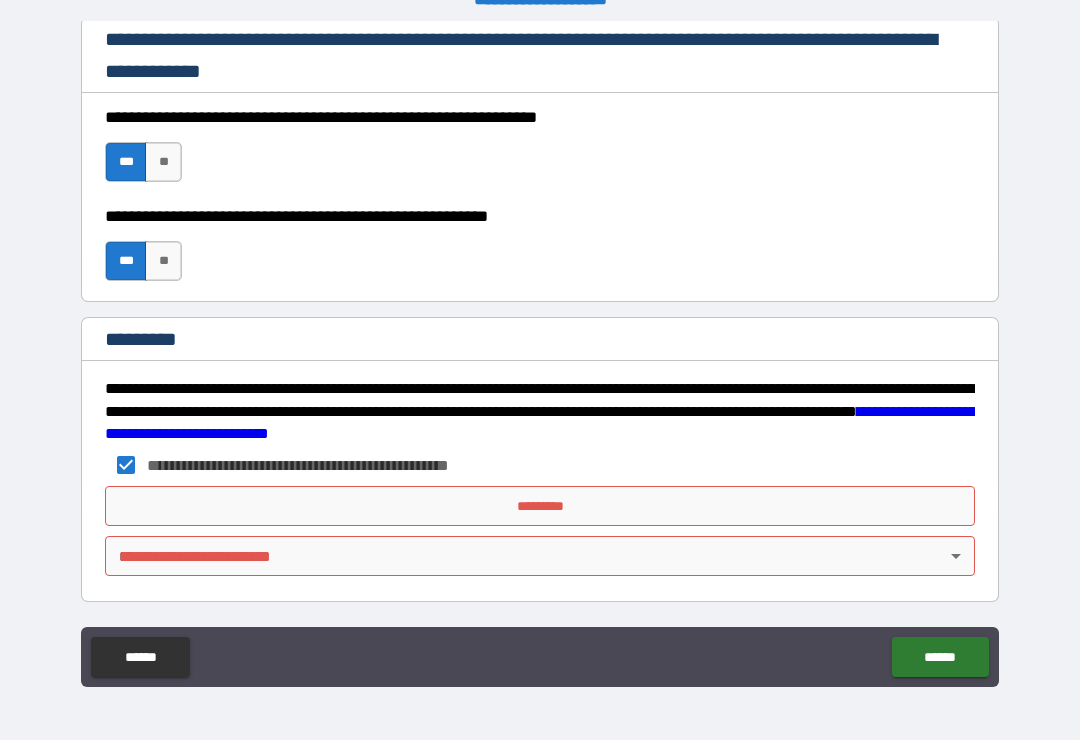click on "*********" at bounding box center [540, 506] 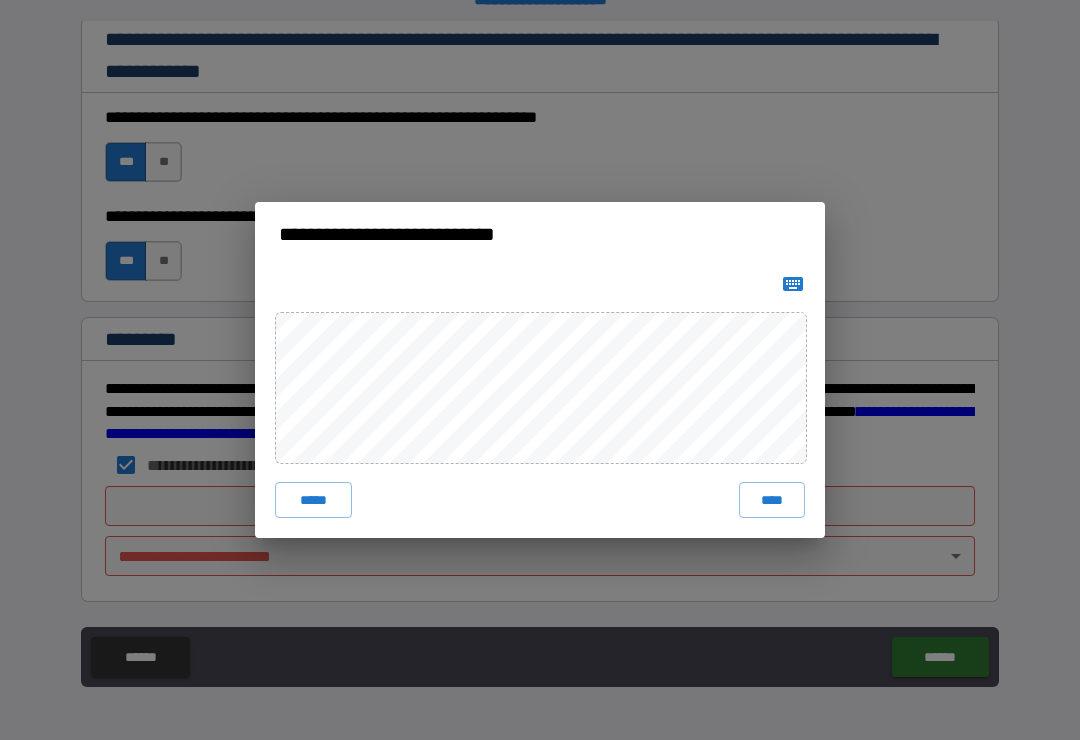 click on "****" at bounding box center [772, 500] 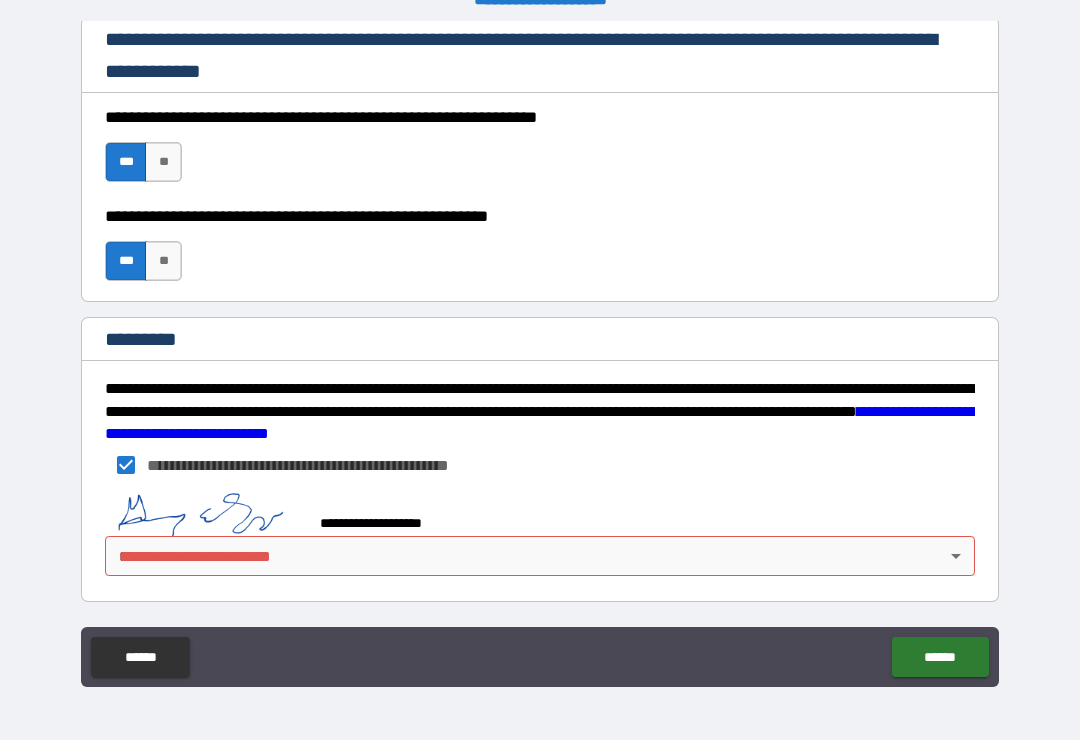 scroll, scrollTop: 2988, scrollLeft: 0, axis: vertical 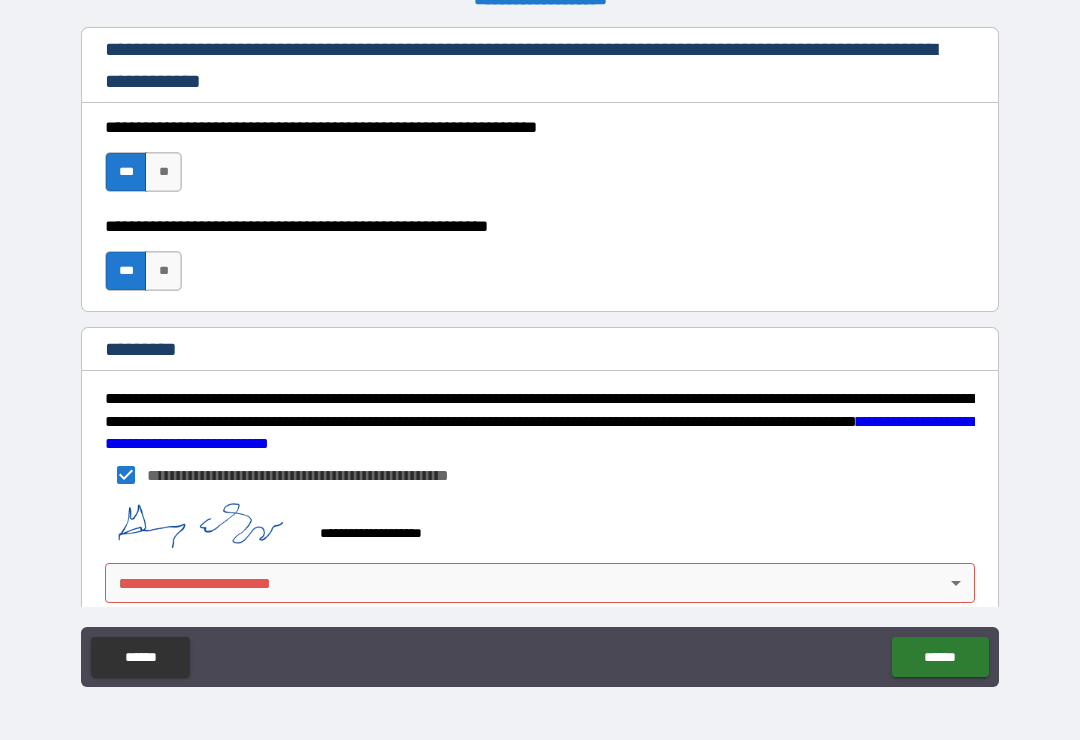 click on "**********" at bounding box center (540, 354) 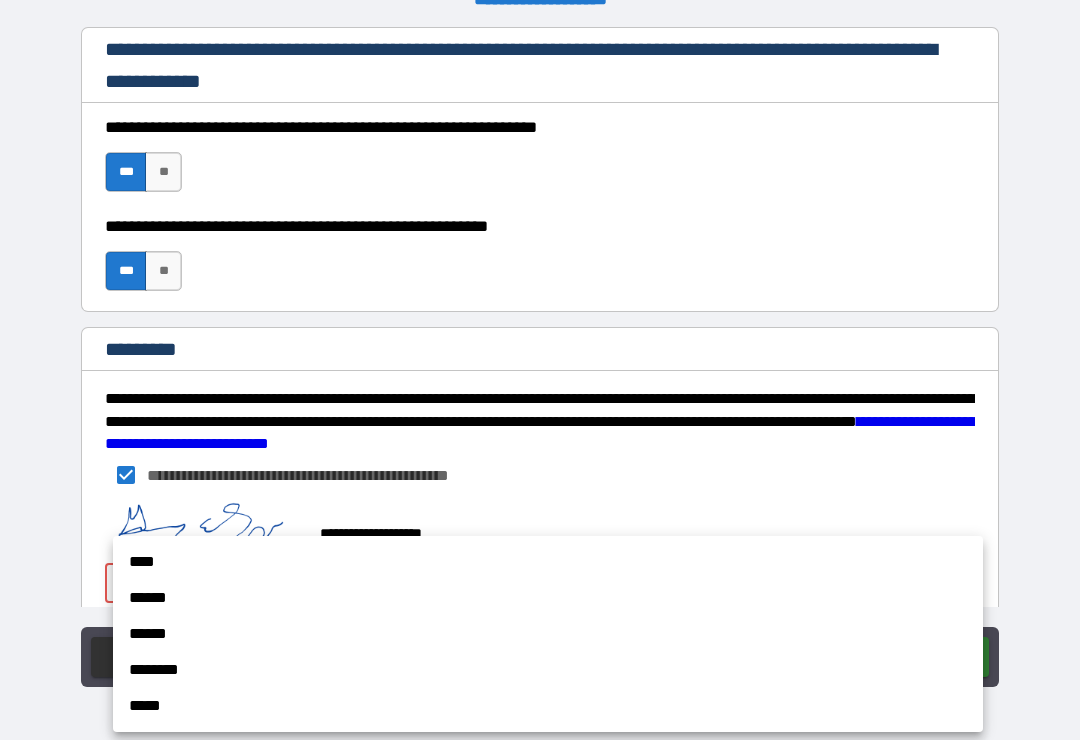click on "****" at bounding box center [548, 562] 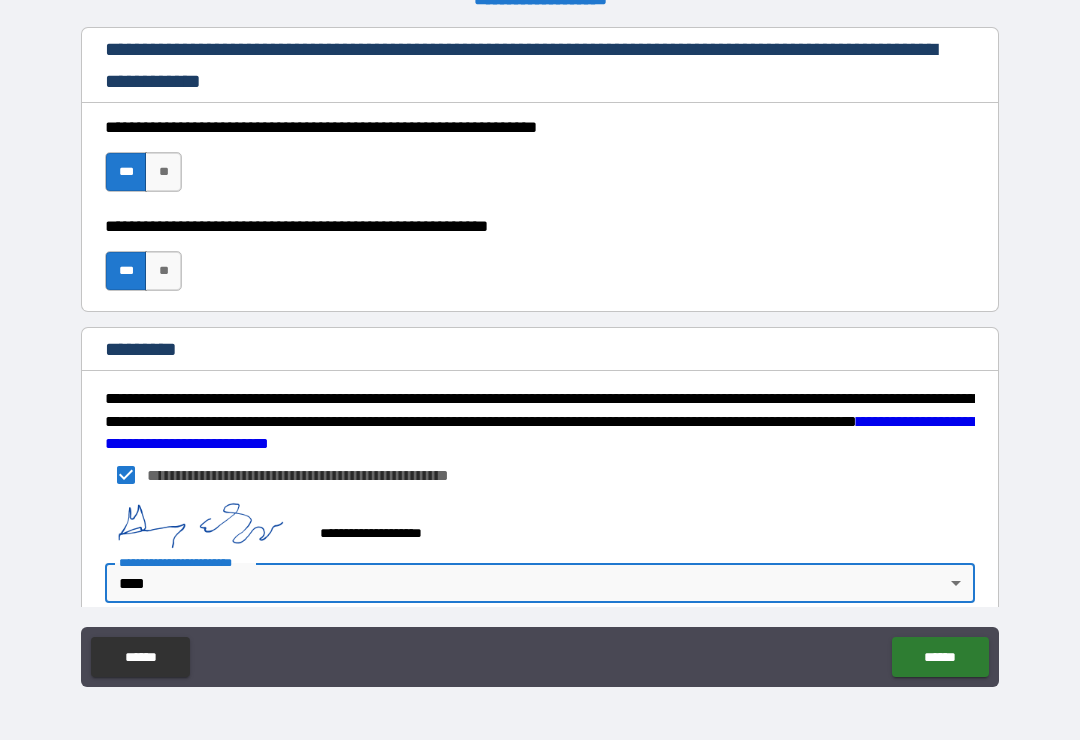 click on "******" at bounding box center [940, 657] 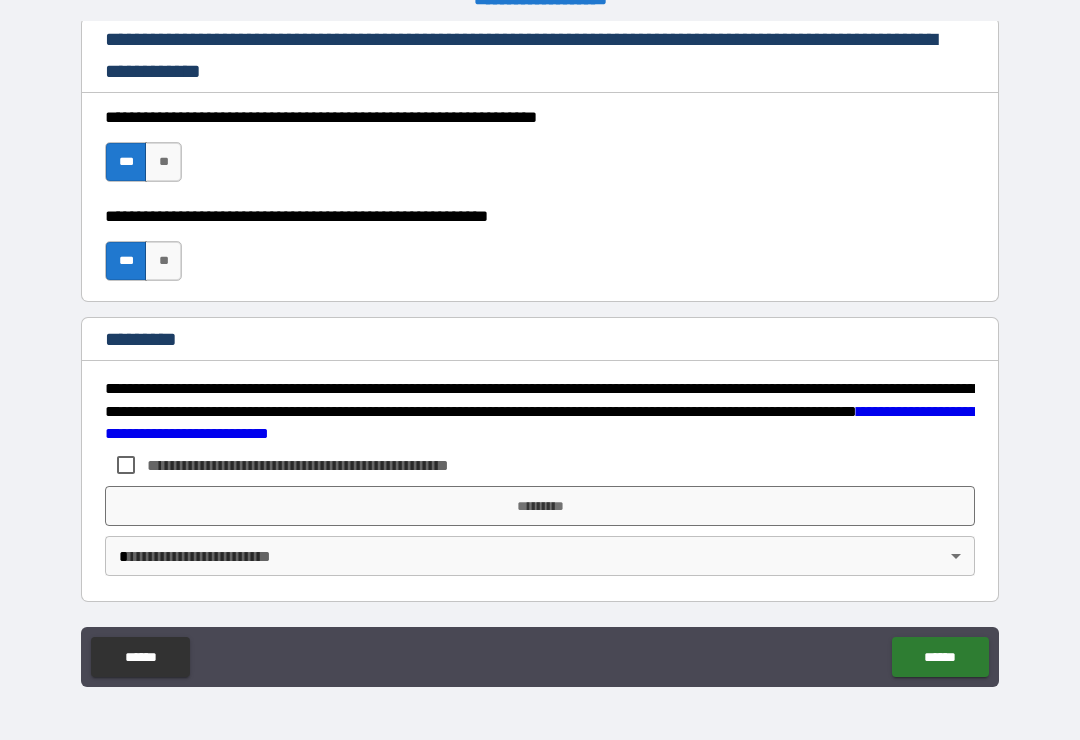 scroll, scrollTop: 2998, scrollLeft: 0, axis: vertical 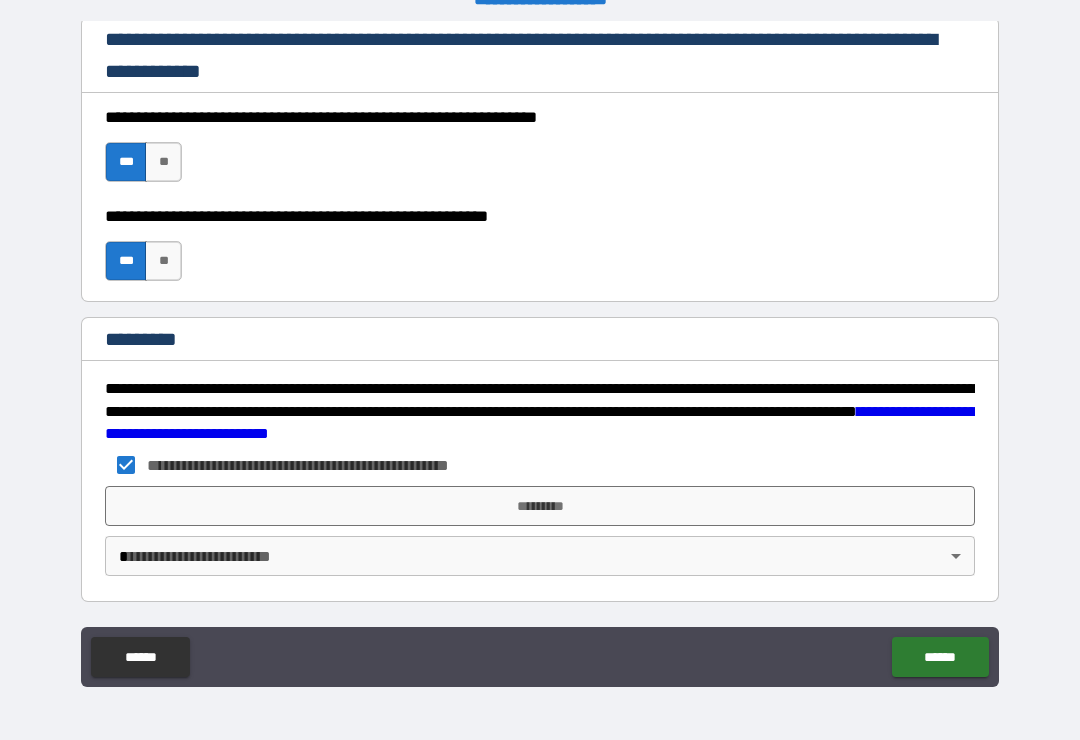 click on "*********" at bounding box center (540, 506) 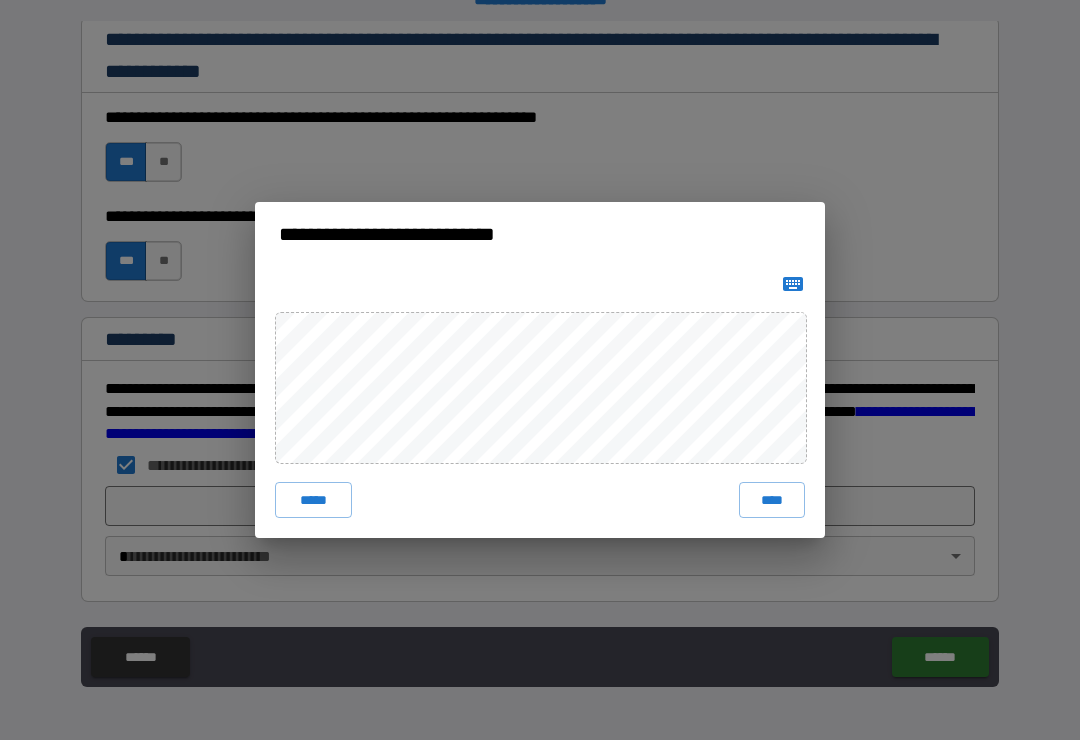 click on "****" at bounding box center (772, 500) 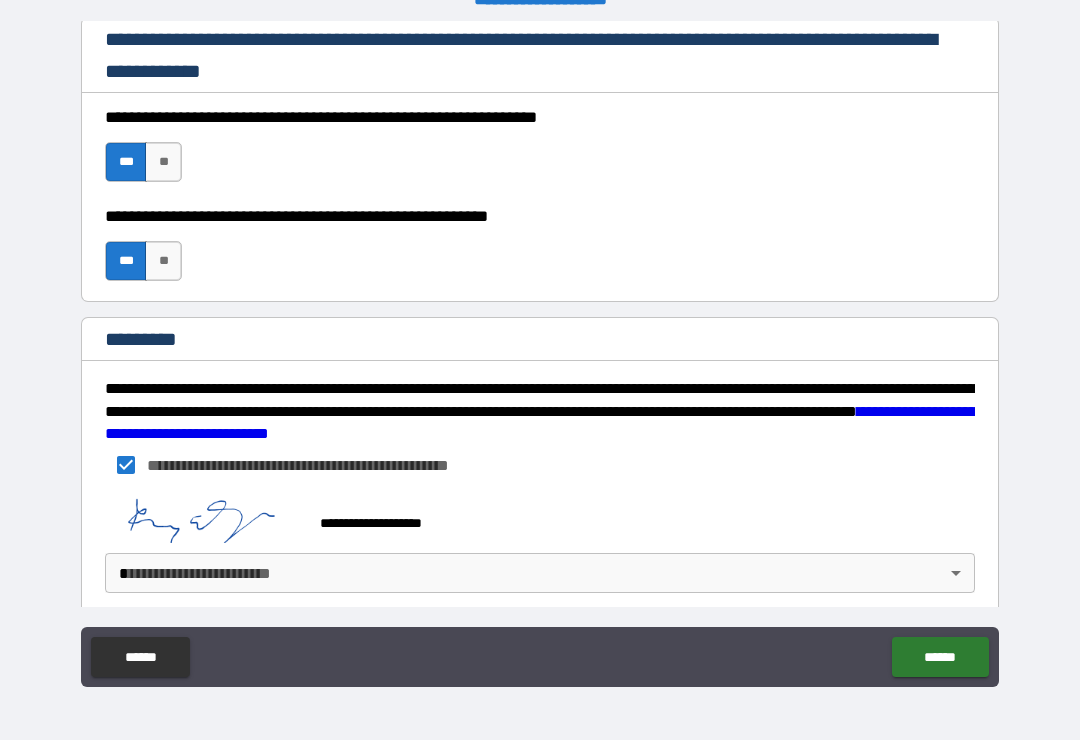scroll, scrollTop: 2988, scrollLeft: 0, axis: vertical 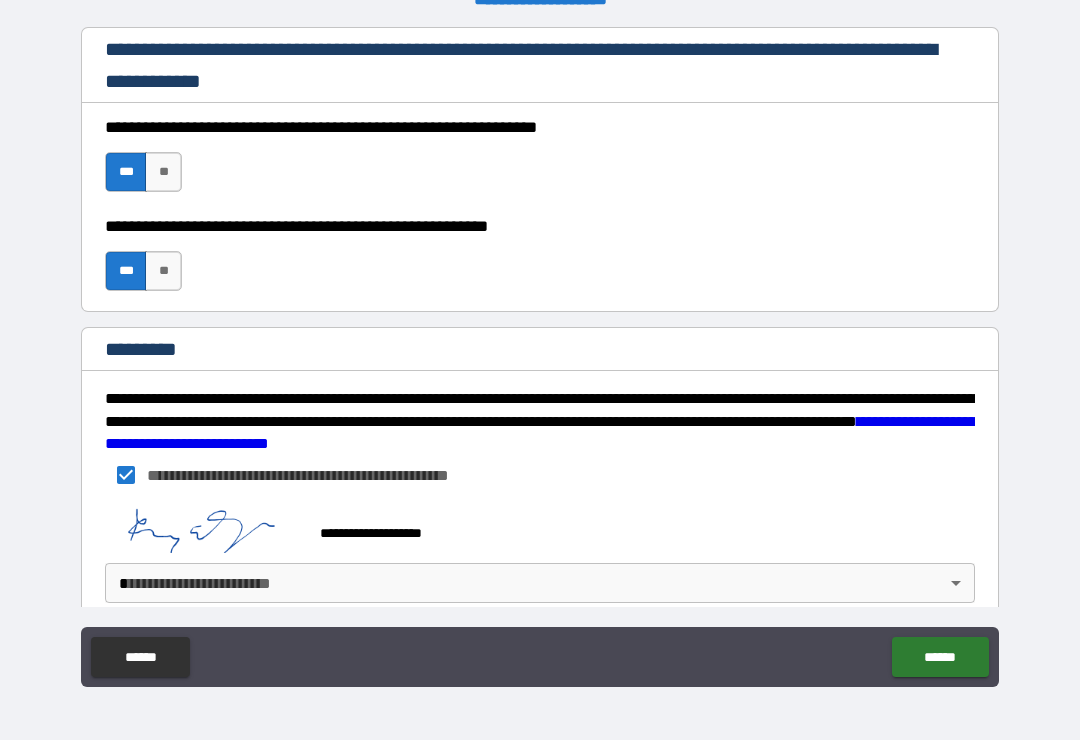 click on "**********" at bounding box center [540, 354] 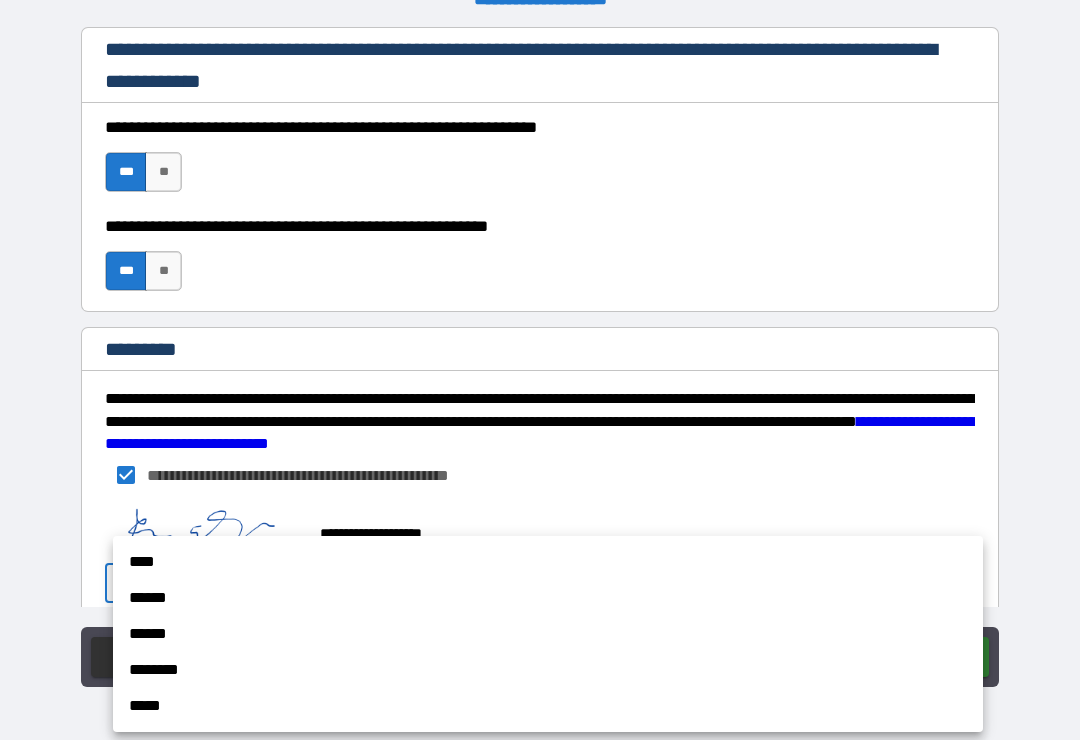 click on "****" at bounding box center [548, 562] 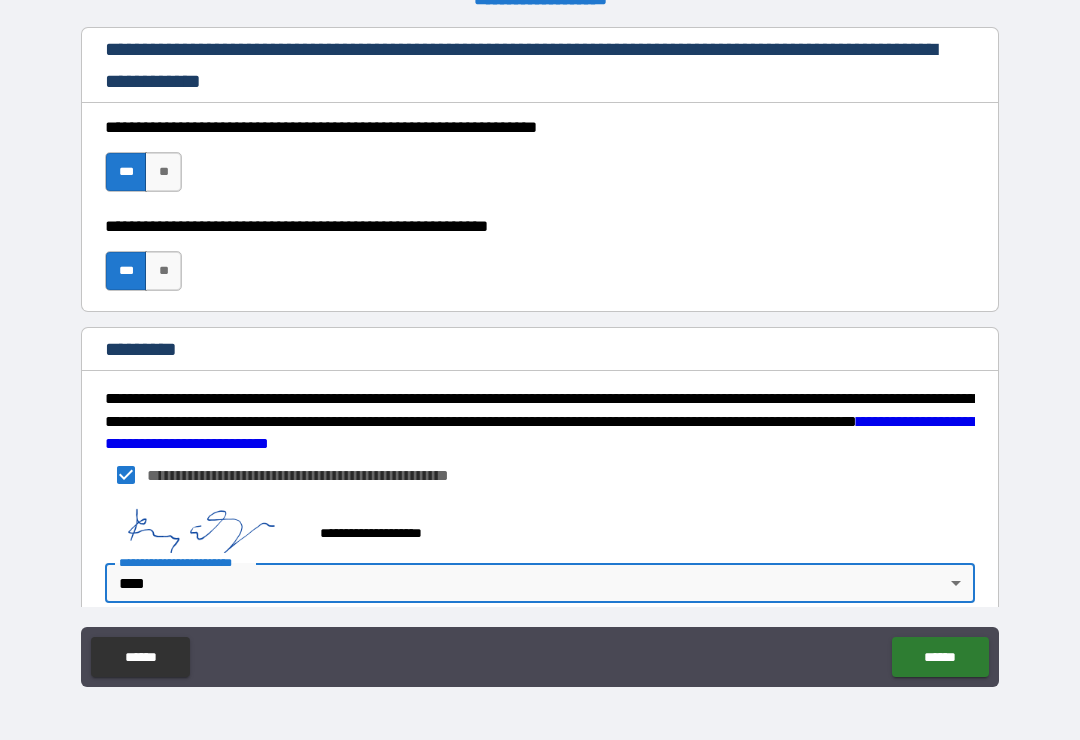 click on "******" at bounding box center [940, 657] 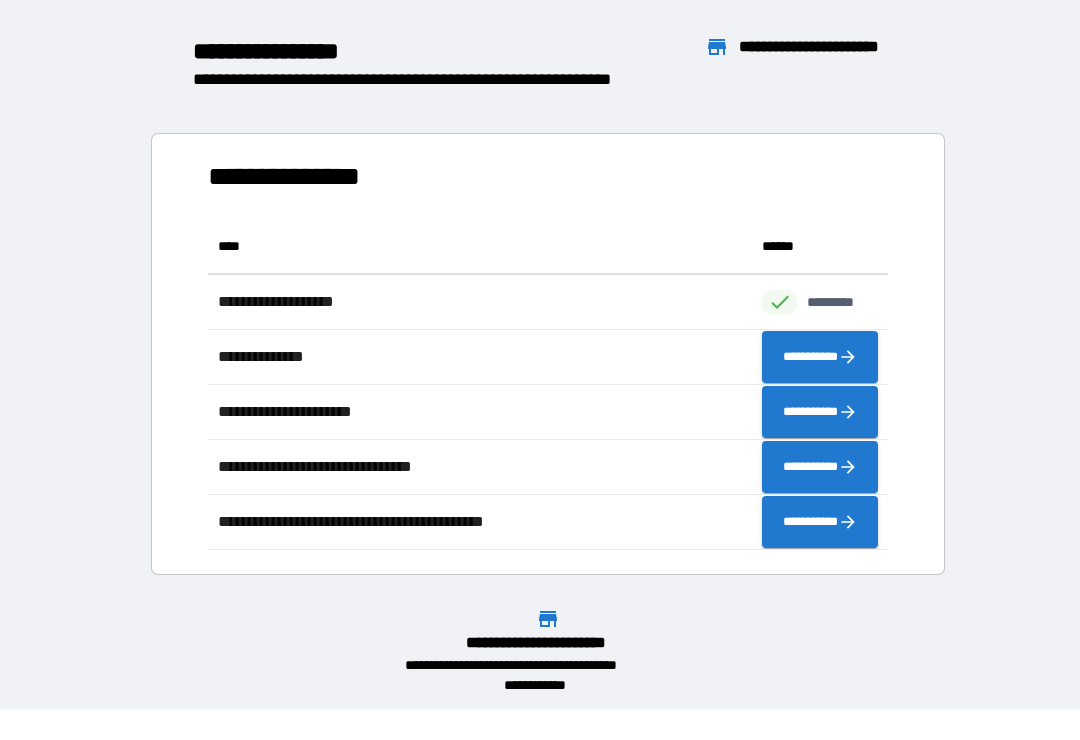 scroll, scrollTop: 331, scrollLeft: 680, axis: both 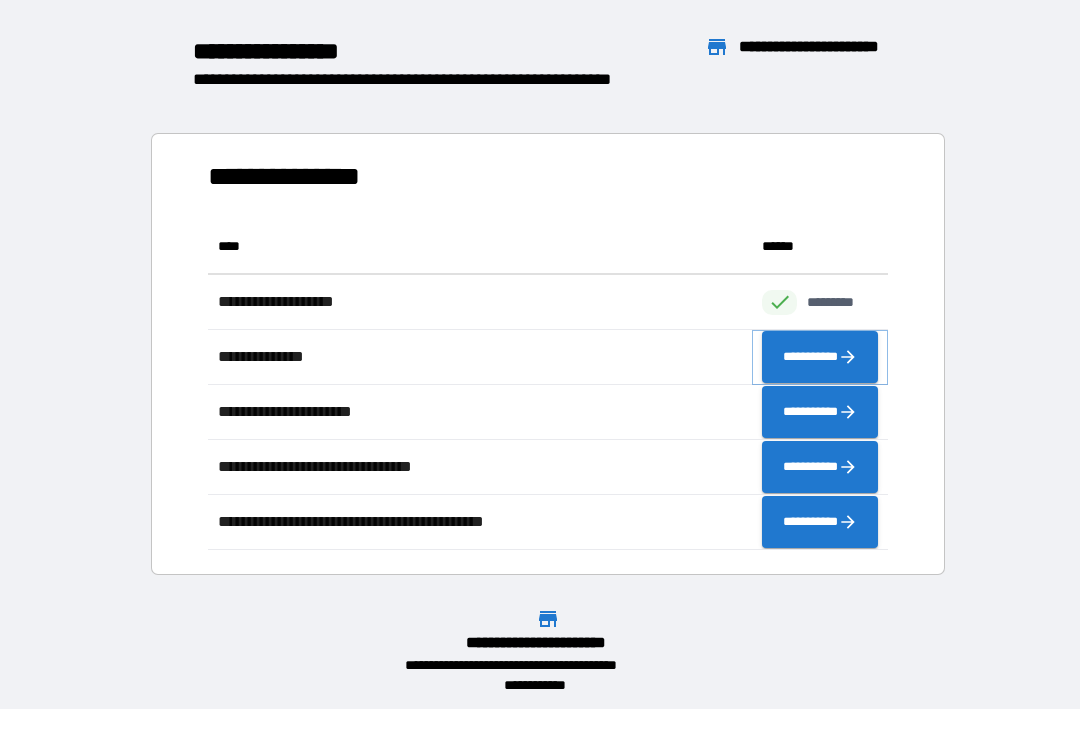 click on "**********" at bounding box center (820, 357) 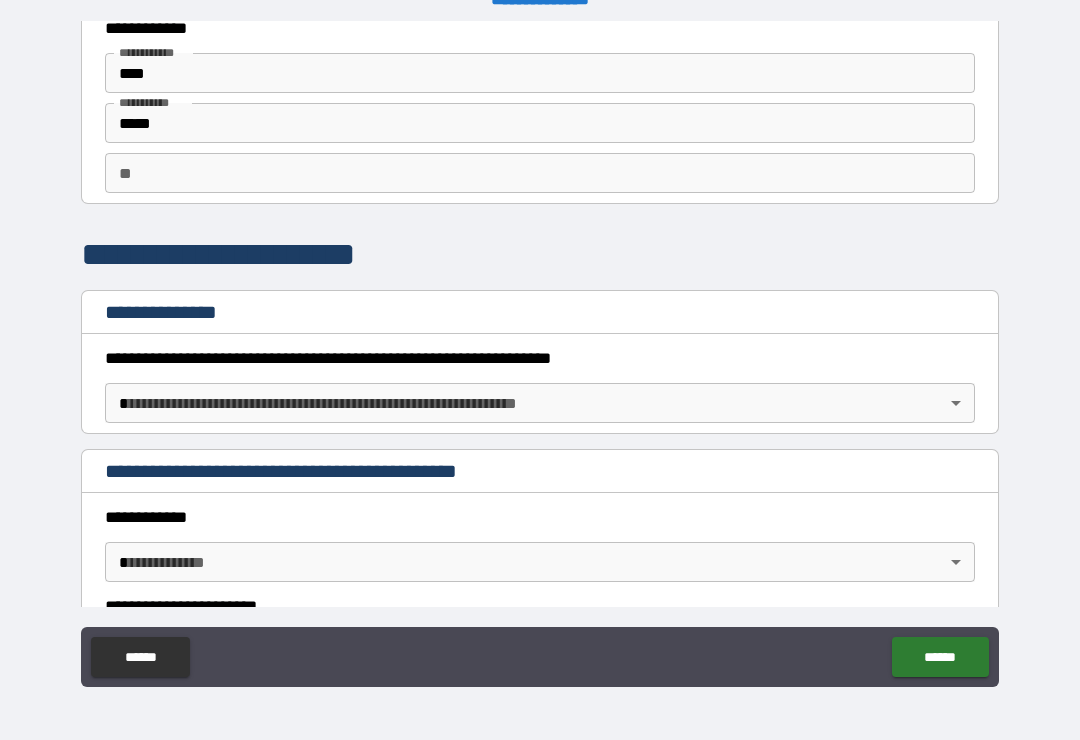 scroll, scrollTop: 72, scrollLeft: 0, axis: vertical 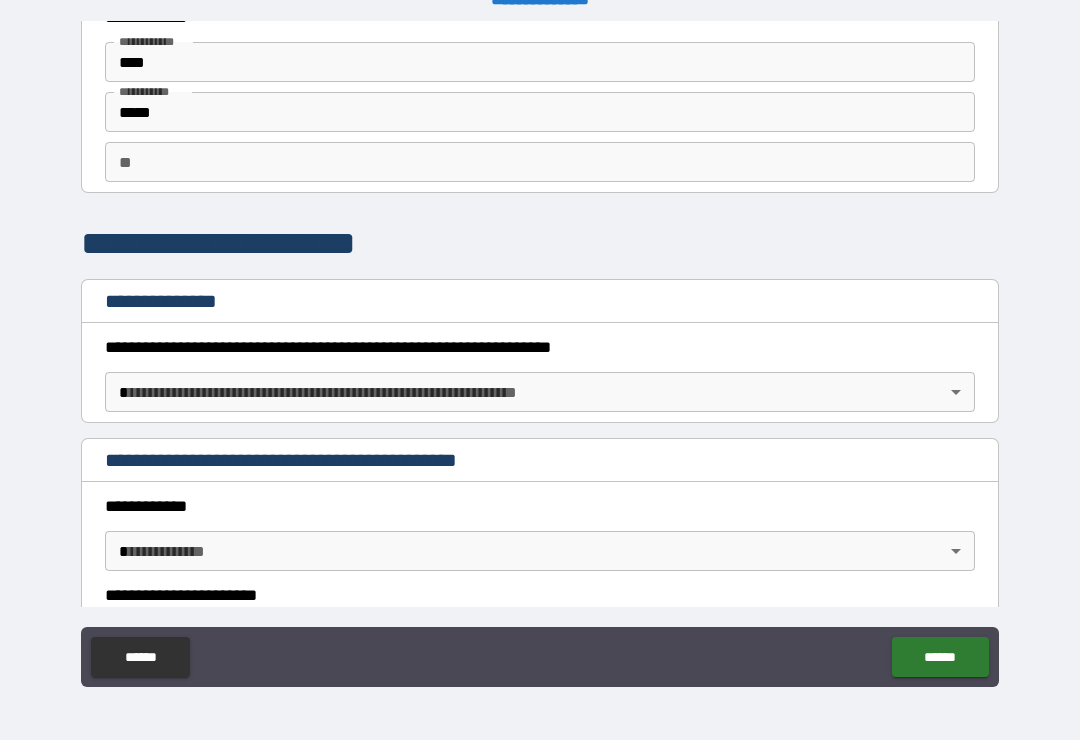 click on "**********" at bounding box center [540, 354] 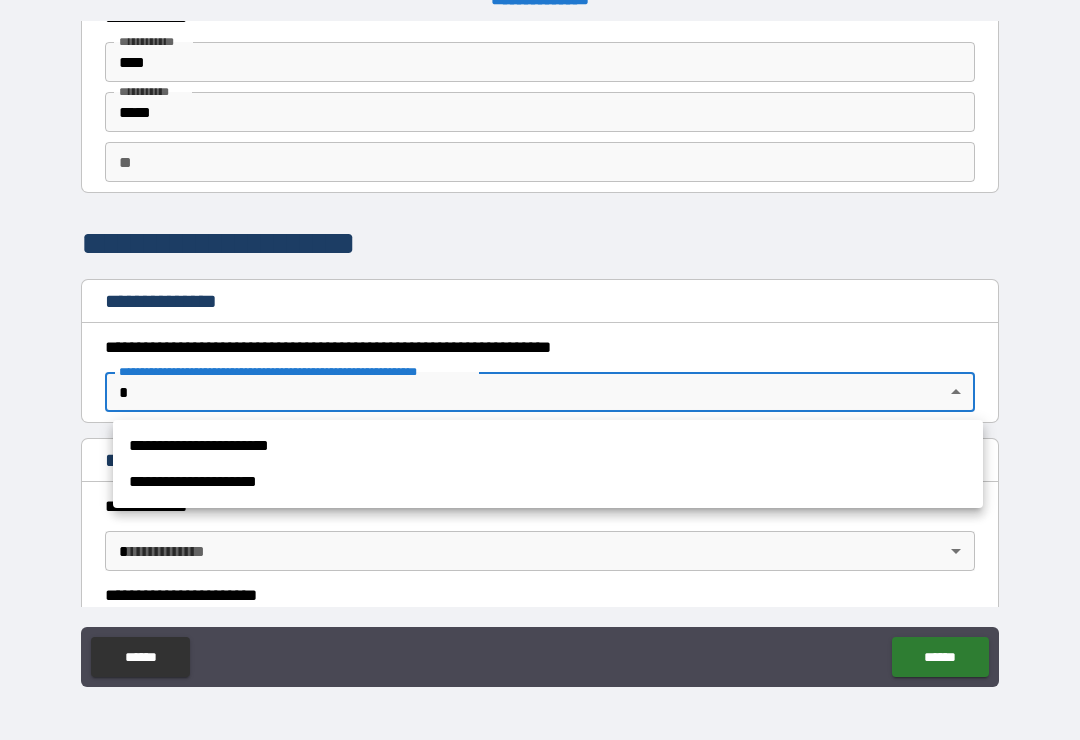 click on "**********" at bounding box center (548, 446) 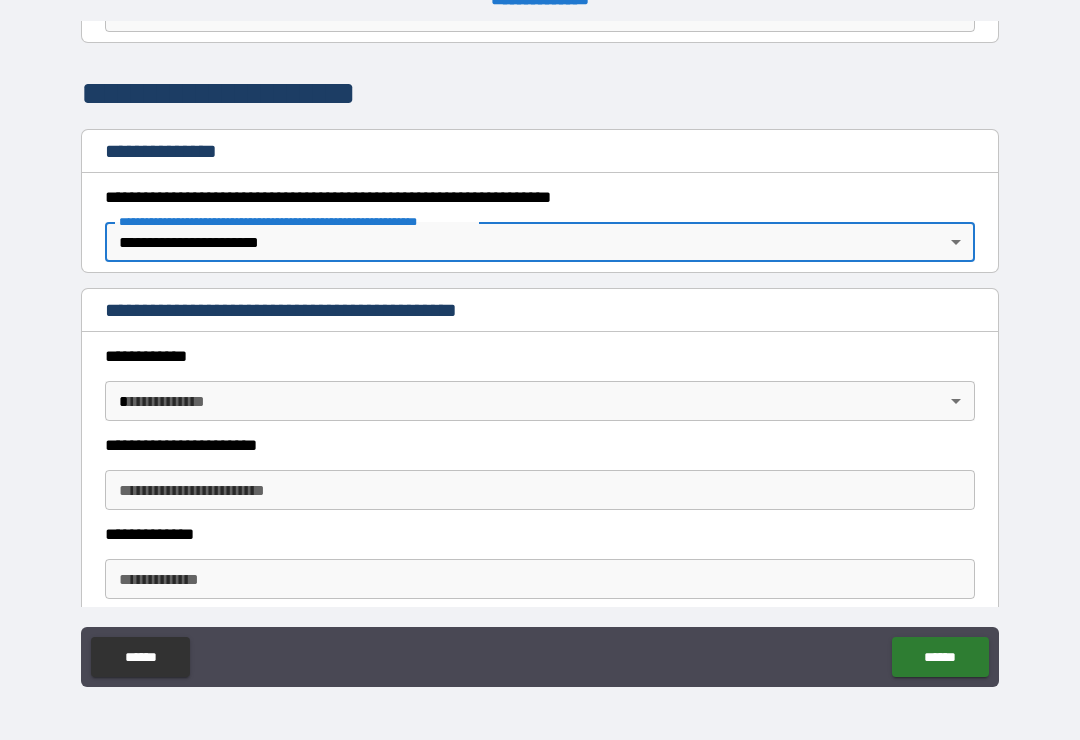scroll, scrollTop: 224, scrollLeft: 0, axis: vertical 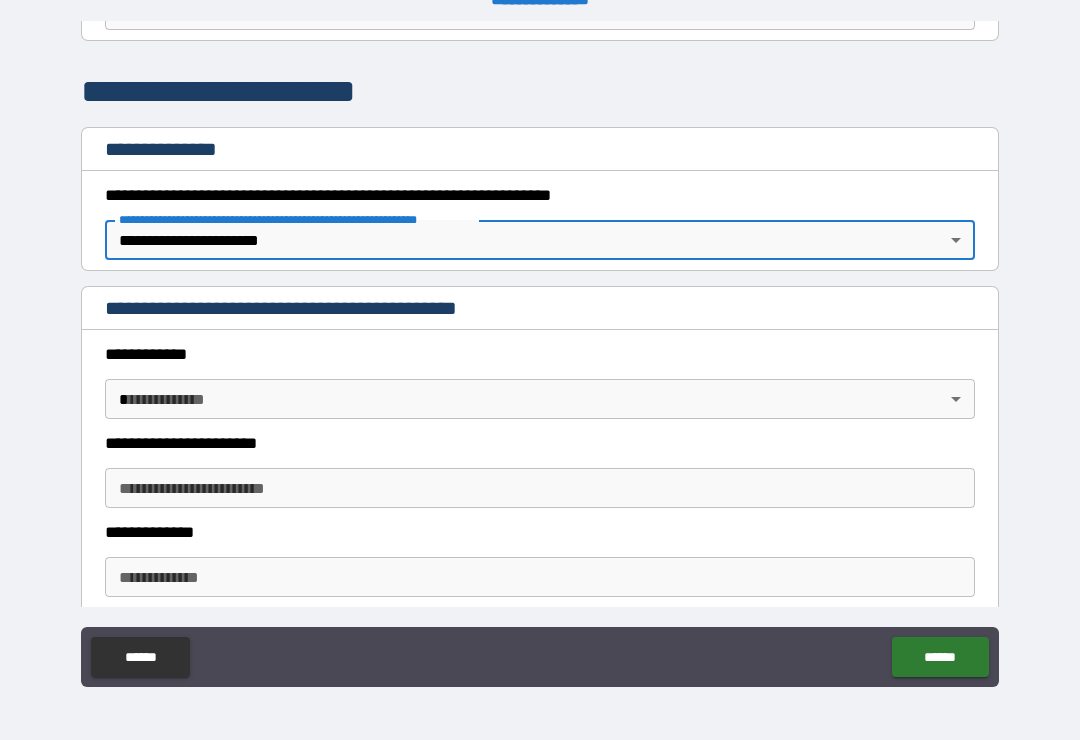 click on "**********" at bounding box center [540, 354] 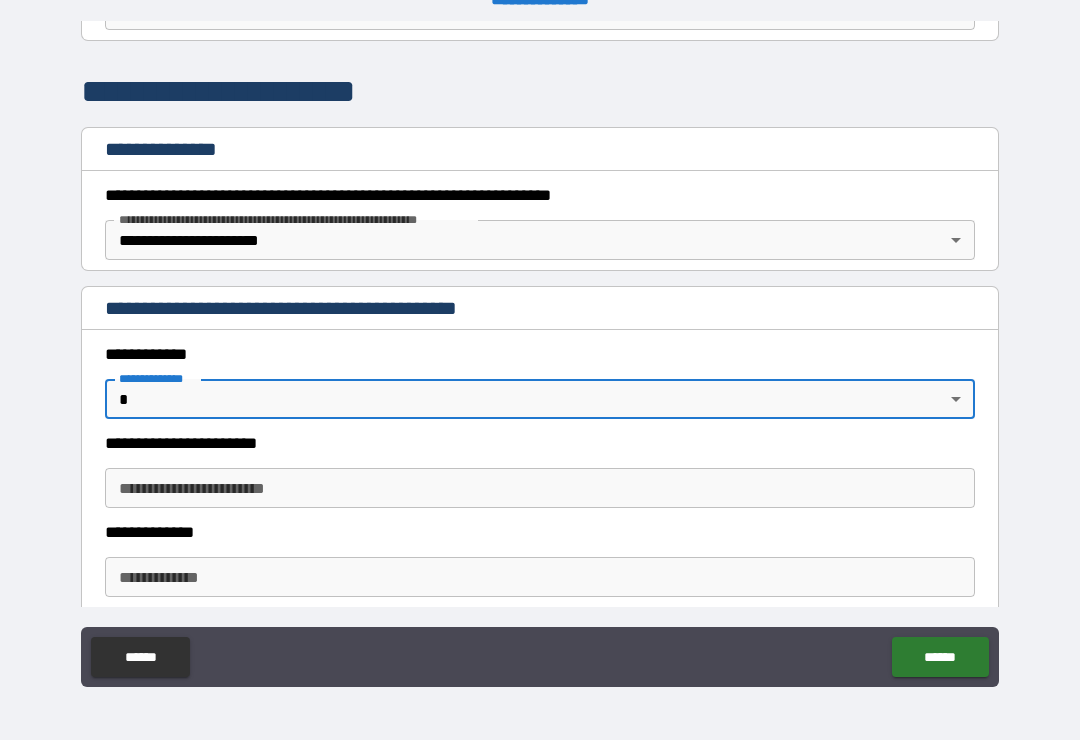 click on "**********" at bounding box center [540, 354] 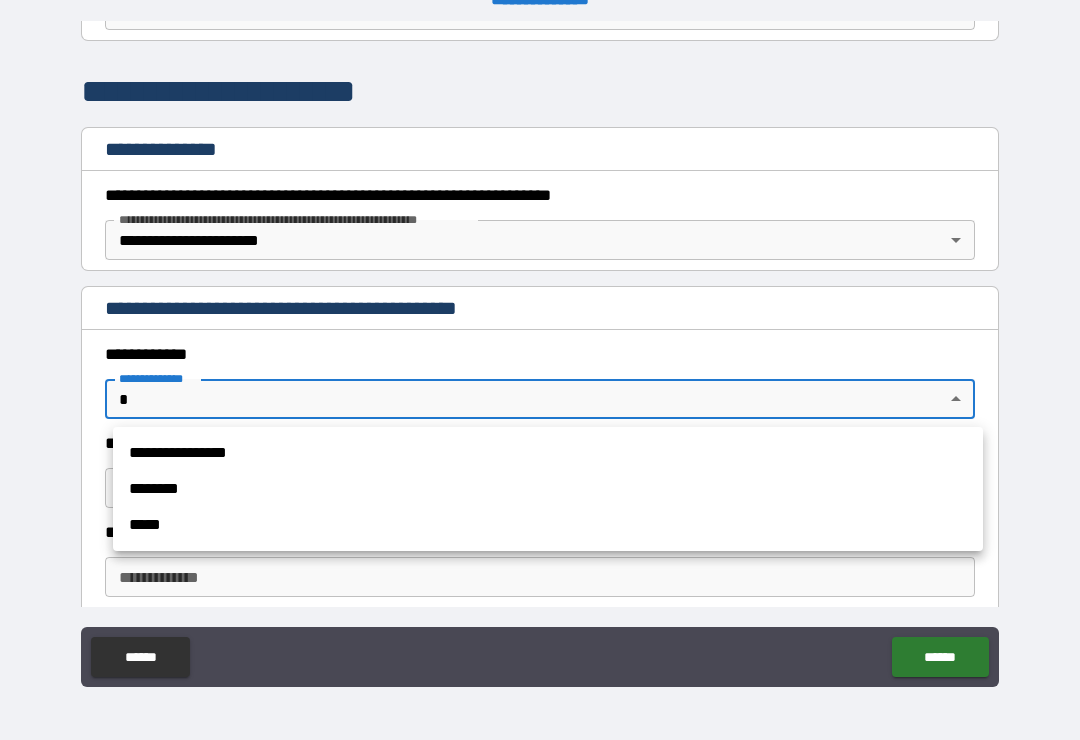 click on "**********" at bounding box center [548, 453] 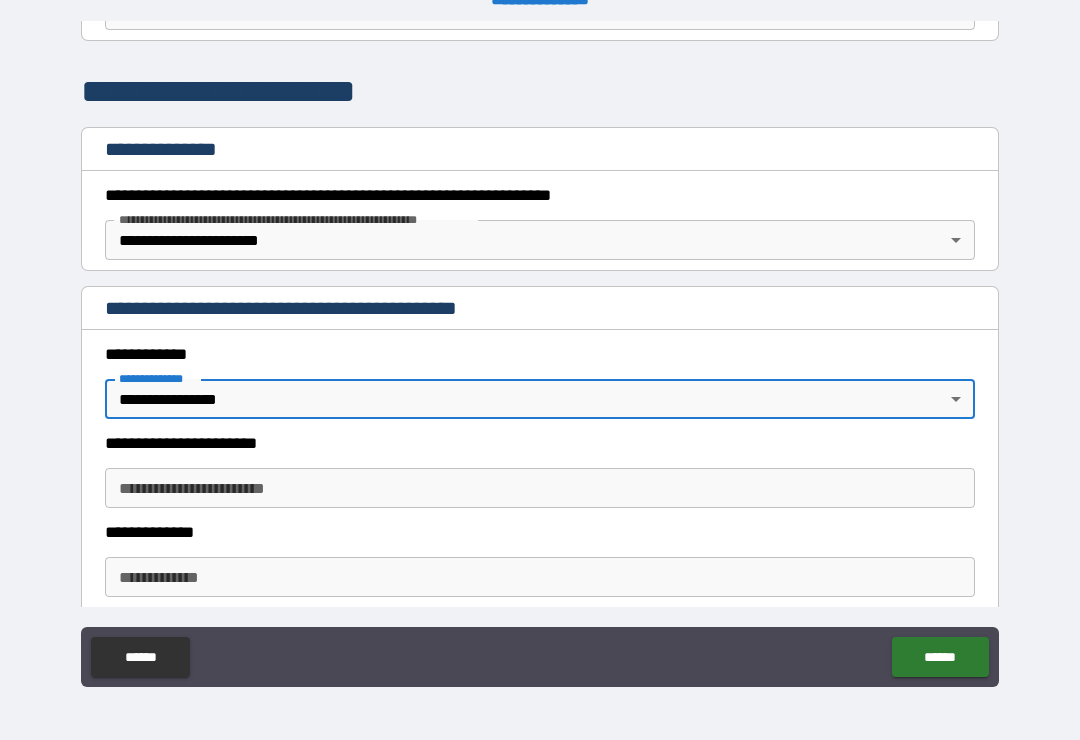 click on "**********" at bounding box center (540, 488) 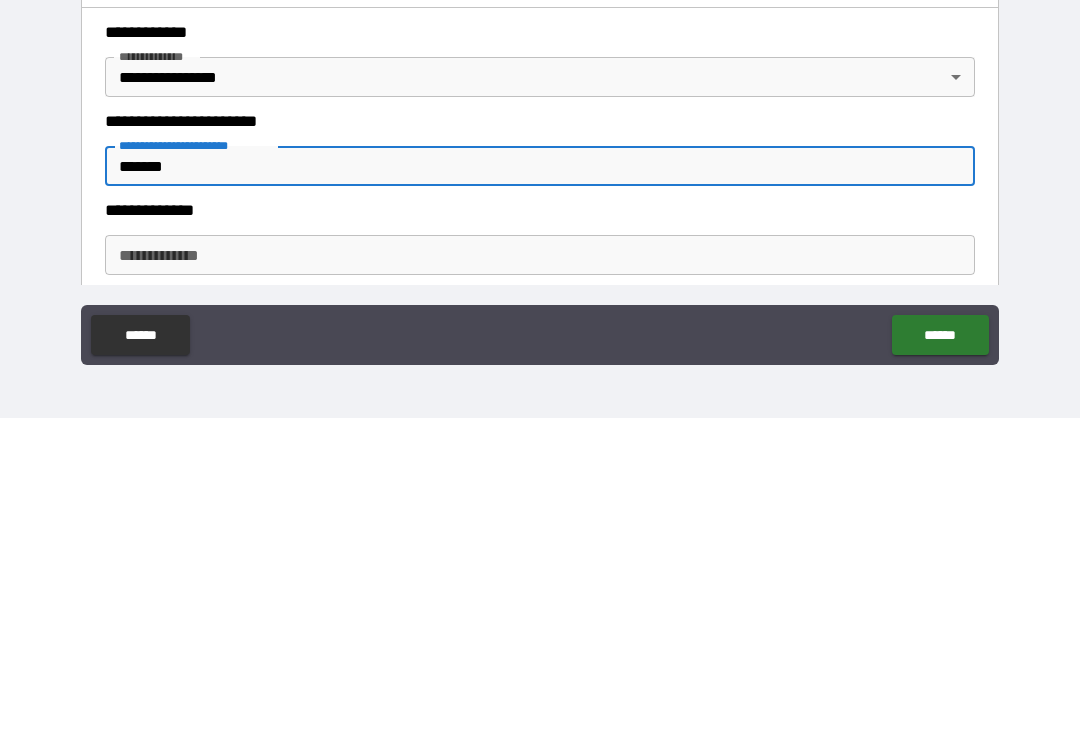 type on "*******" 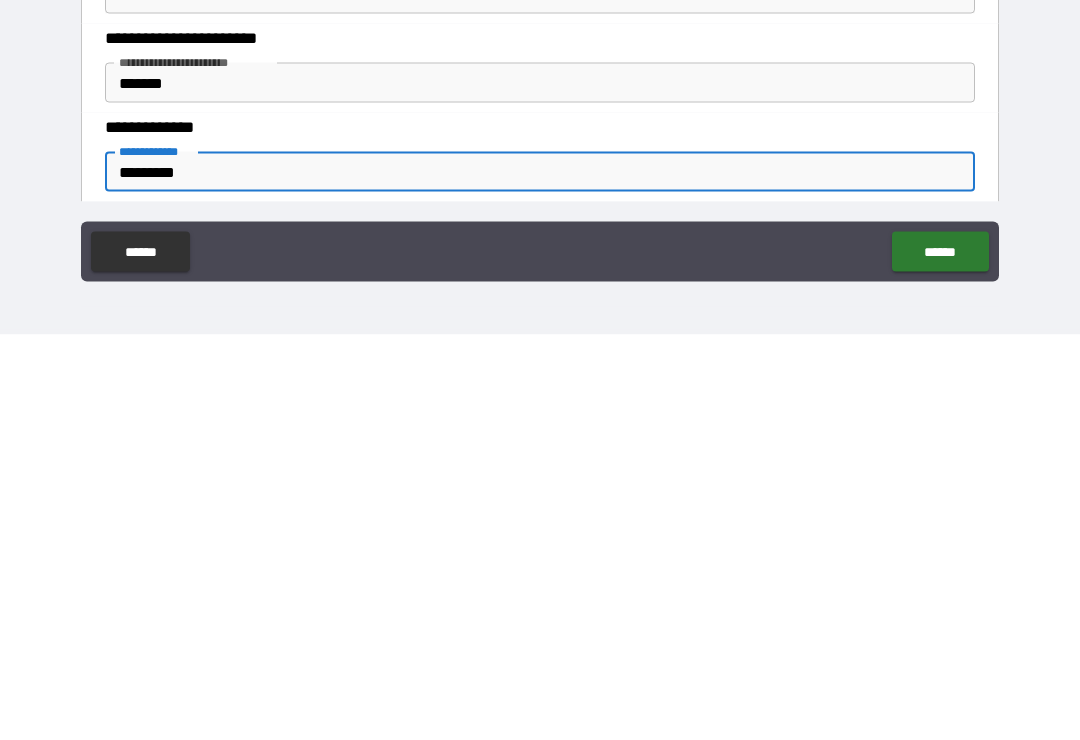 type on "*********" 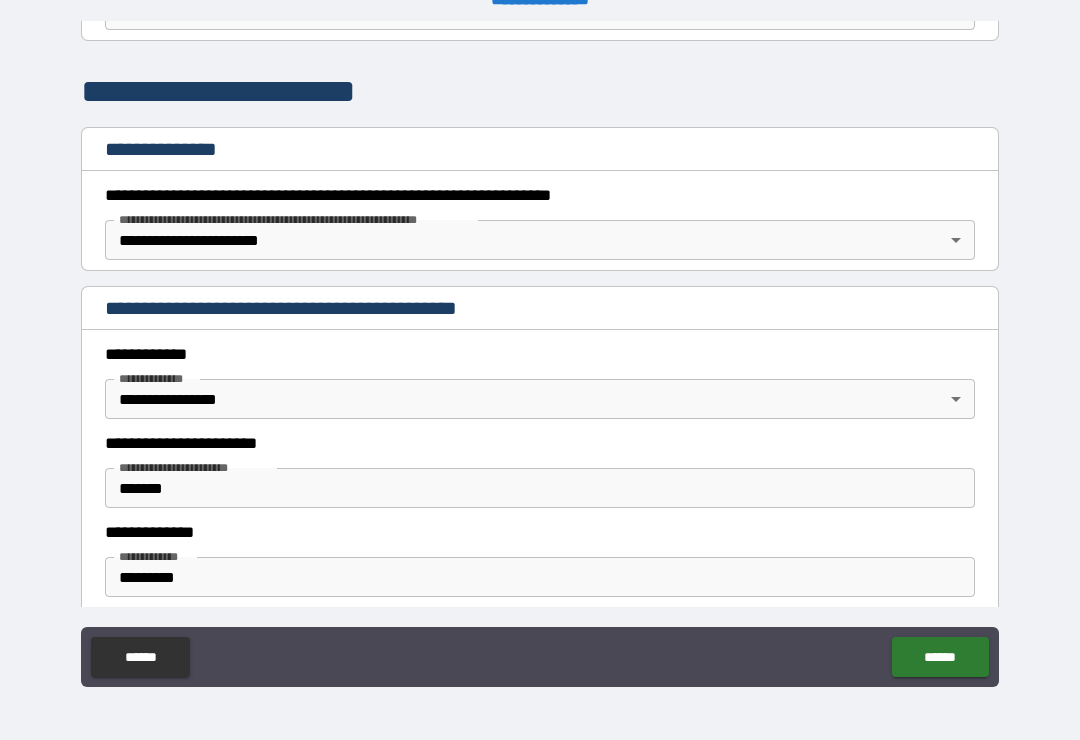 click on "******" at bounding box center [940, 657] 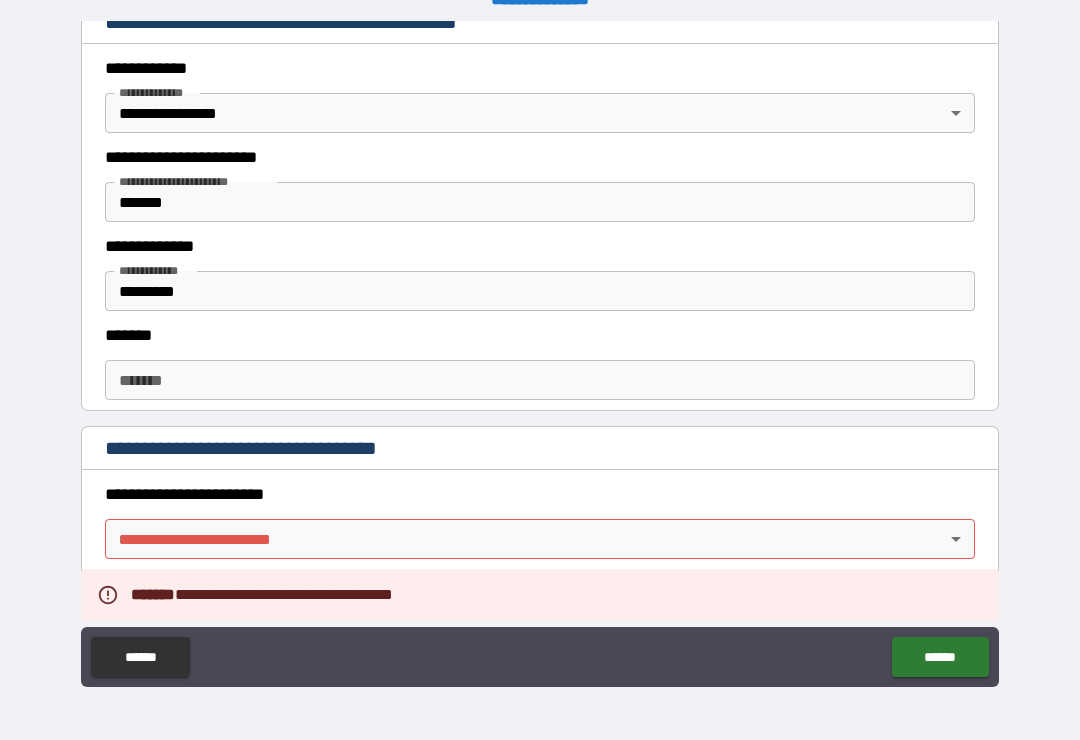 scroll, scrollTop: 511, scrollLeft: 0, axis: vertical 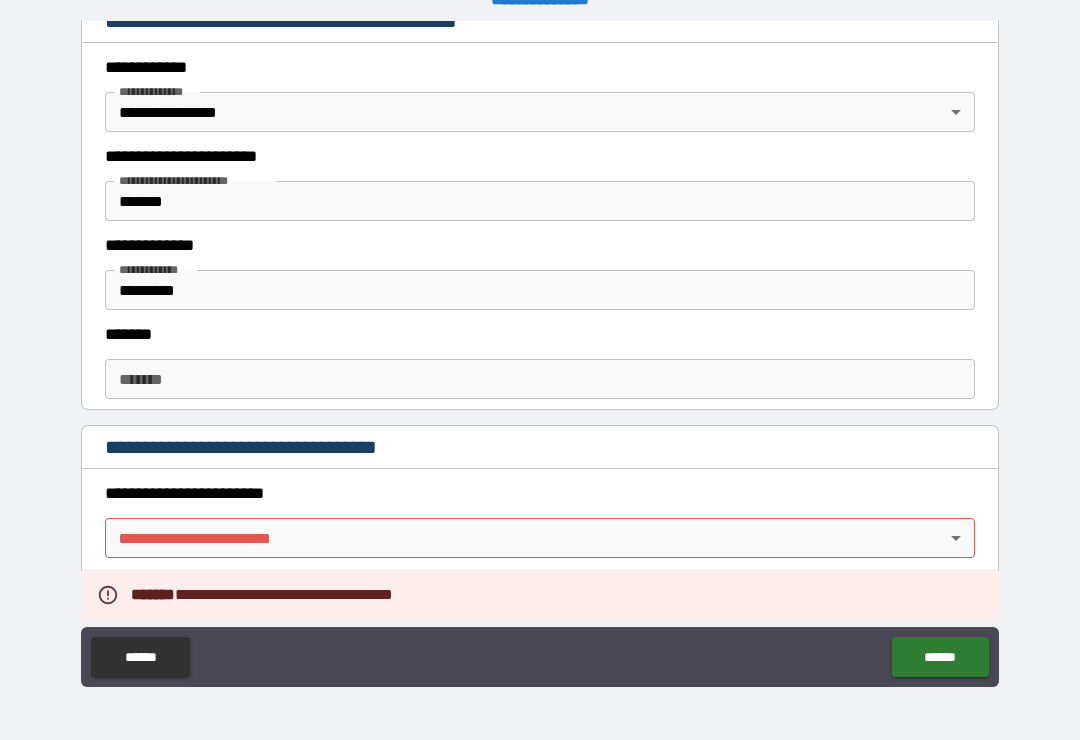 click on "*******" at bounding box center [540, 379] 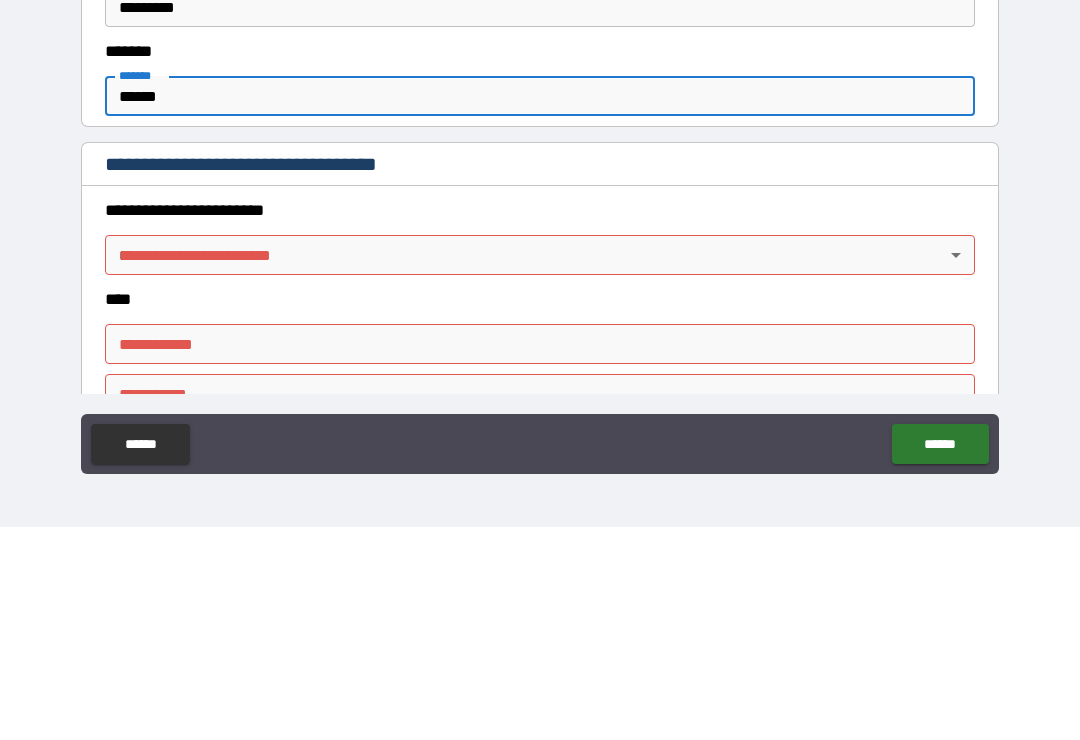 scroll, scrollTop: 586, scrollLeft: 0, axis: vertical 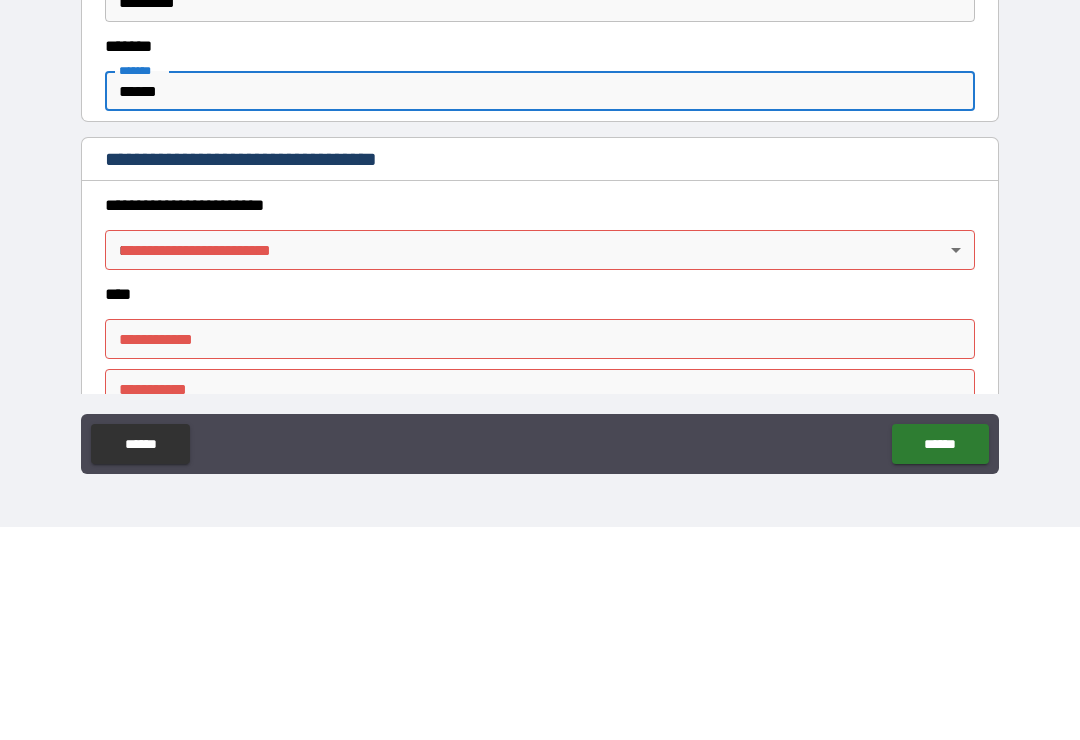 type on "******" 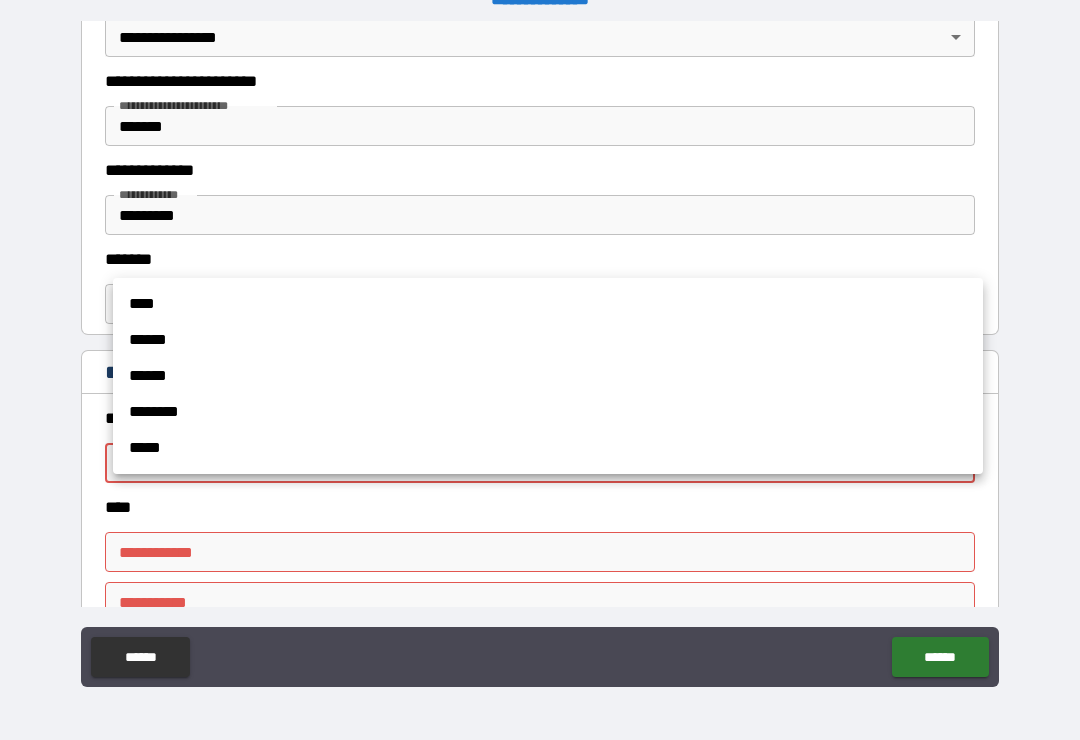 click on "****" at bounding box center (548, 304) 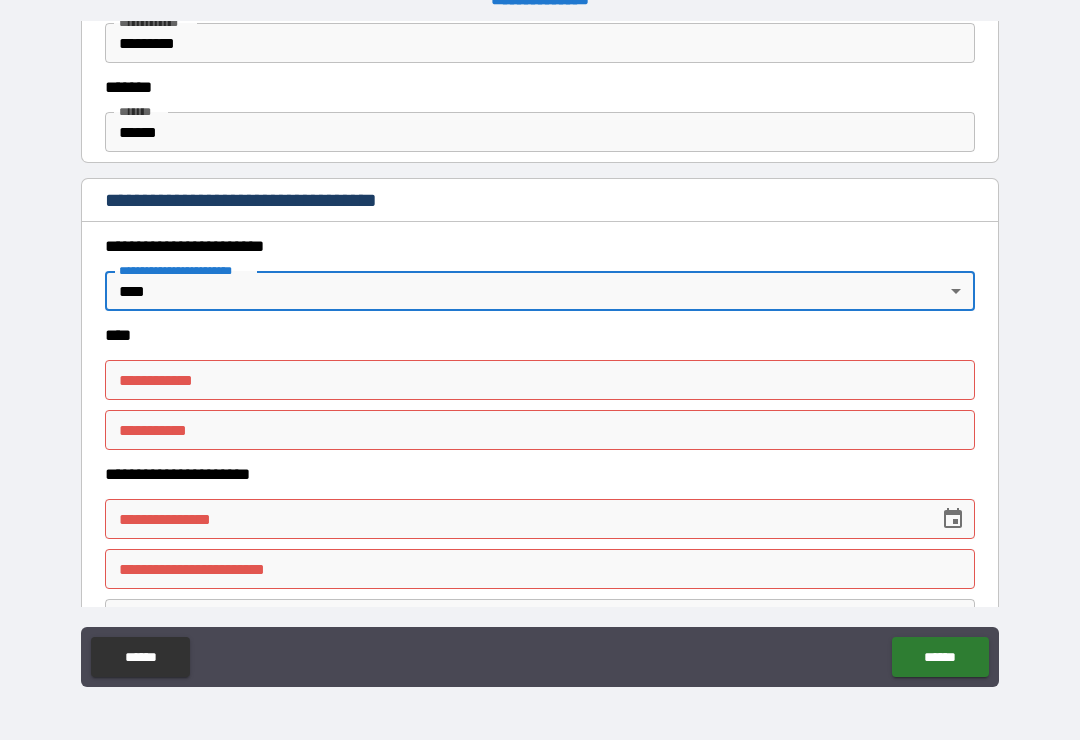 scroll, scrollTop: 774, scrollLeft: 0, axis: vertical 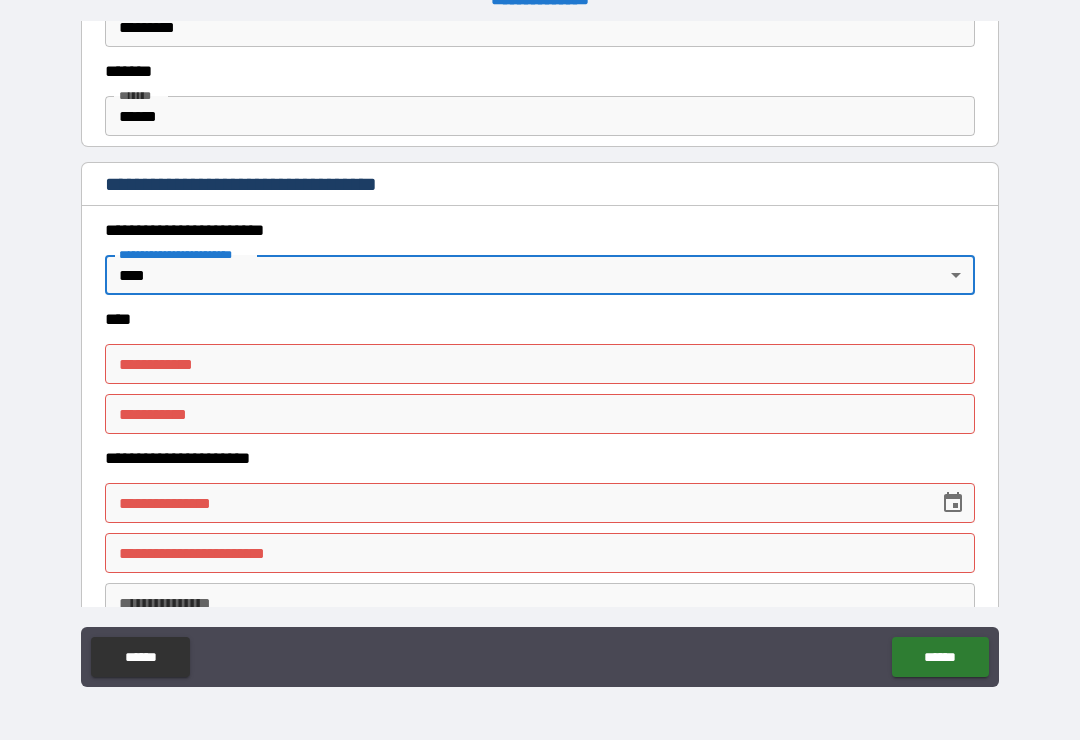 click on "**********" at bounding box center [540, 364] 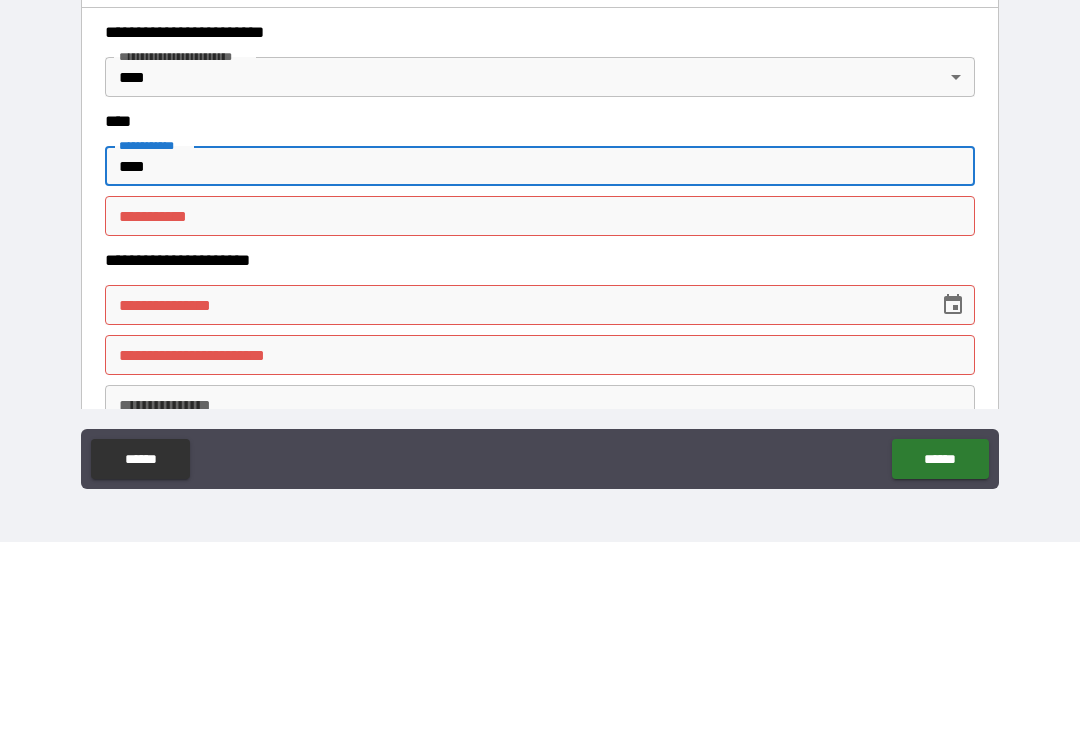 type on "****" 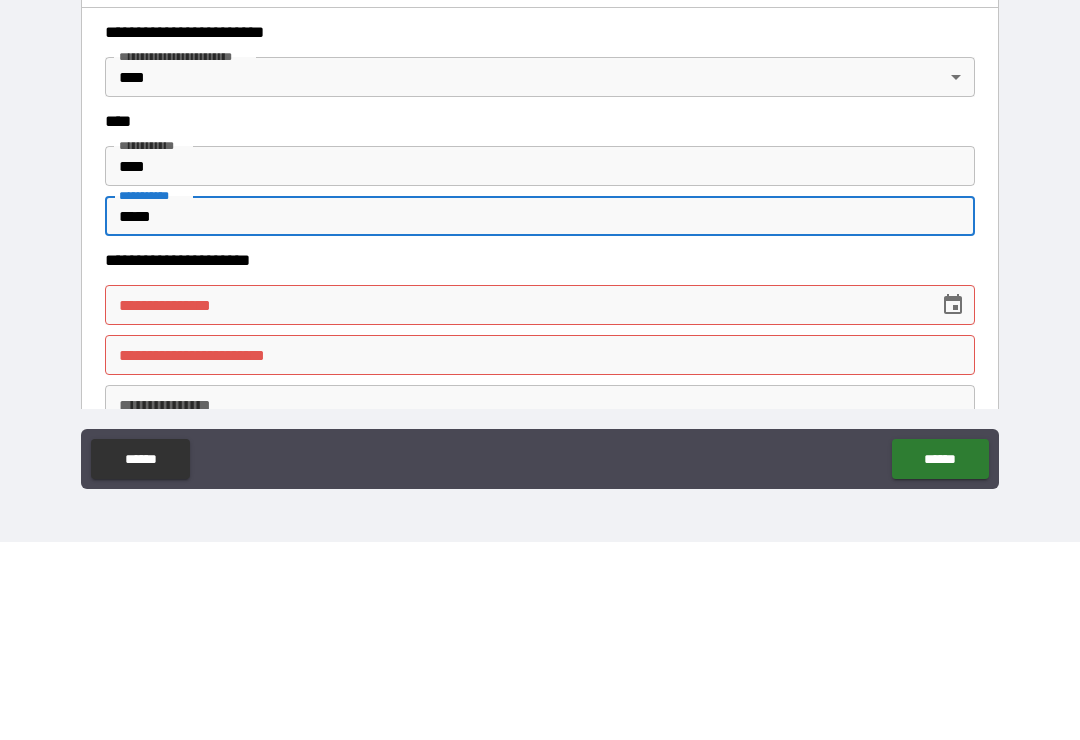 type on "*****" 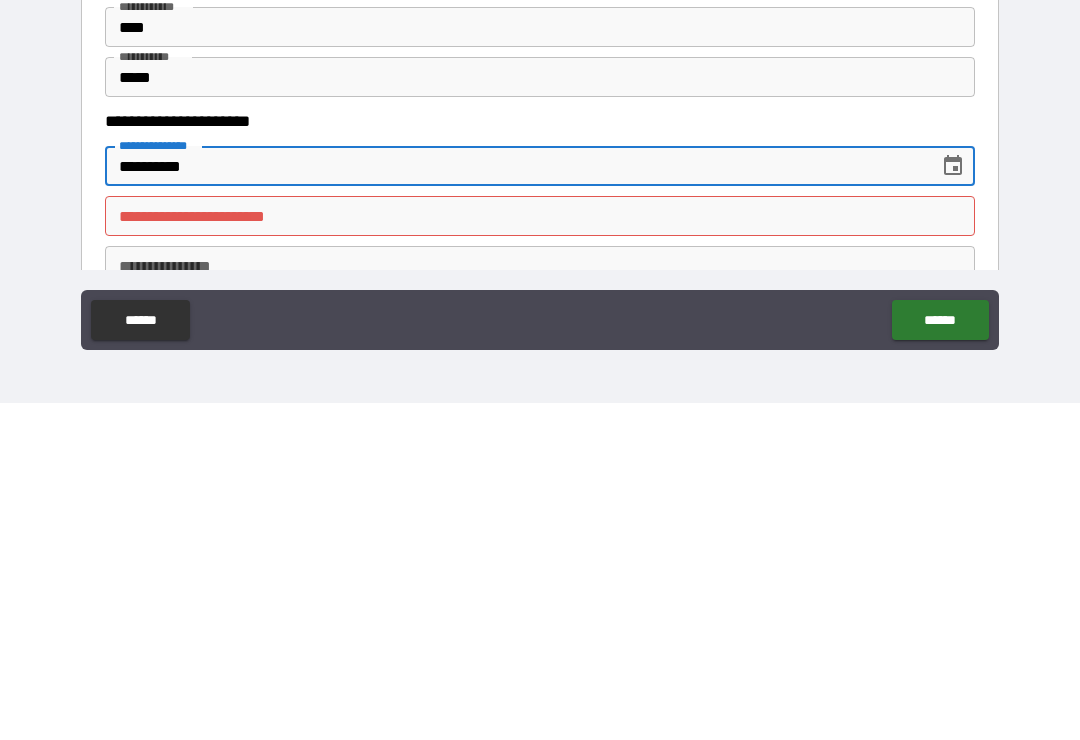 type on "**********" 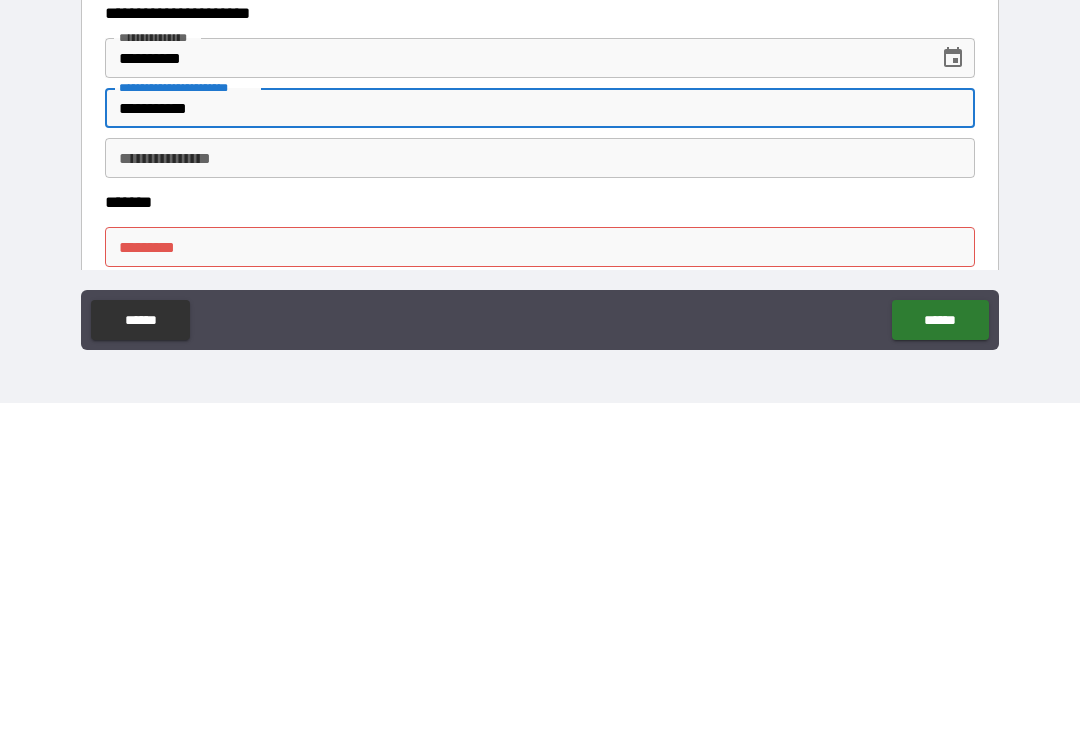 scroll, scrollTop: 897, scrollLeft: 0, axis: vertical 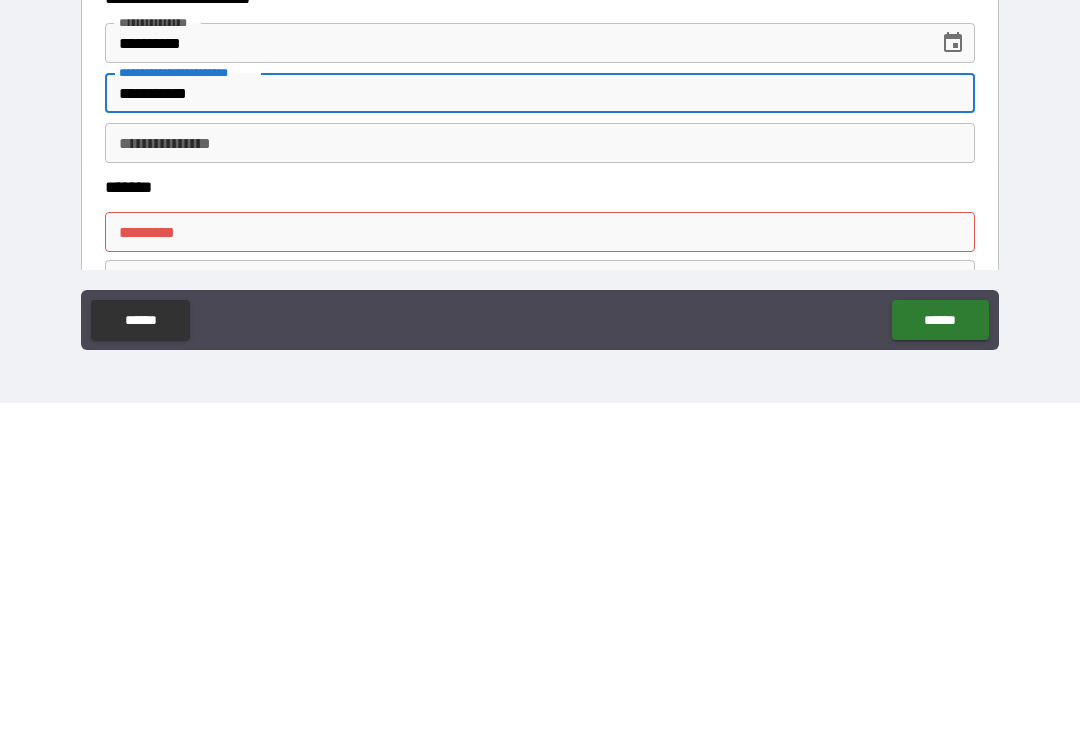 type on "**********" 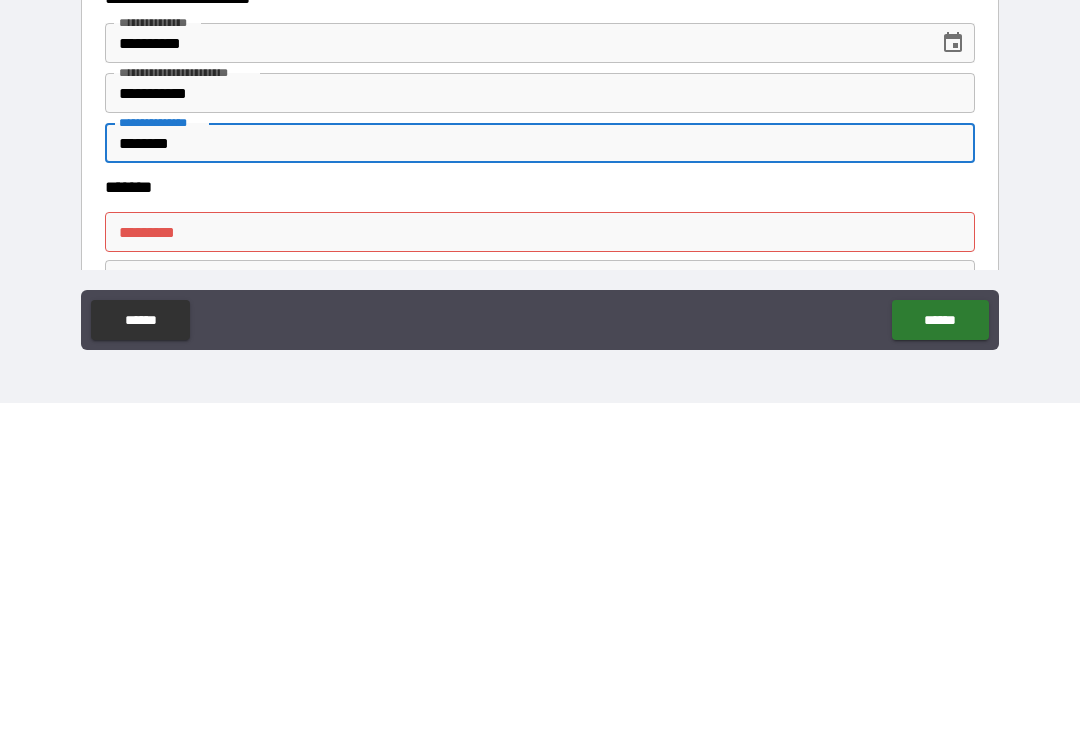 type on "********" 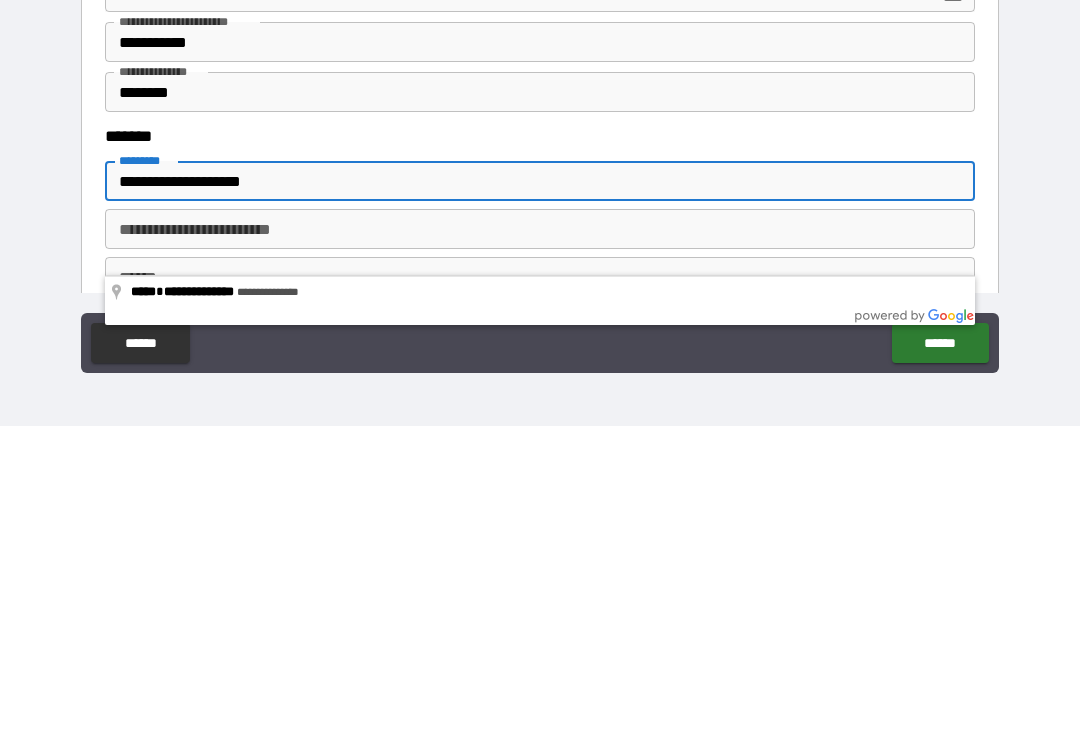 scroll, scrollTop: 971, scrollLeft: 0, axis: vertical 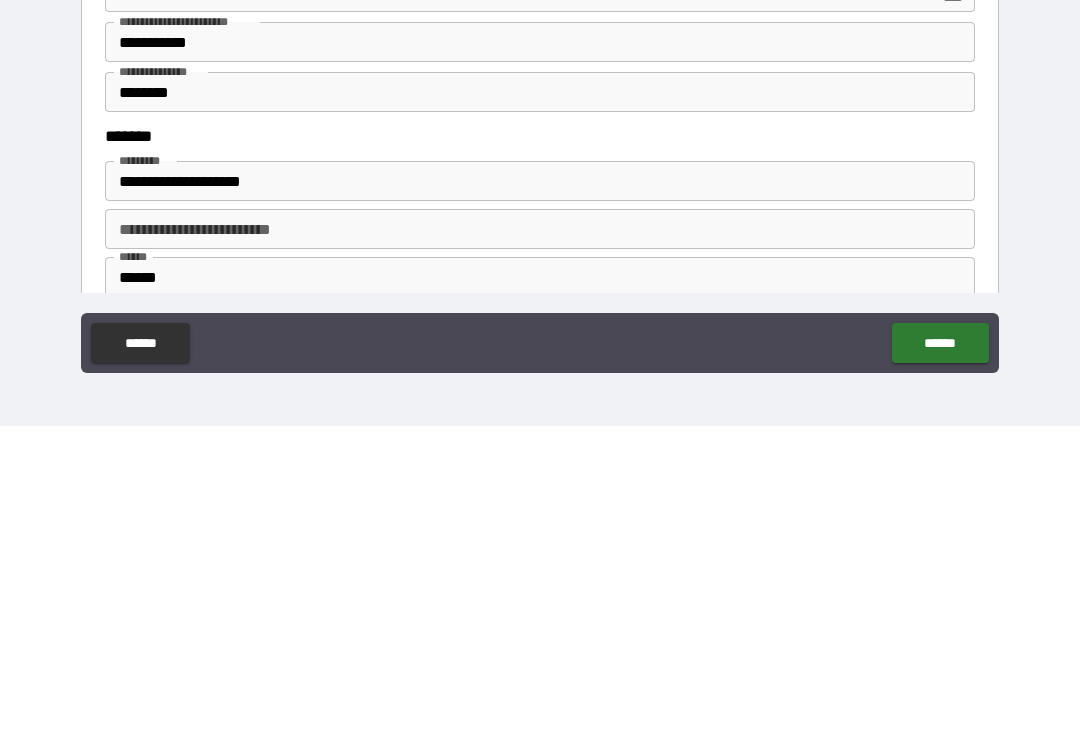 type on "******" 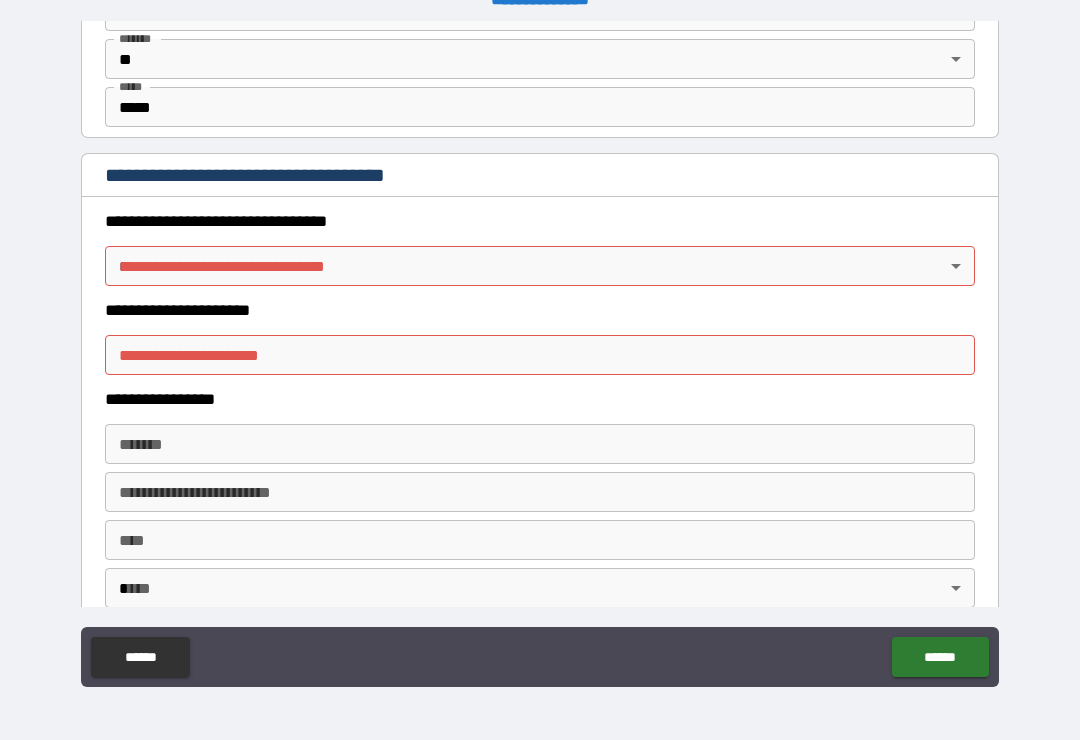 scroll, scrollTop: 1552, scrollLeft: 0, axis: vertical 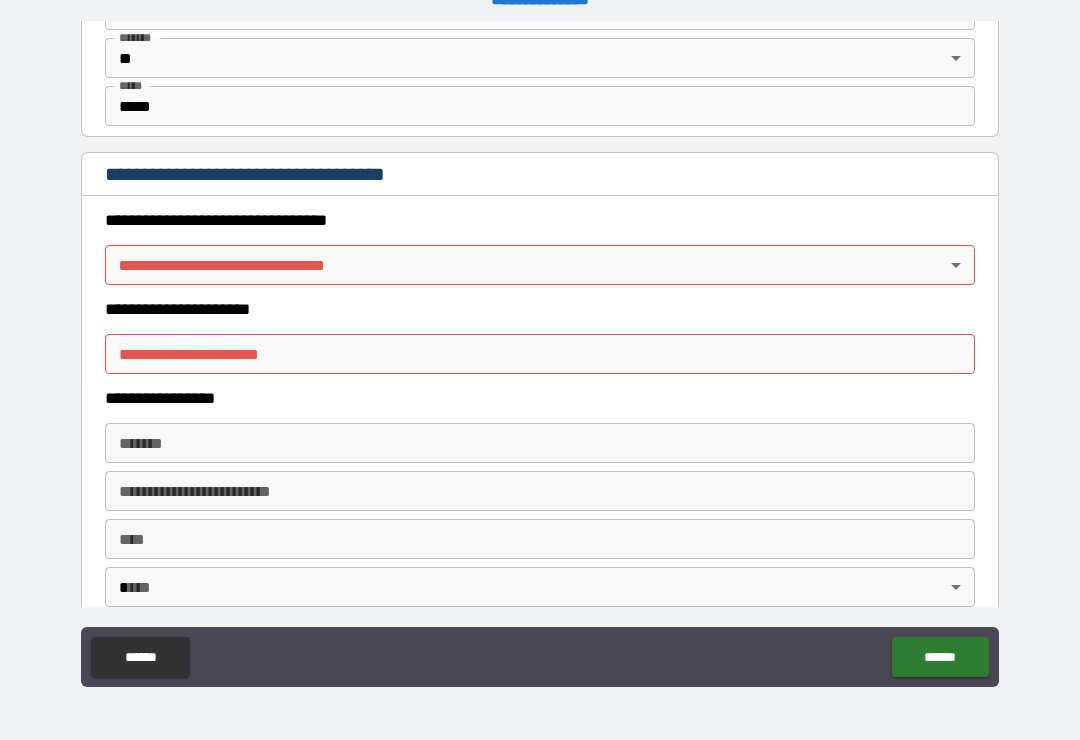 click on "**********" at bounding box center (540, 354) 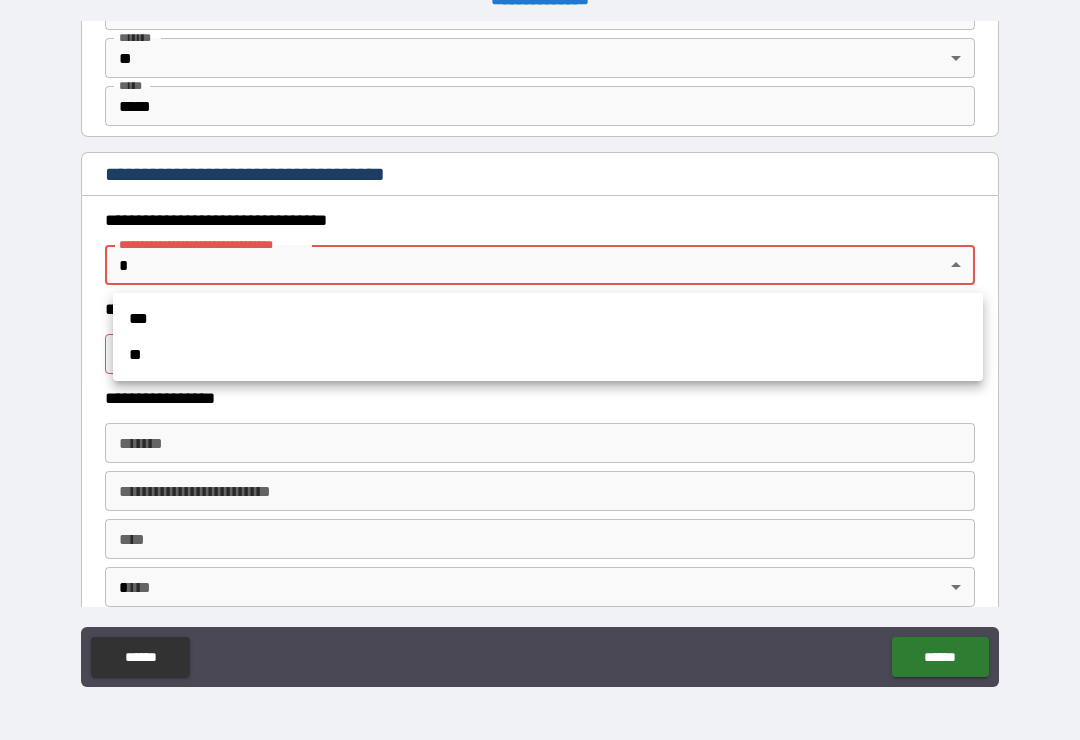 click on "***" at bounding box center [548, 319] 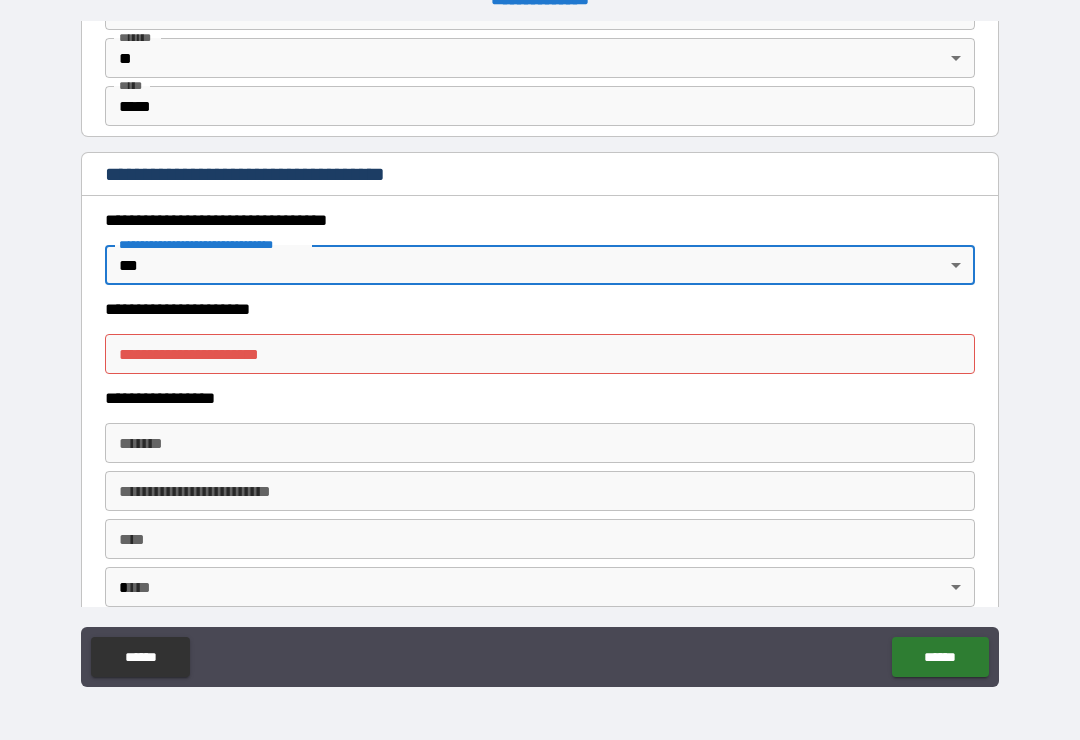 type on "*" 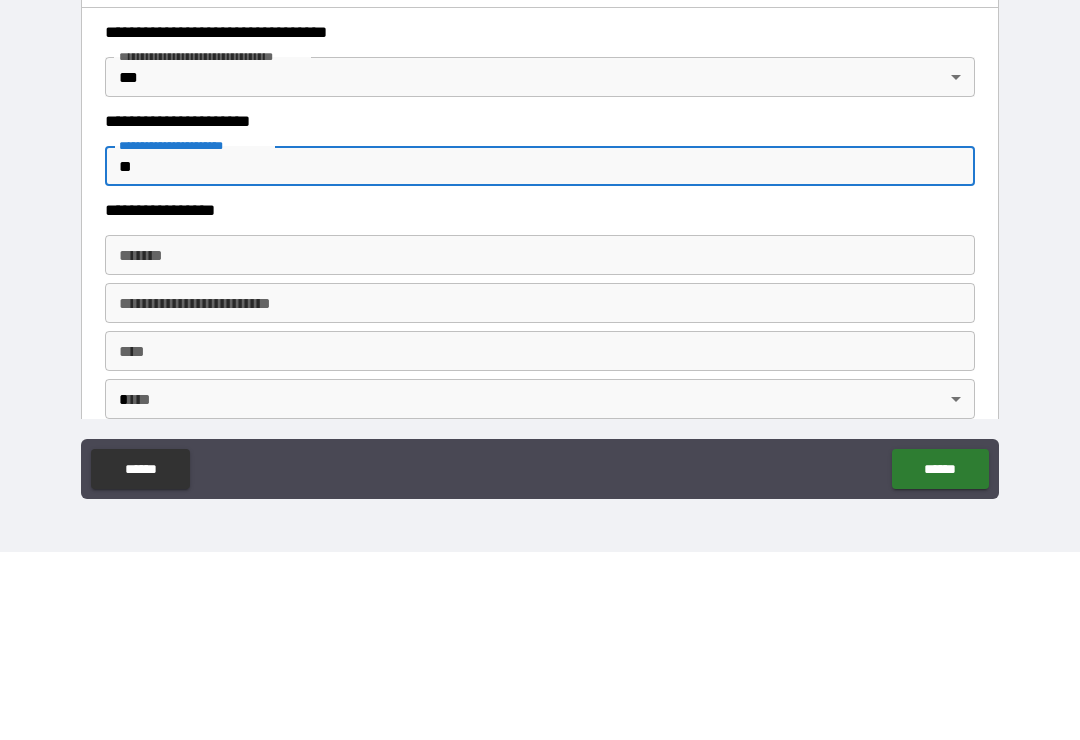 type on "*" 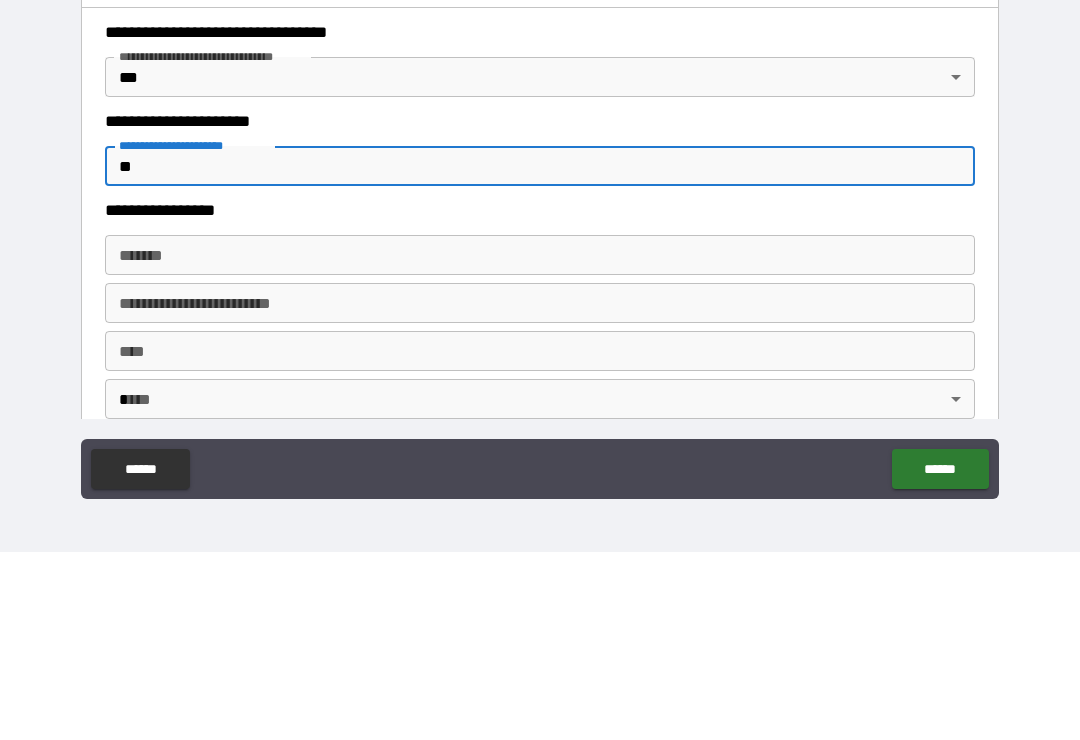type on "*" 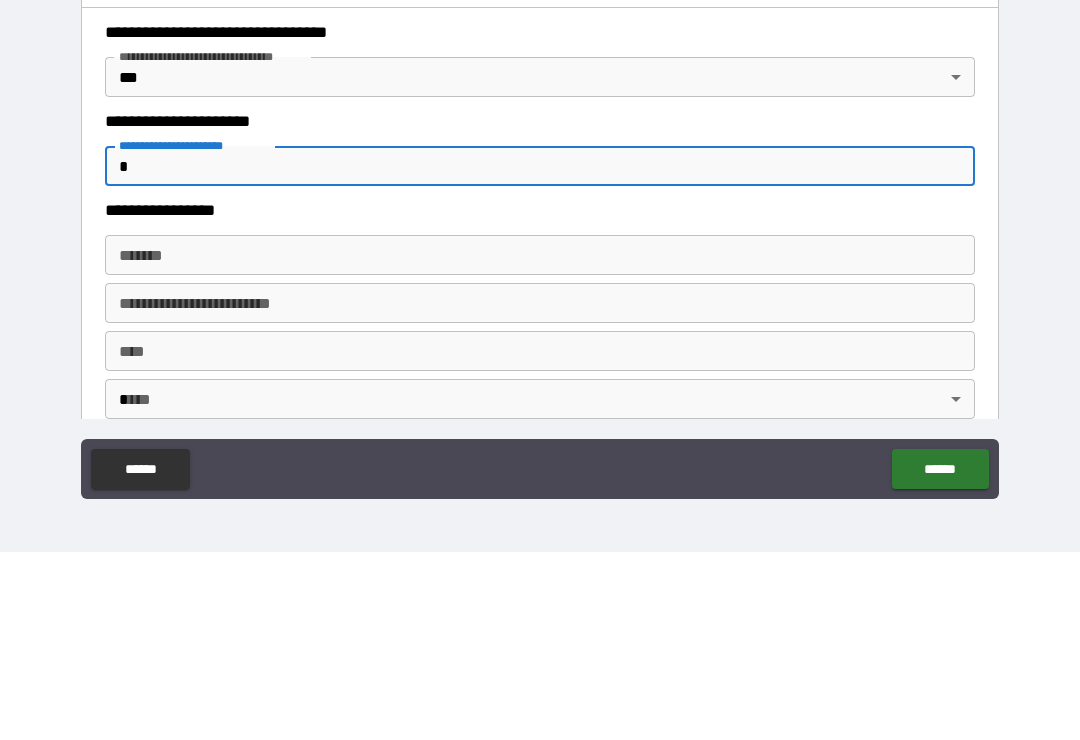 type 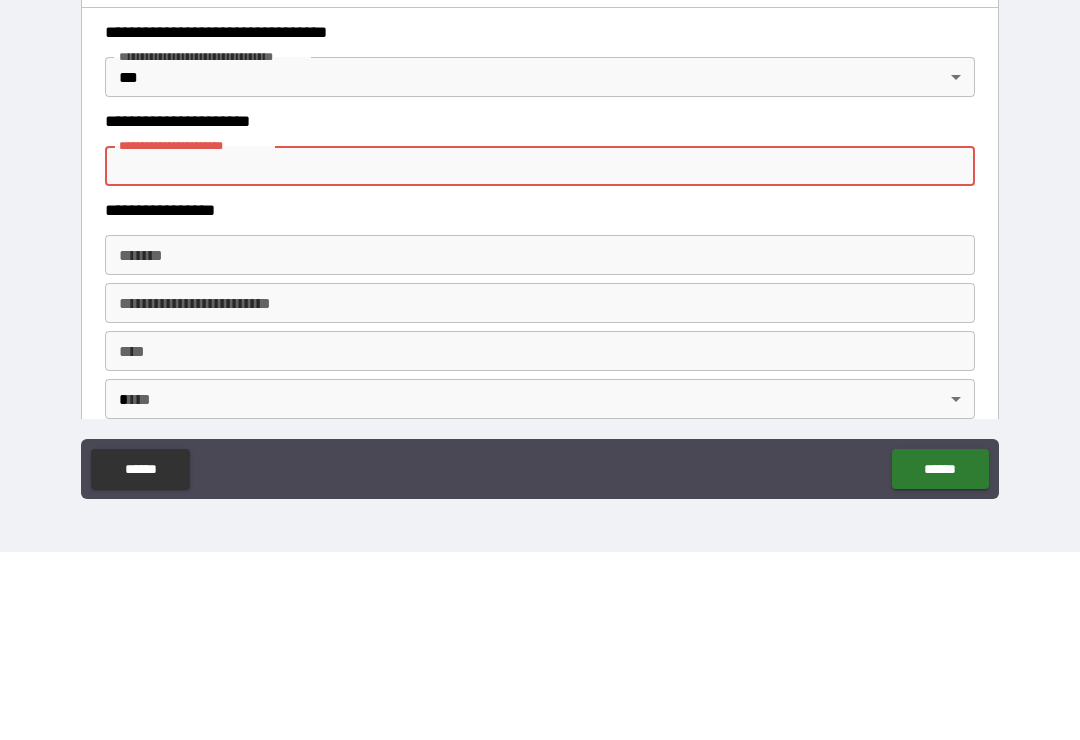 click on "**********" at bounding box center (540, 354) 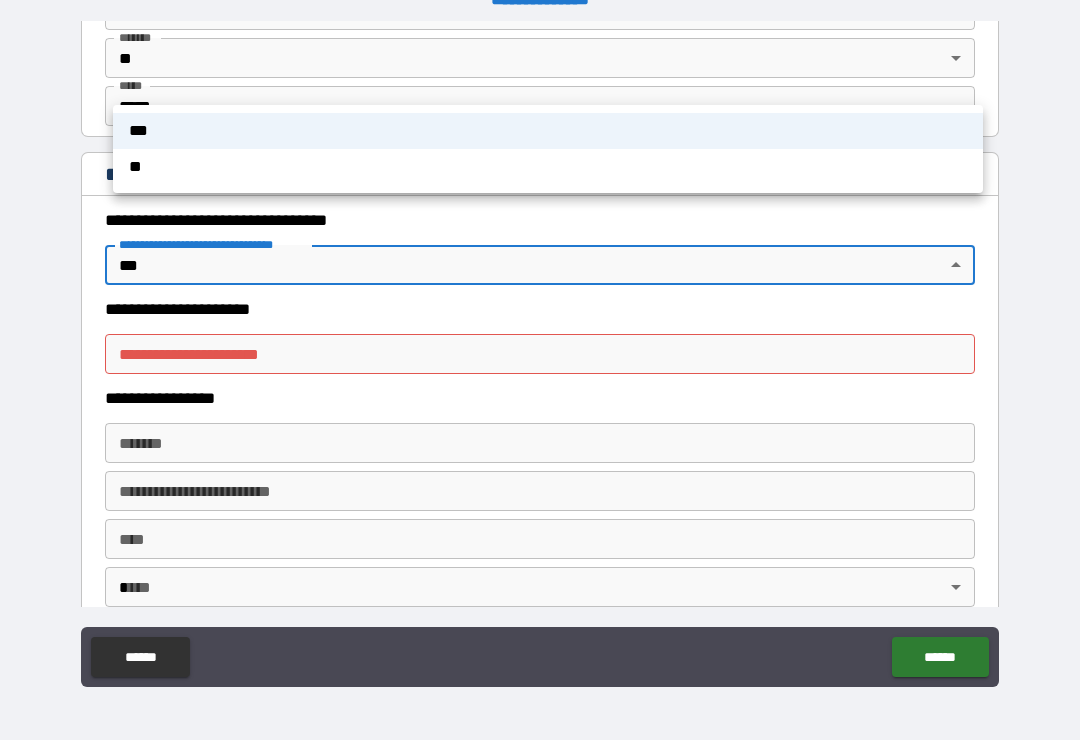 click on "**" at bounding box center [548, 167] 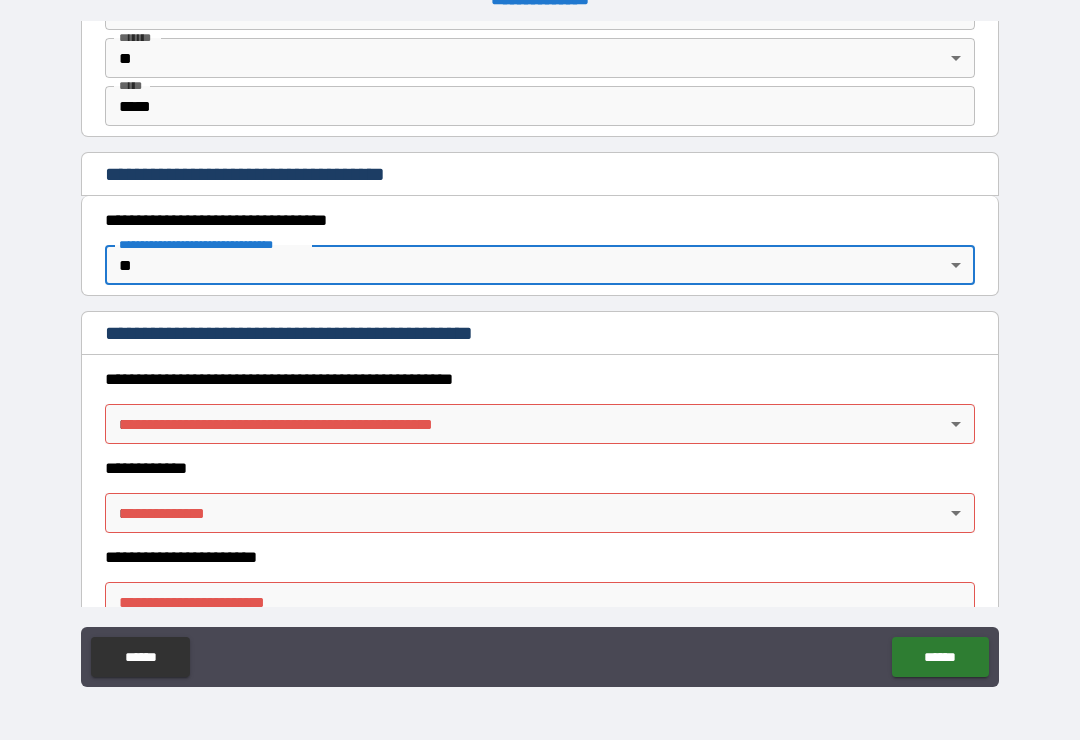 type on "*" 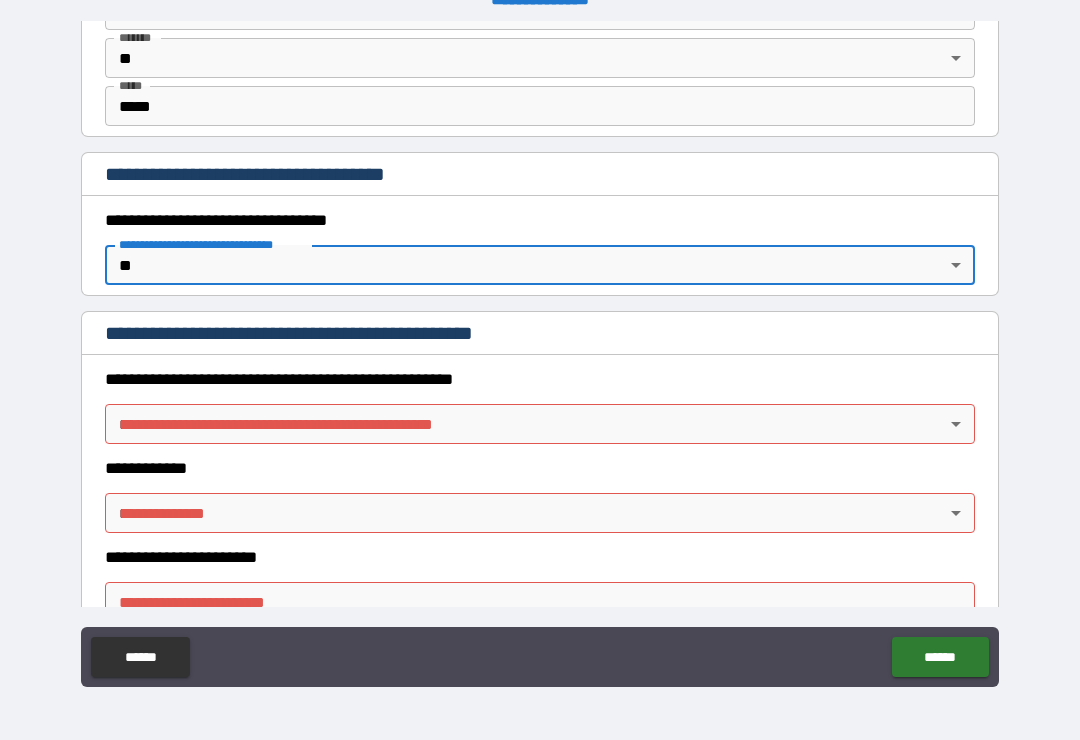 click on "**********" at bounding box center (540, 354) 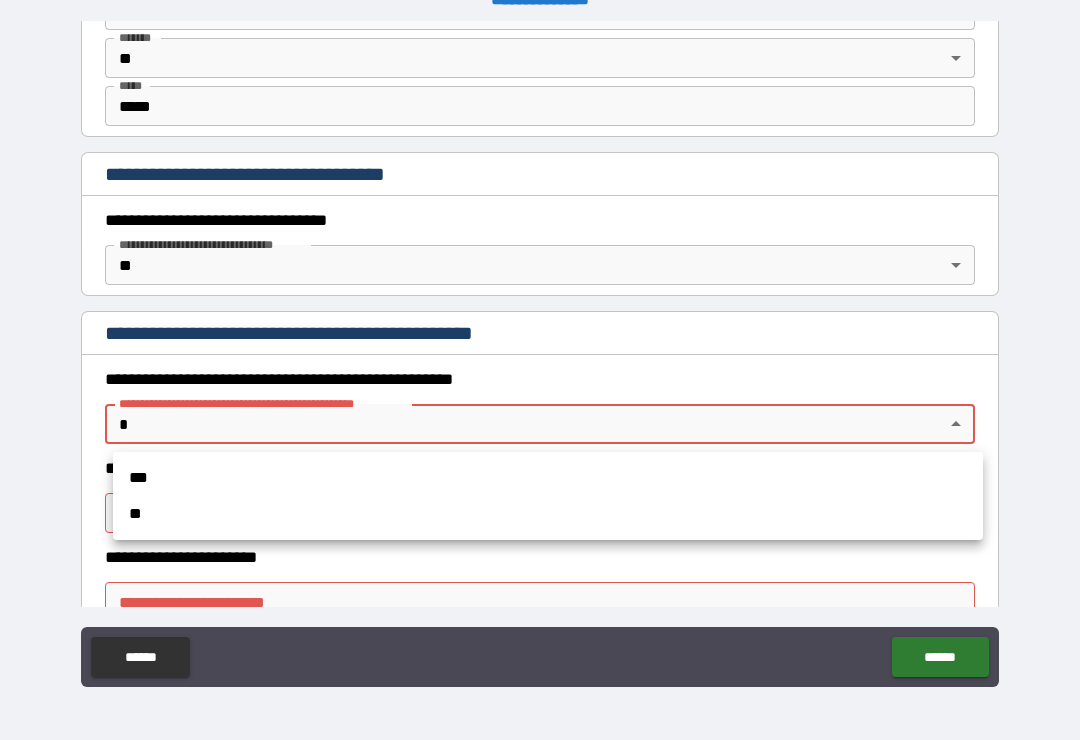 click on "**" at bounding box center (548, 514) 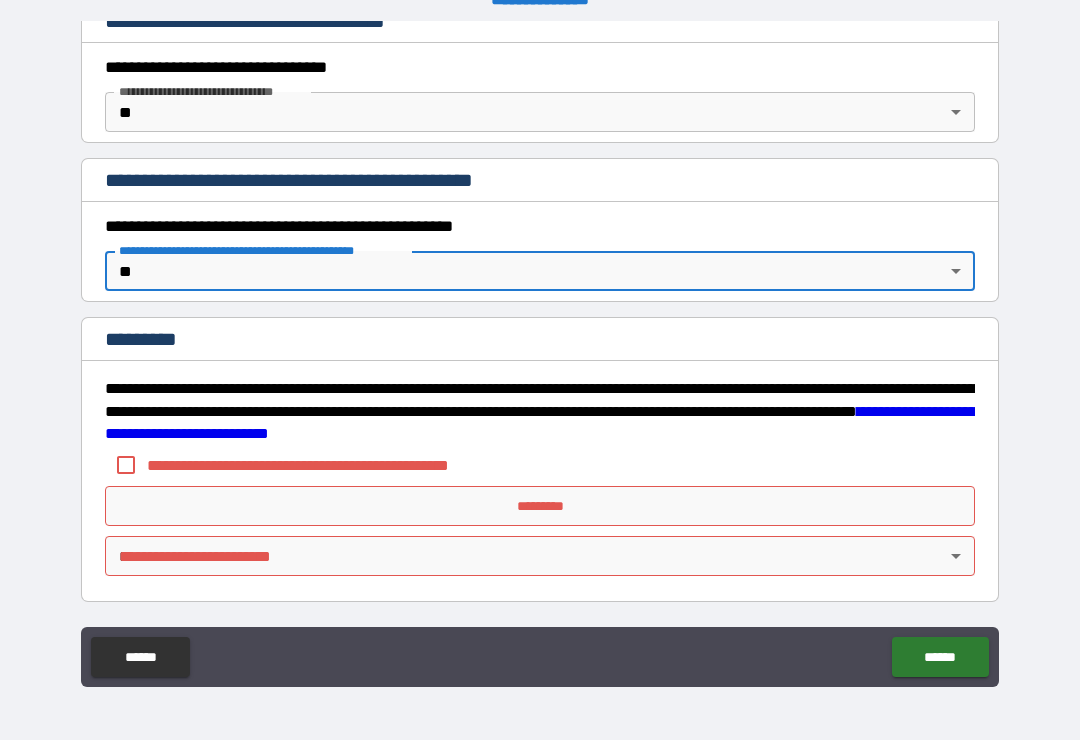 scroll, scrollTop: 1705, scrollLeft: 0, axis: vertical 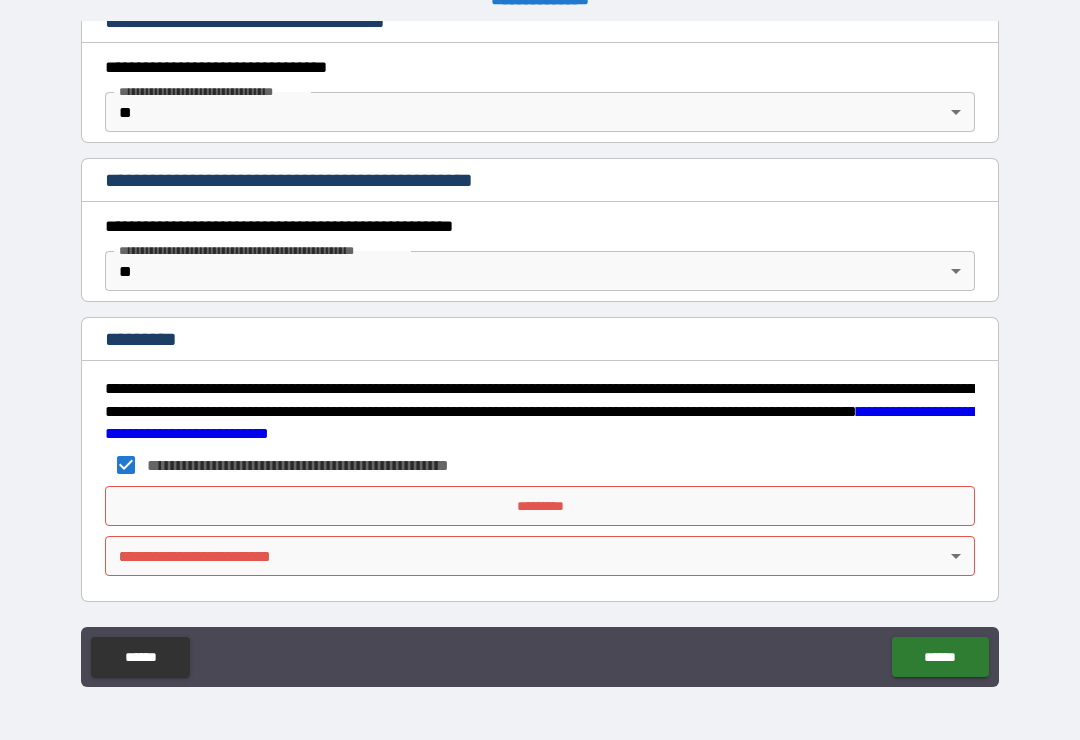 click on "*********" at bounding box center [540, 506] 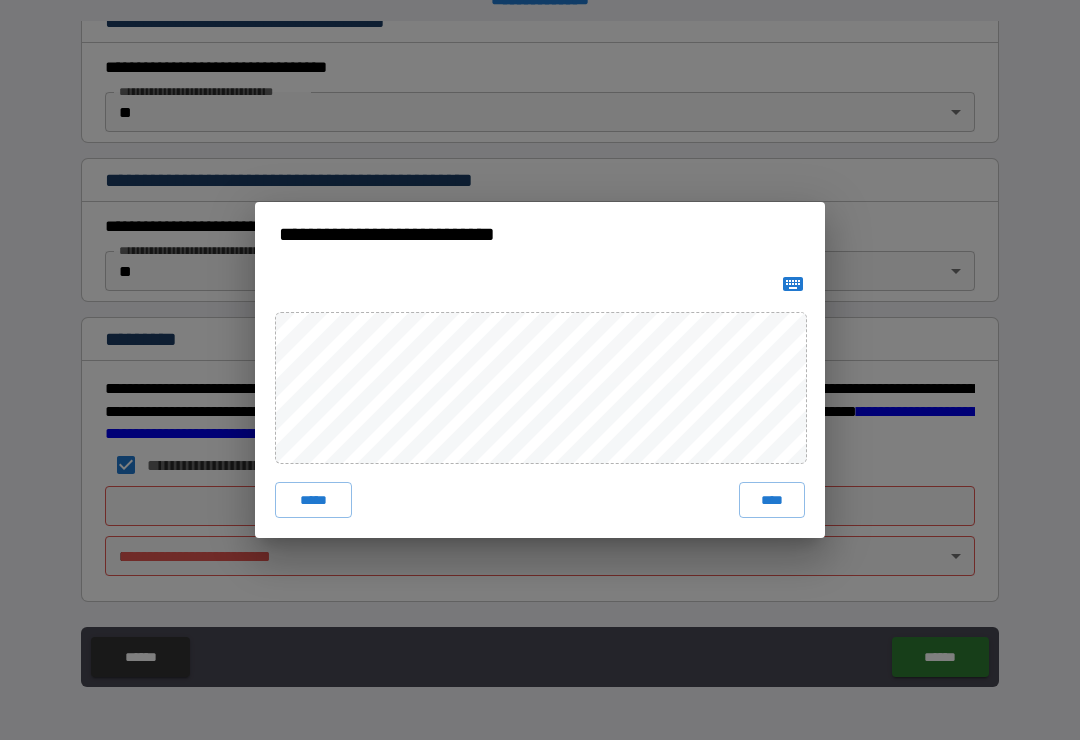 click on "****" at bounding box center [772, 500] 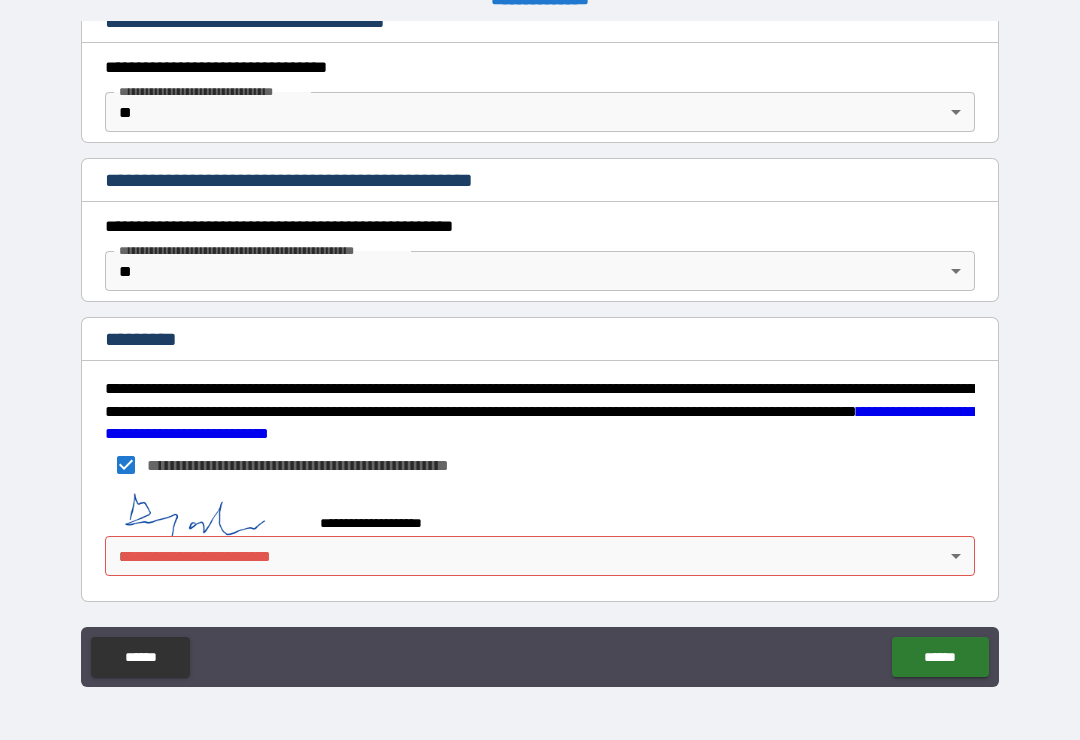 scroll, scrollTop: 1695, scrollLeft: 0, axis: vertical 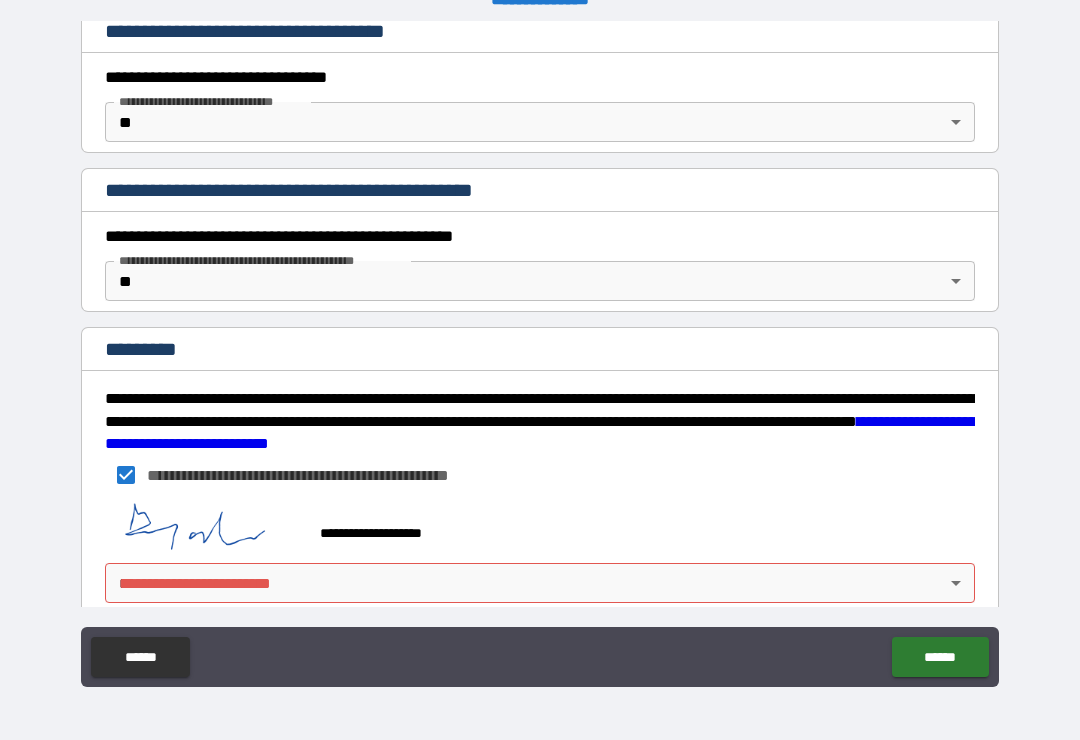 click on "**********" at bounding box center (540, 354) 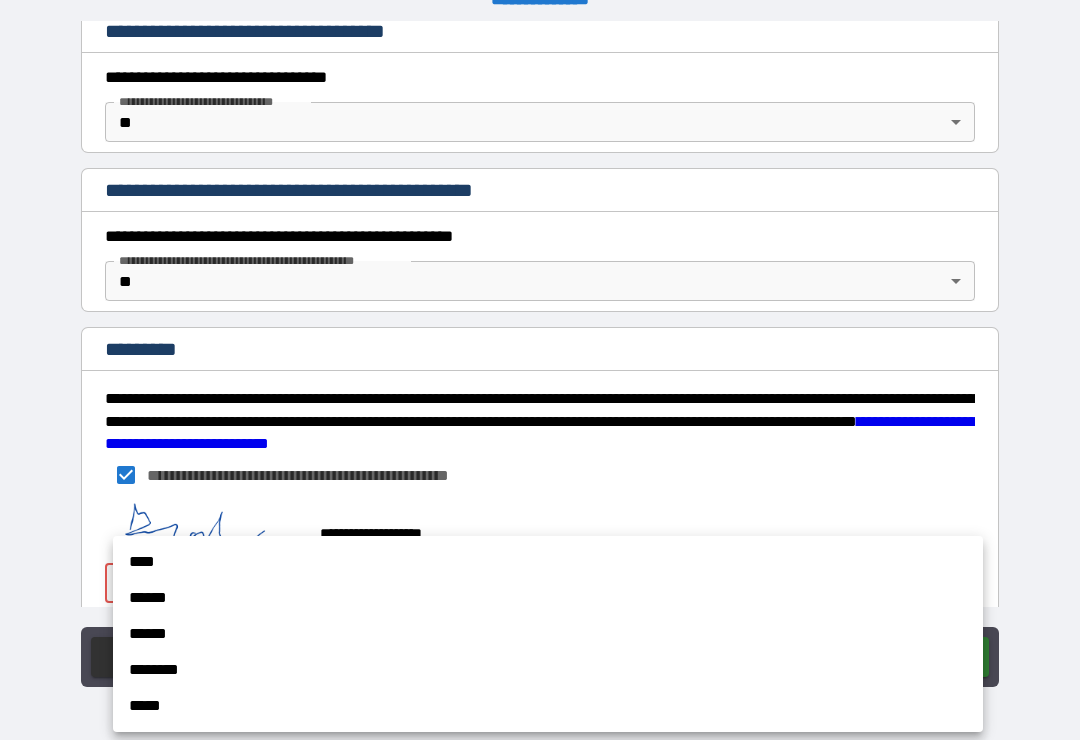 click on "****" at bounding box center [548, 562] 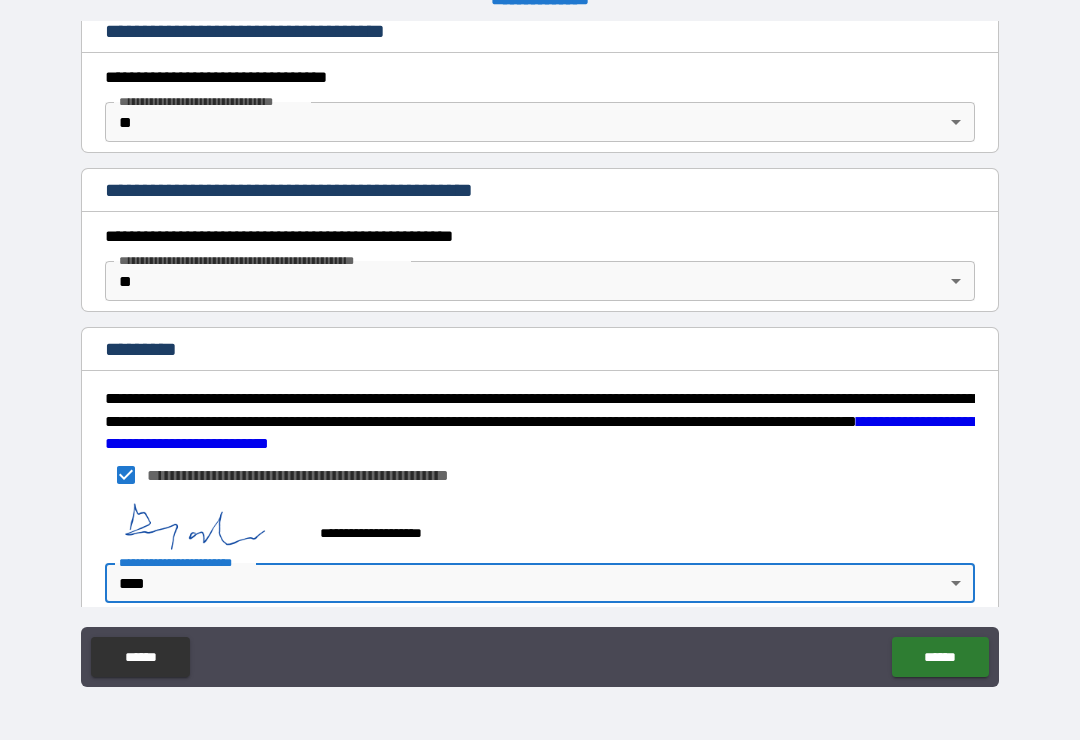 click on "******" at bounding box center [940, 657] 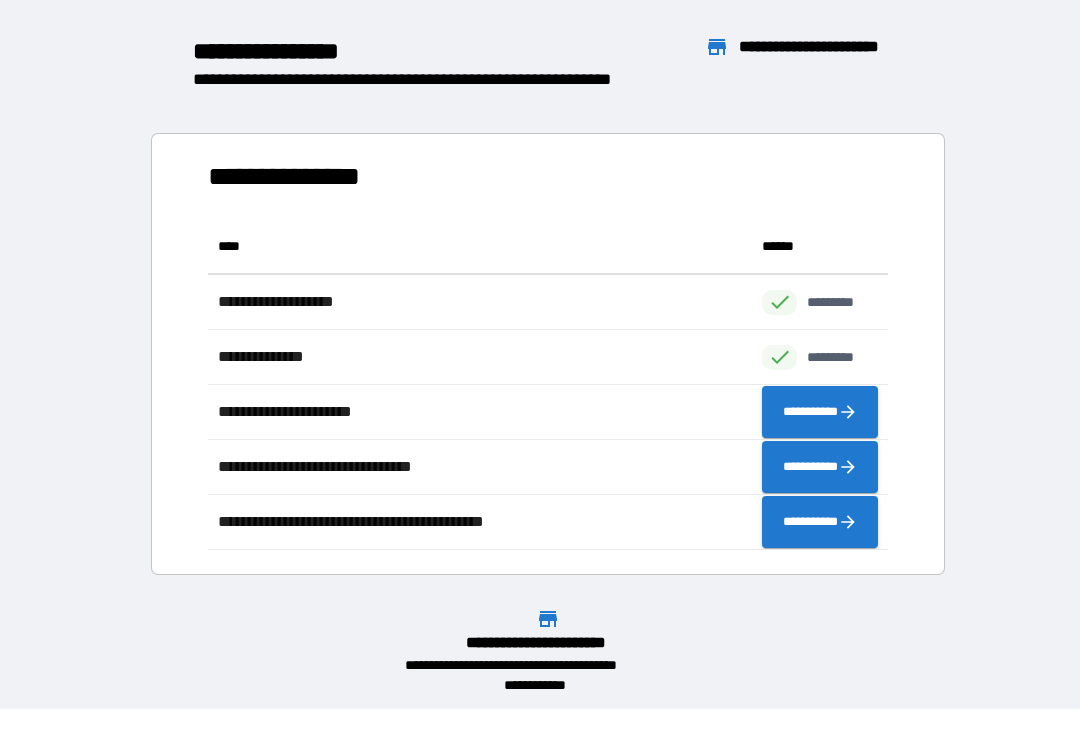 scroll, scrollTop: 331, scrollLeft: 680, axis: both 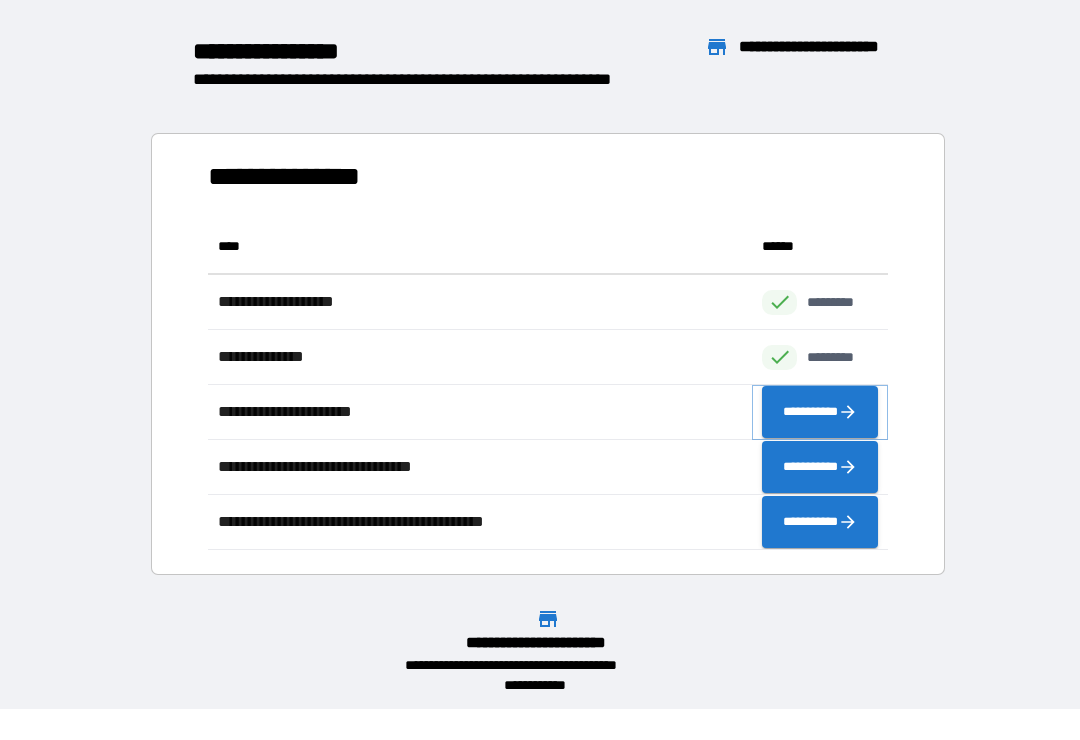 click on "**********" at bounding box center (820, 412) 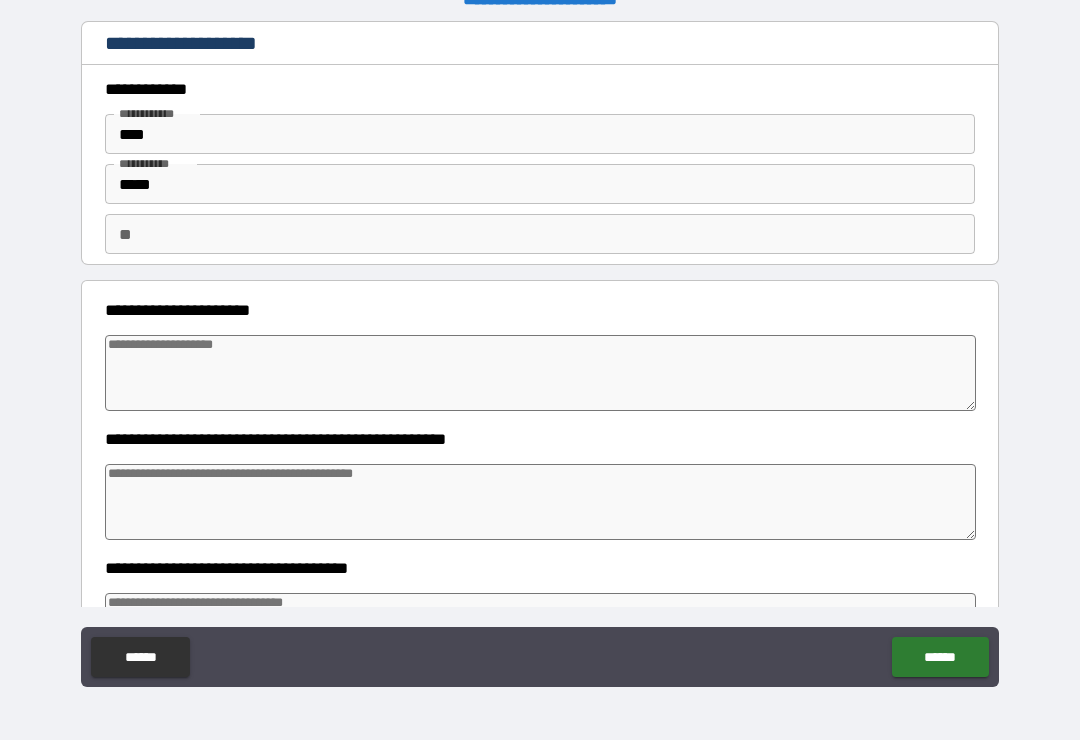 type on "*" 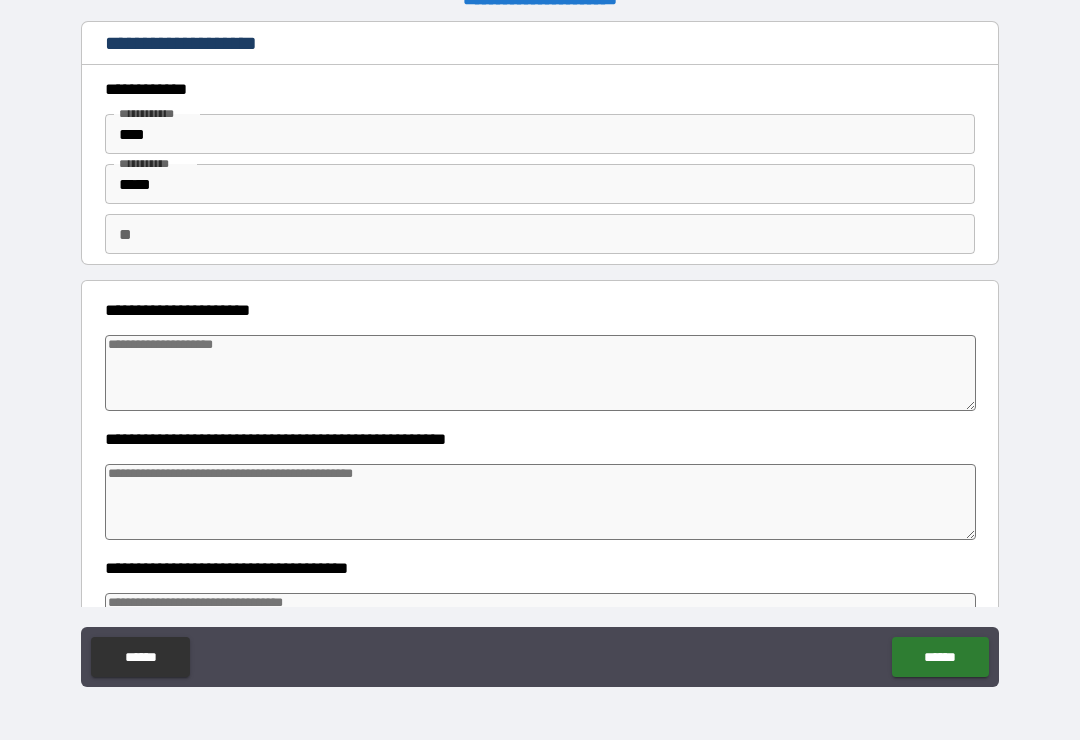 type on "*" 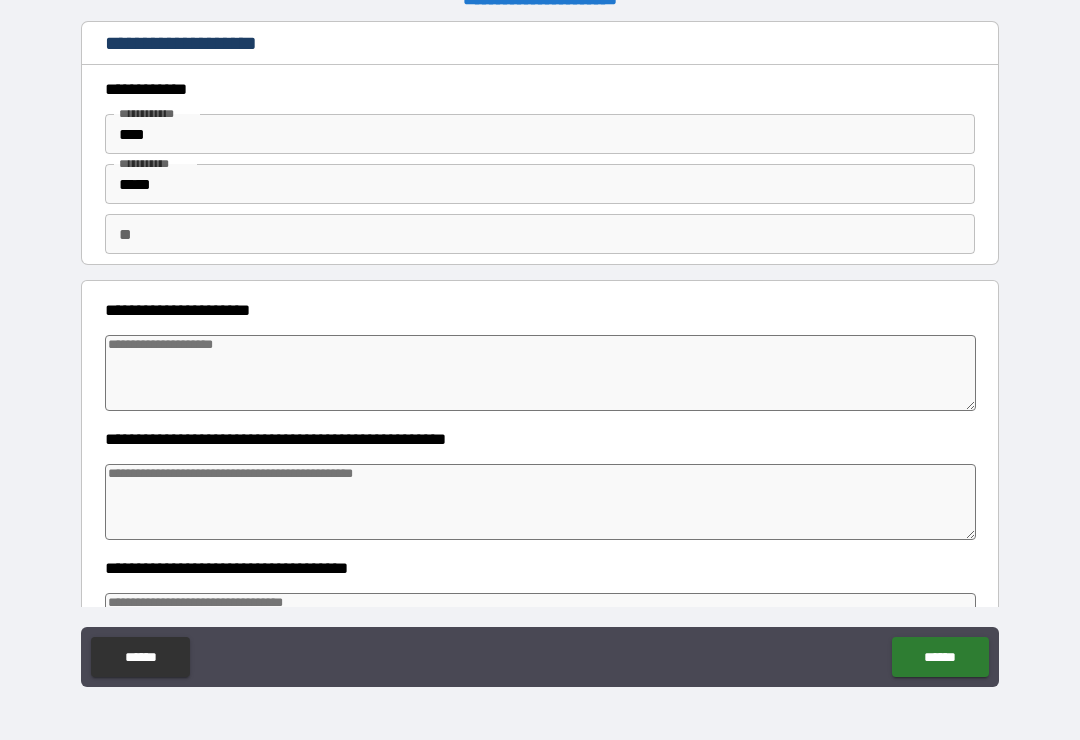 type on "*" 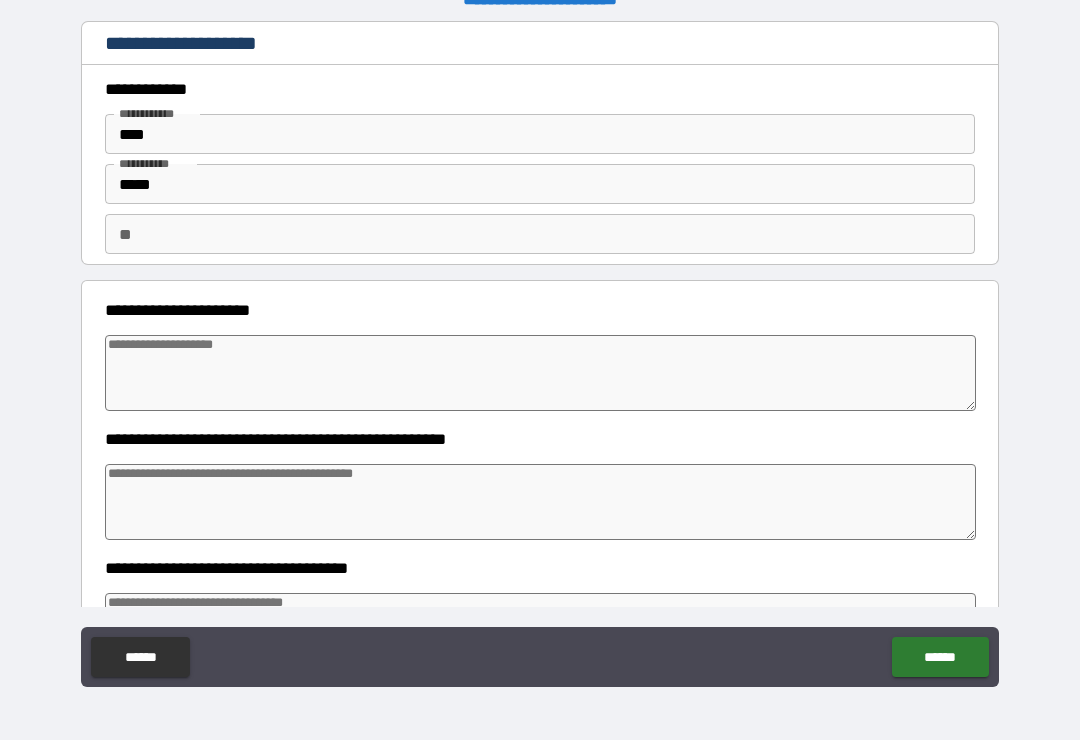 type on "*" 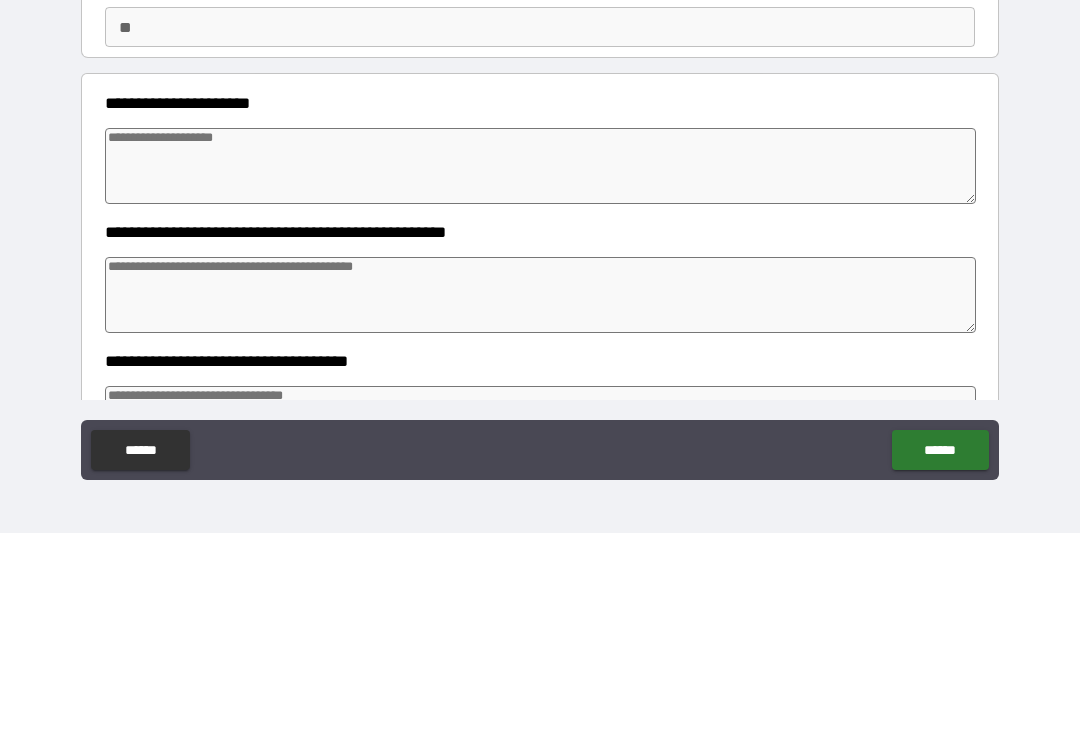 type on "*" 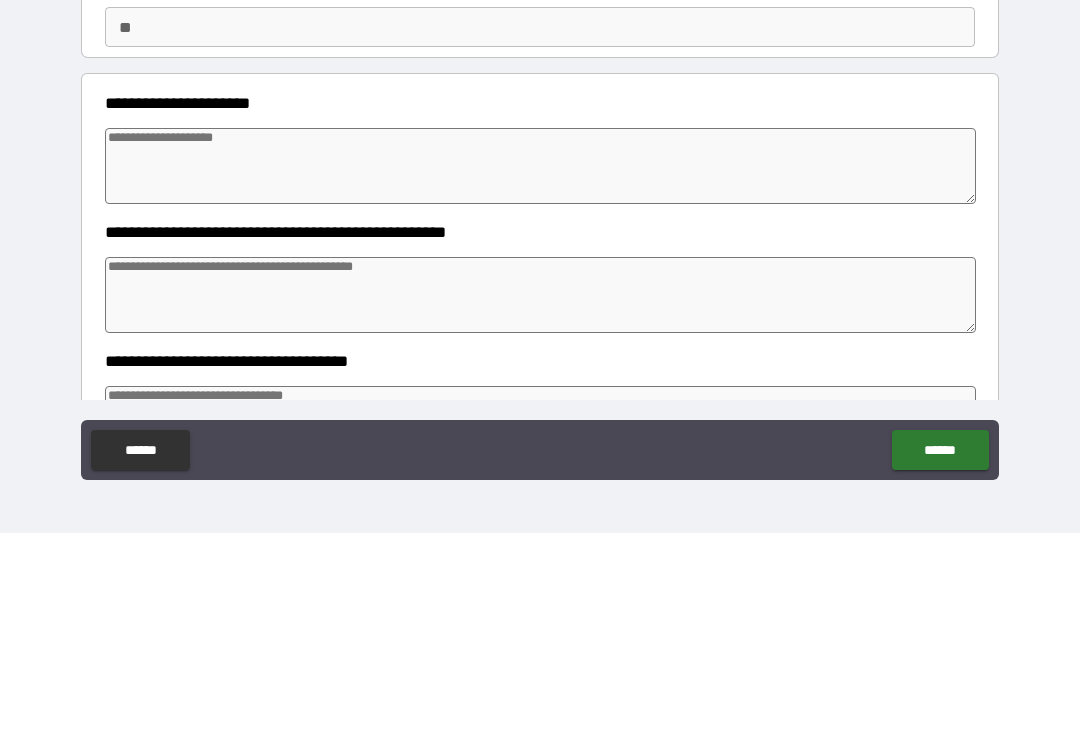 type on "*" 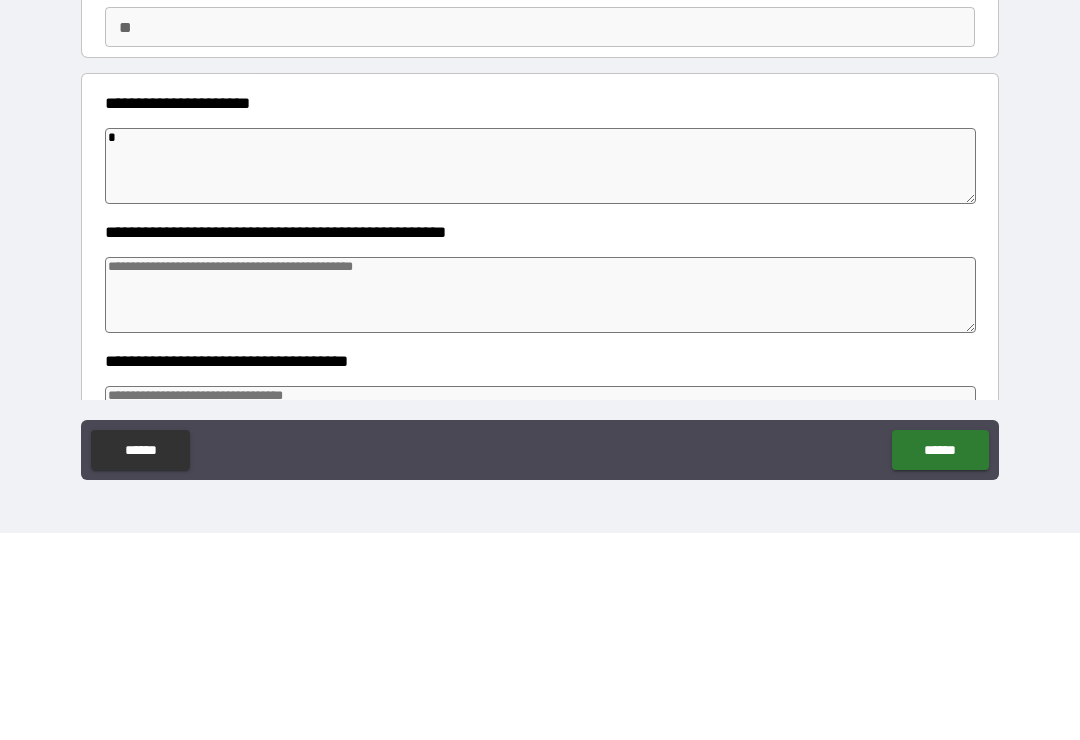 type on "**" 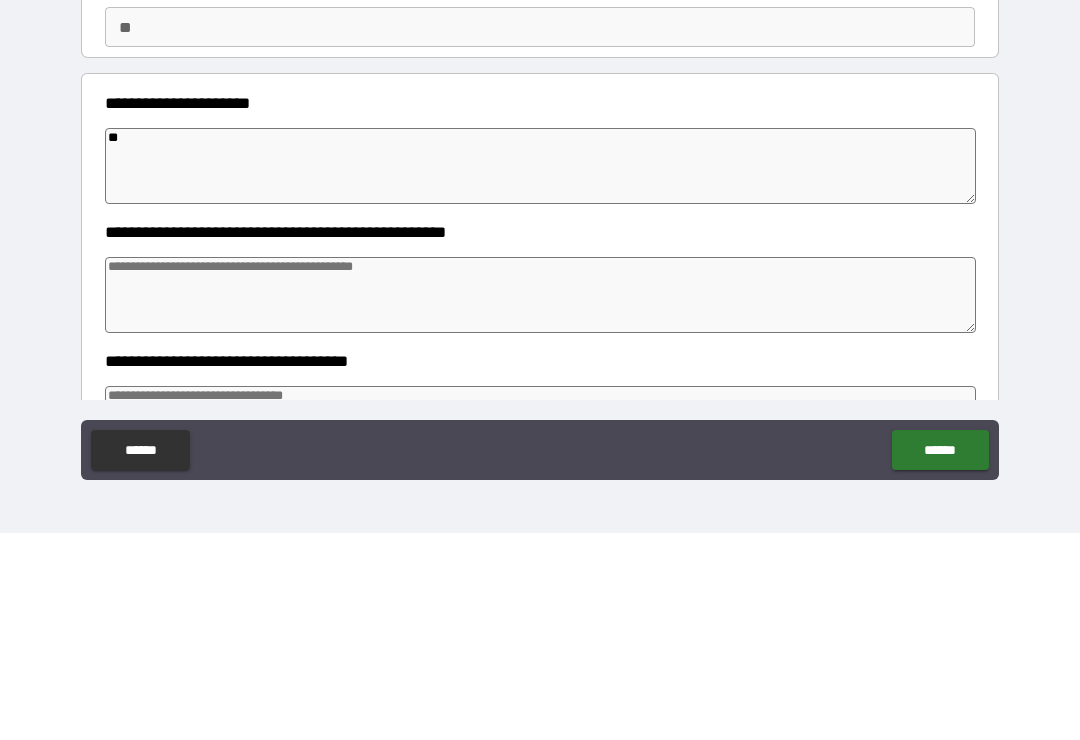 type on "*" 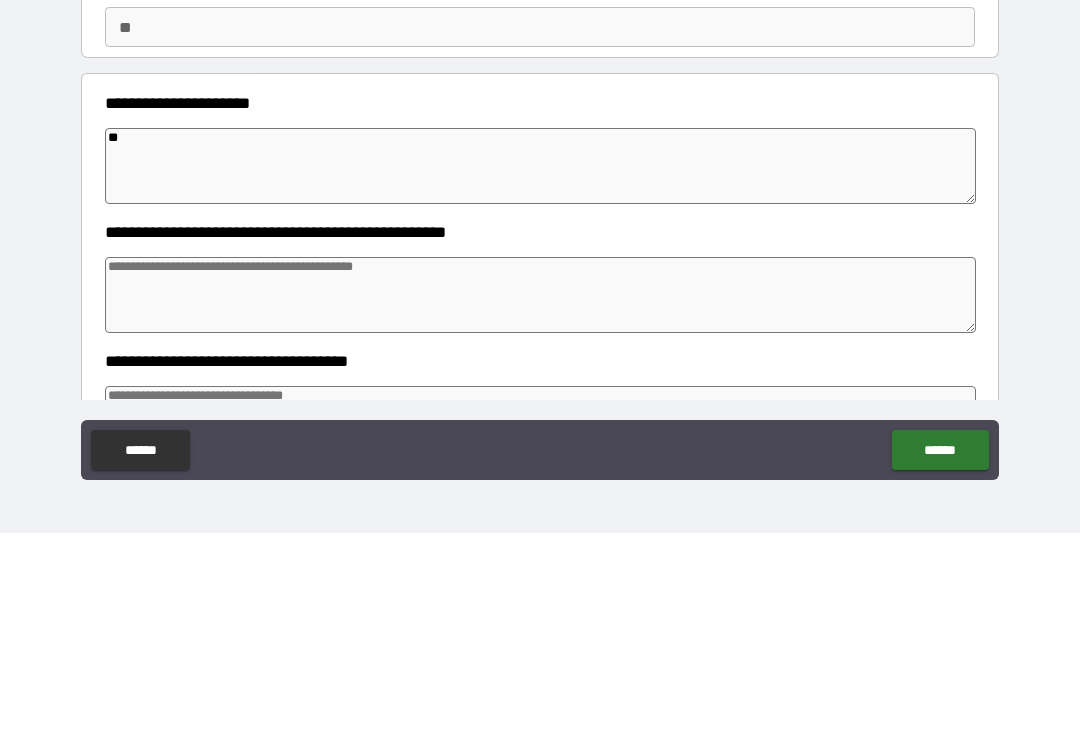 type on "*" 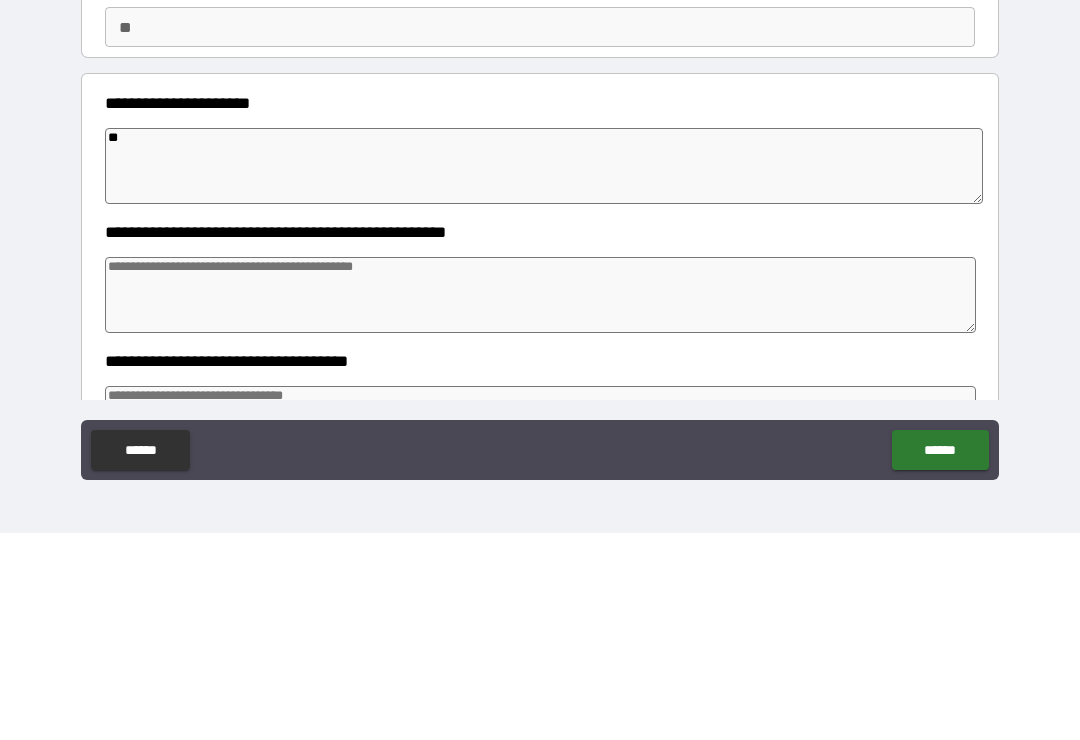 type on "*" 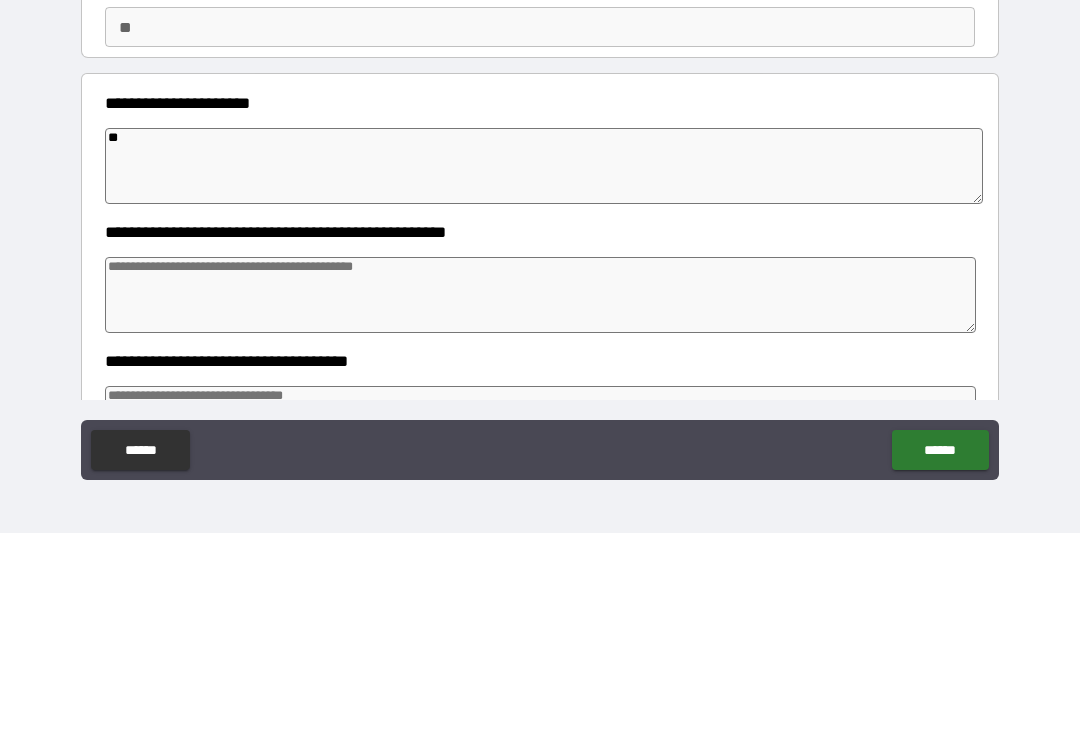 type on "*" 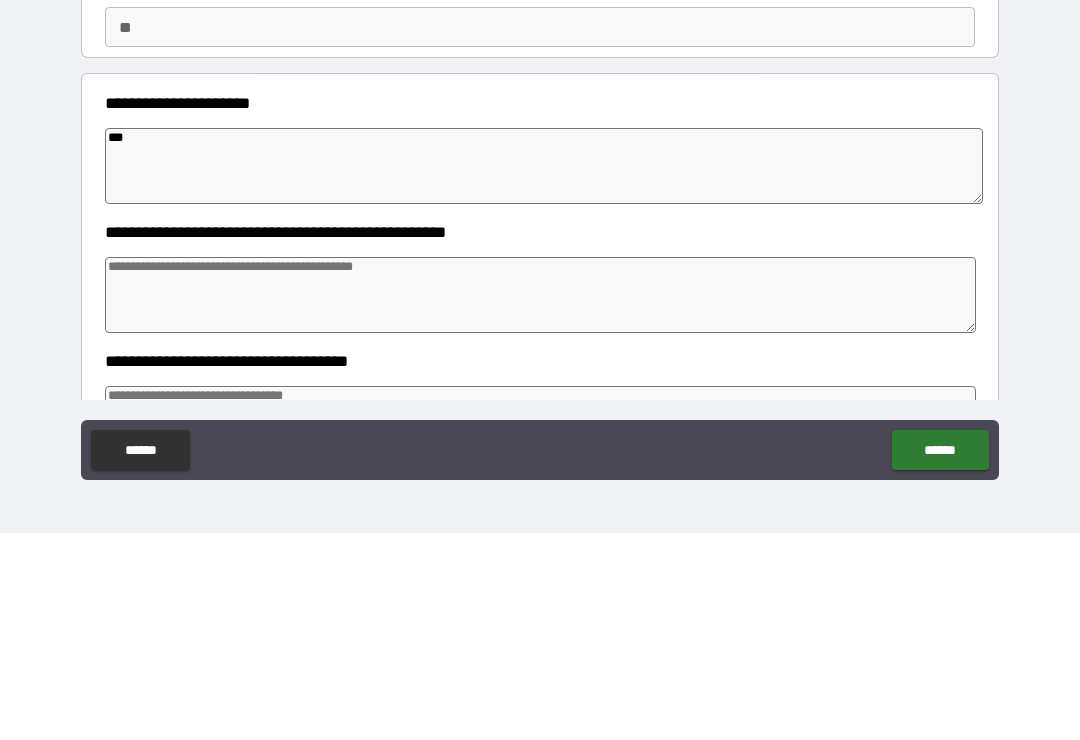 type on "*" 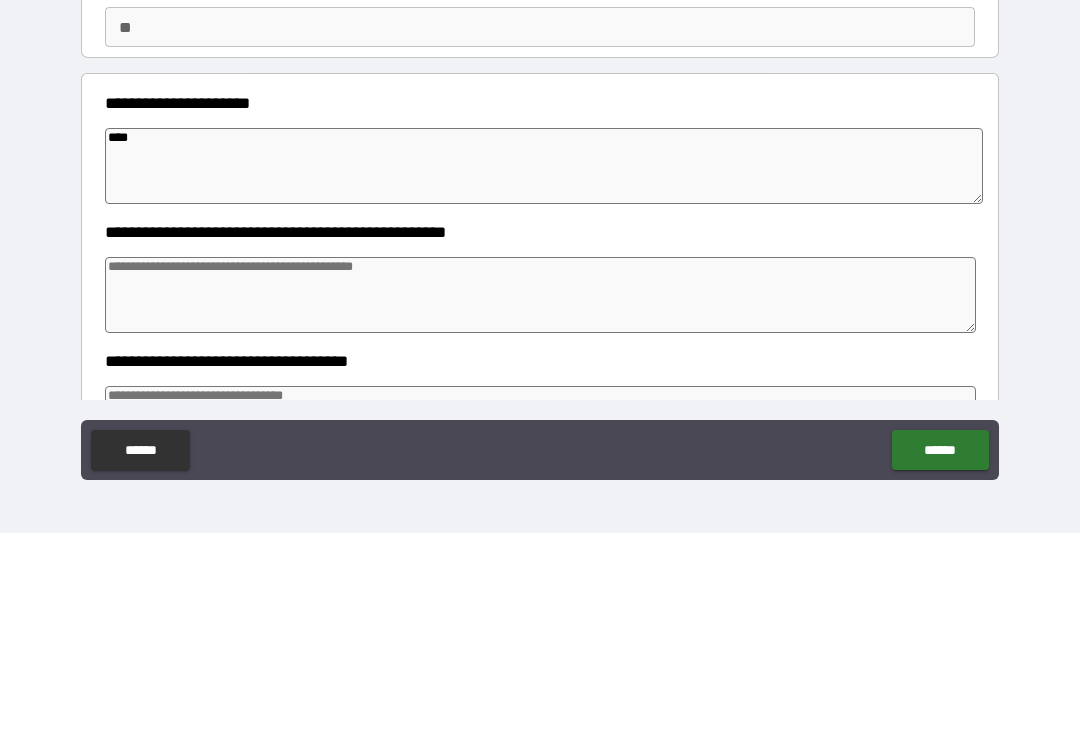 type on "*" 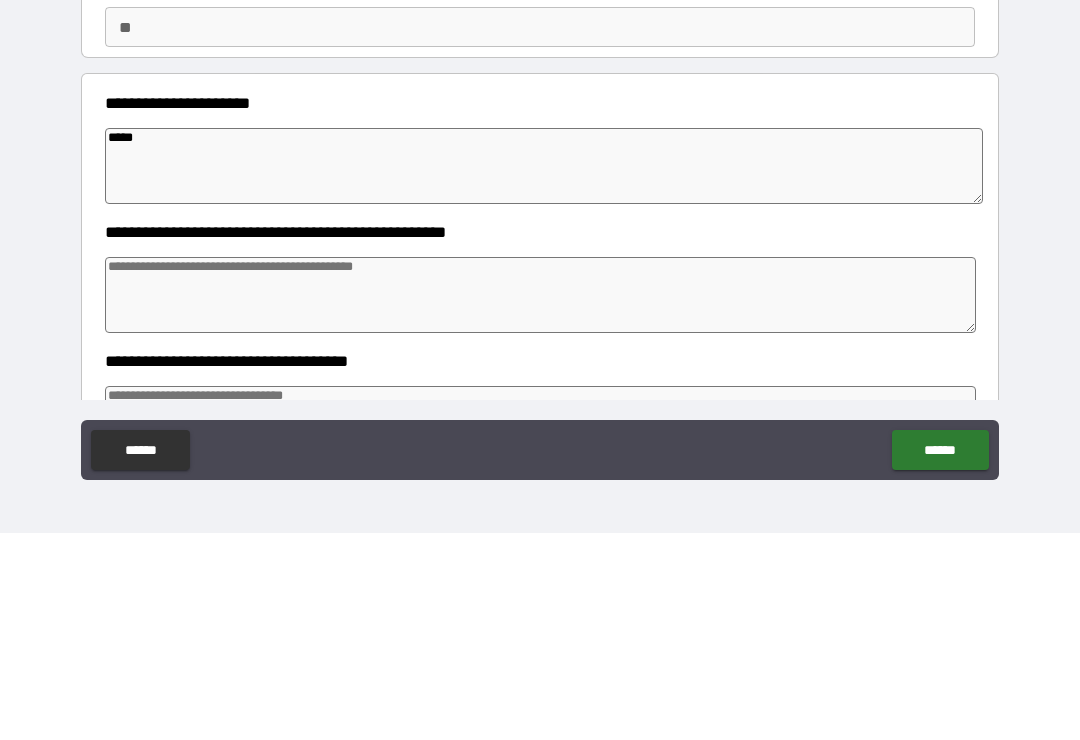 type on "*" 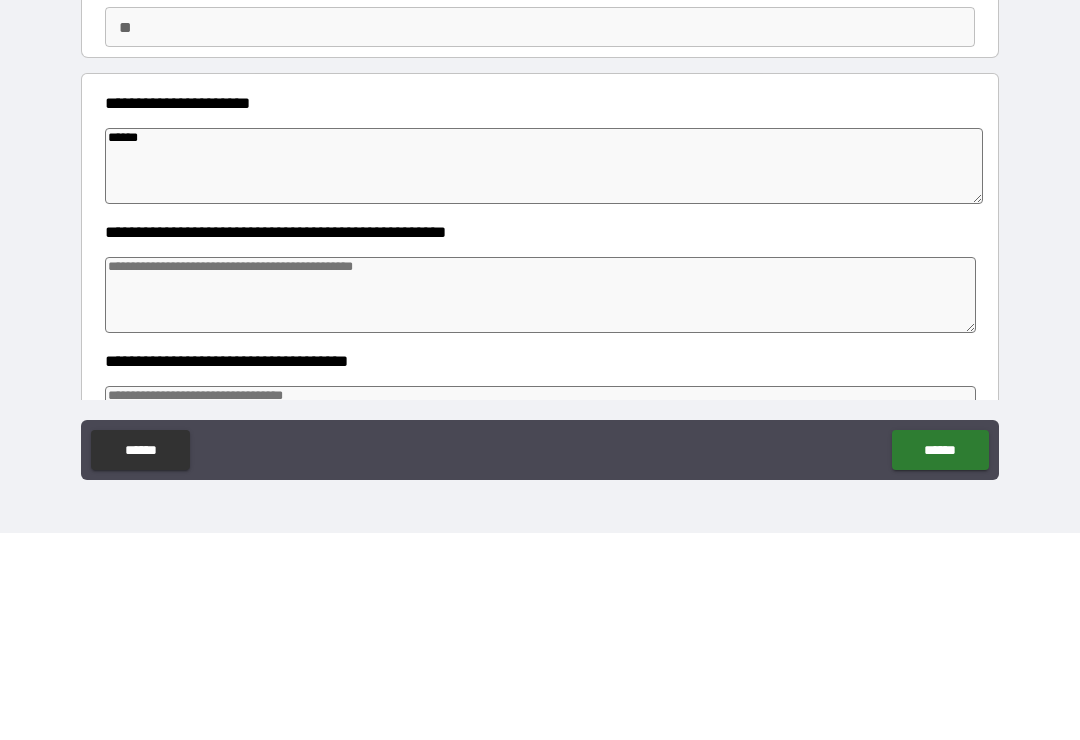type on "*" 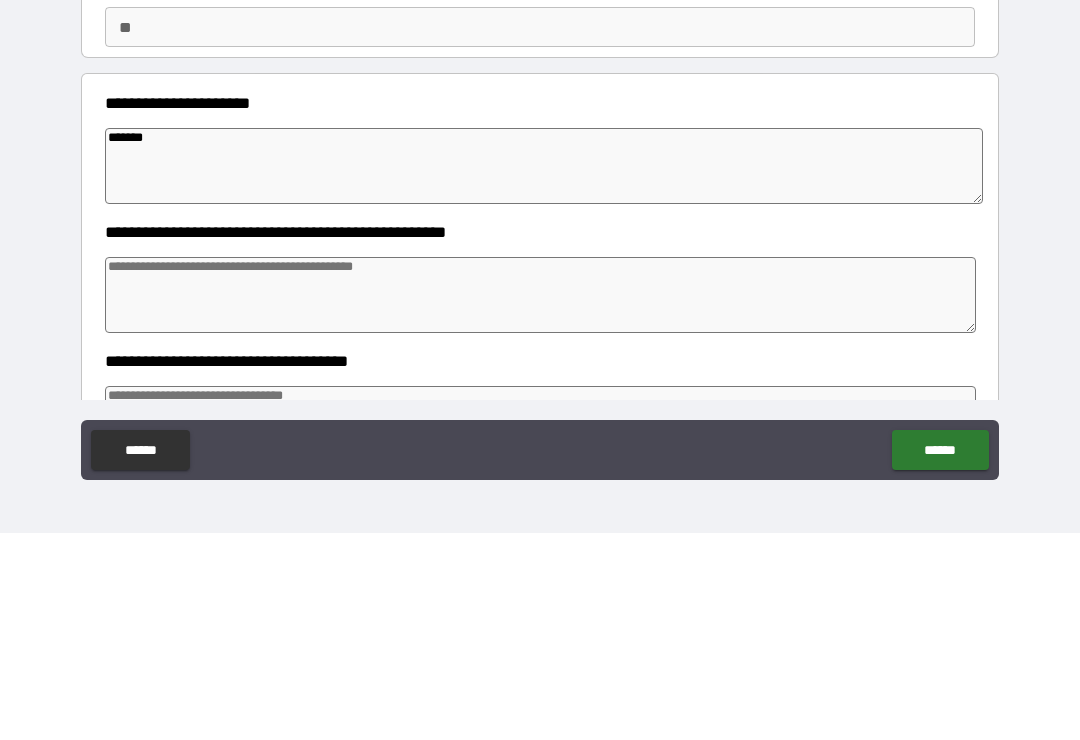 type on "*" 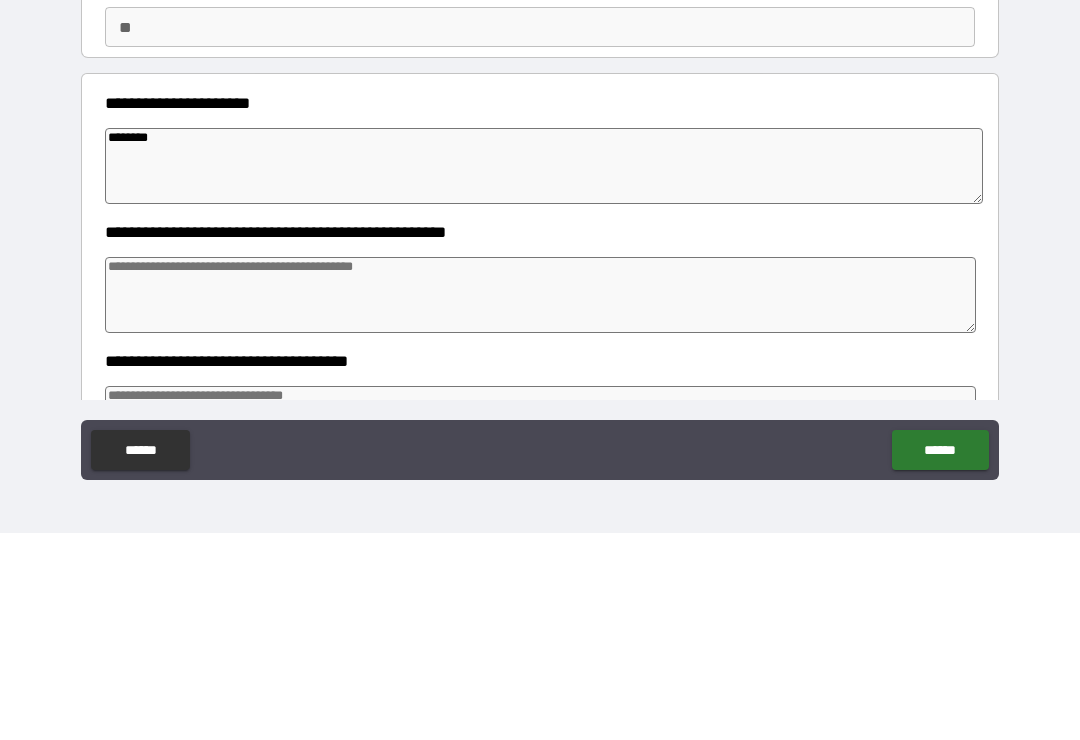 type on "*" 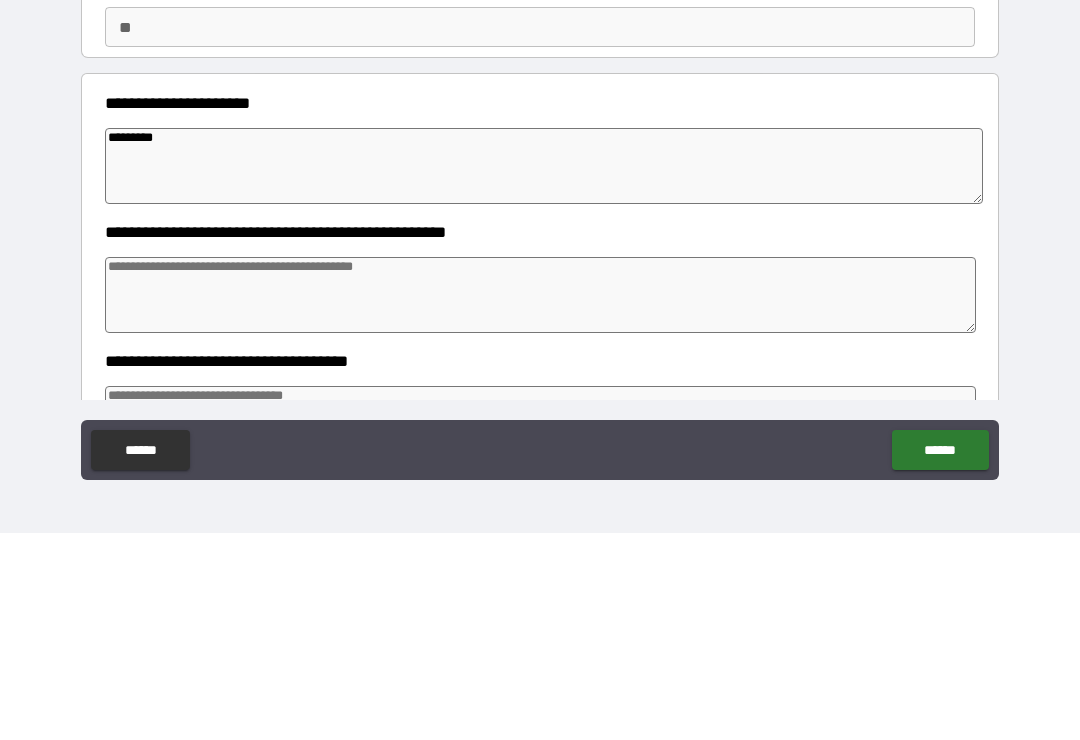 type on "*" 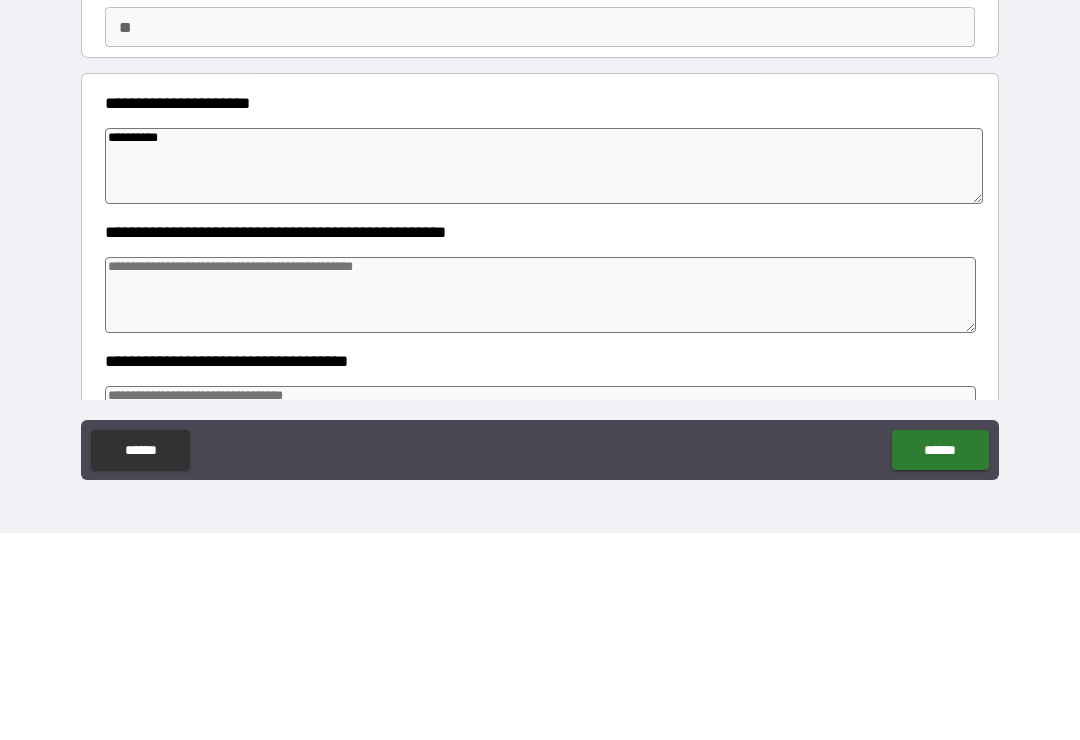 type on "*" 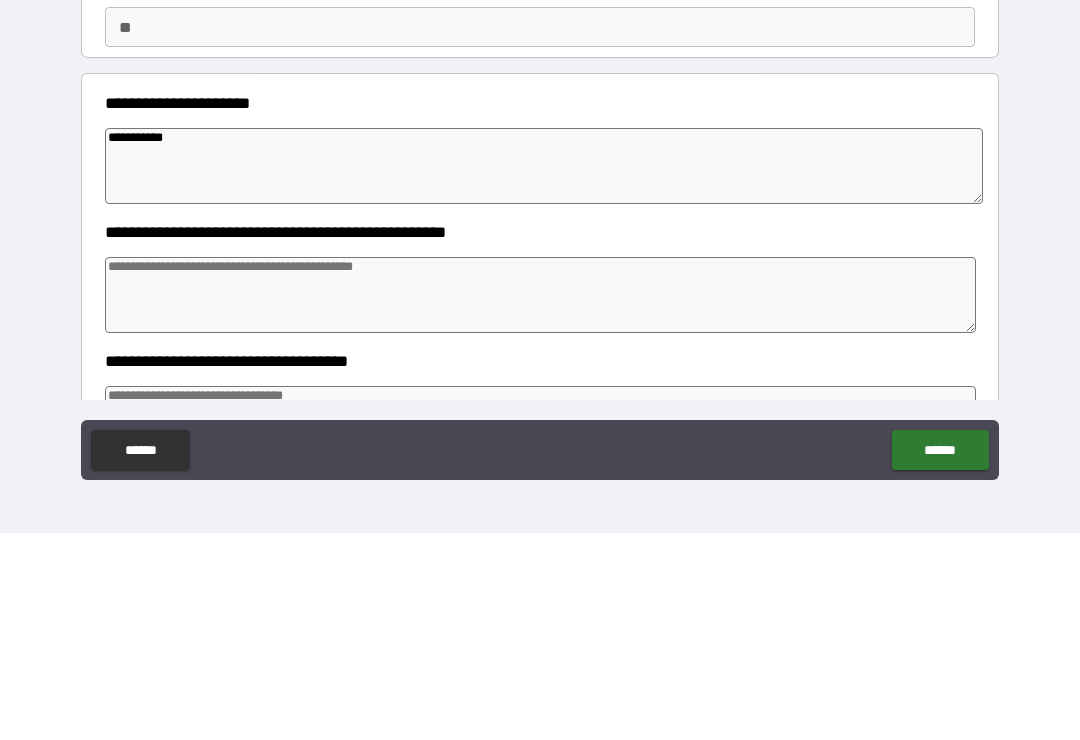 type on "*" 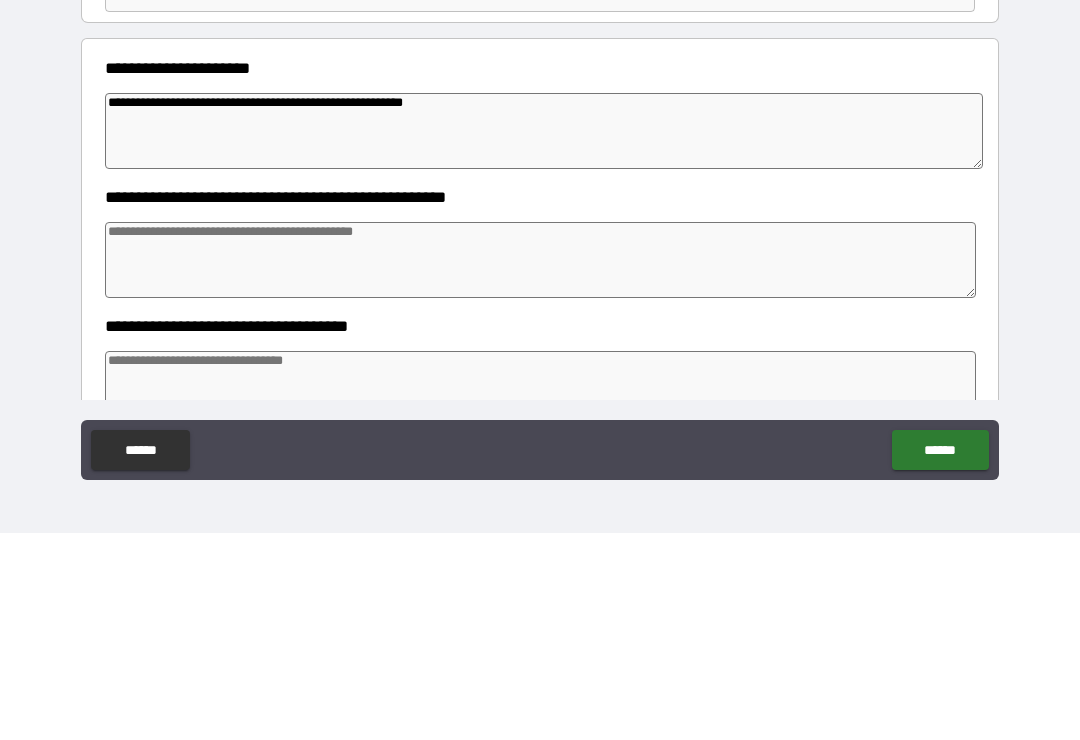 scroll, scrollTop: 37, scrollLeft: 0, axis: vertical 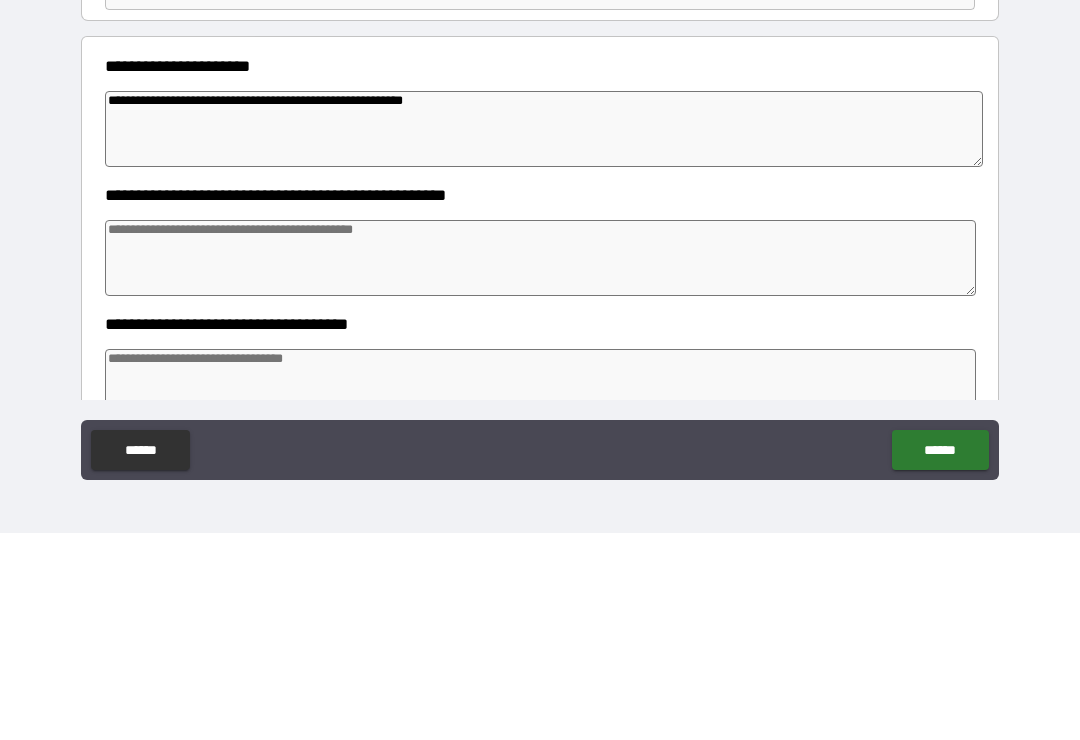 click at bounding box center (540, 465) 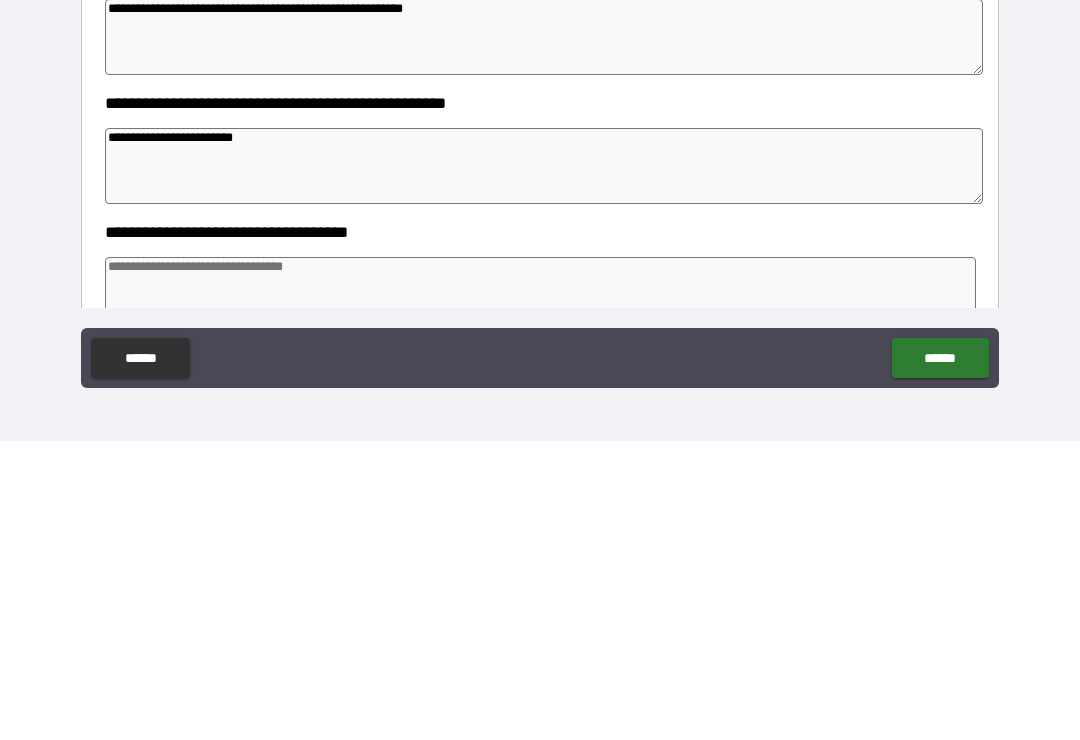 click at bounding box center [540, 594] 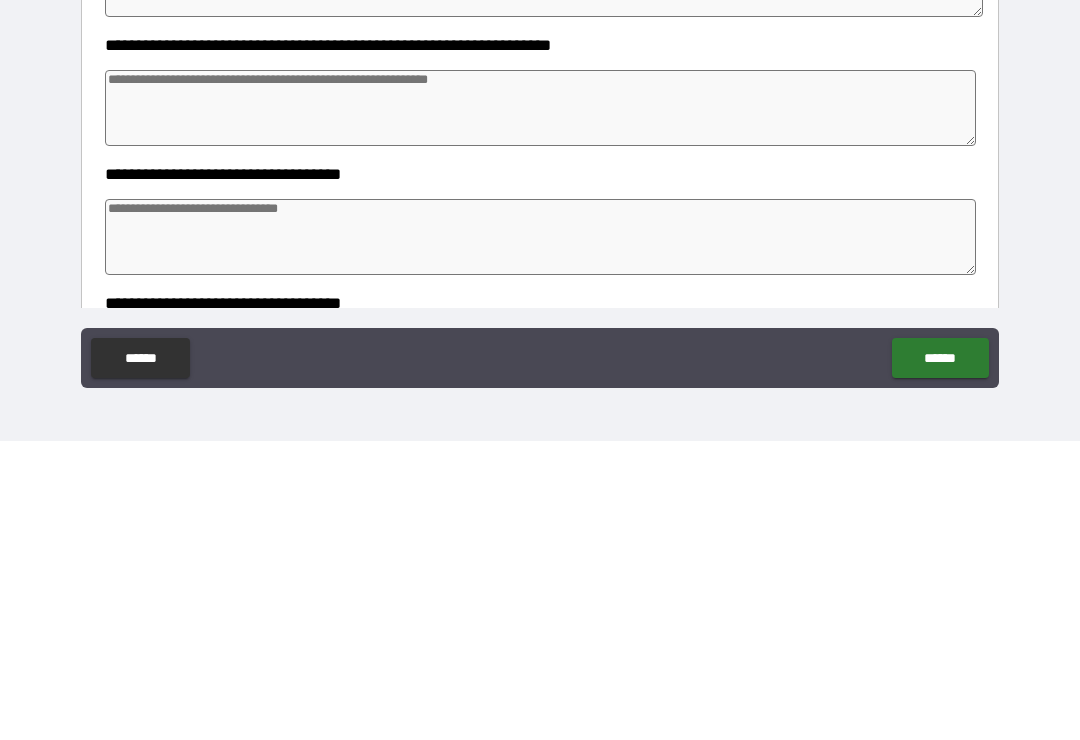 scroll, scrollTop: 313, scrollLeft: 0, axis: vertical 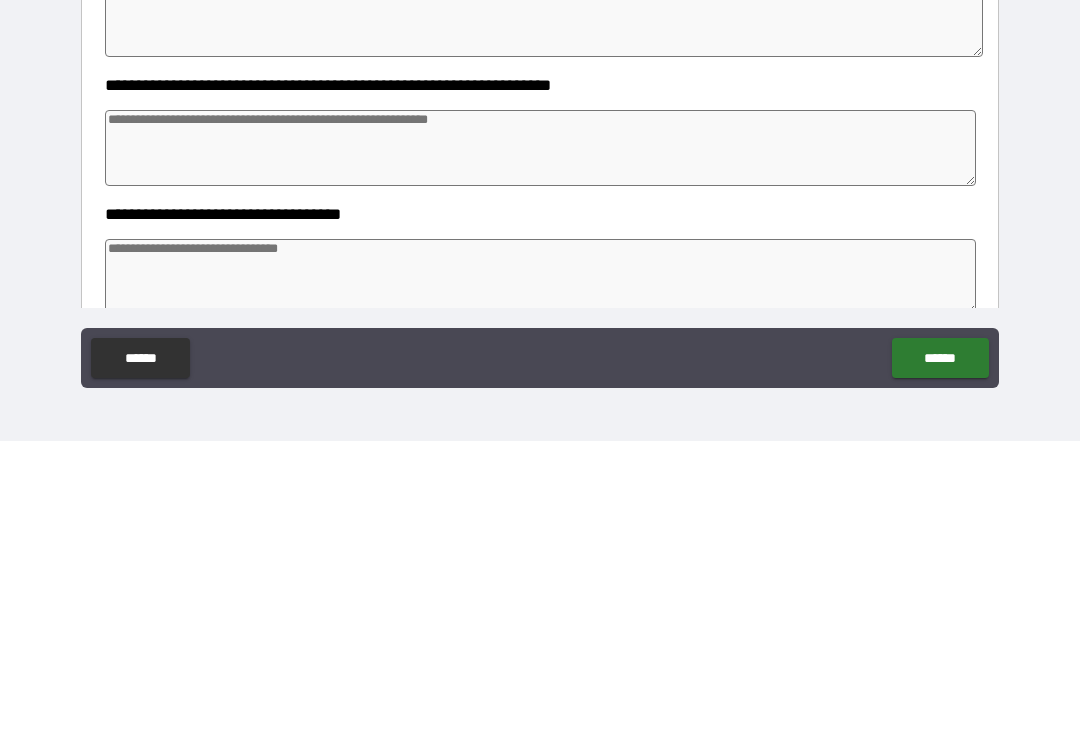 click at bounding box center [540, 447] 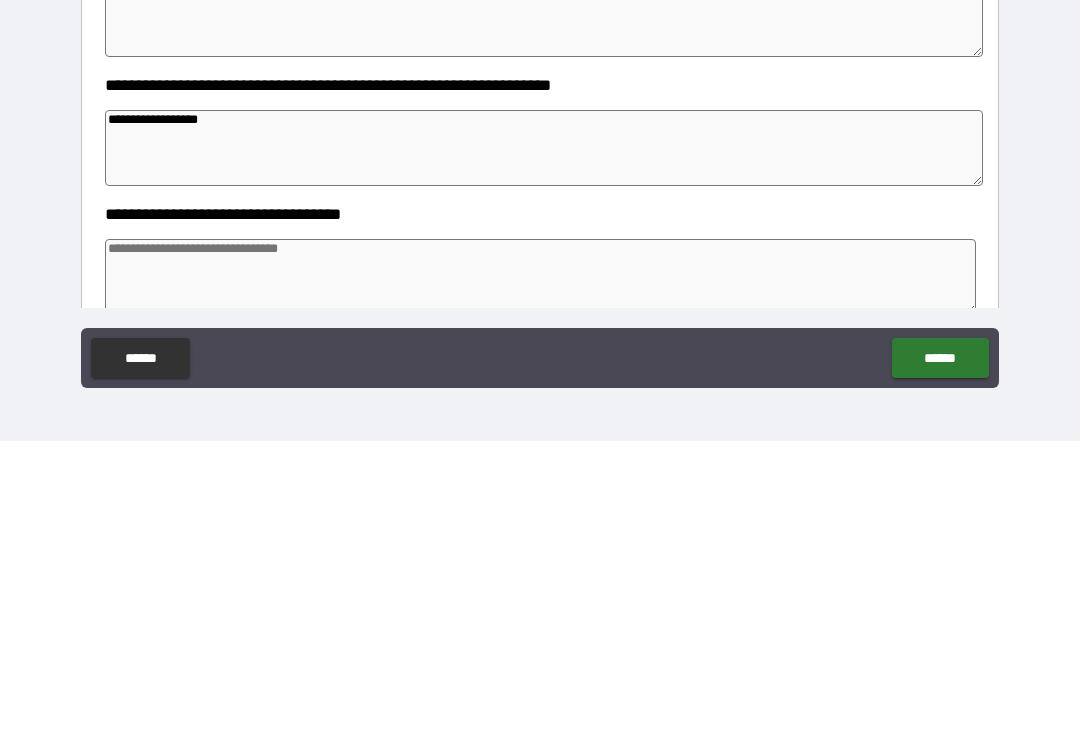 click at bounding box center [540, 576] 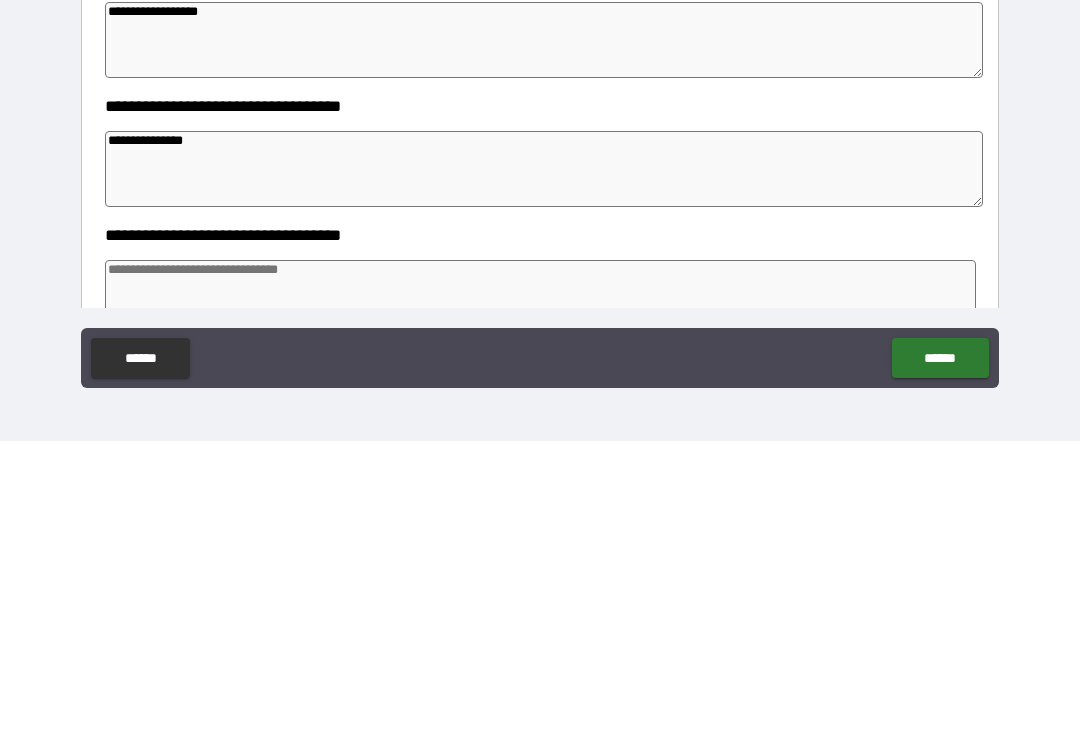 scroll, scrollTop: 450, scrollLeft: 0, axis: vertical 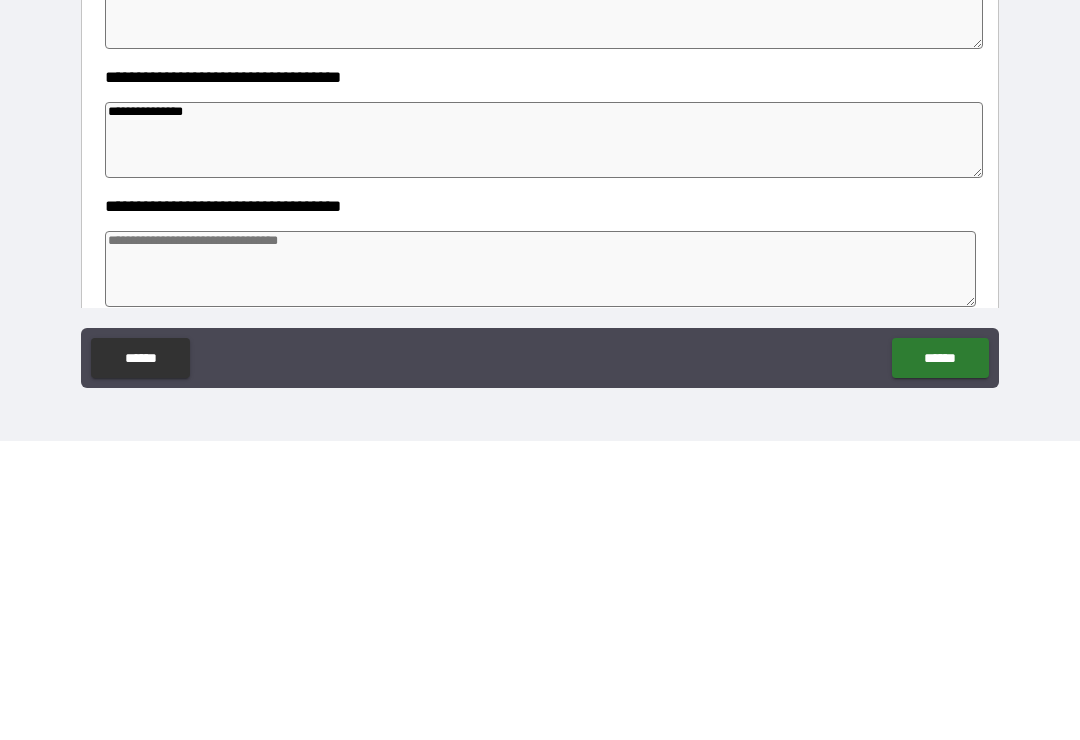 click at bounding box center [540, 568] 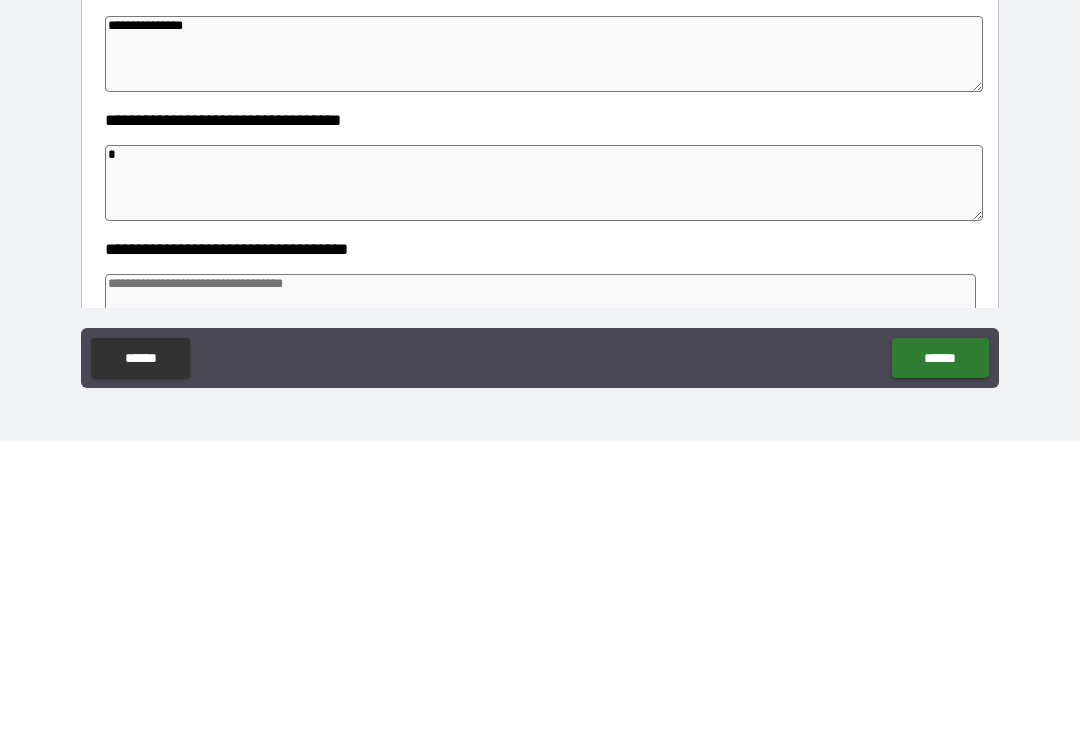 scroll, scrollTop: 539, scrollLeft: 0, axis: vertical 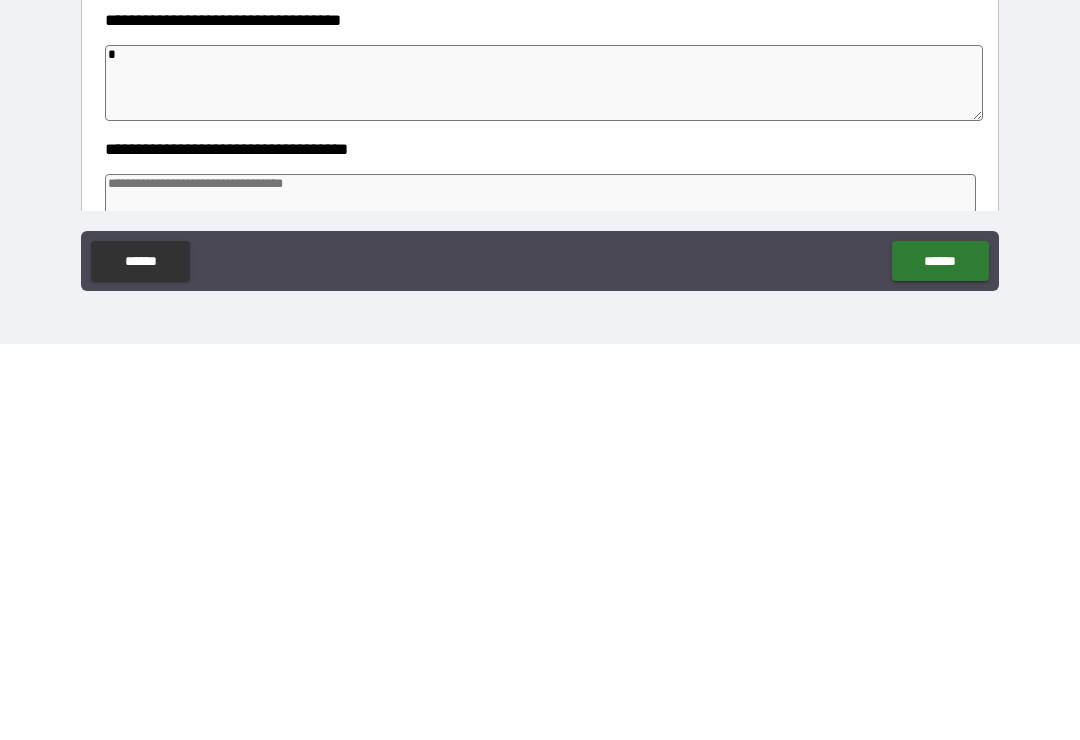 click at bounding box center [540, 608] 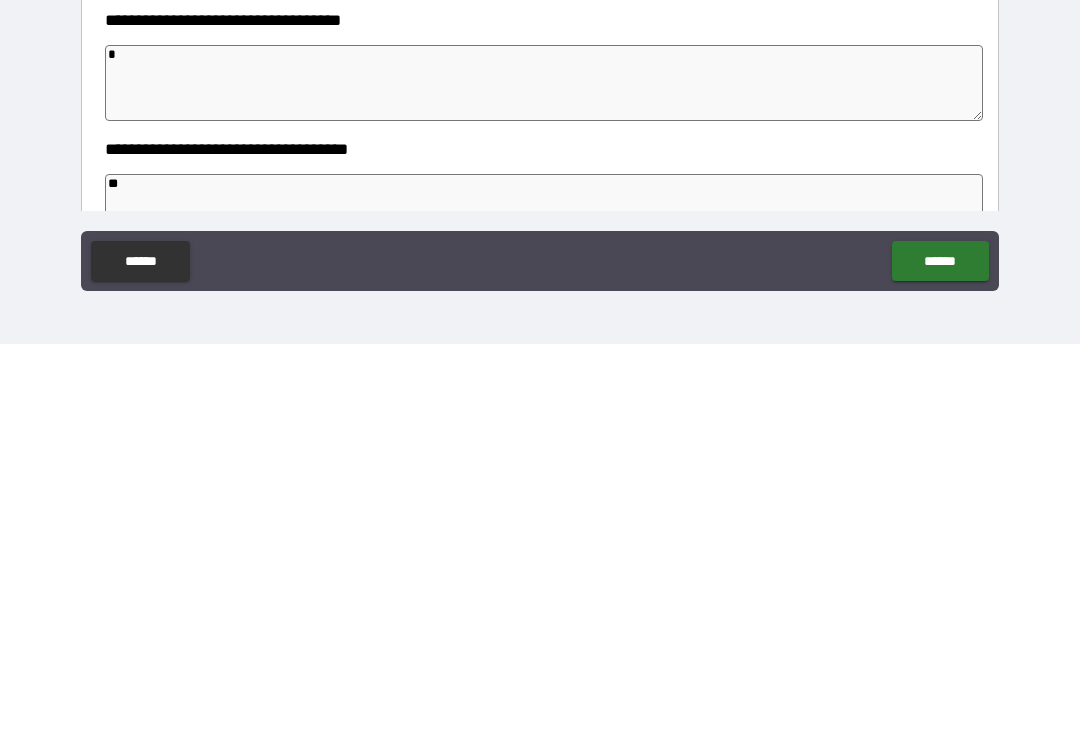 click on "******" at bounding box center (940, 657) 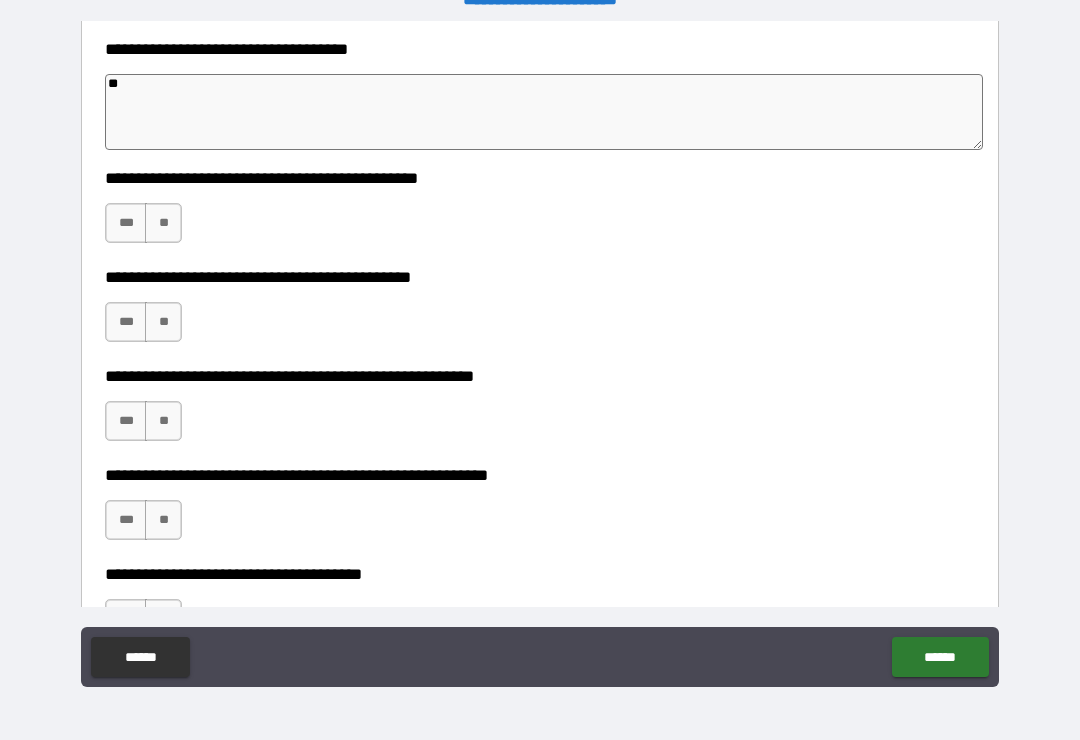 scroll, scrollTop: 1033, scrollLeft: 0, axis: vertical 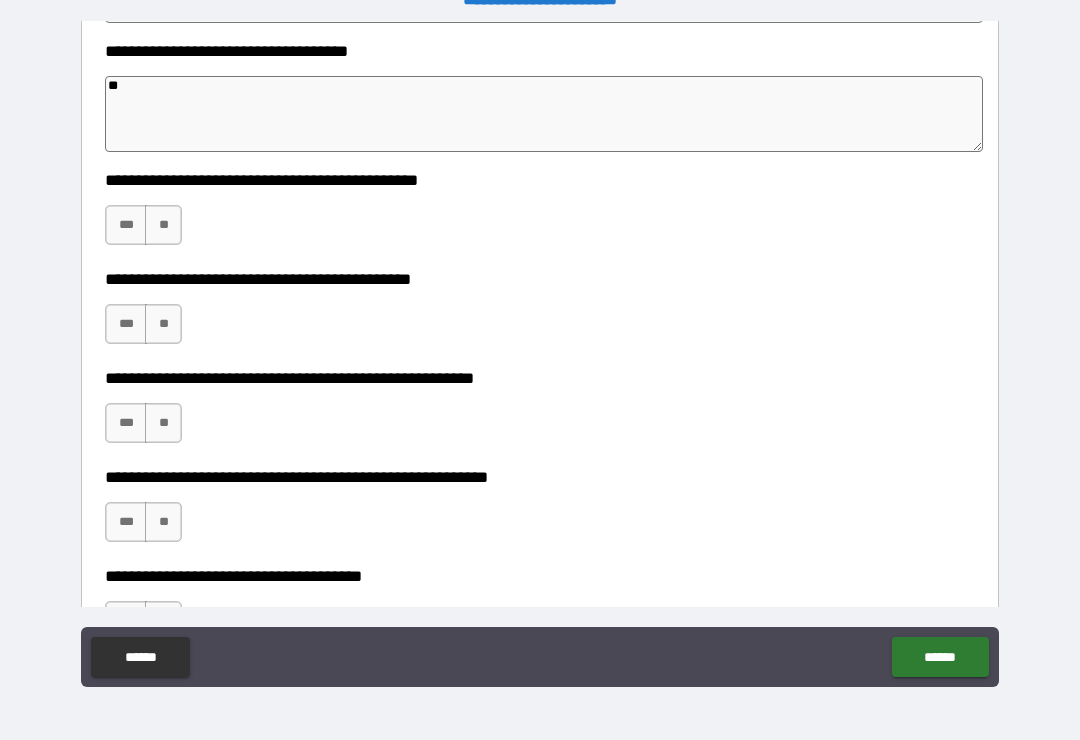 click on "**" at bounding box center [163, 225] 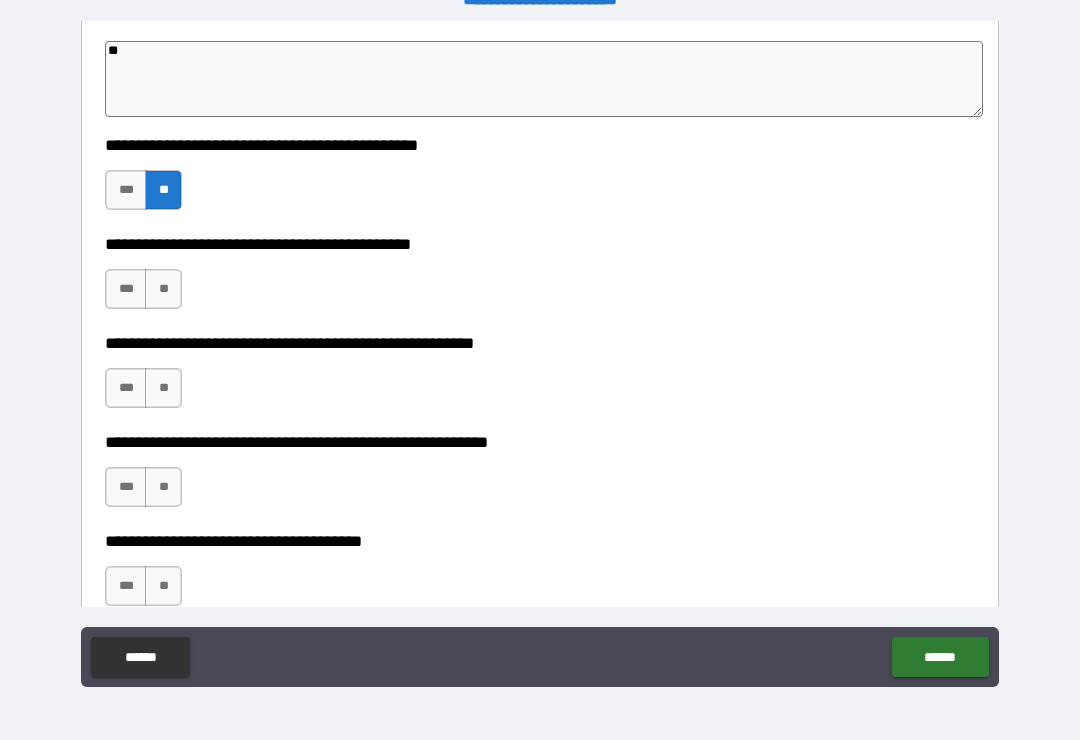 scroll, scrollTop: 1069, scrollLeft: 0, axis: vertical 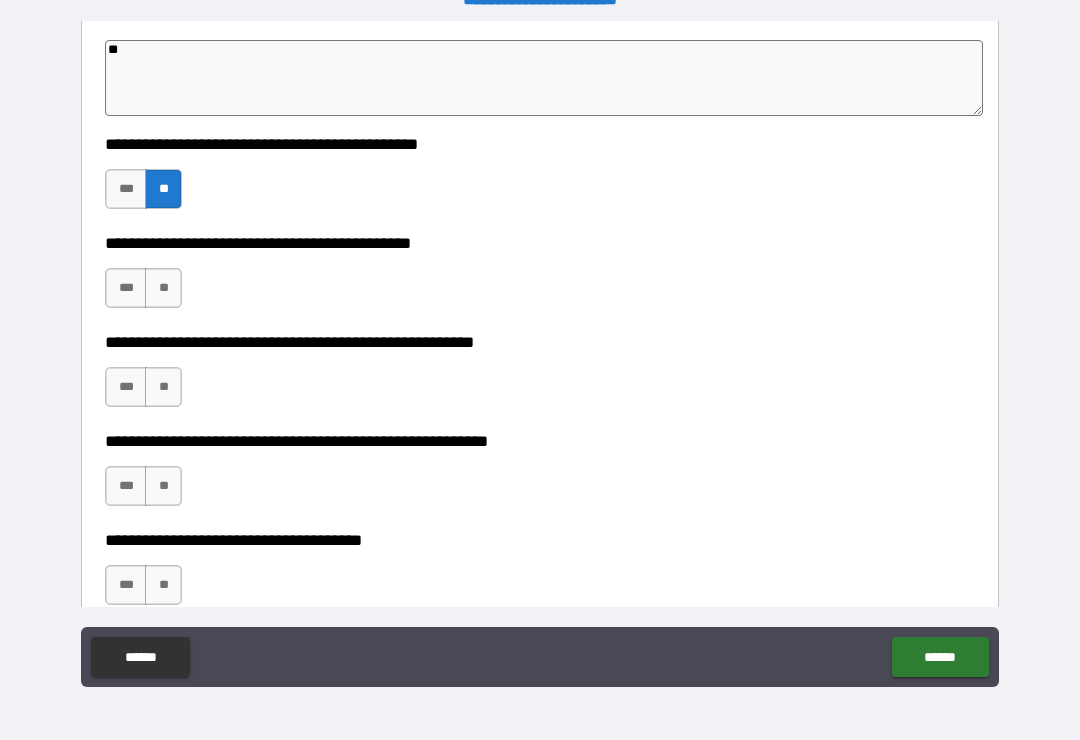 click on "**" at bounding box center (163, 288) 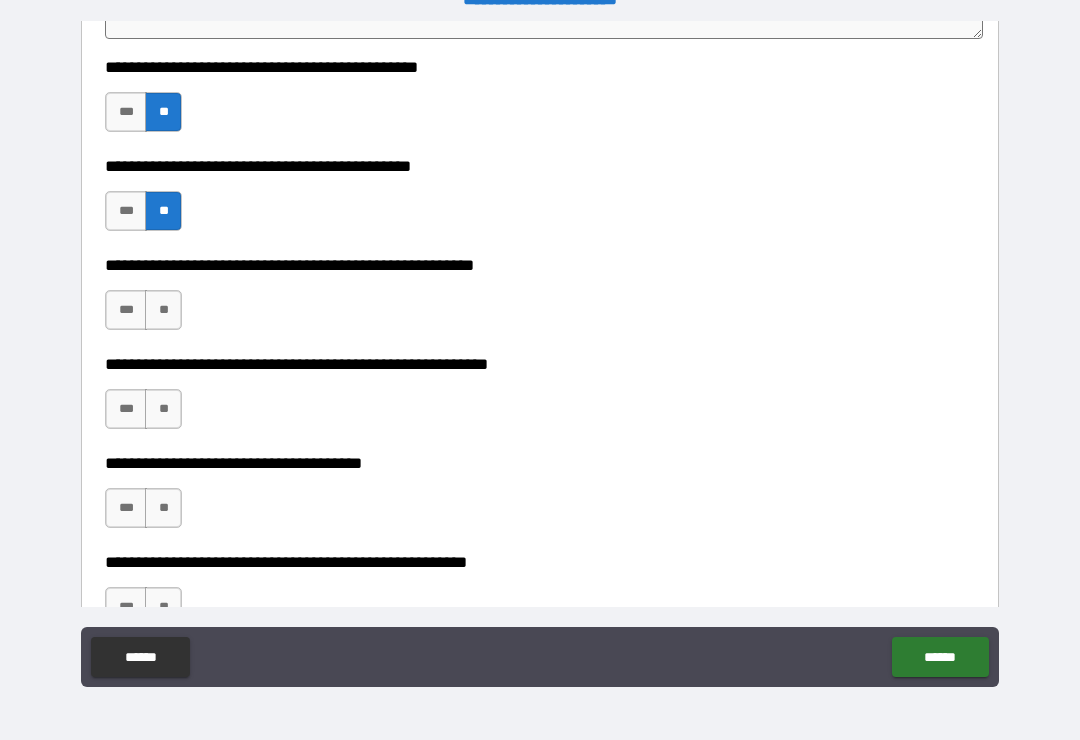 scroll, scrollTop: 1149, scrollLeft: 0, axis: vertical 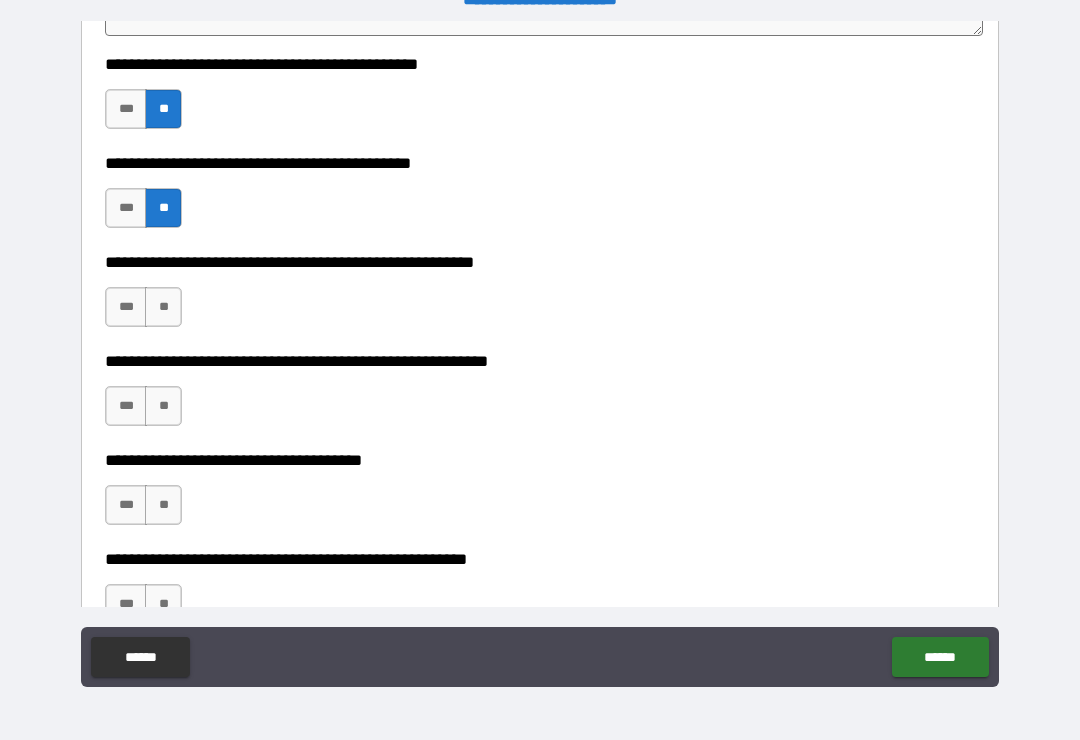 click on "**" at bounding box center [163, 307] 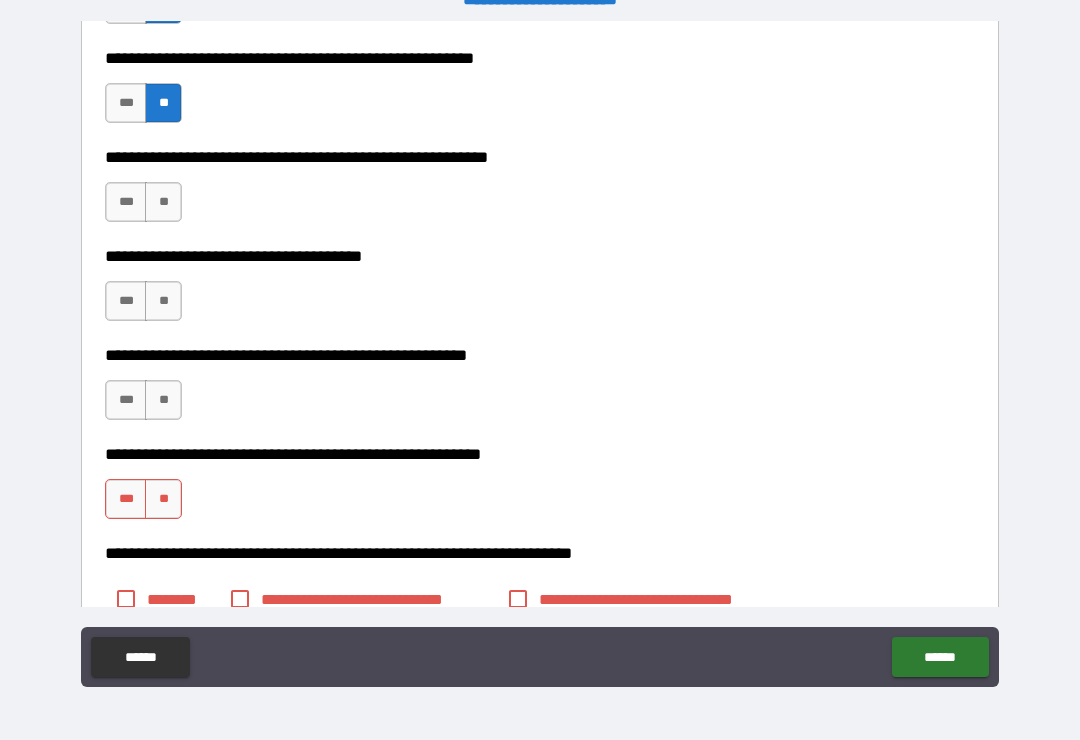 scroll, scrollTop: 1353, scrollLeft: 0, axis: vertical 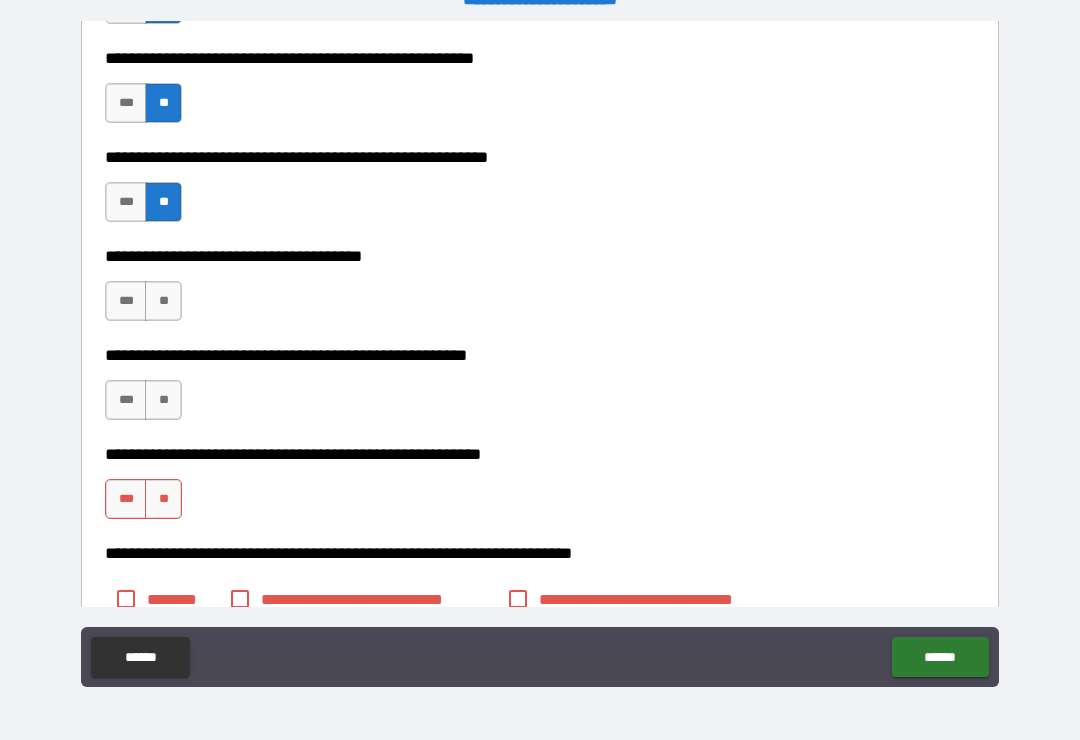 click on "**" at bounding box center (163, 301) 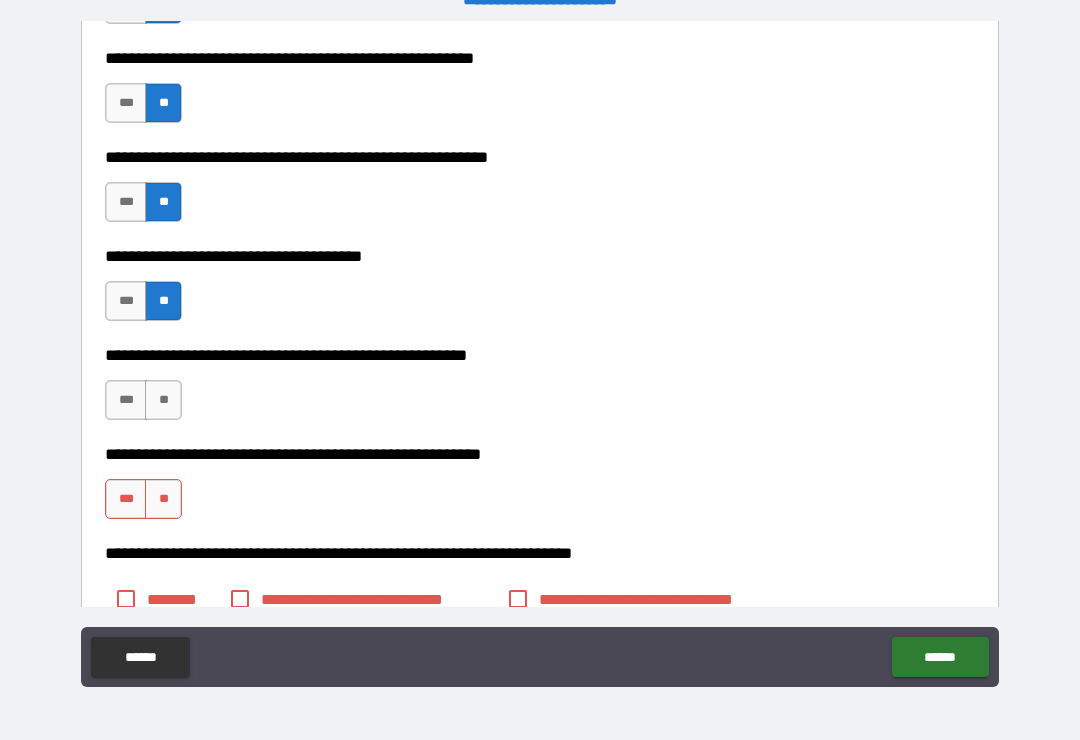 click on "**" at bounding box center (163, 400) 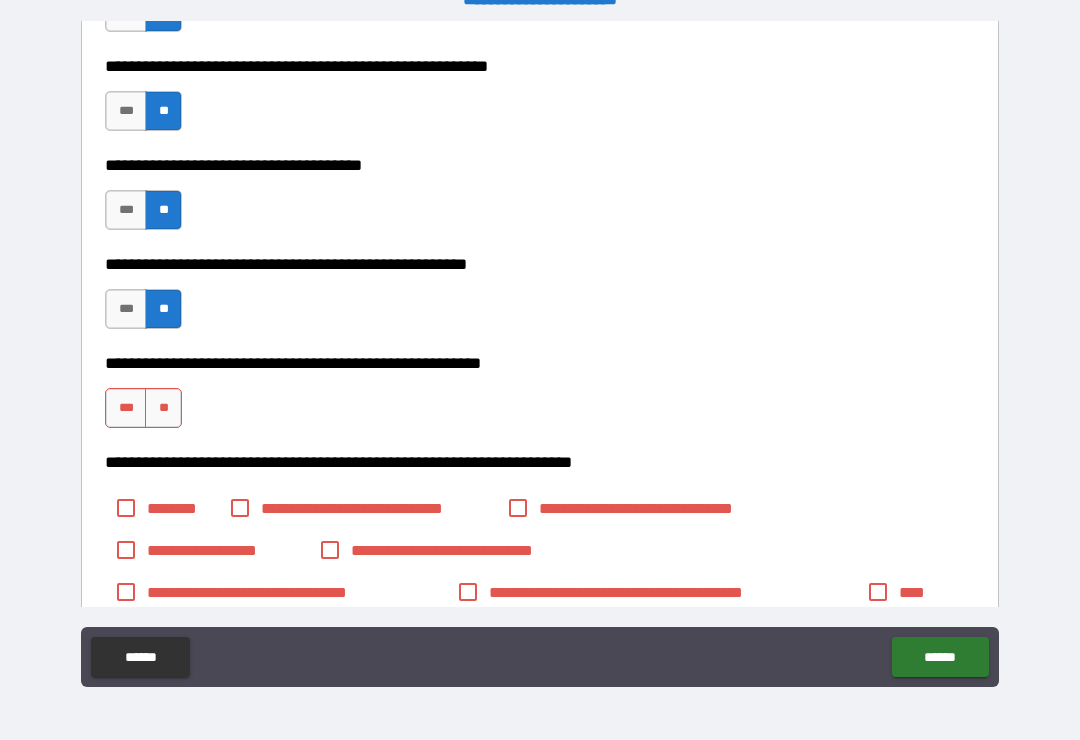 scroll, scrollTop: 1445, scrollLeft: 0, axis: vertical 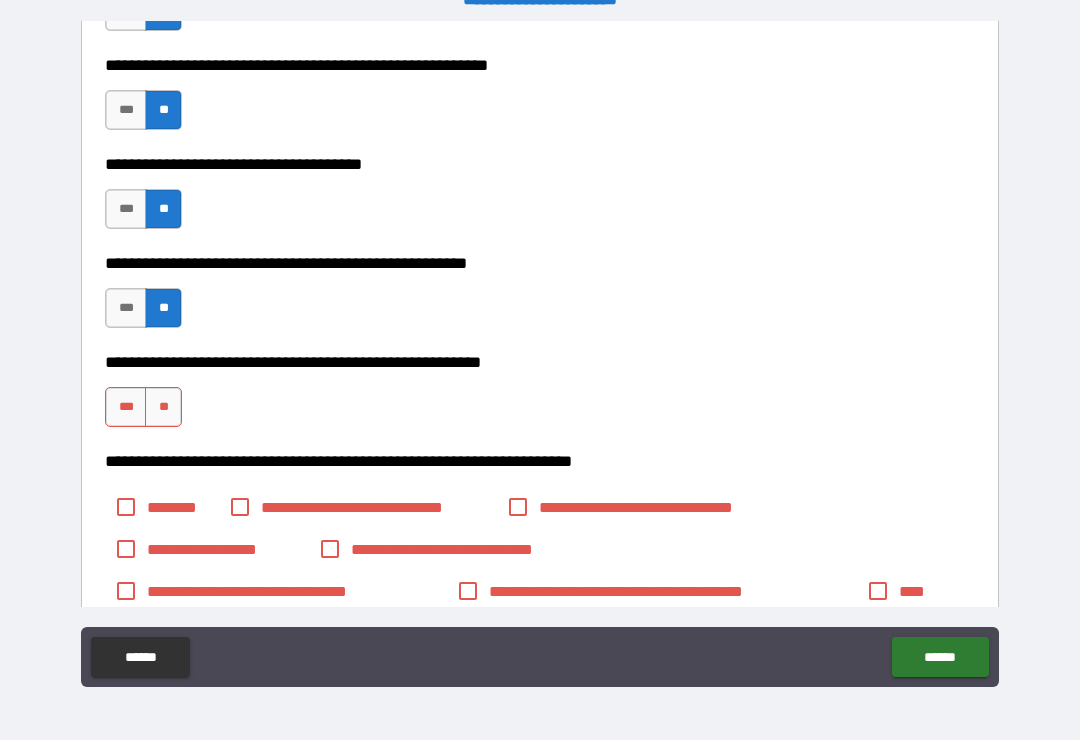 click on "**" at bounding box center [163, 407] 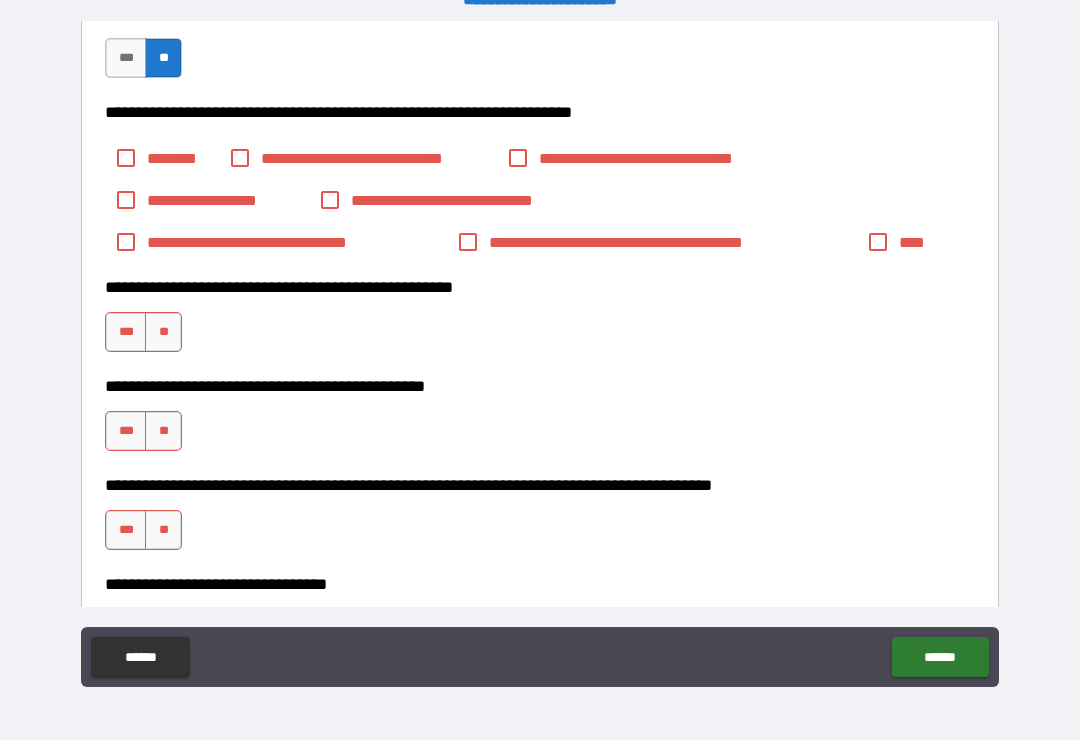 scroll, scrollTop: 1798, scrollLeft: 0, axis: vertical 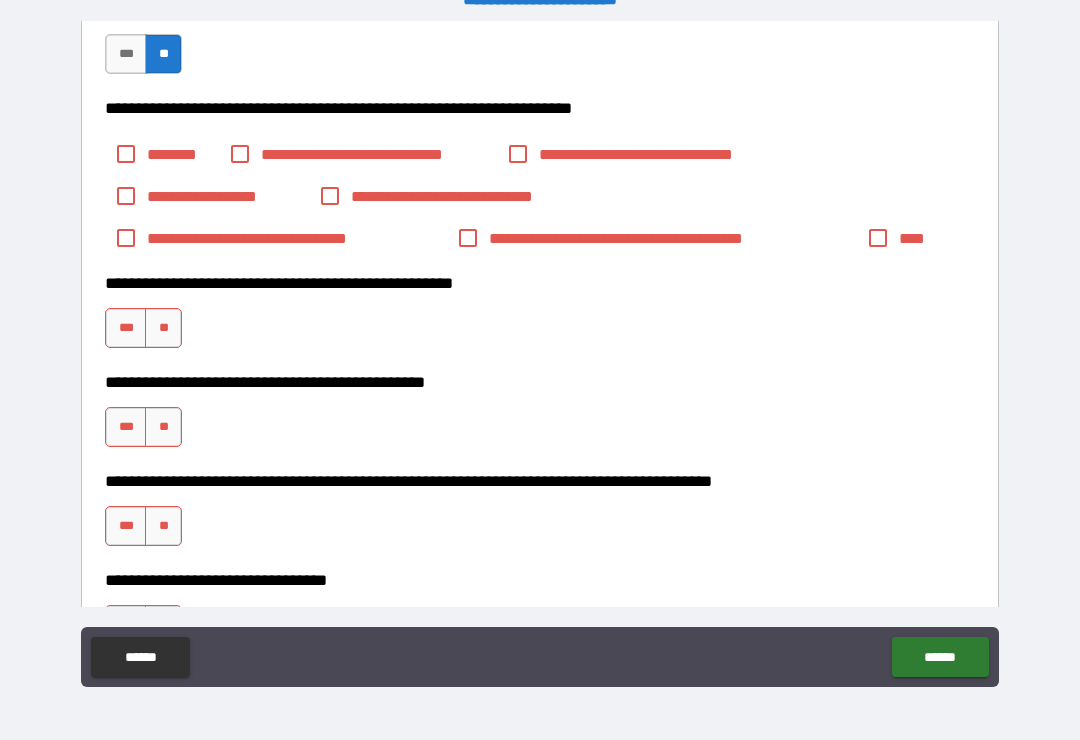 click on "***" at bounding box center [126, 328] 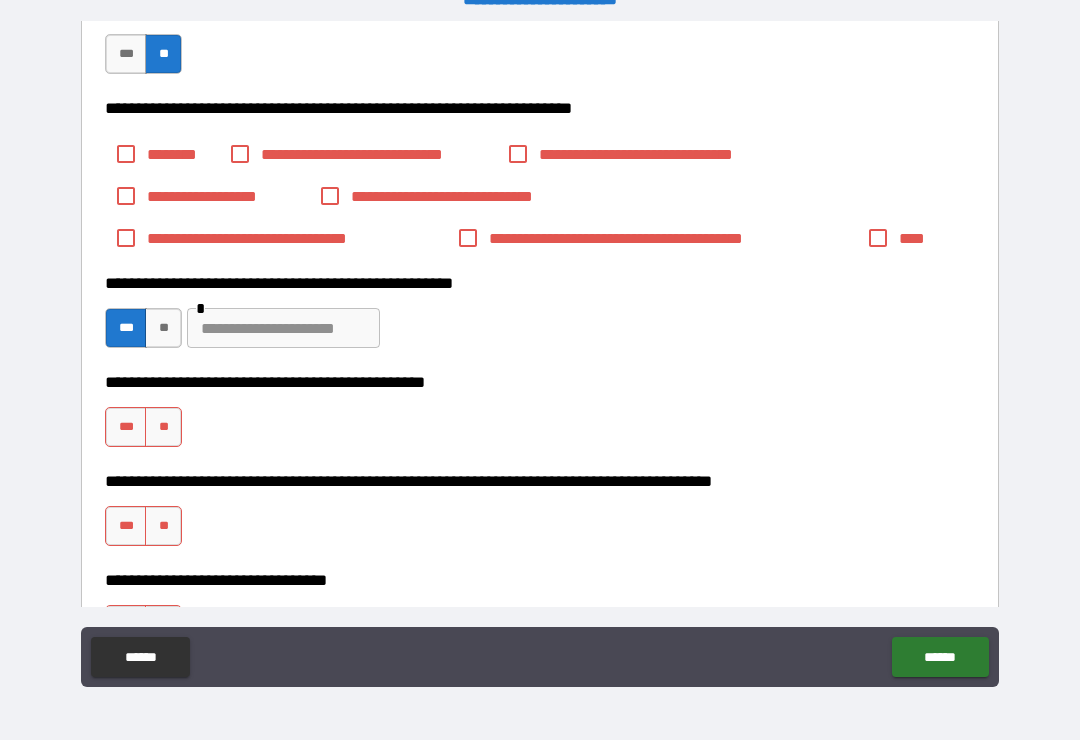 click at bounding box center [283, 328] 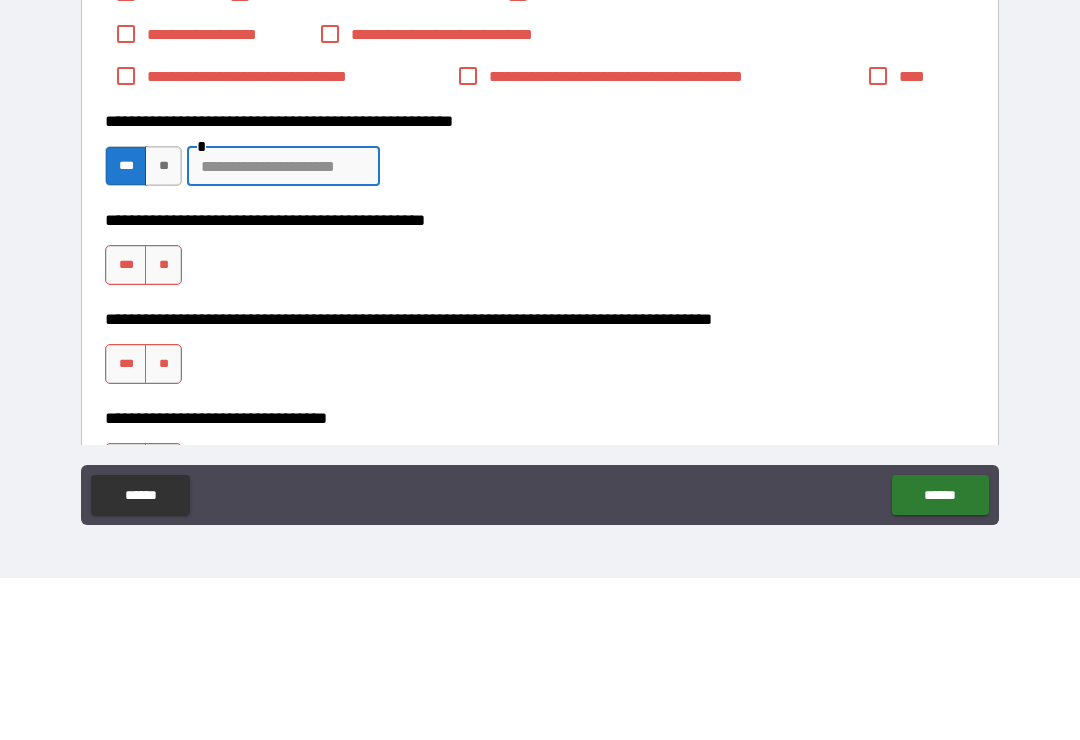 click on "**" at bounding box center (163, 328) 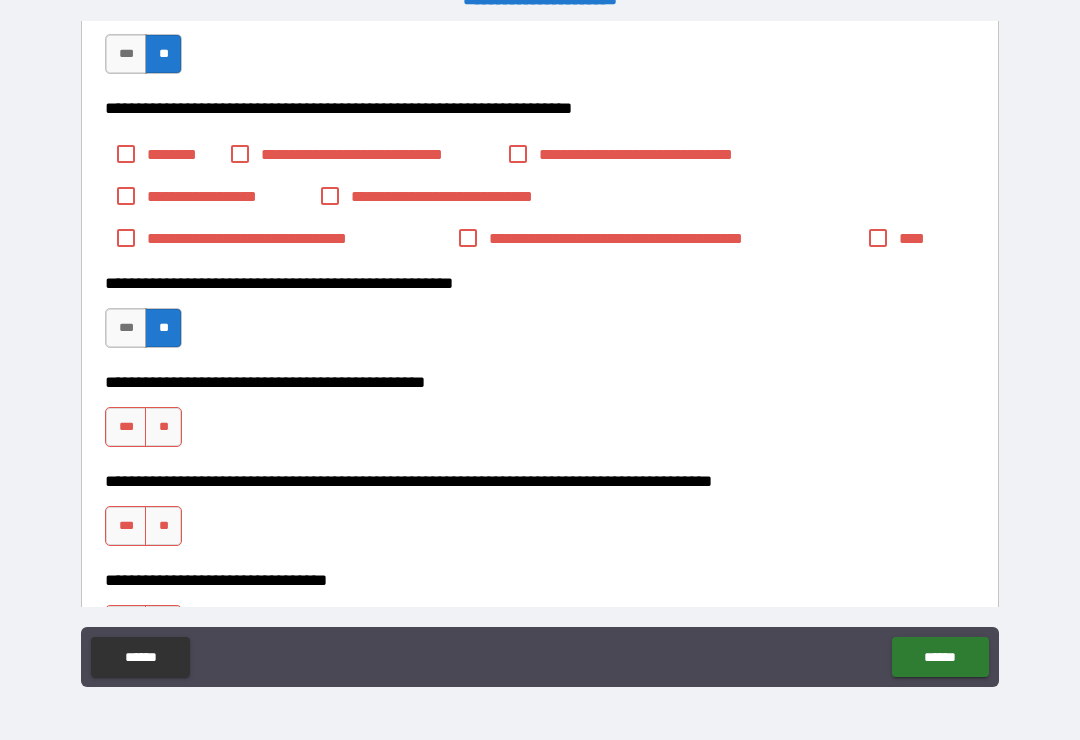 click on "**" at bounding box center (163, 427) 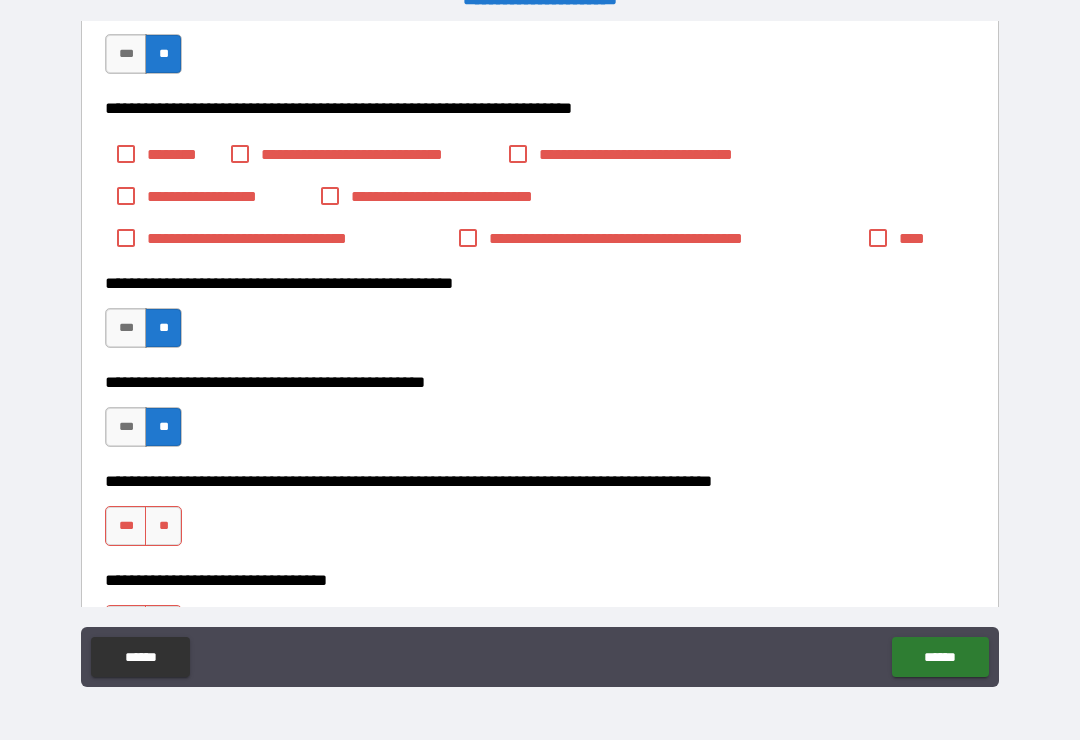 click on "**" at bounding box center (163, 526) 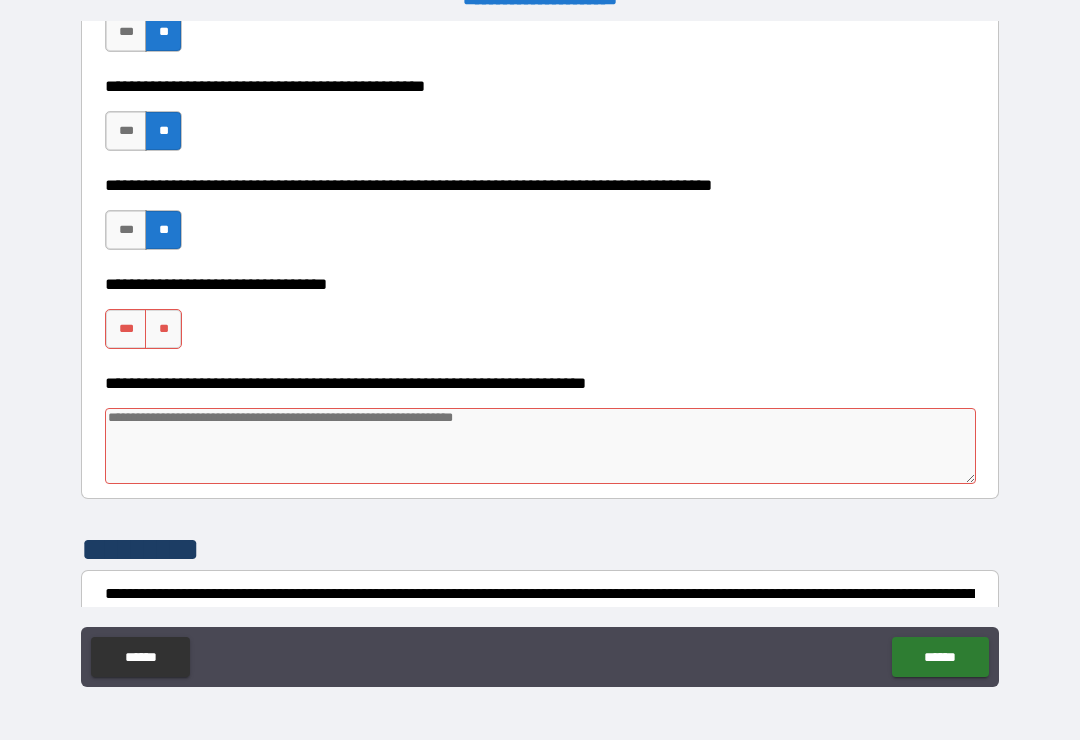 scroll, scrollTop: 2127, scrollLeft: 0, axis: vertical 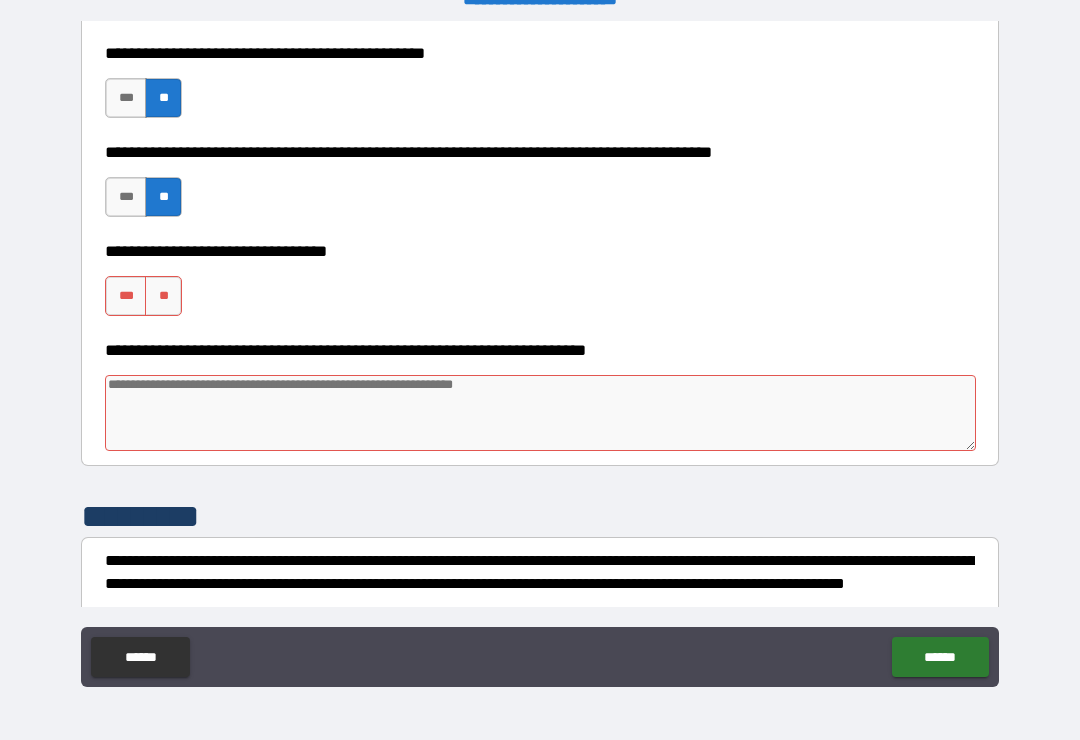 click on "**" at bounding box center (163, 296) 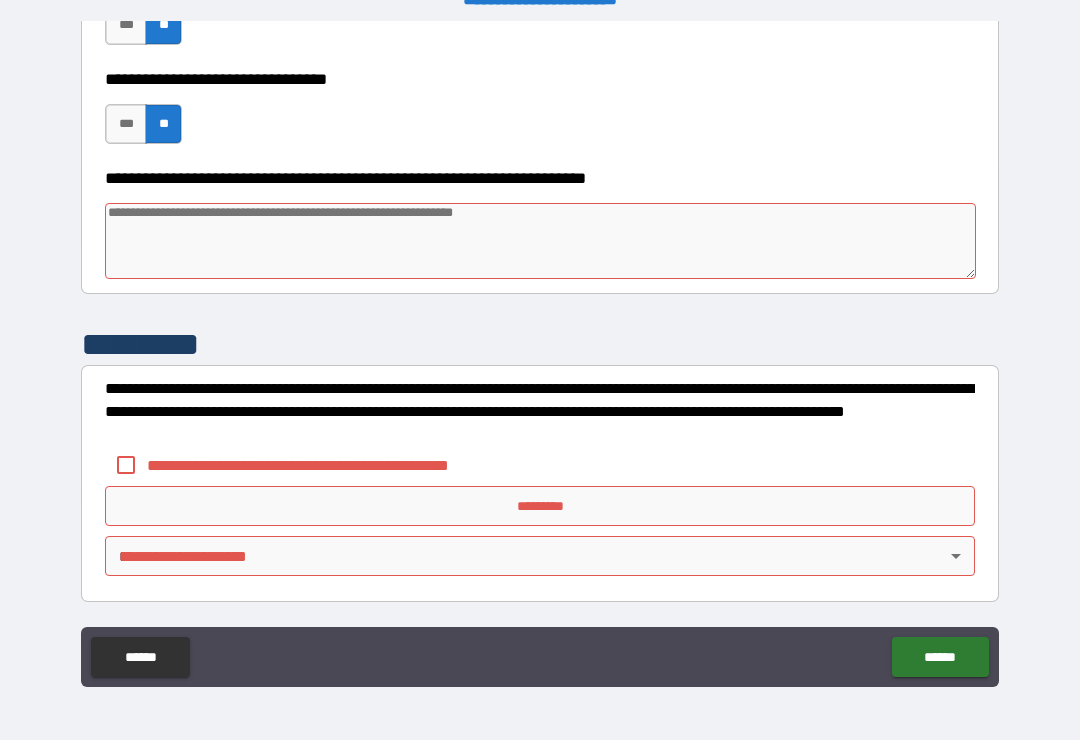 scroll, scrollTop: 2299, scrollLeft: 0, axis: vertical 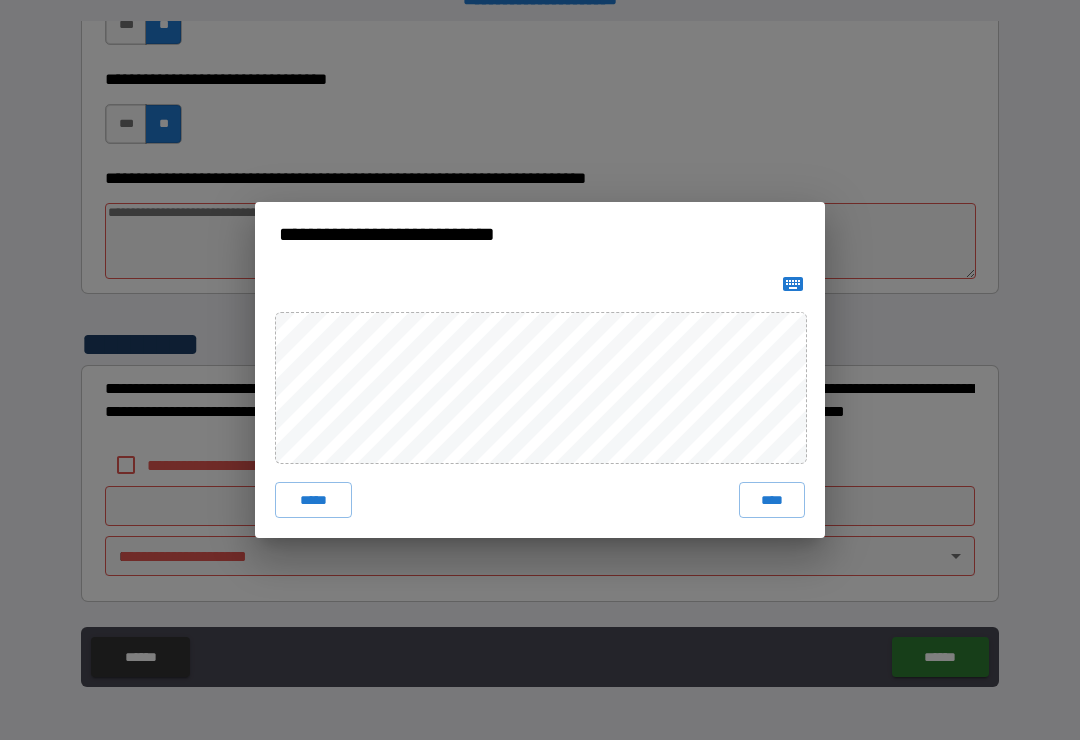 click on "**********" at bounding box center [540, 370] 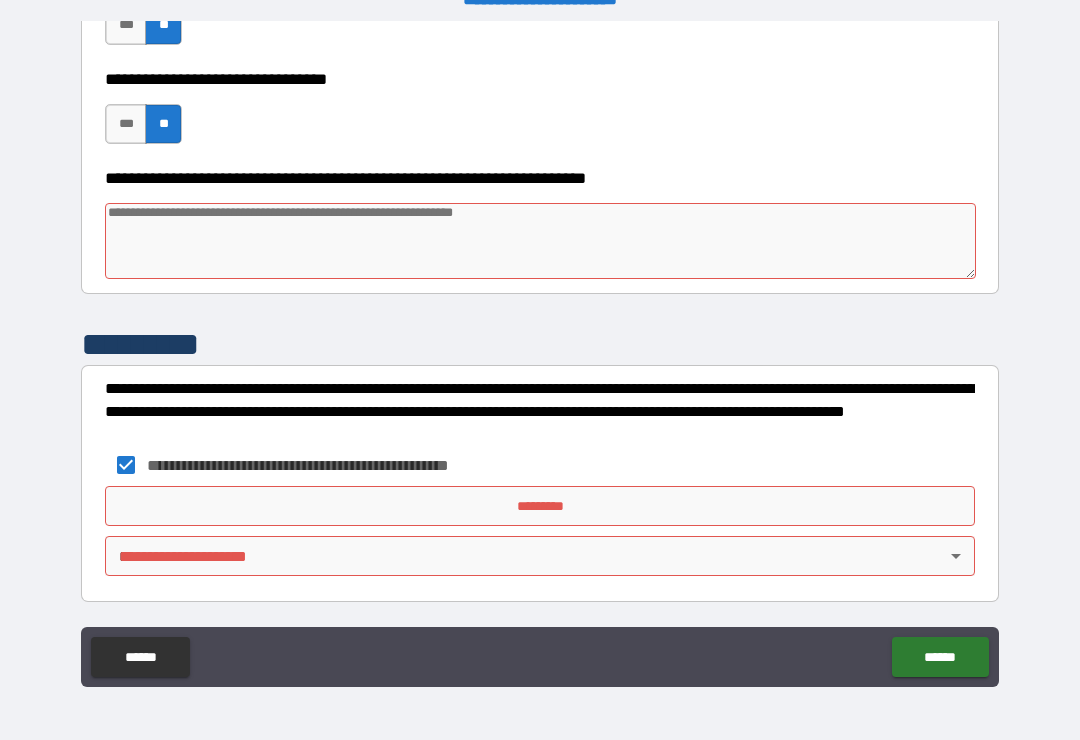 click on "*********" at bounding box center [540, 506] 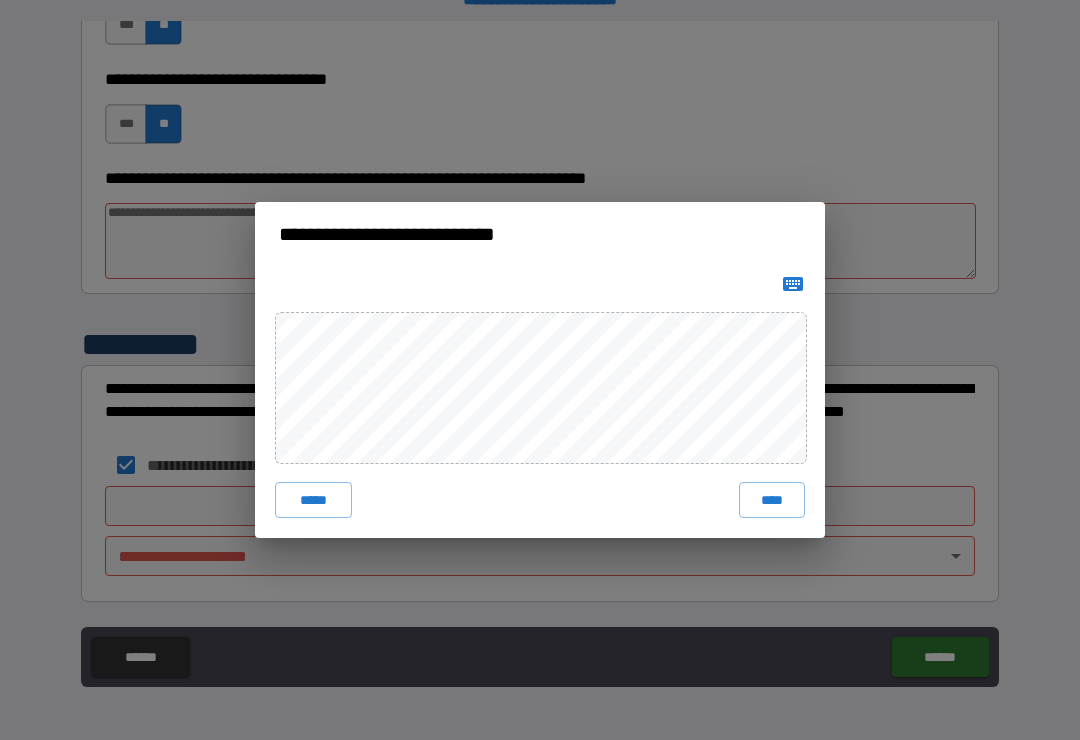 click on "****" at bounding box center (772, 500) 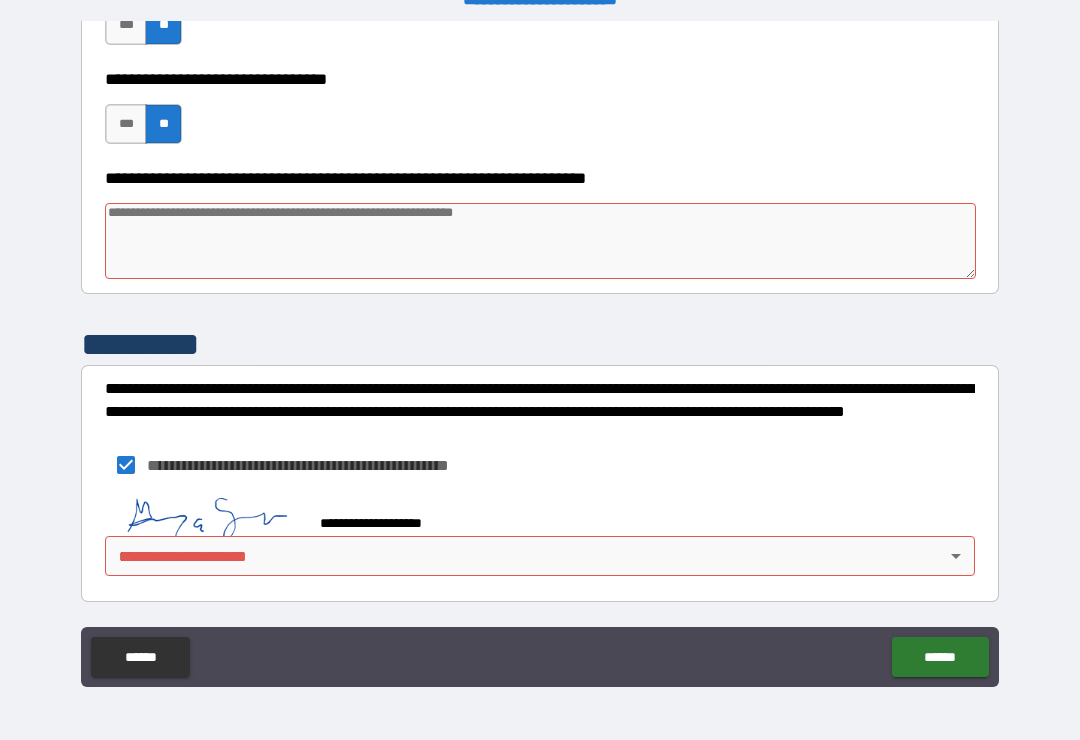 scroll, scrollTop: 2289, scrollLeft: 0, axis: vertical 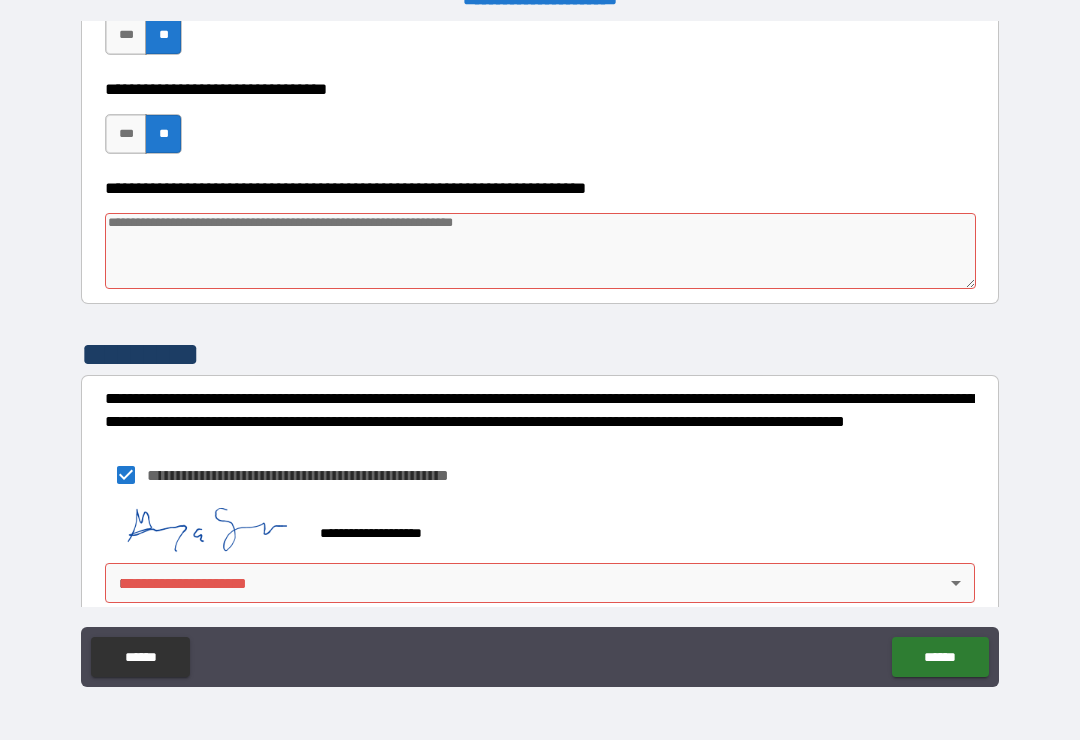 click on "******" at bounding box center [940, 657] 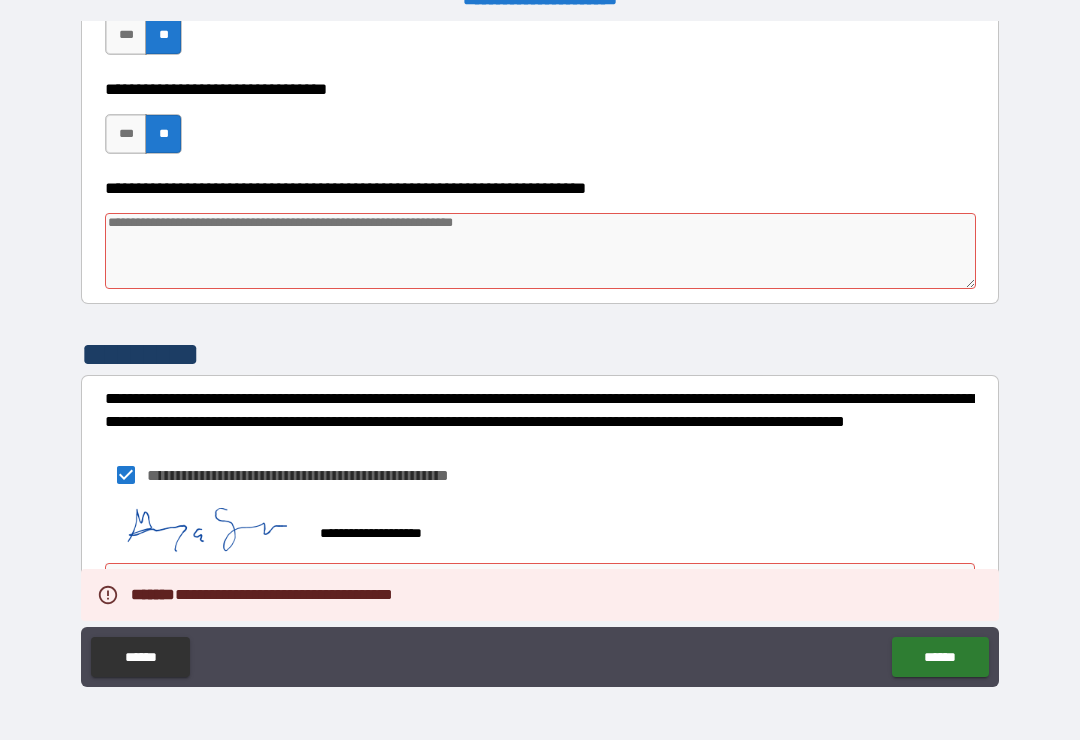 click at bounding box center [540, 251] 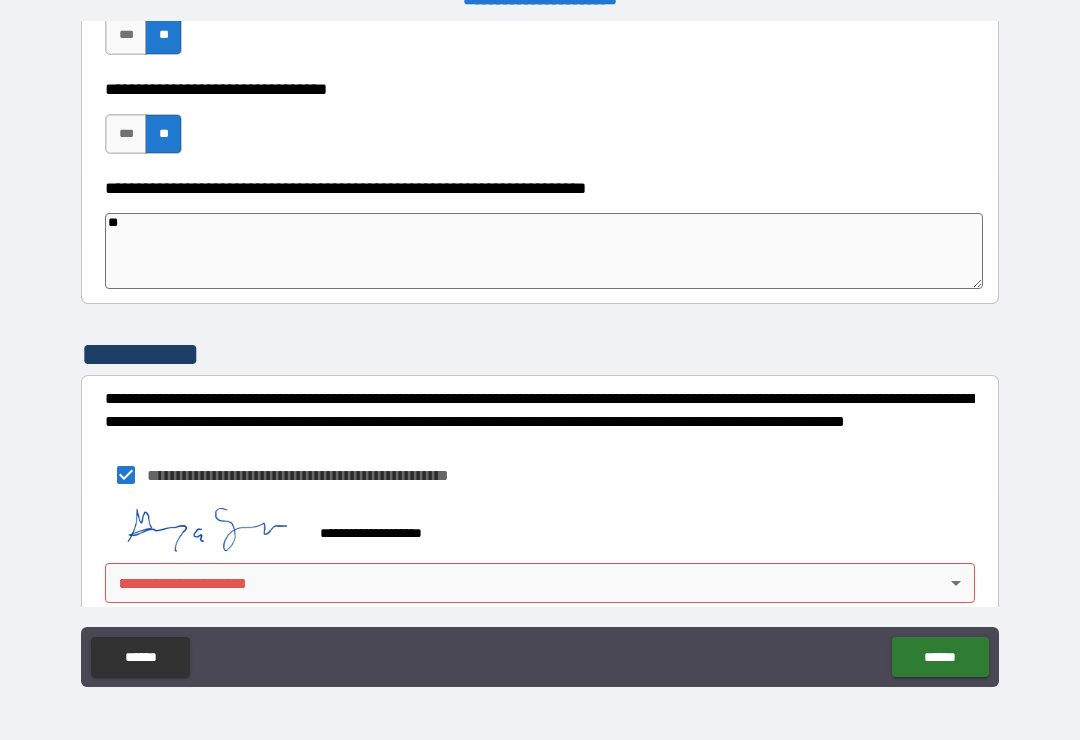 click on "**********" at bounding box center (540, 354) 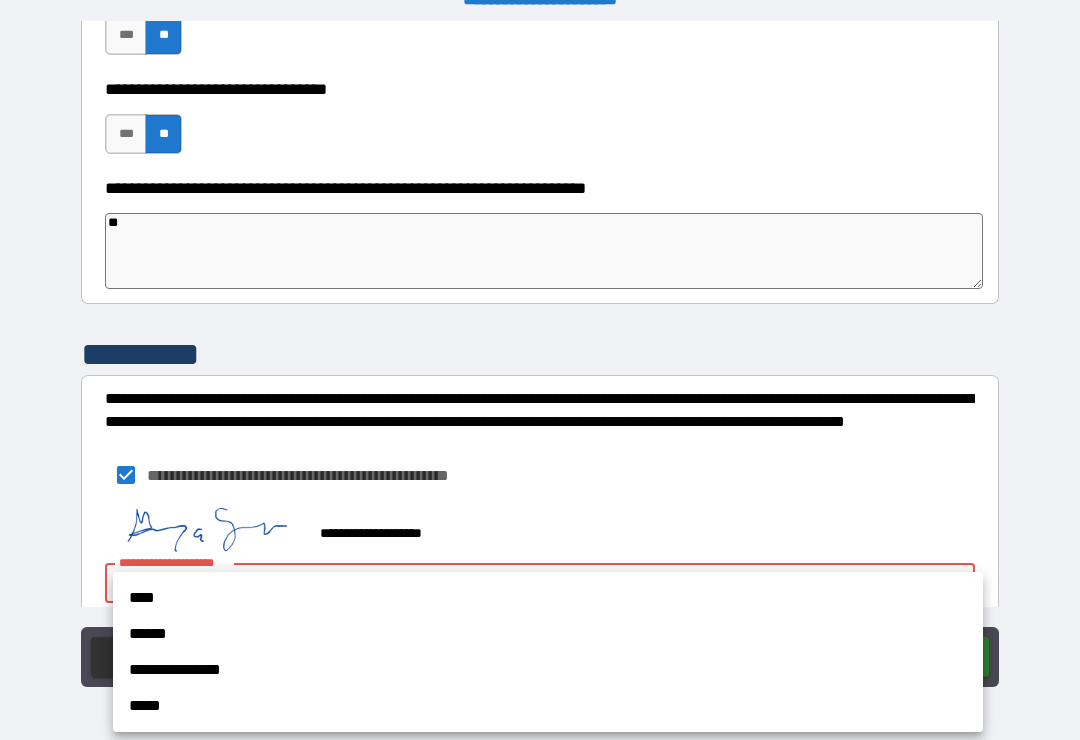 click on "****" at bounding box center (548, 598) 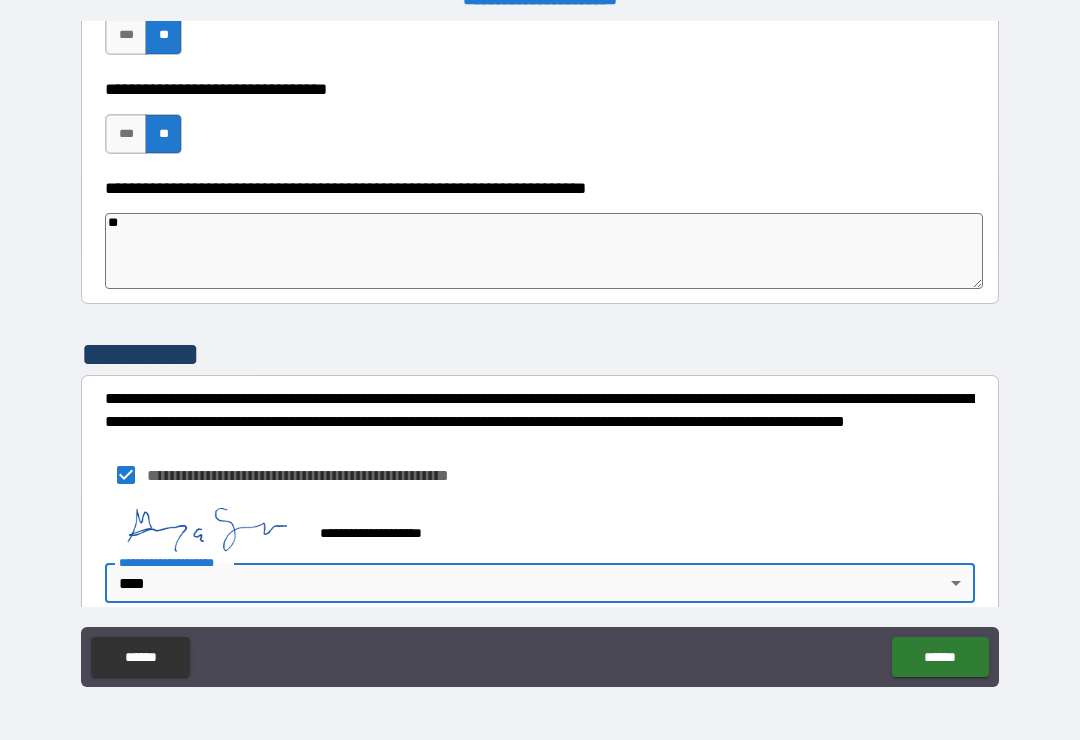 click on "******" at bounding box center (940, 657) 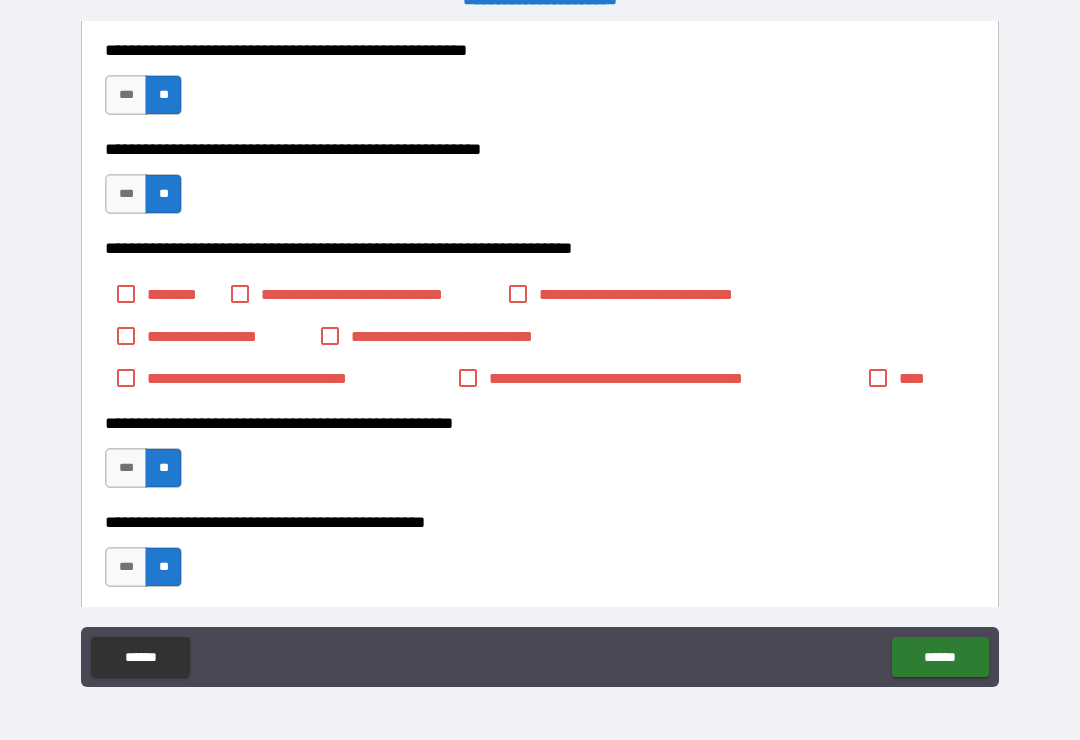 scroll, scrollTop: 1657, scrollLeft: 0, axis: vertical 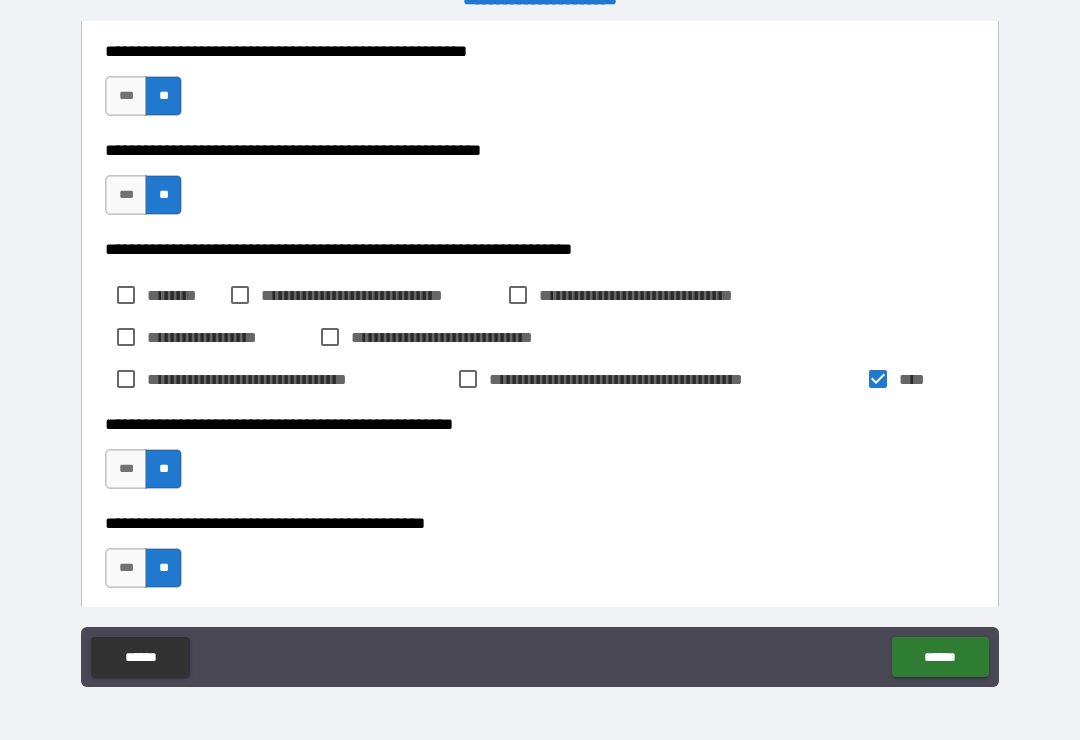 click on "******" at bounding box center [940, 657] 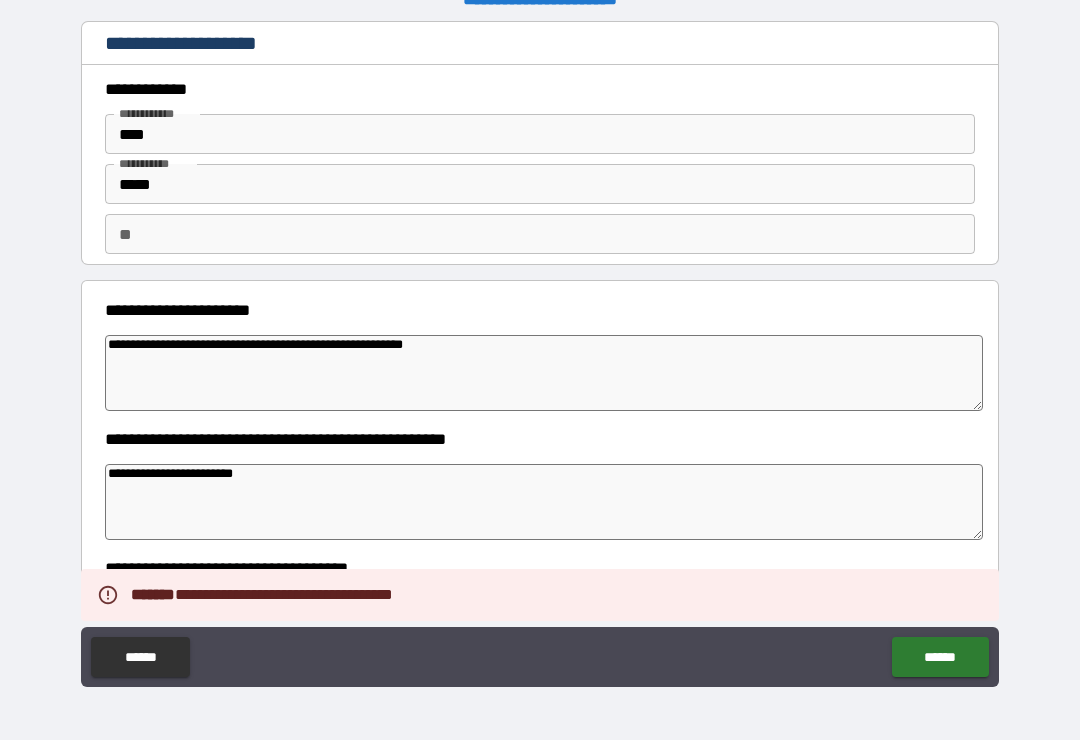 scroll, scrollTop: 0, scrollLeft: 0, axis: both 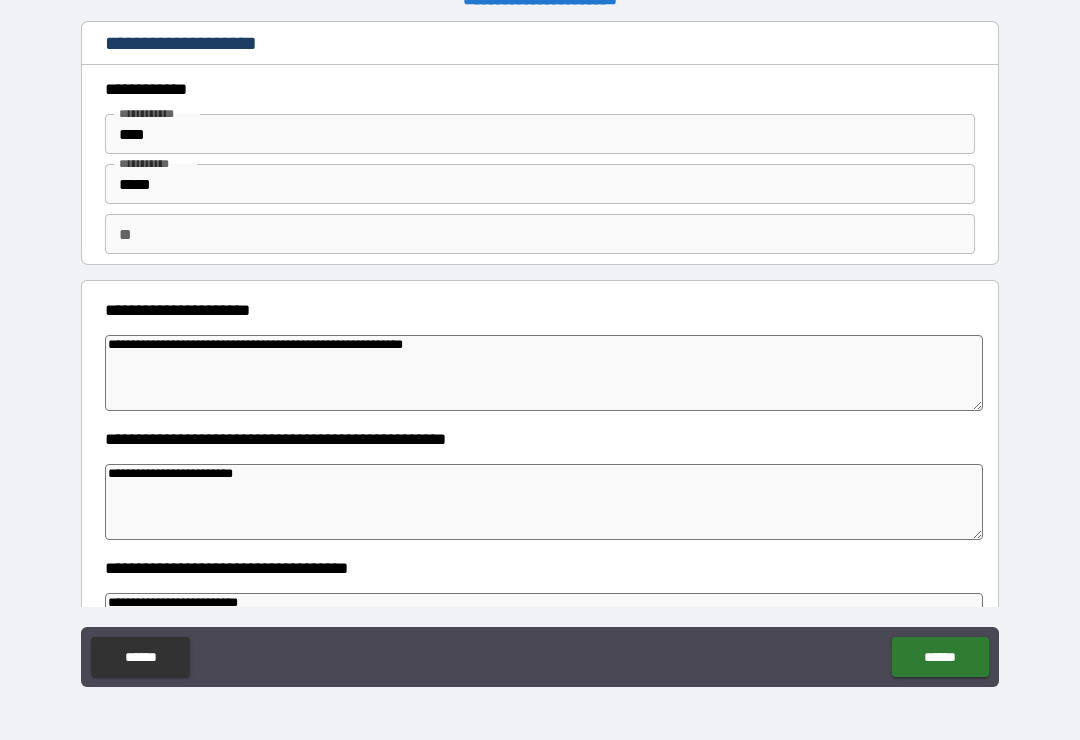 click on "**" at bounding box center (540, 234) 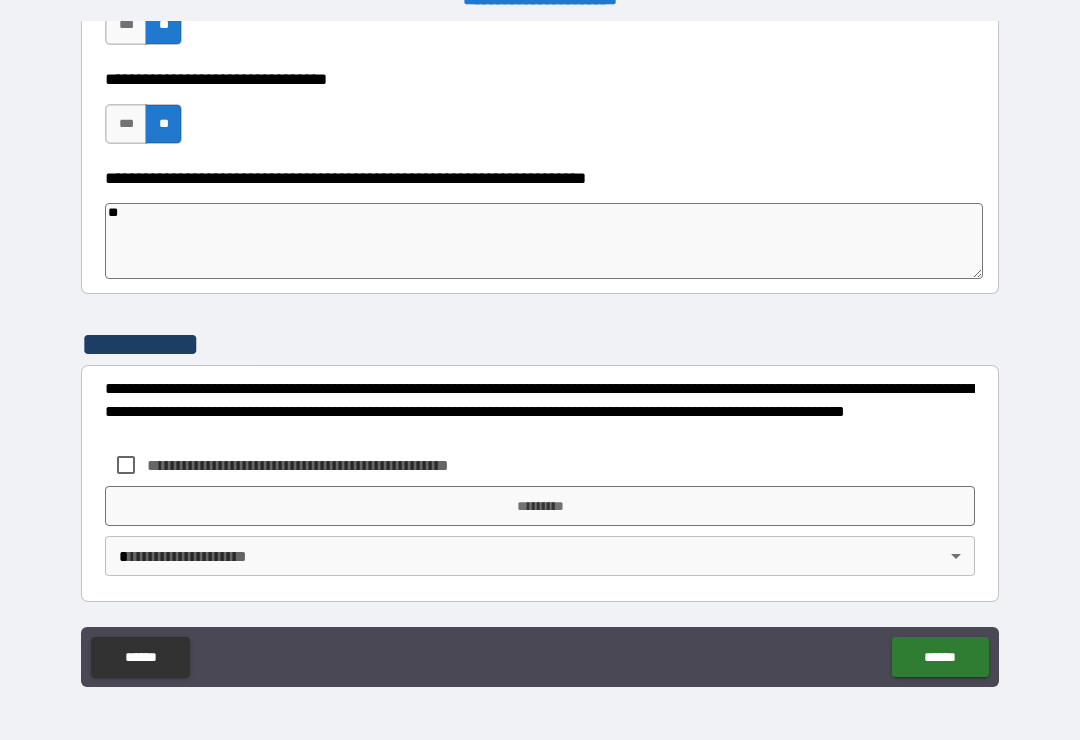 scroll, scrollTop: 2299, scrollLeft: 0, axis: vertical 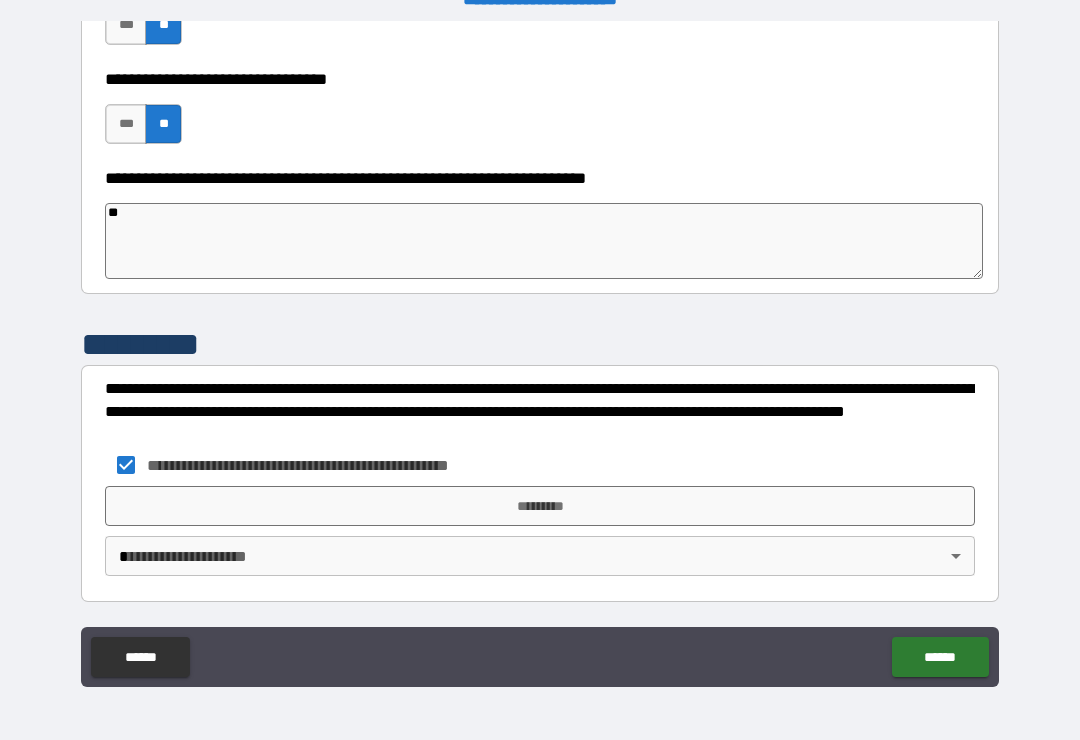 click on "*********" at bounding box center (540, 506) 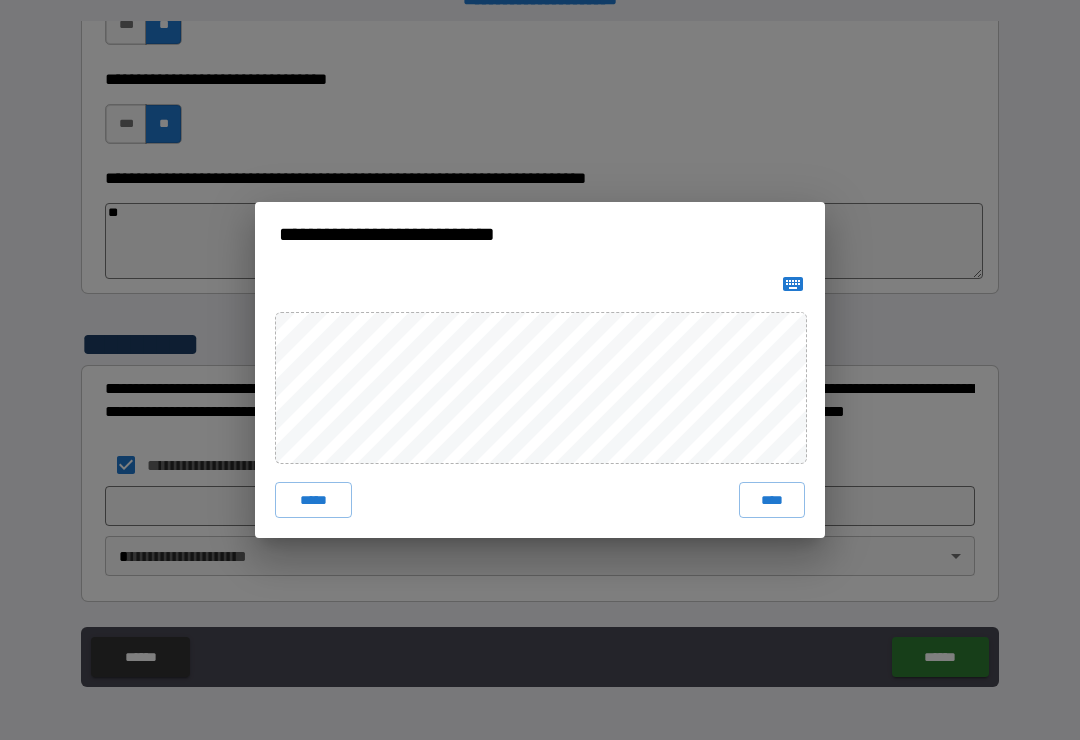 click on "****" at bounding box center (772, 500) 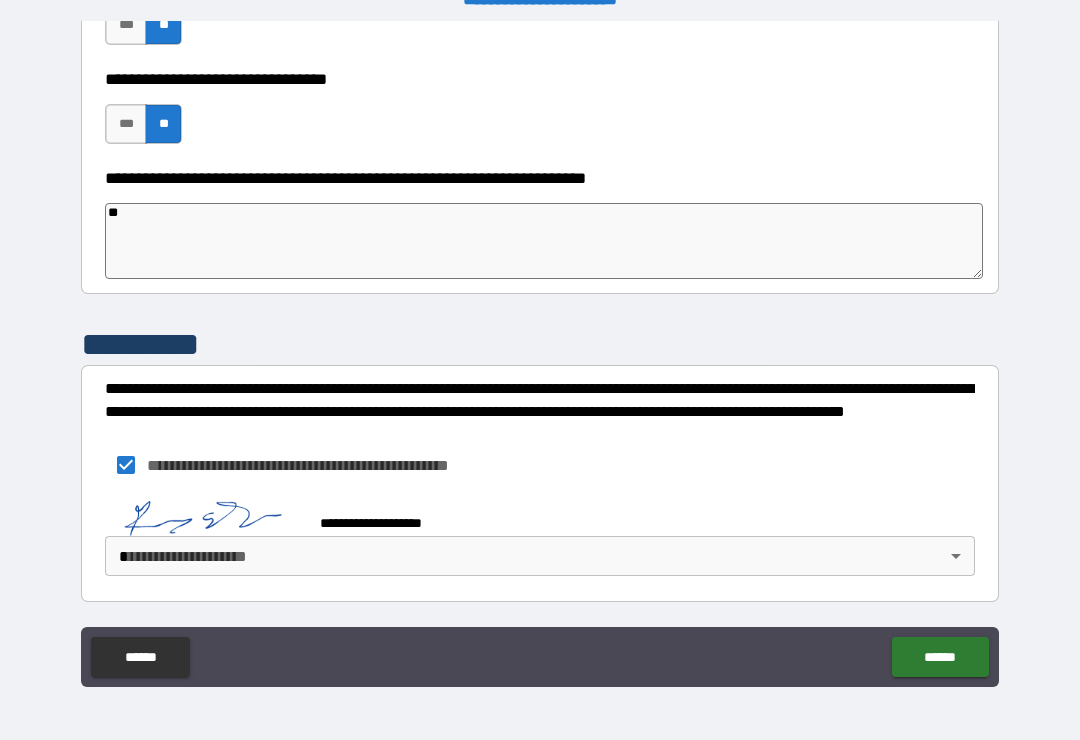 scroll, scrollTop: 2289, scrollLeft: 0, axis: vertical 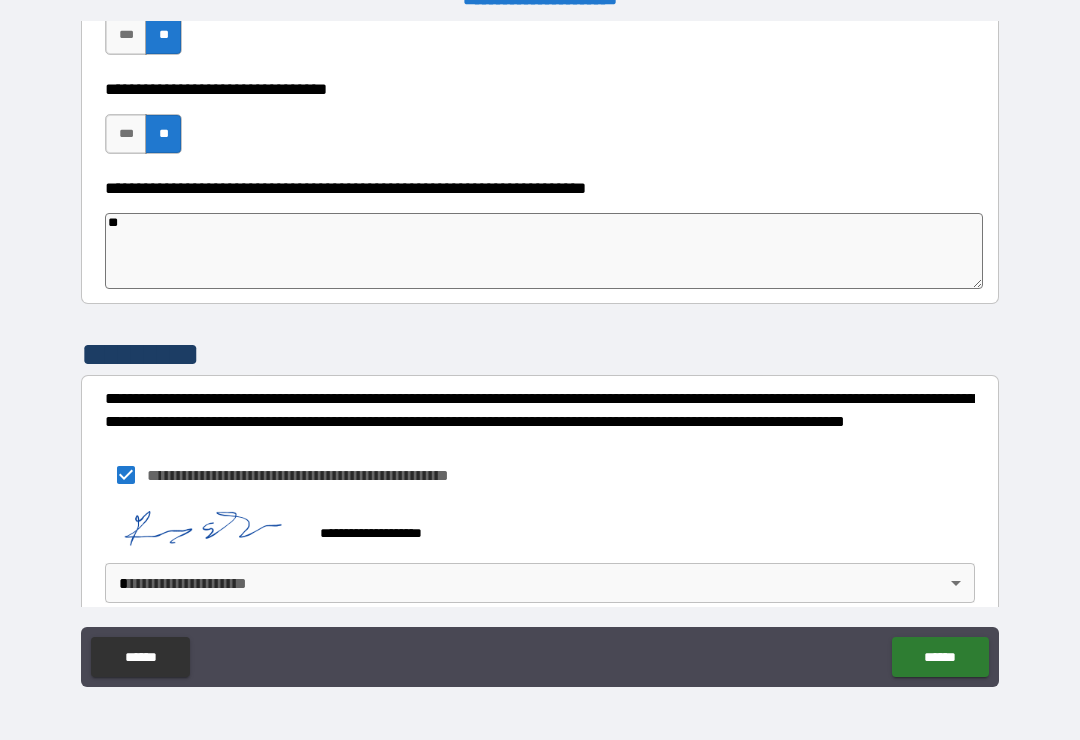 click on "**********" at bounding box center (540, 354) 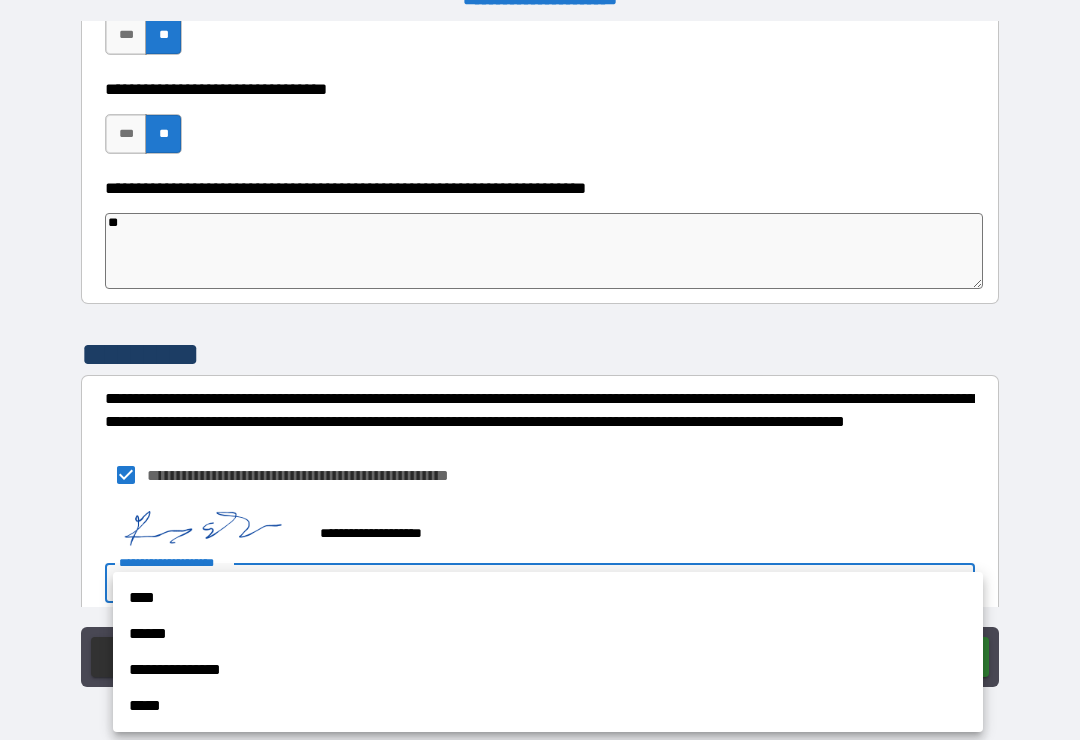 click on "****" at bounding box center [548, 598] 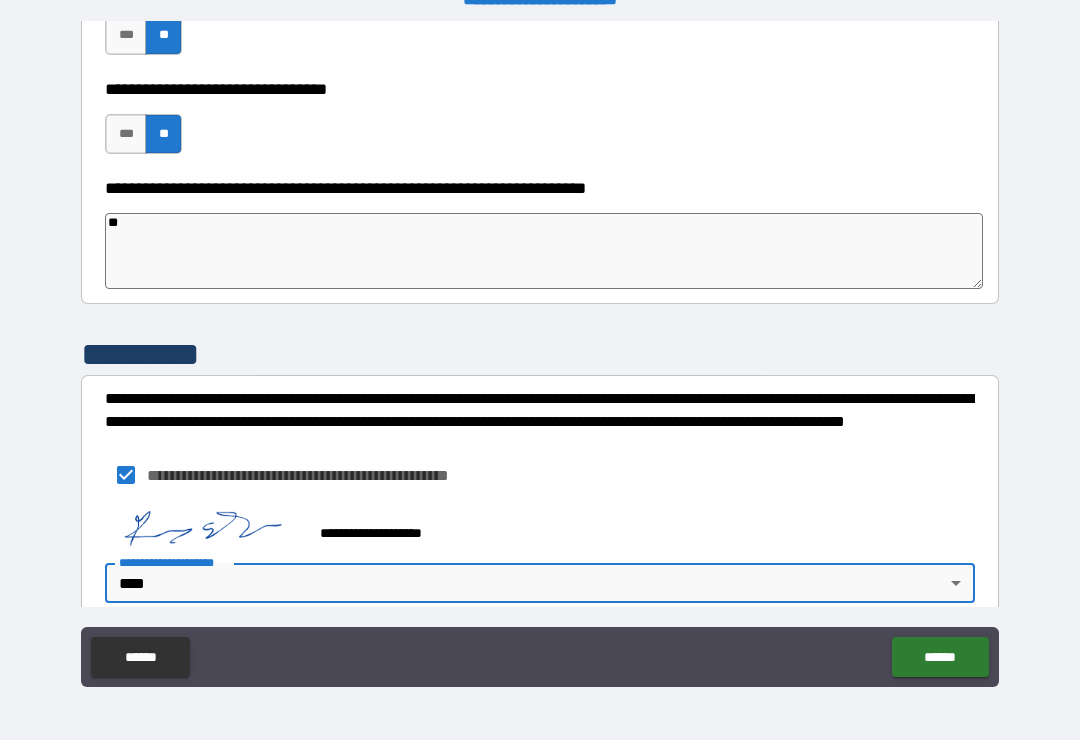 click on "******" at bounding box center [940, 657] 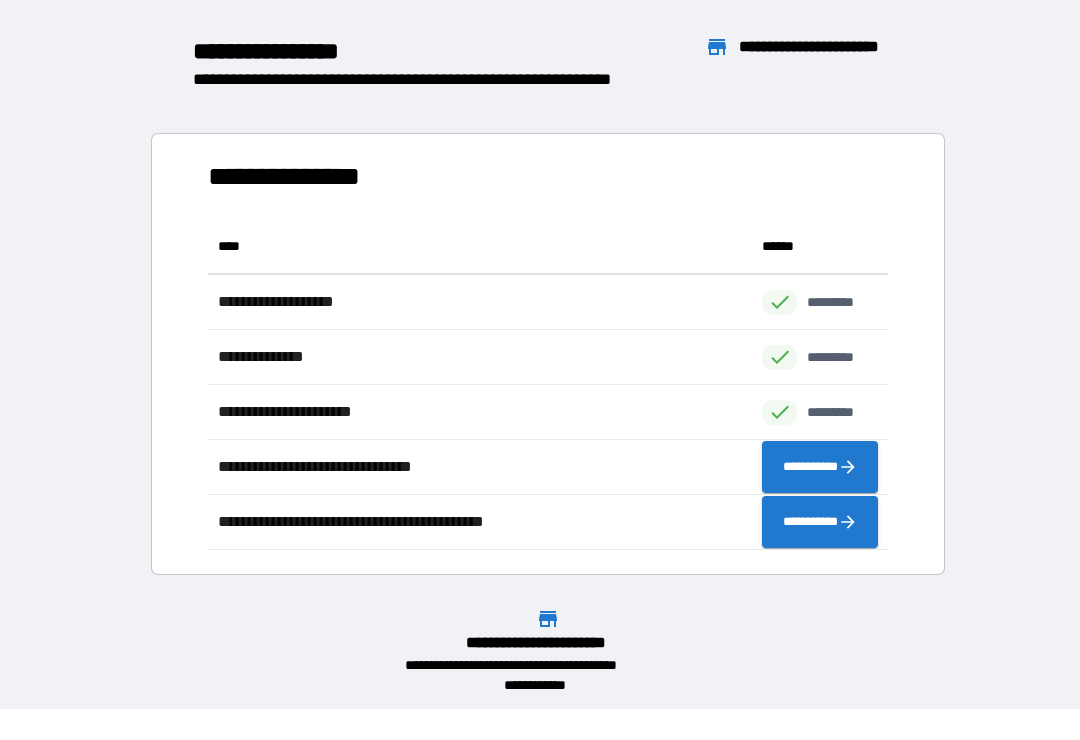 scroll, scrollTop: 1, scrollLeft: 1, axis: both 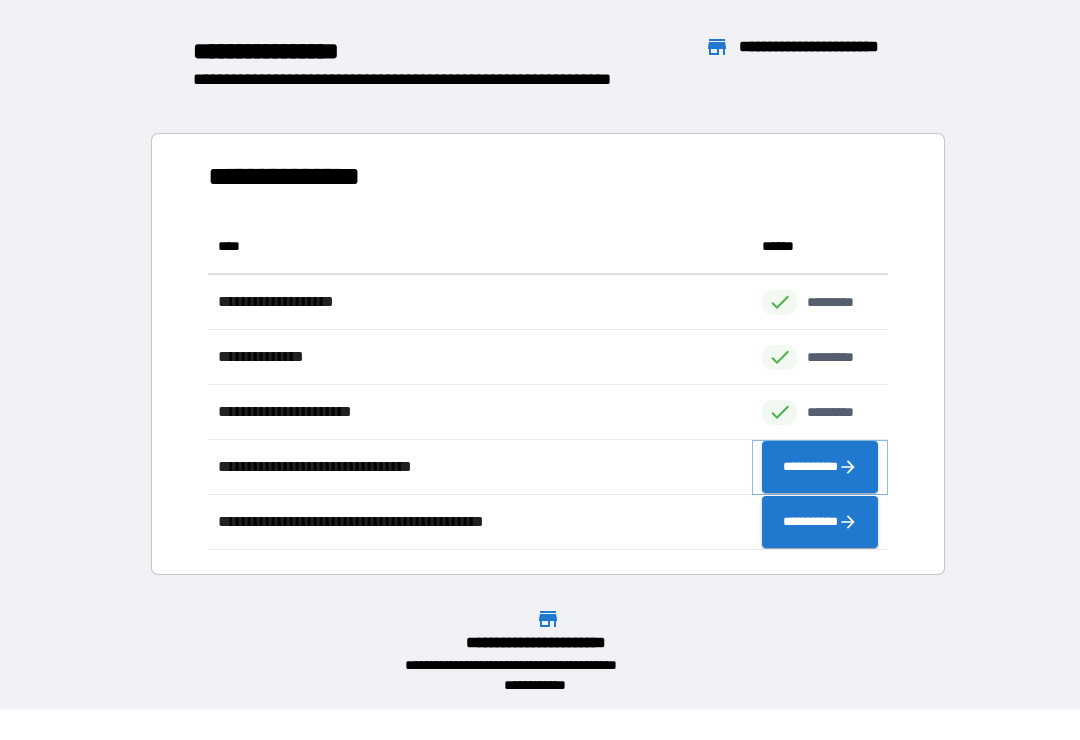 click on "**********" at bounding box center [820, 467] 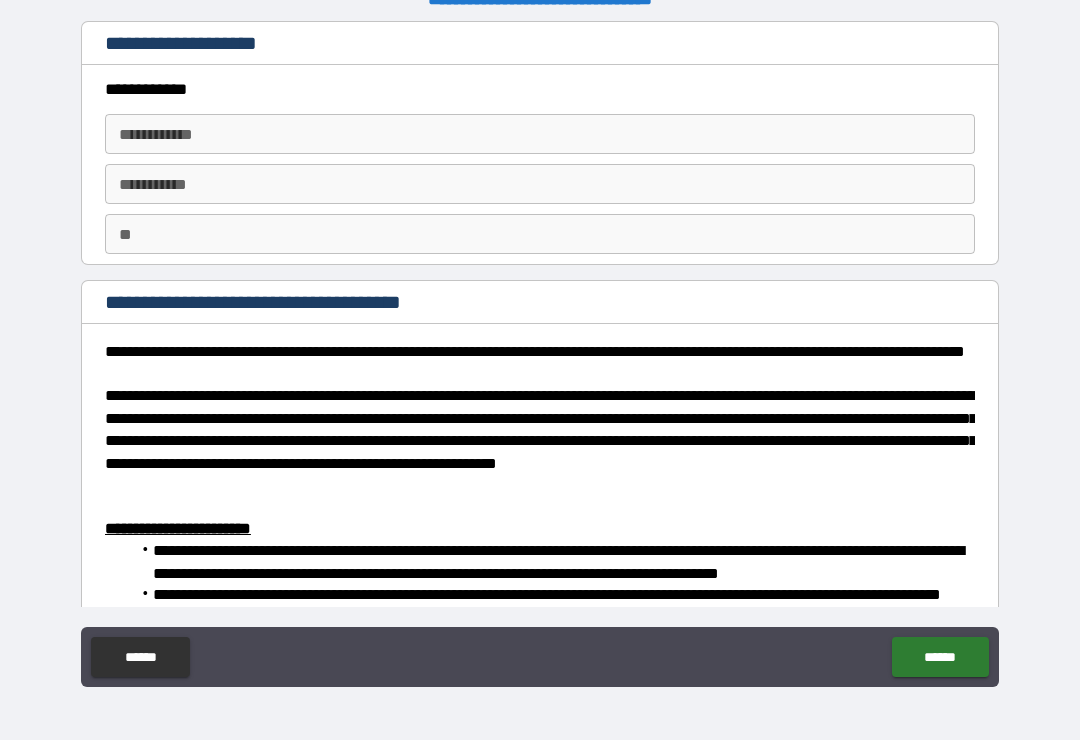click on "**********" at bounding box center [540, 134] 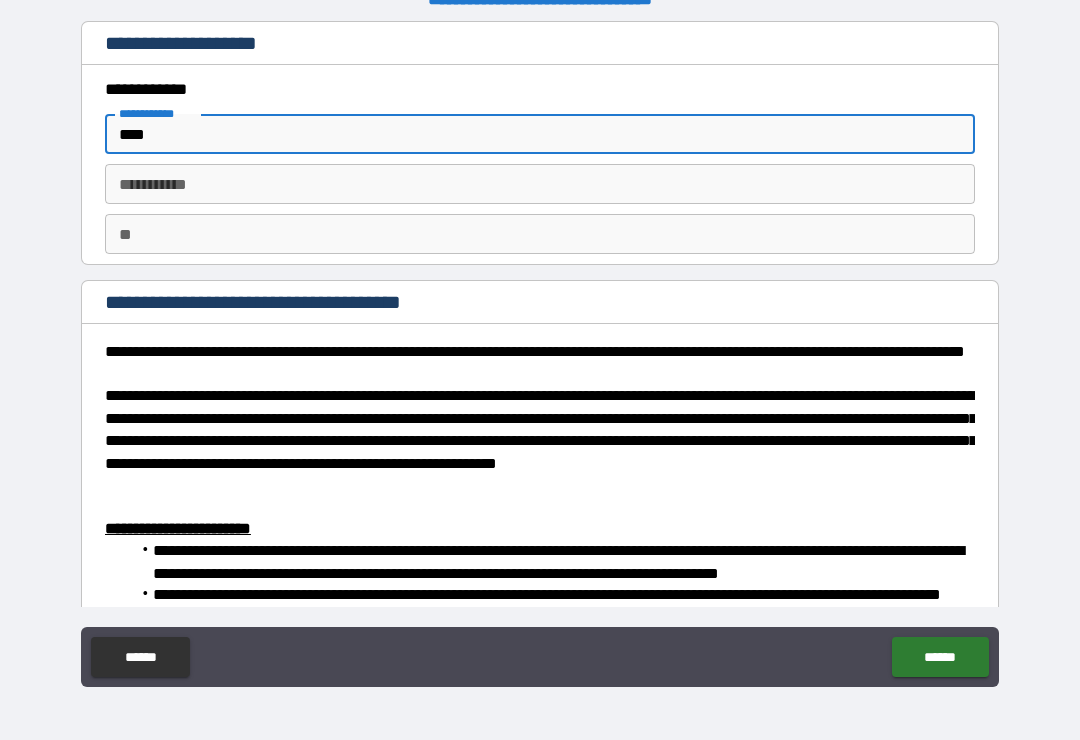click on "*********   * *********   *" at bounding box center [540, 184] 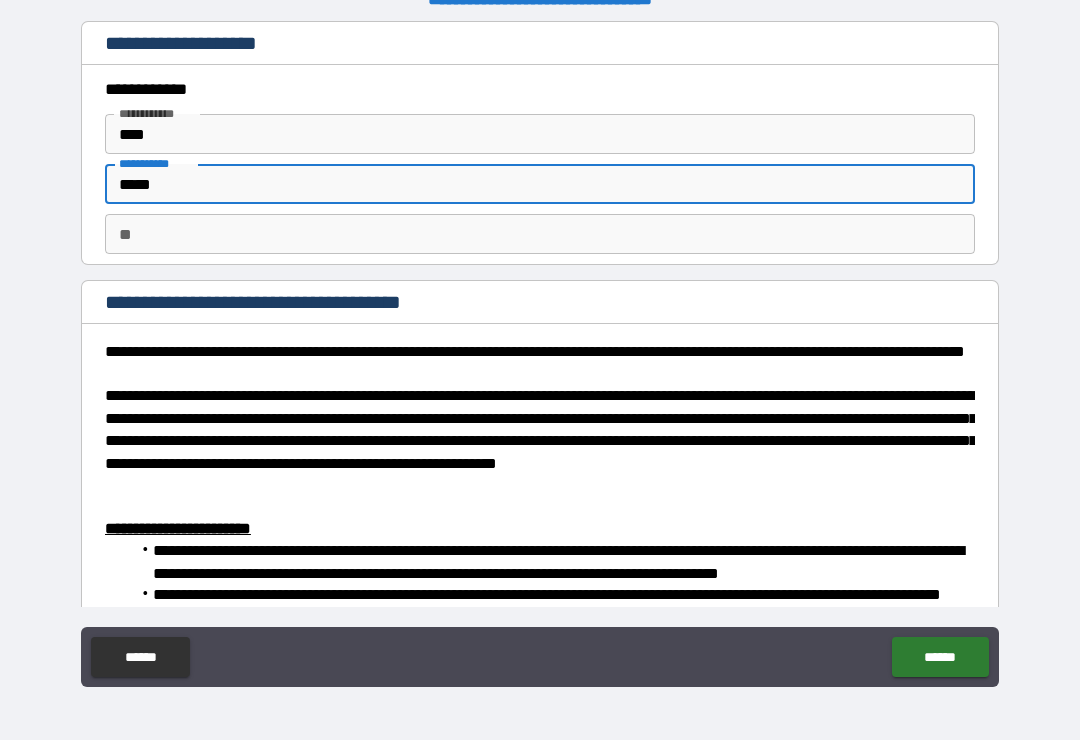 click on "**" at bounding box center (540, 234) 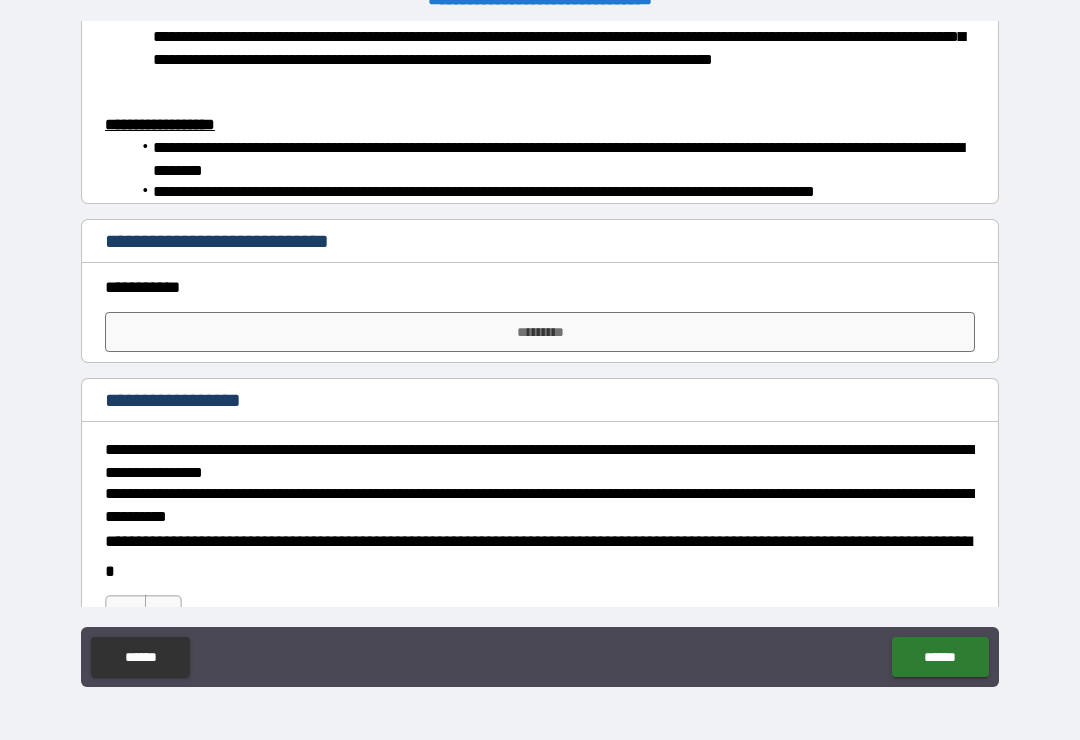 scroll, scrollTop: 1396, scrollLeft: 0, axis: vertical 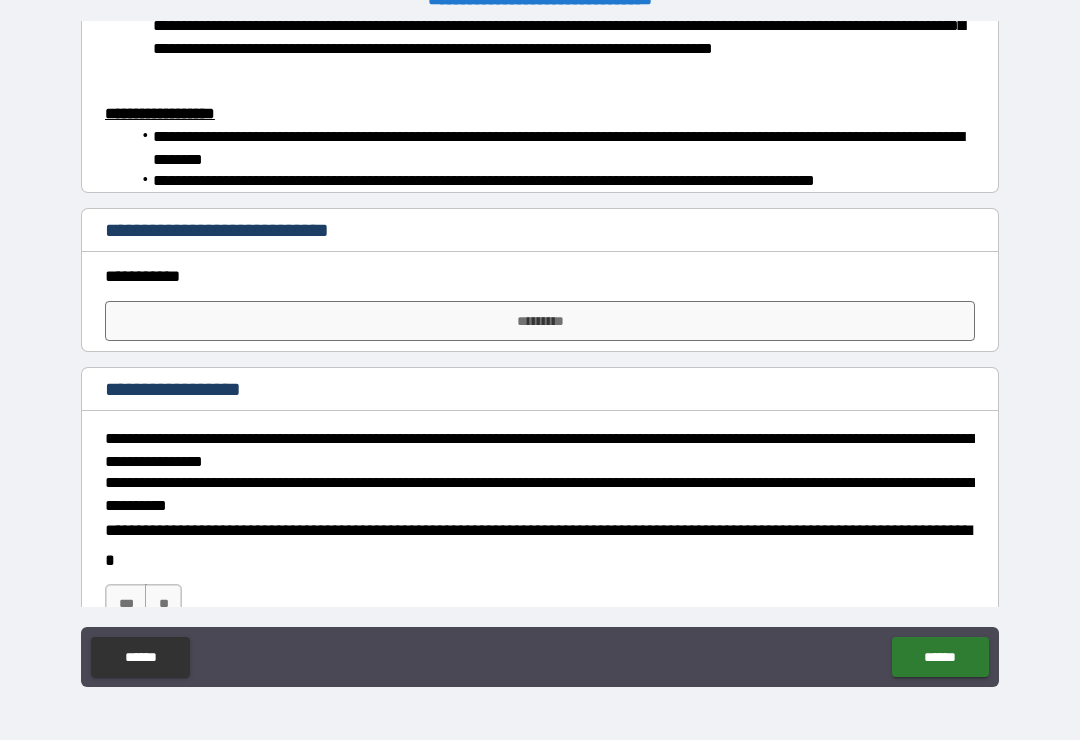 click on "*********" at bounding box center (540, 321) 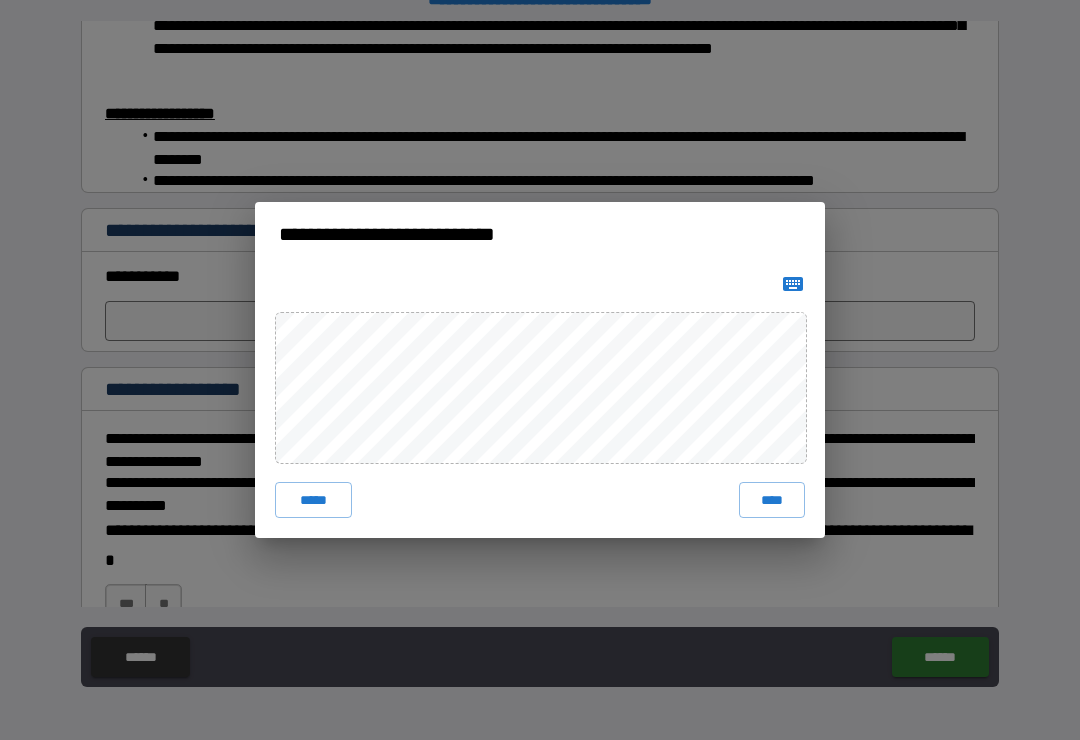 click on "****" at bounding box center (772, 500) 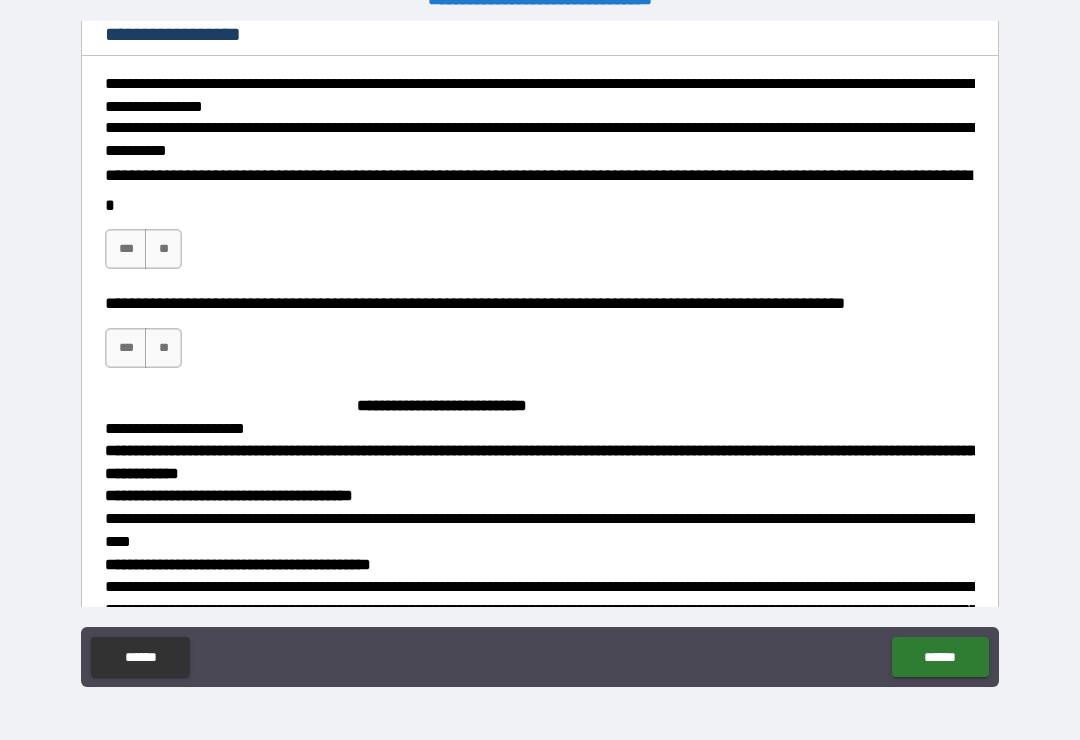 scroll, scrollTop: 1765, scrollLeft: 0, axis: vertical 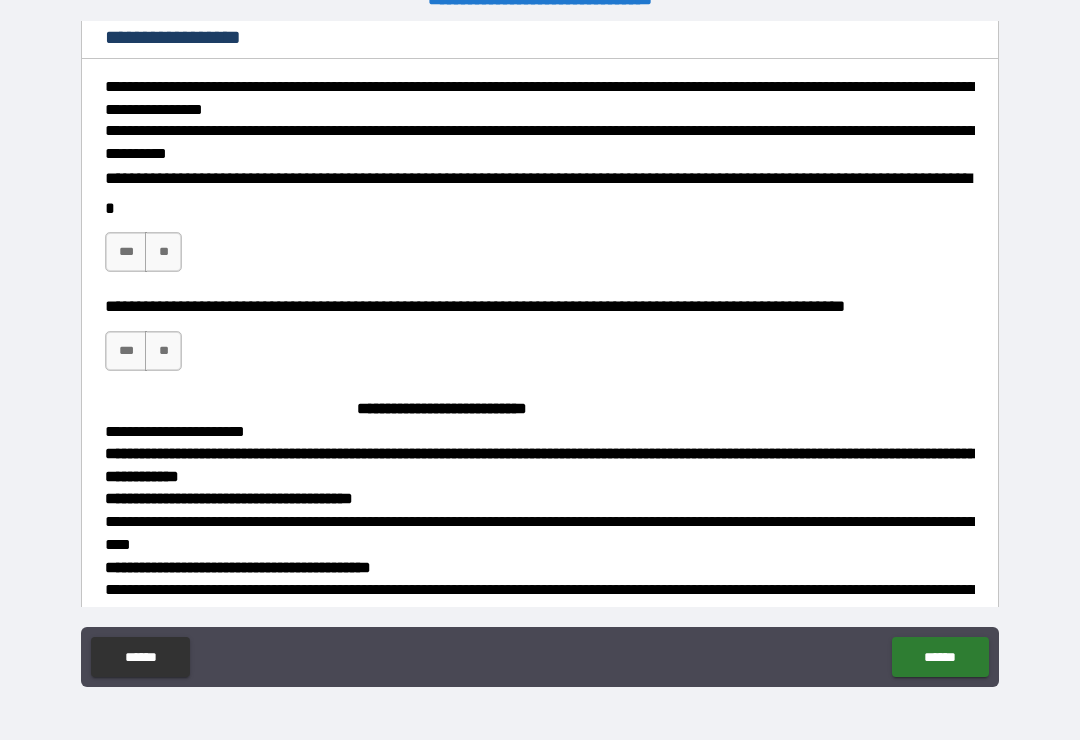 click on "**" at bounding box center [163, 252] 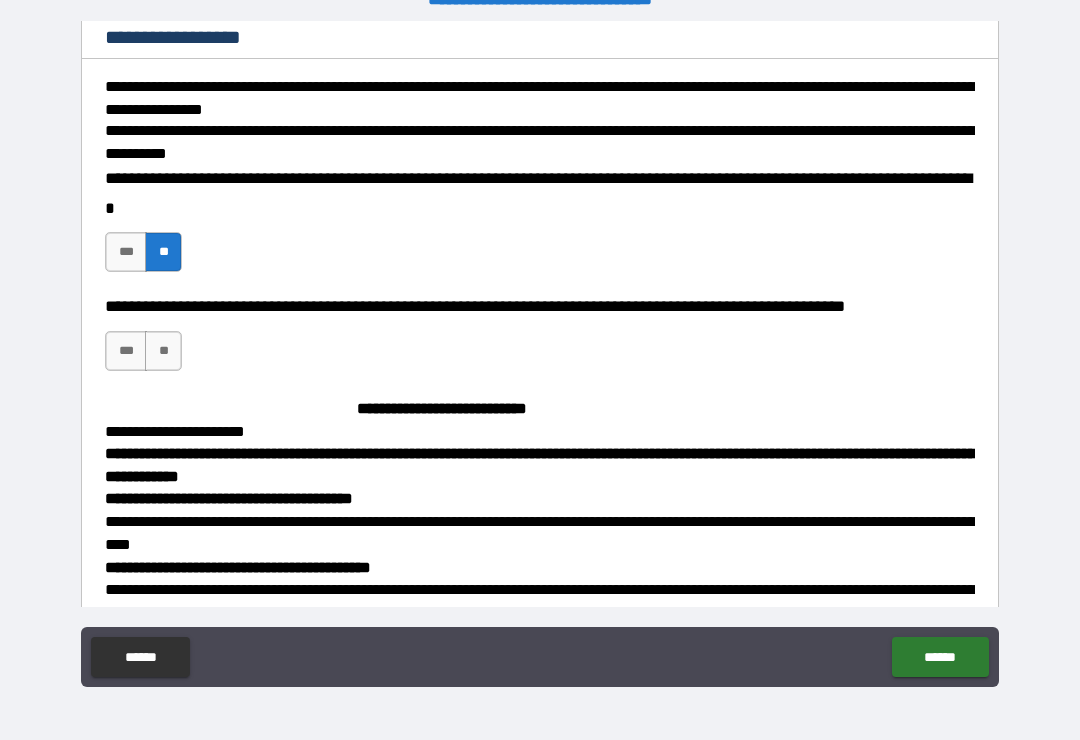 click on "***" at bounding box center (126, 351) 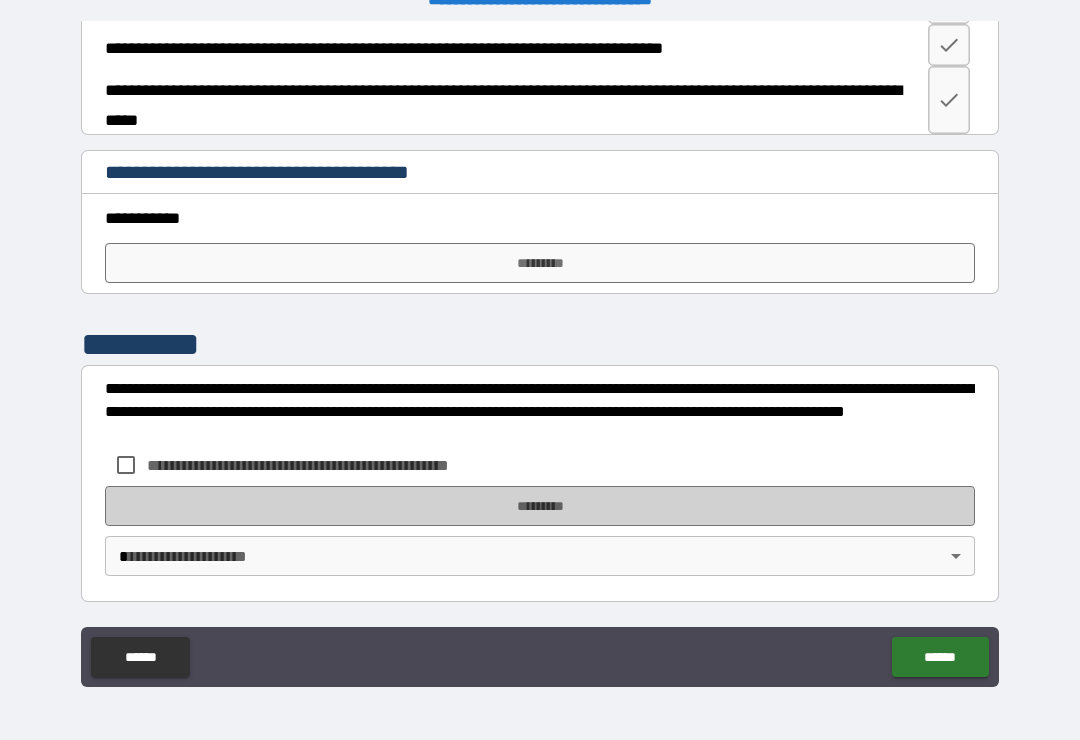 scroll, scrollTop: 4872, scrollLeft: 0, axis: vertical 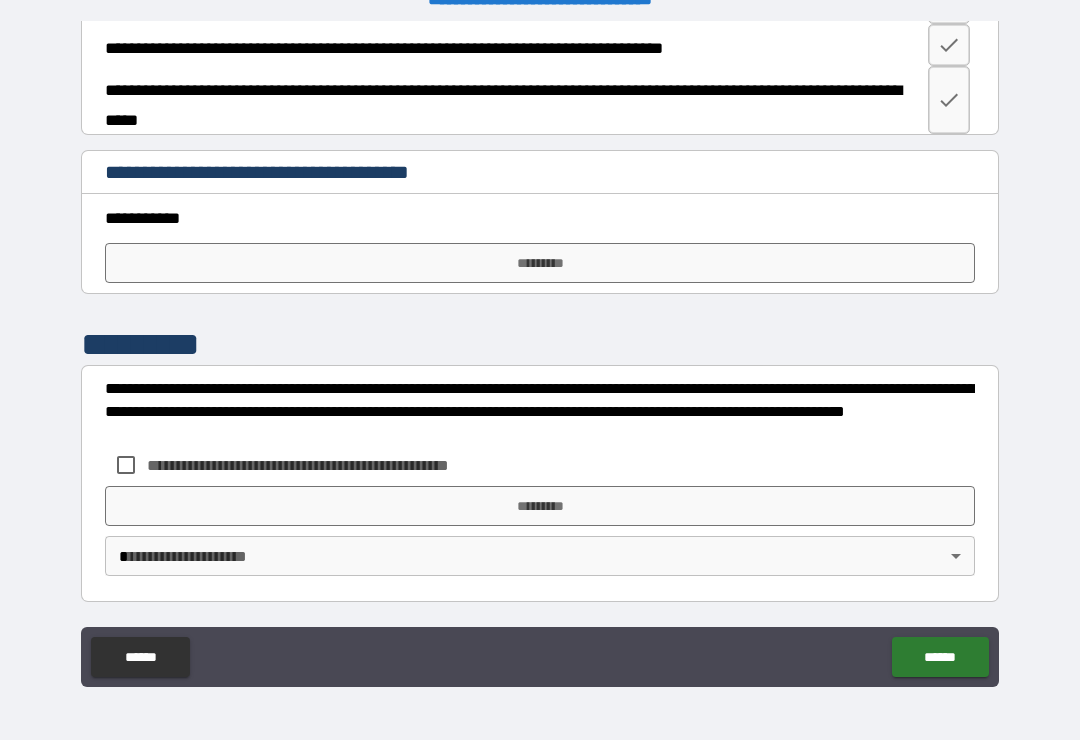 click on "*********" at bounding box center (540, 263) 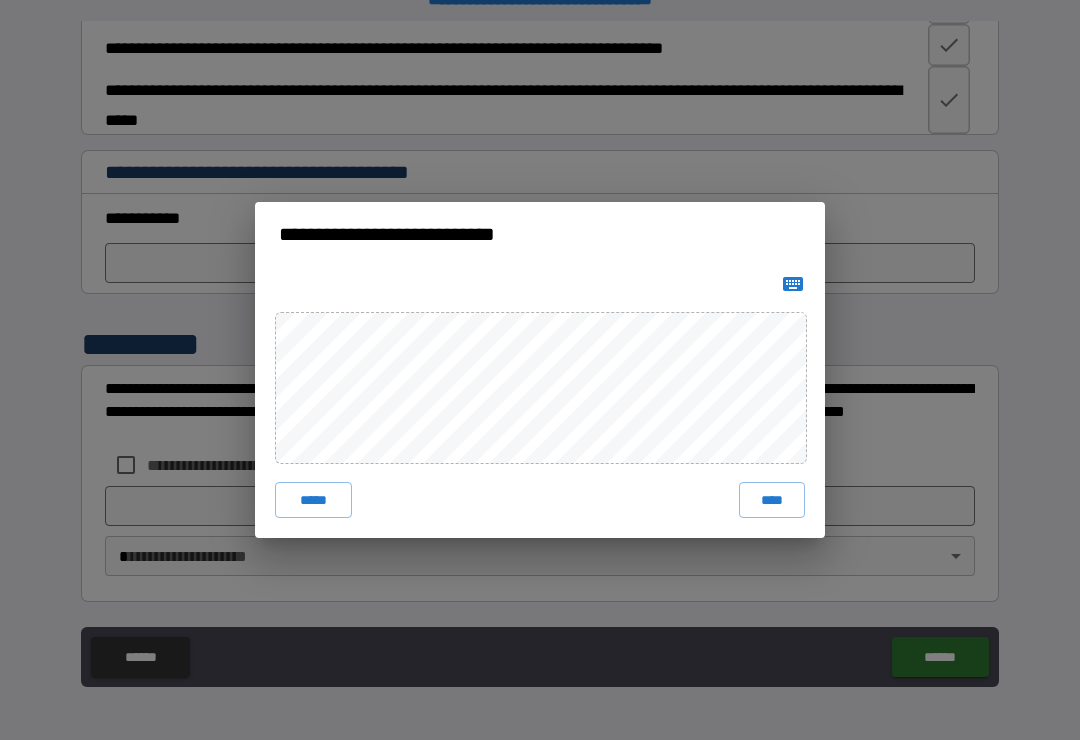click on "****" at bounding box center [772, 500] 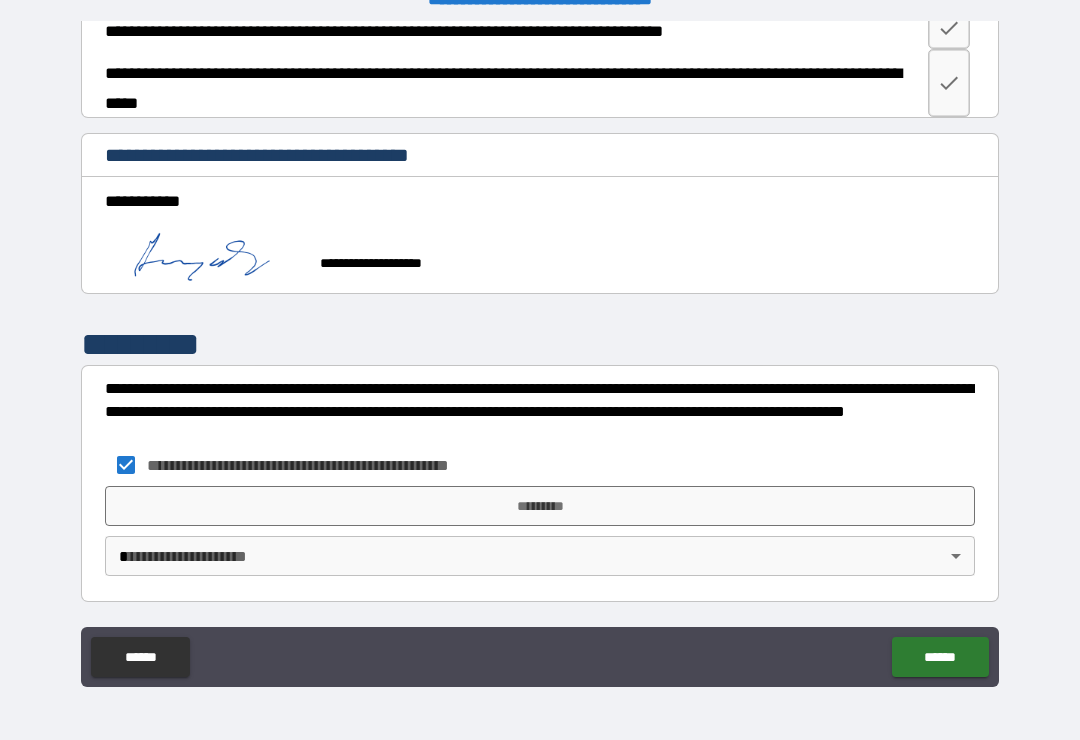 click on "*********" at bounding box center (540, 506) 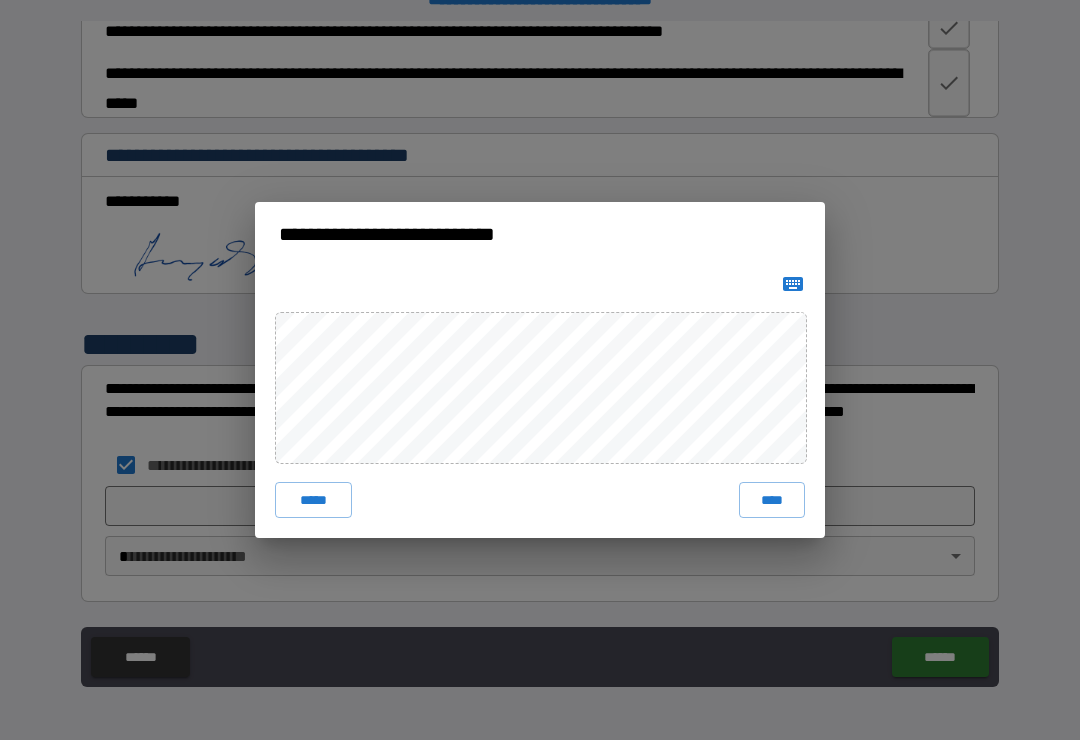 click on "****" at bounding box center [772, 500] 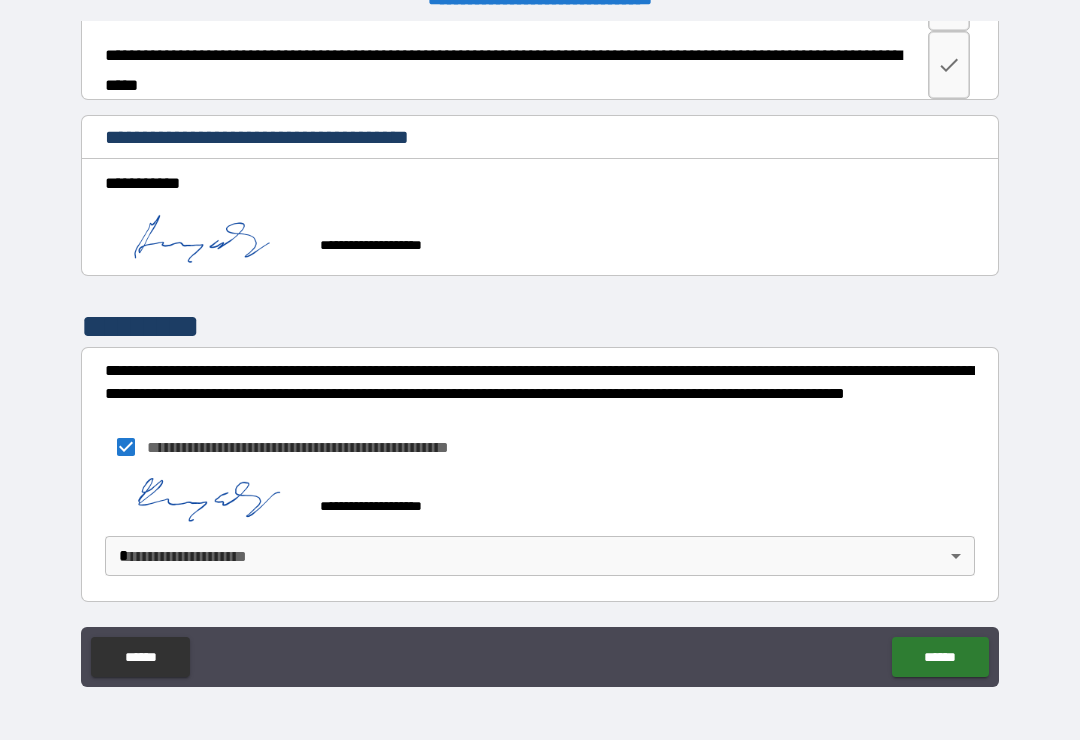 scroll, scrollTop: 4906, scrollLeft: 0, axis: vertical 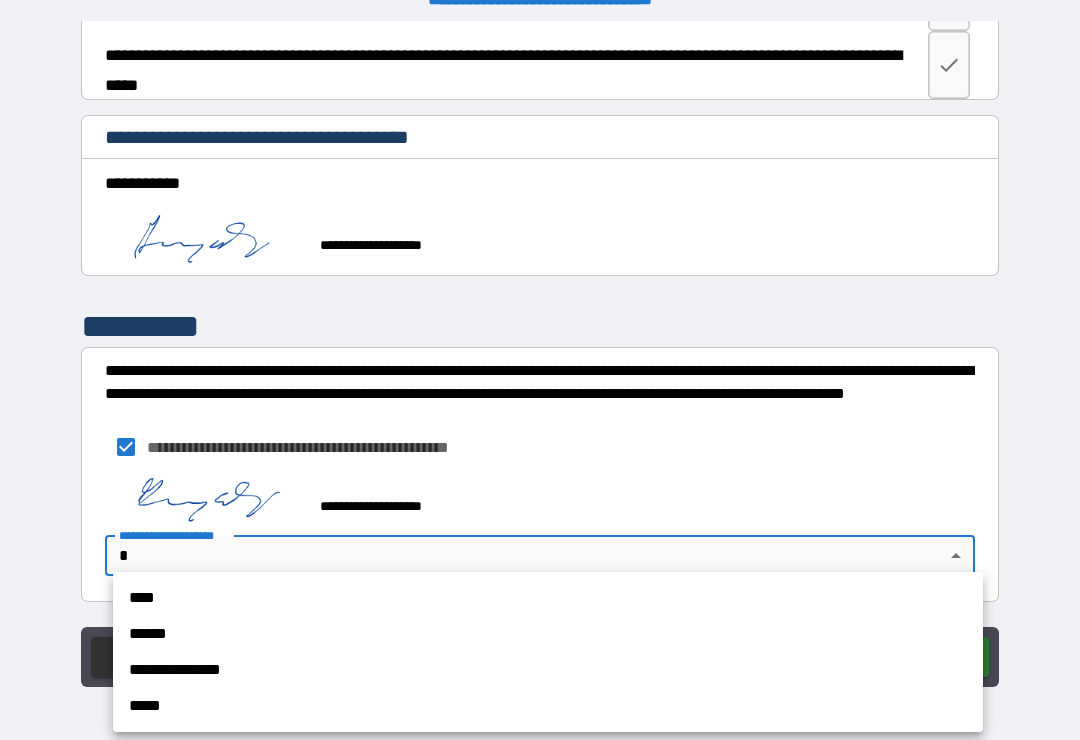 click on "****" at bounding box center (548, 598) 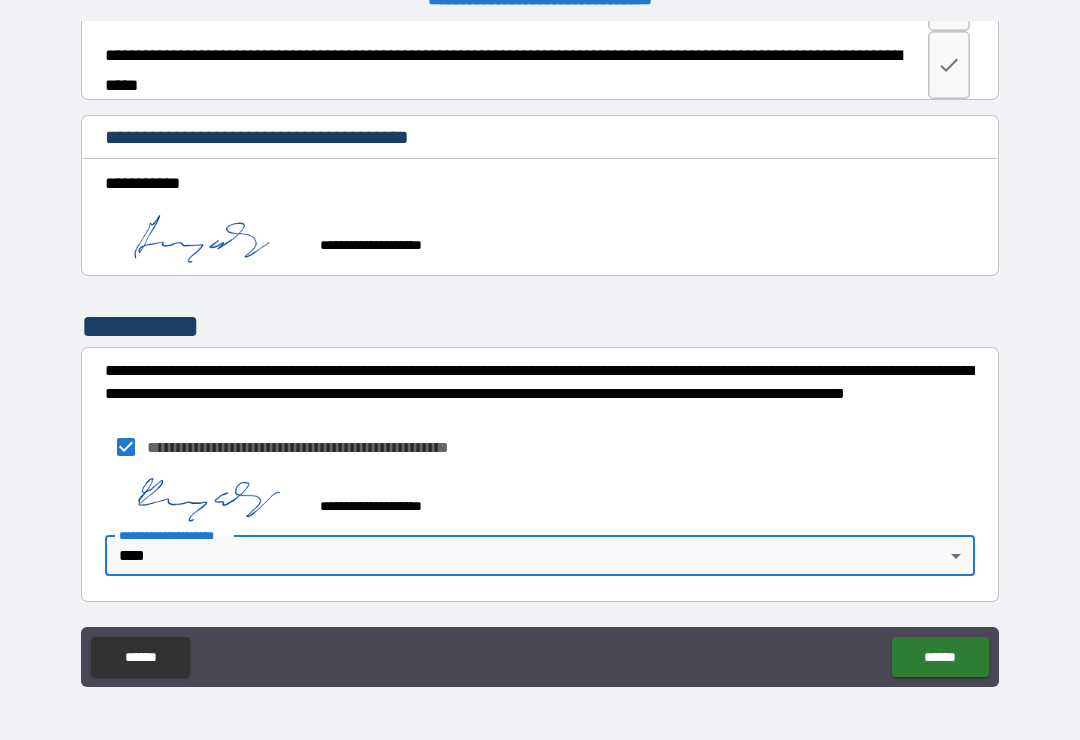 click on "******" at bounding box center (940, 657) 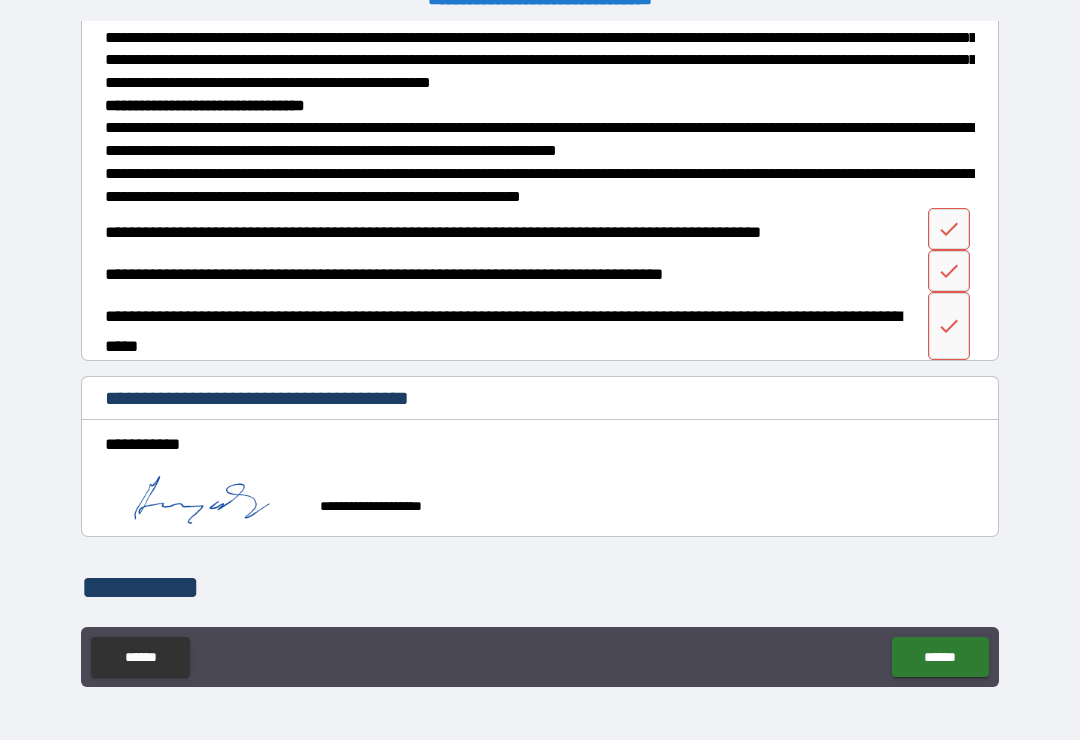 scroll, scrollTop: 4482, scrollLeft: 0, axis: vertical 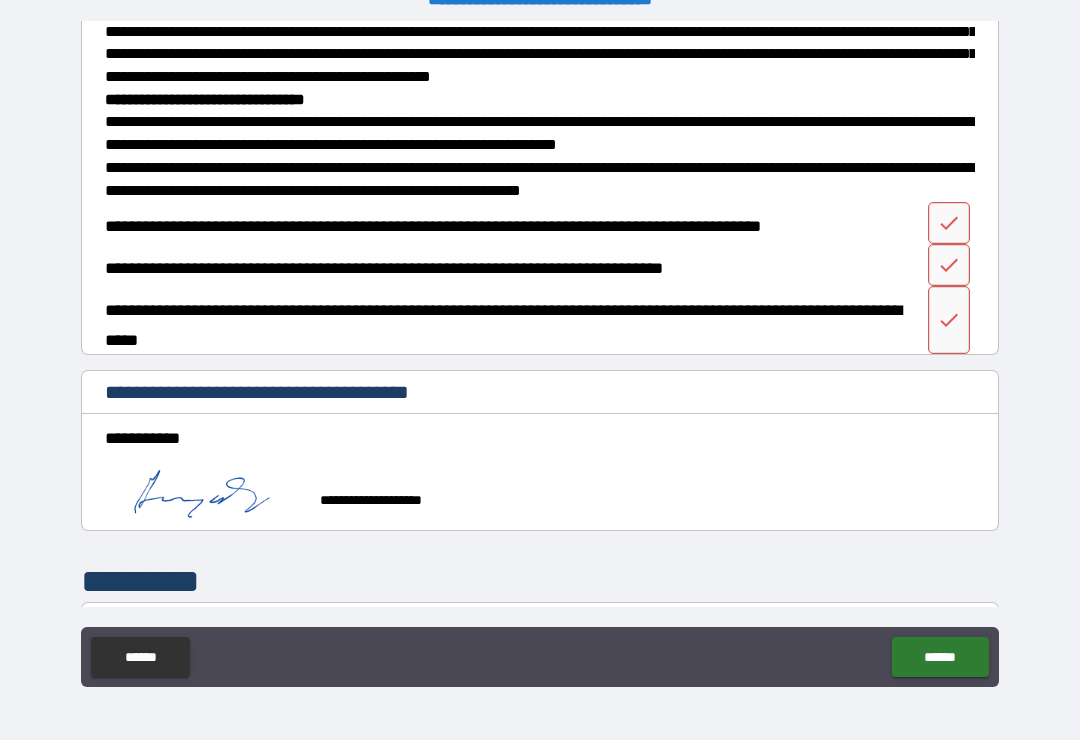 click 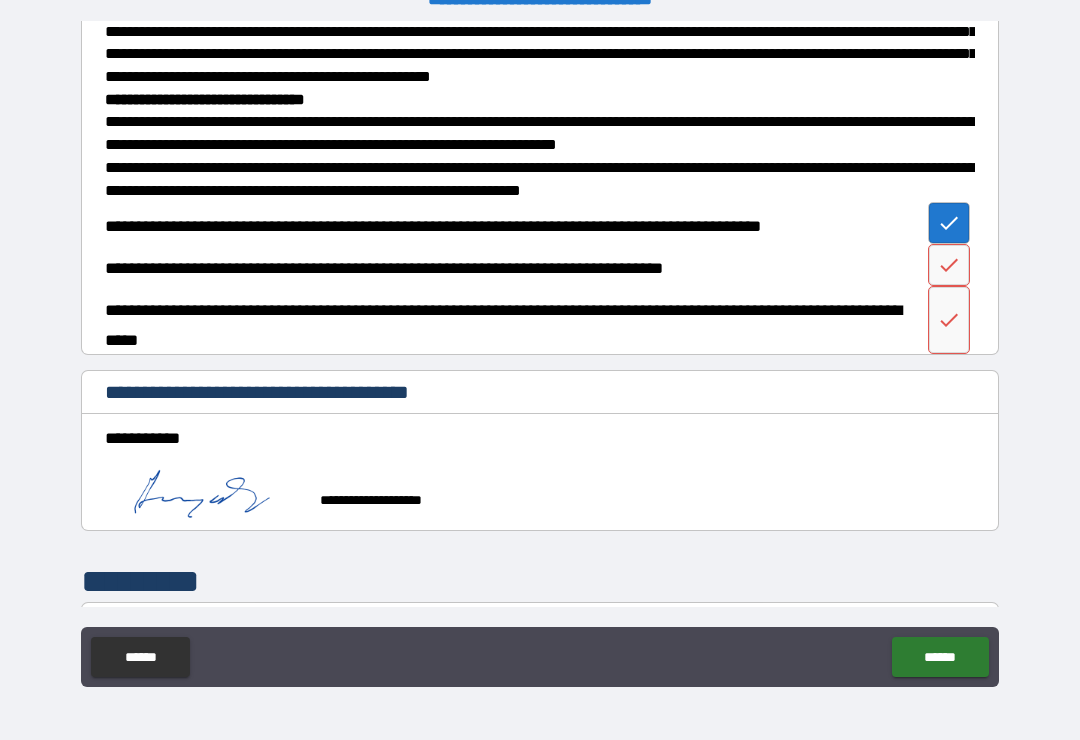 click at bounding box center (949, 265) 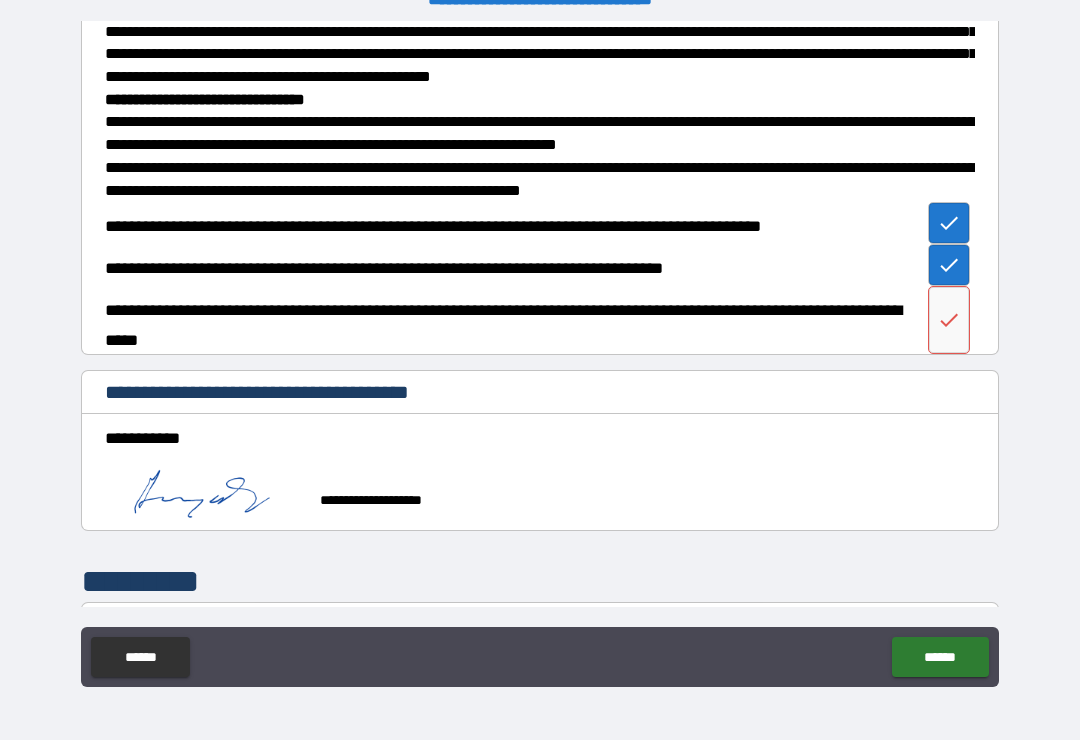 click 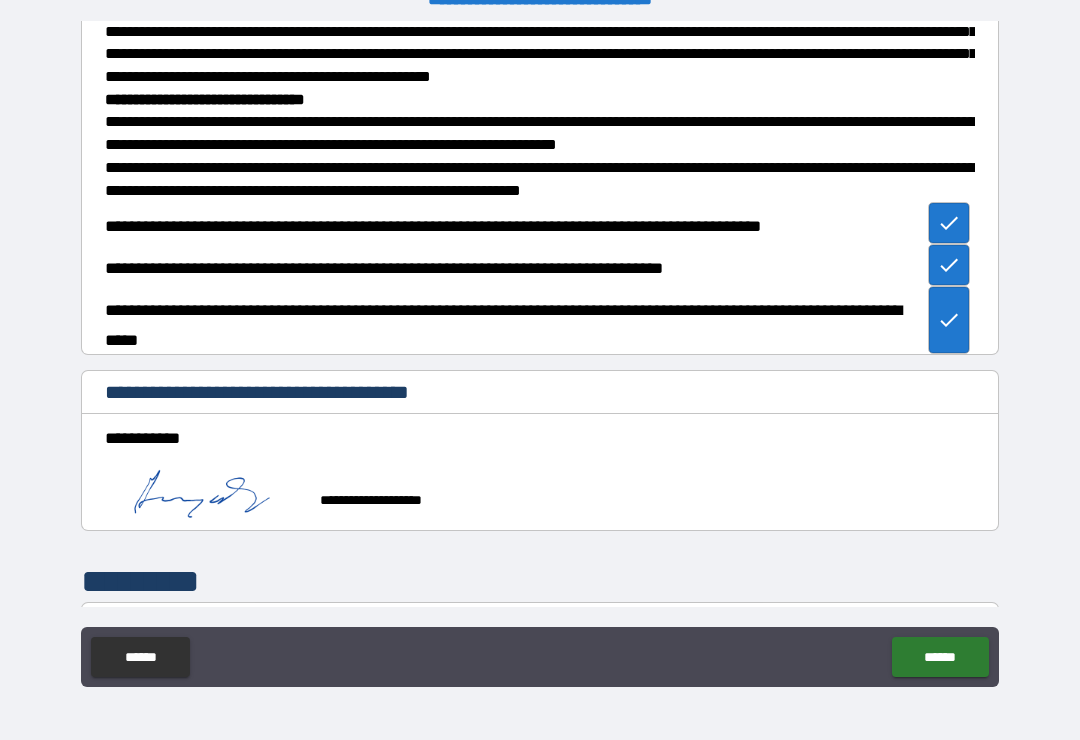 click on "******" at bounding box center (940, 657) 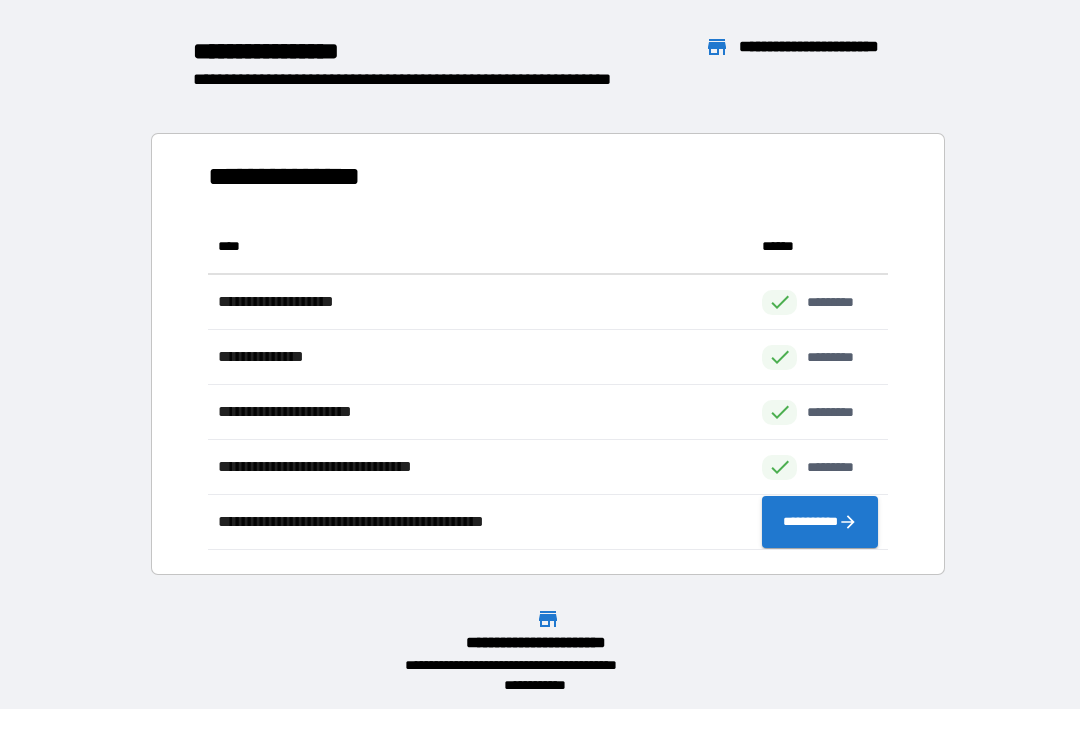 scroll, scrollTop: 1, scrollLeft: 1, axis: both 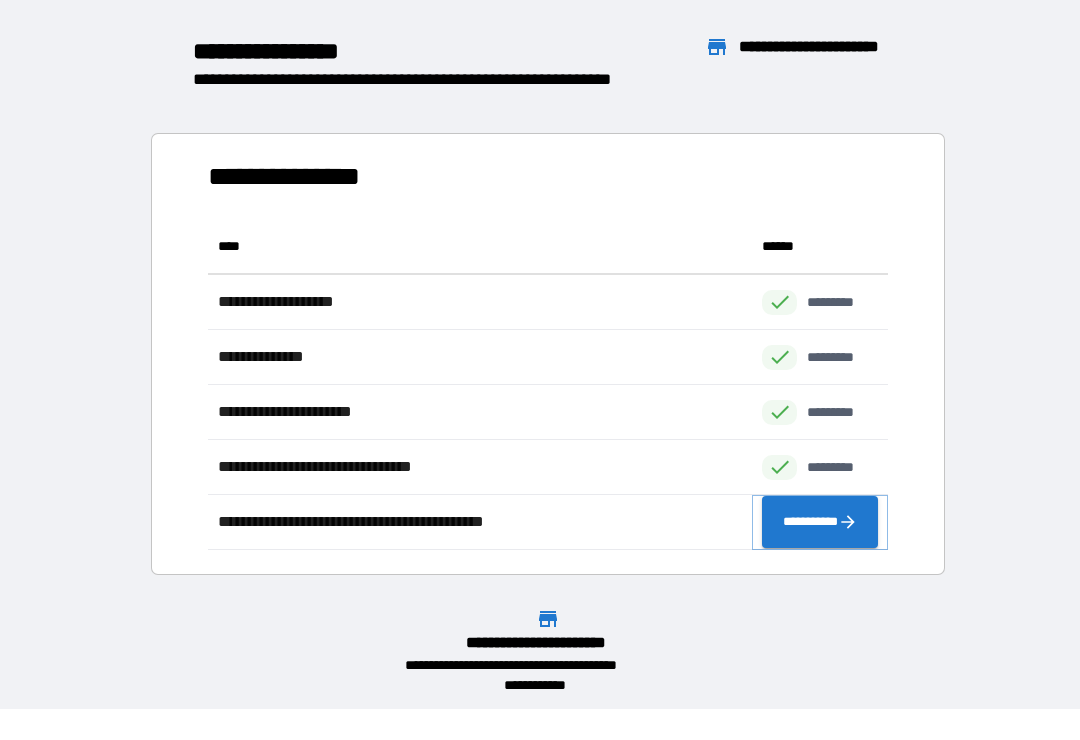 click on "**********" at bounding box center (820, 522) 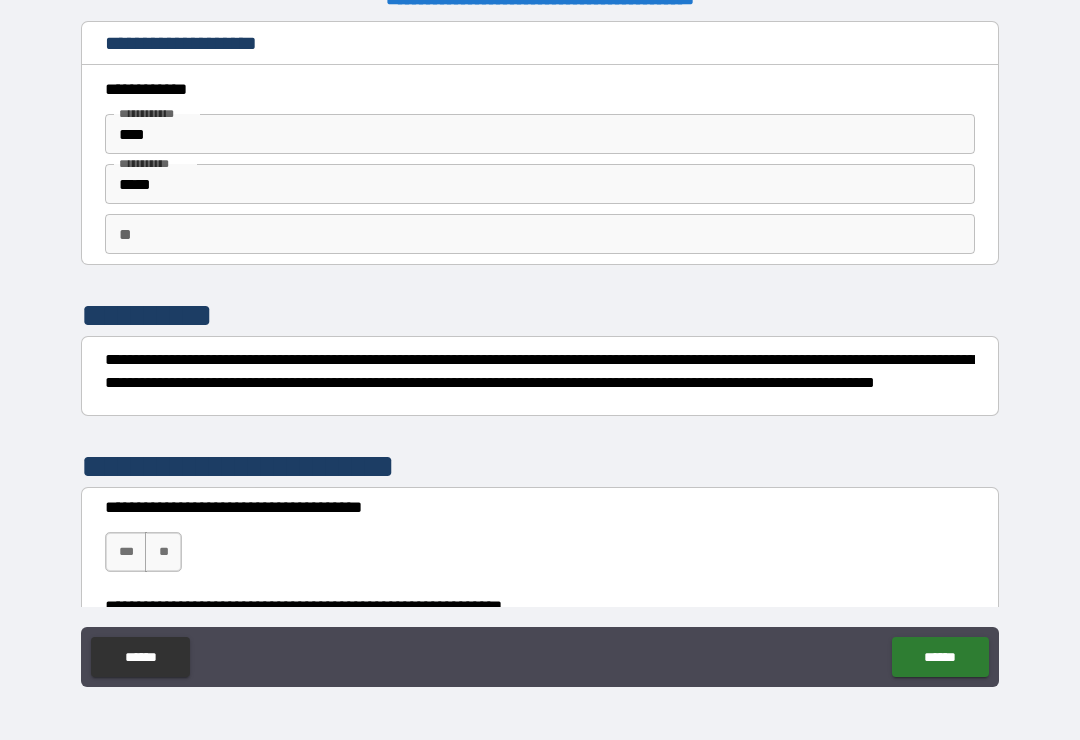 click on "**" at bounding box center [540, 234] 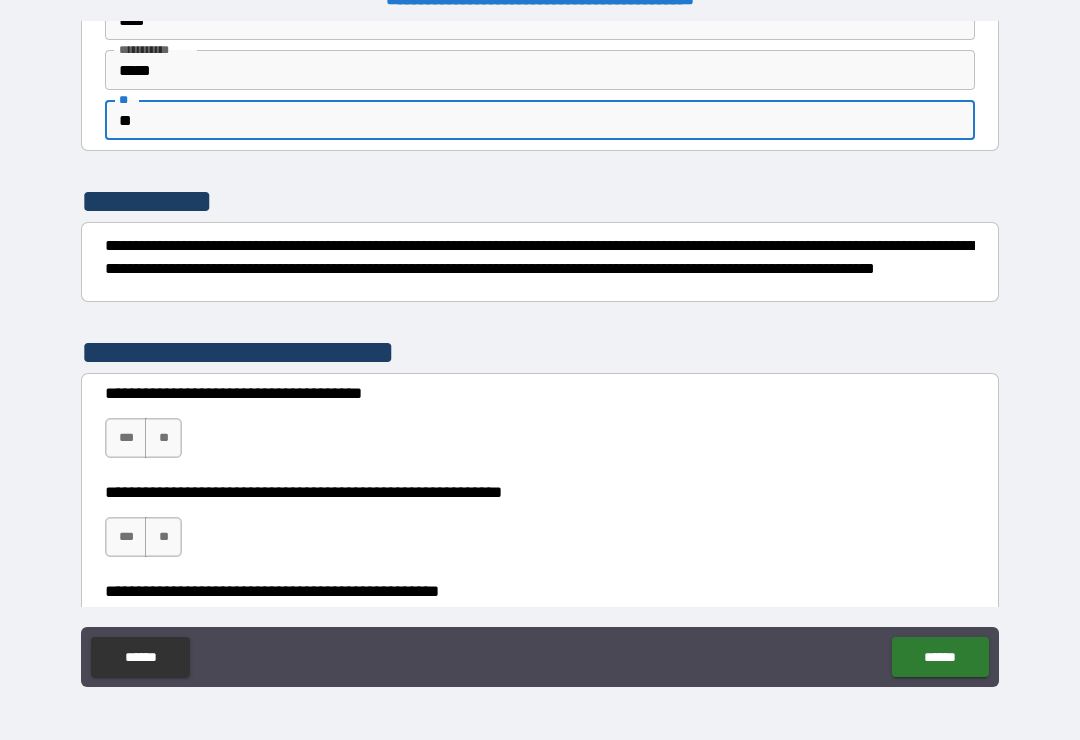 scroll, scrollTop: 117, scrollLeft: 0, axis: vertical 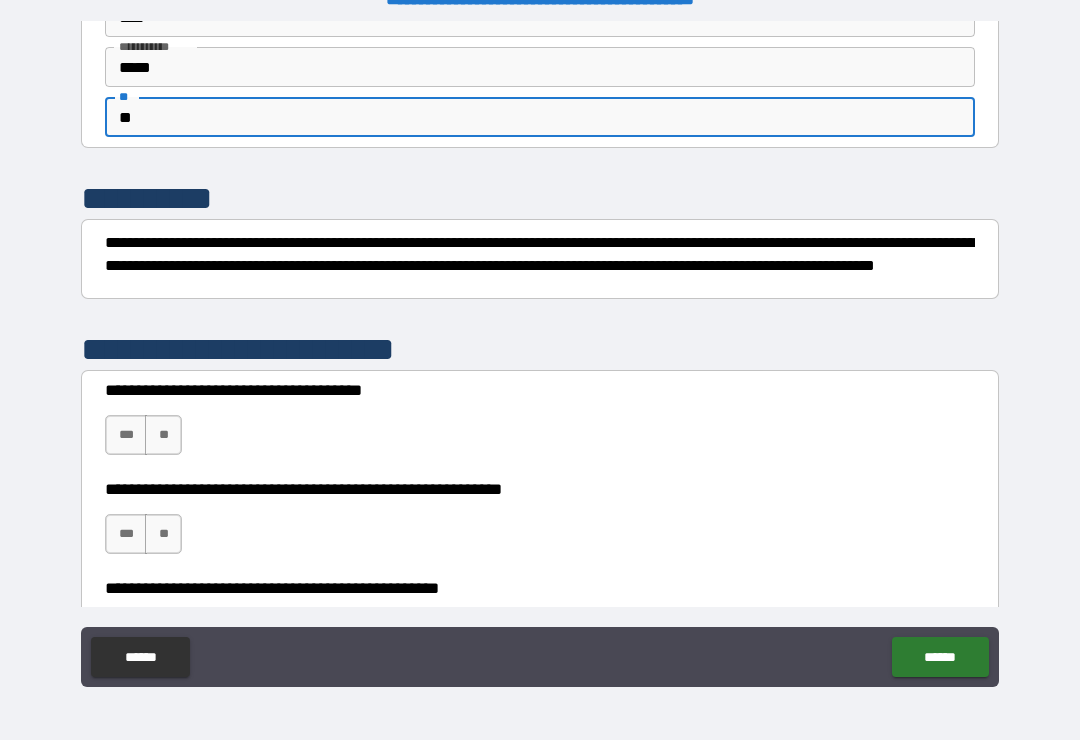 click on "***" at bounding box center (126, 435) 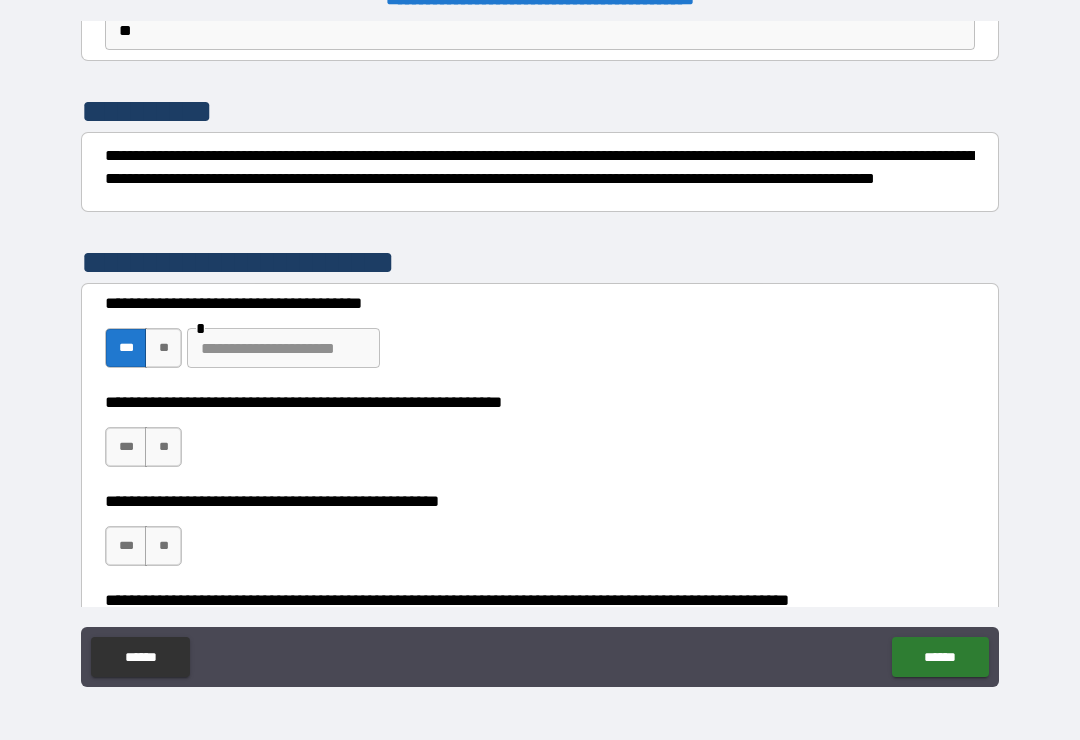 scroll, scrollTop: 206, scrollLeft: 0, axis: vertical 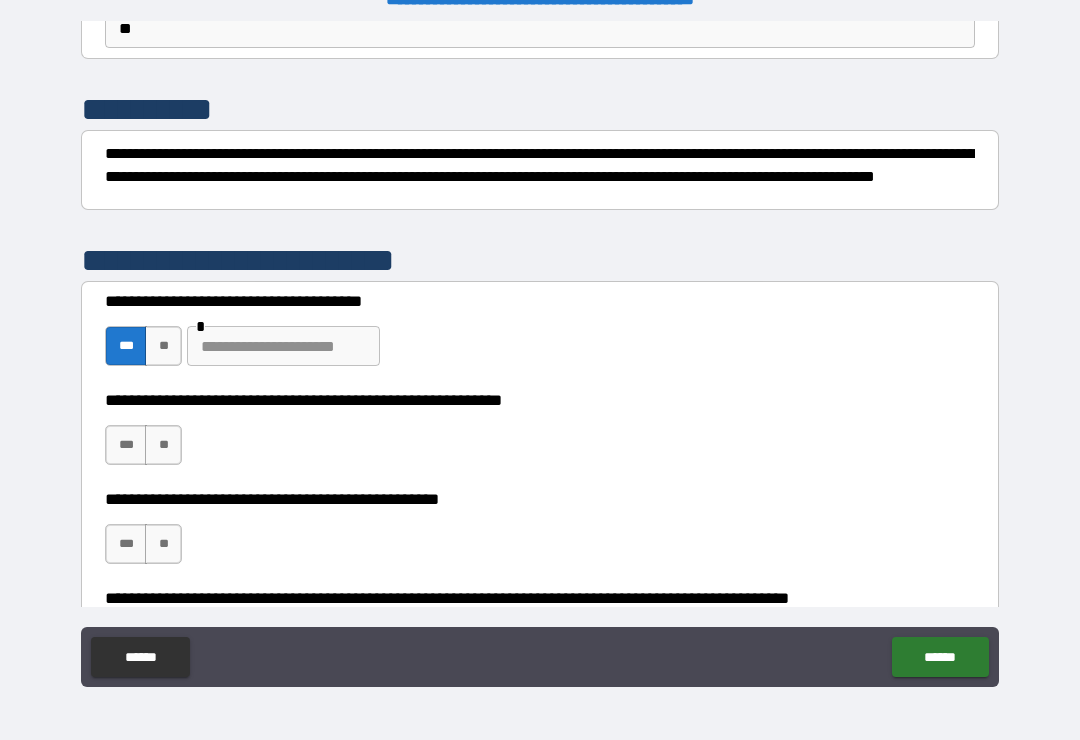 click on "***" at bounding box center (126, 445) 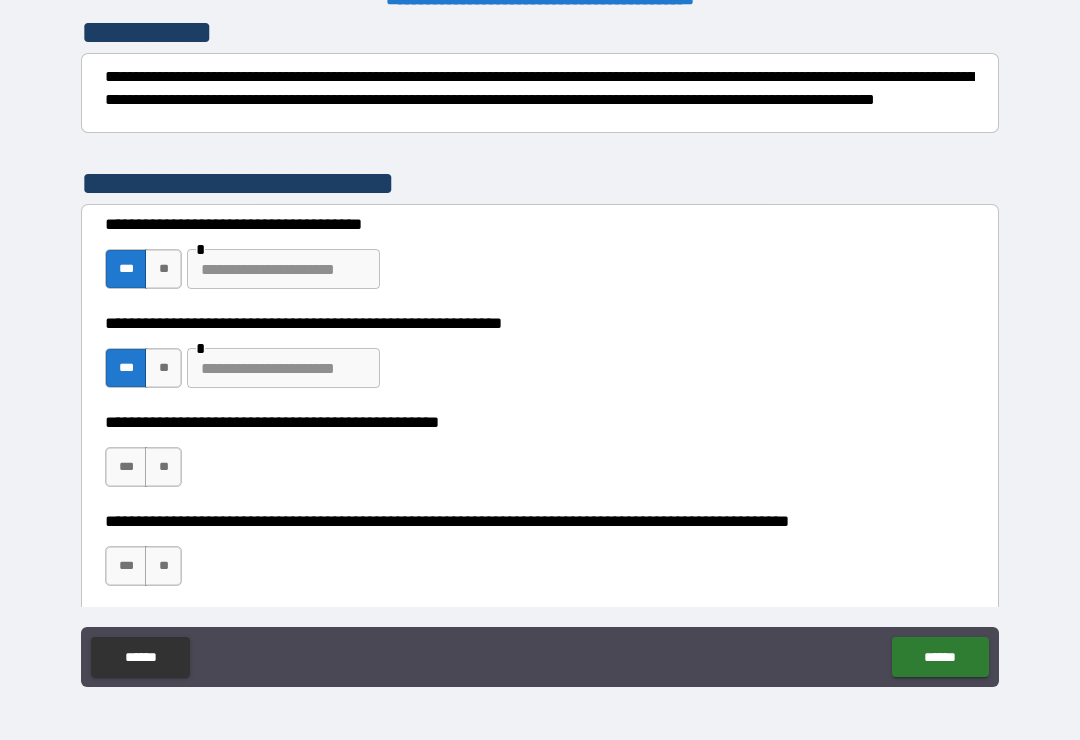 scroll, scrollTop: 287, scrollLeft: 0, axis: vertical 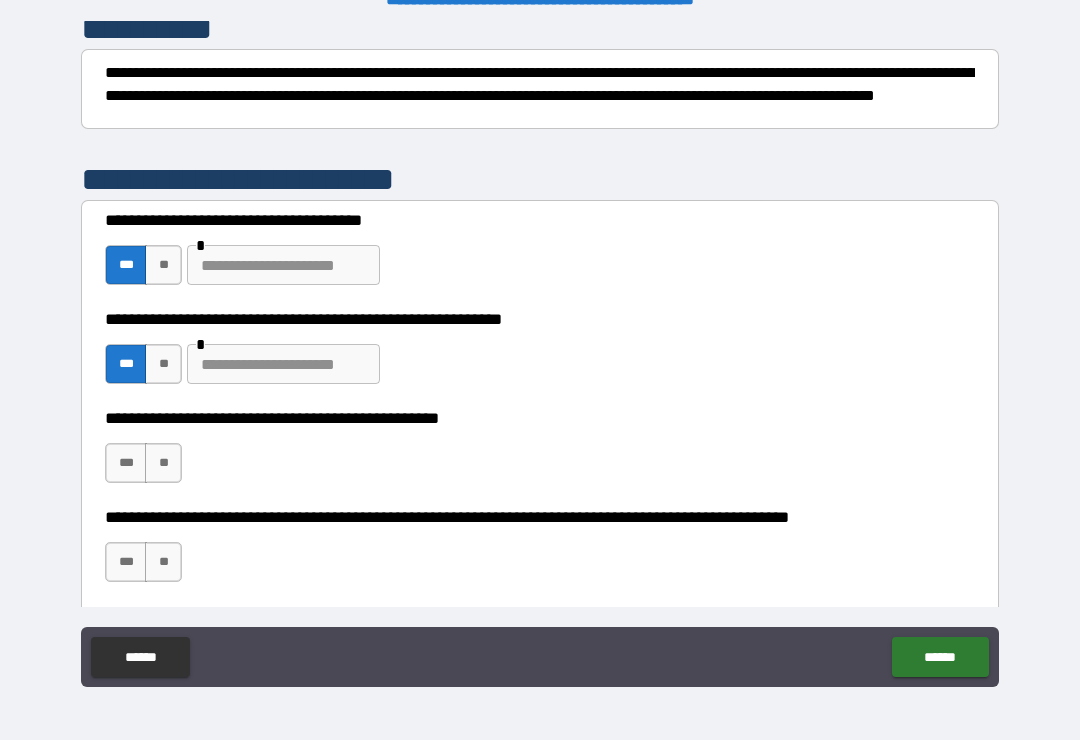 click on "**" at bounding box center (163, 463) 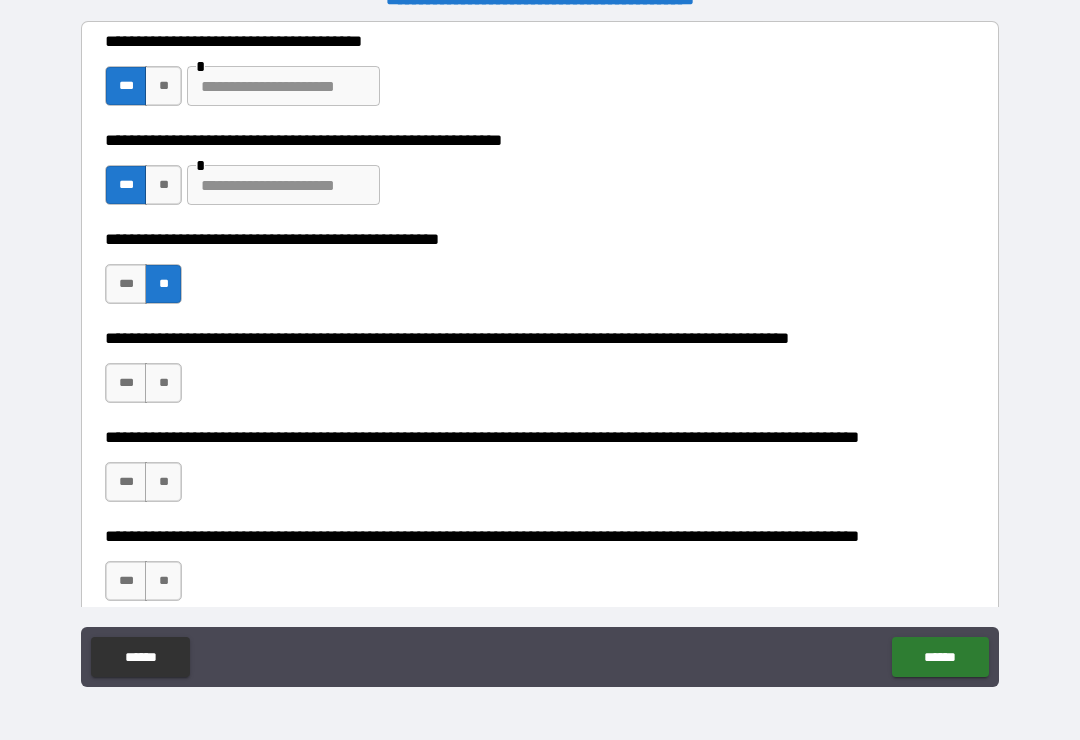 scroll, scrollTop: 486, scrollLeft: 0, axis: vertical 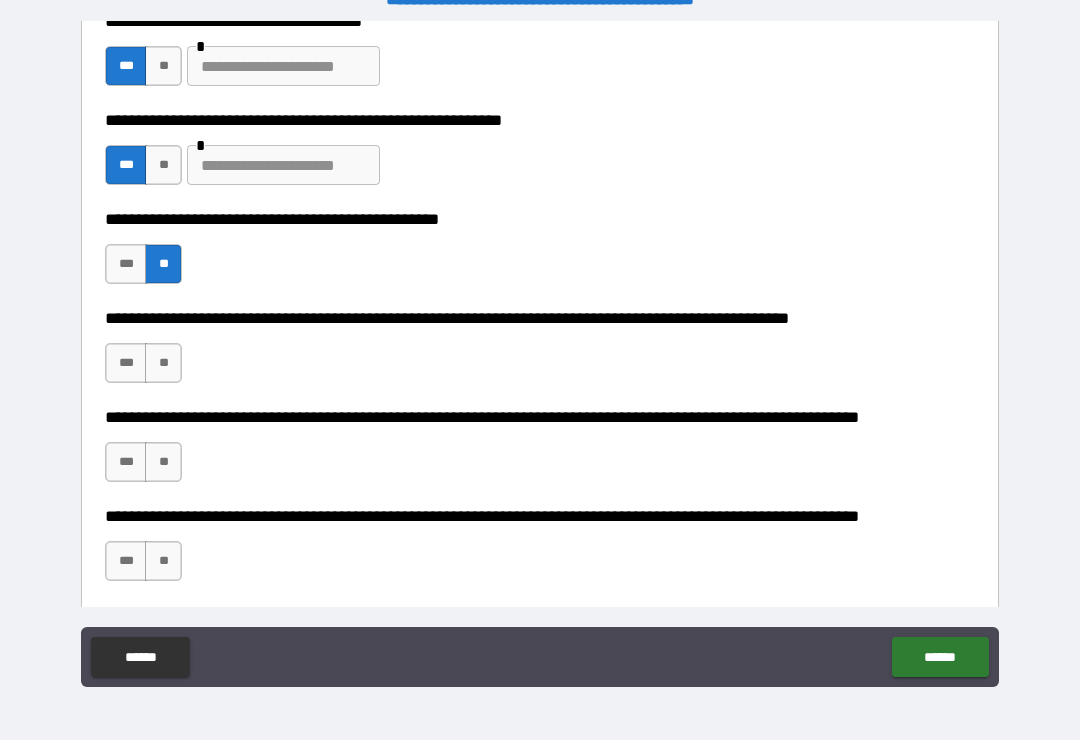 click on "***" at bounding box center (126, 363) 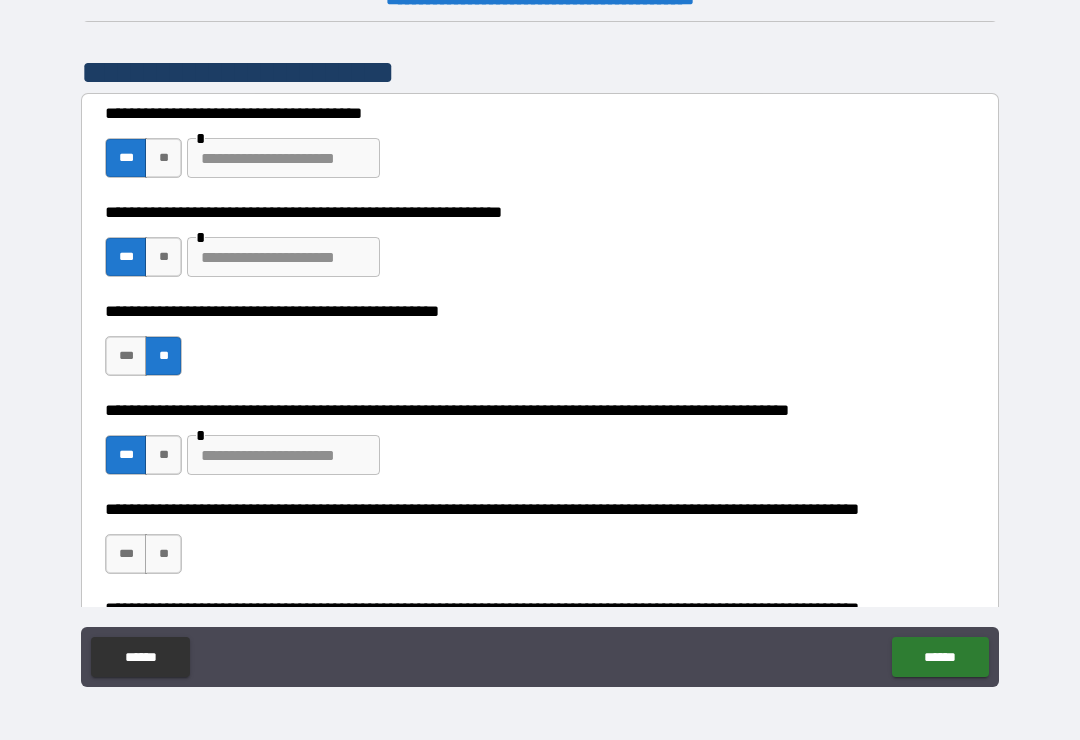 scroll, scrollTop: 389, scrollLeft: 0, axis: vertical 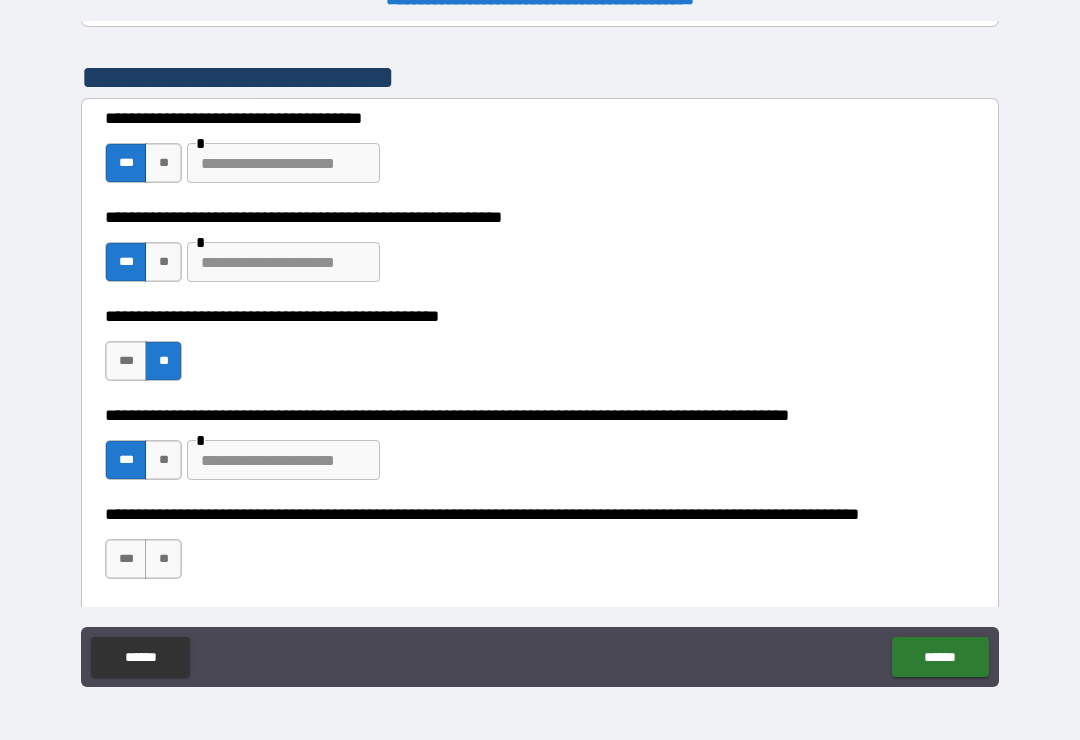 click on "**" at bounding box center [163, 262] 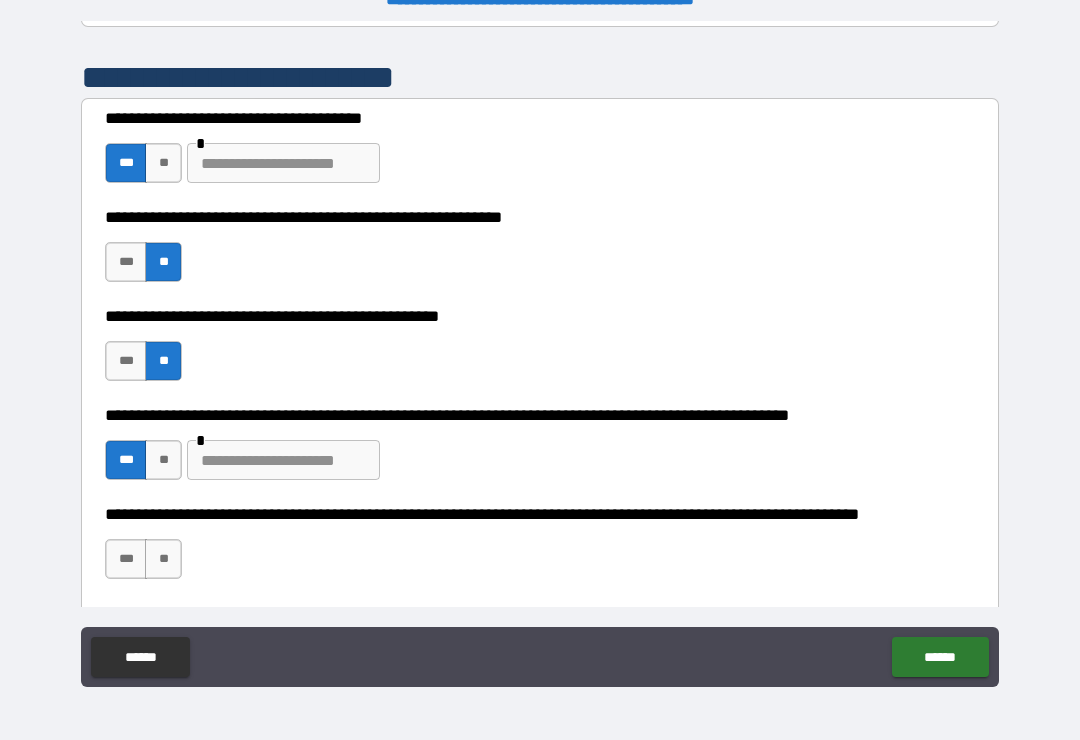 click at bounding box center (283, 460) 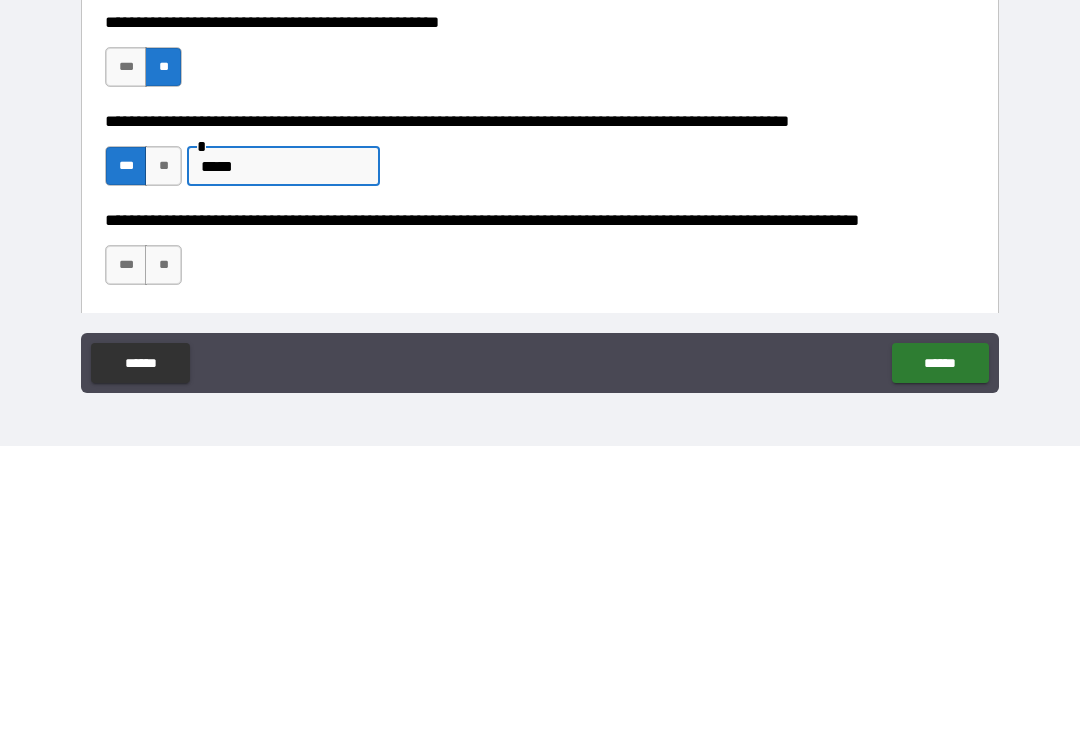 click on "***" at bounding box center (126, 559) 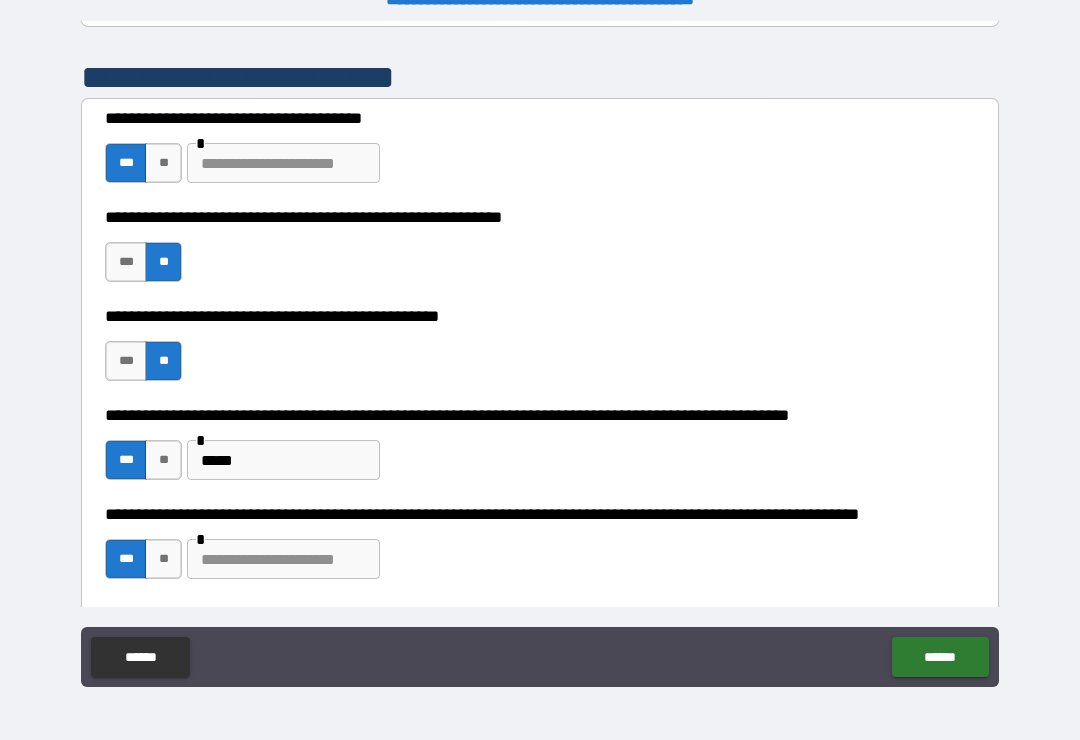 click at bounding box center [283, 559] 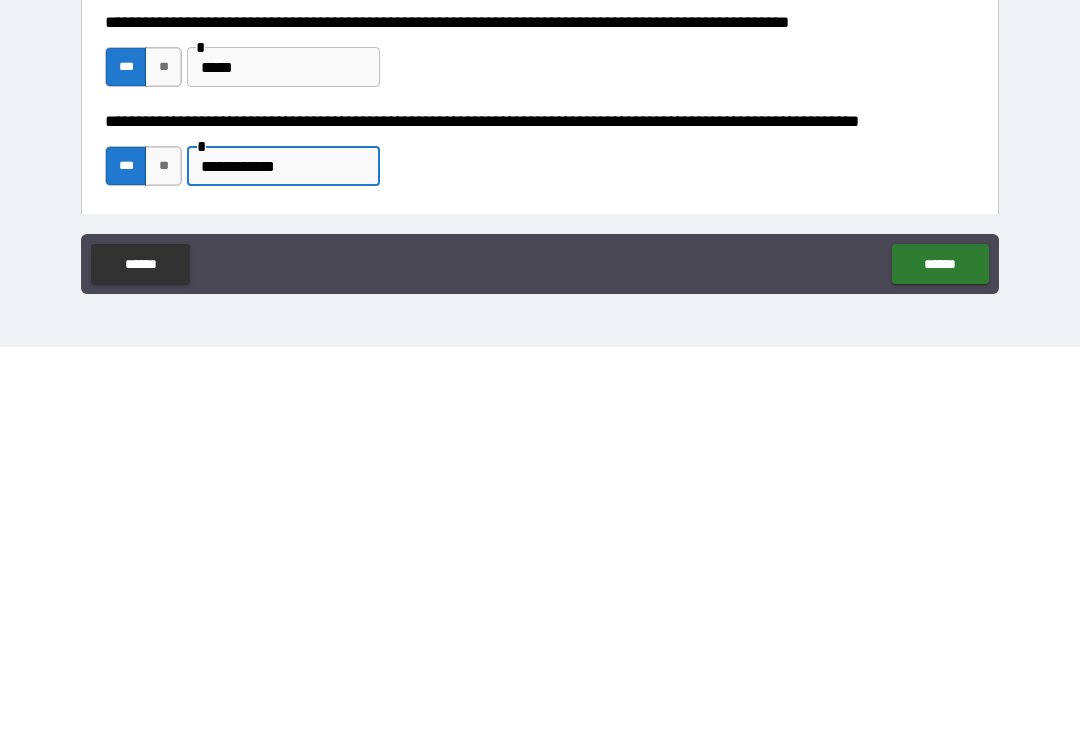 click on "******" at bounding box center [940, 657] 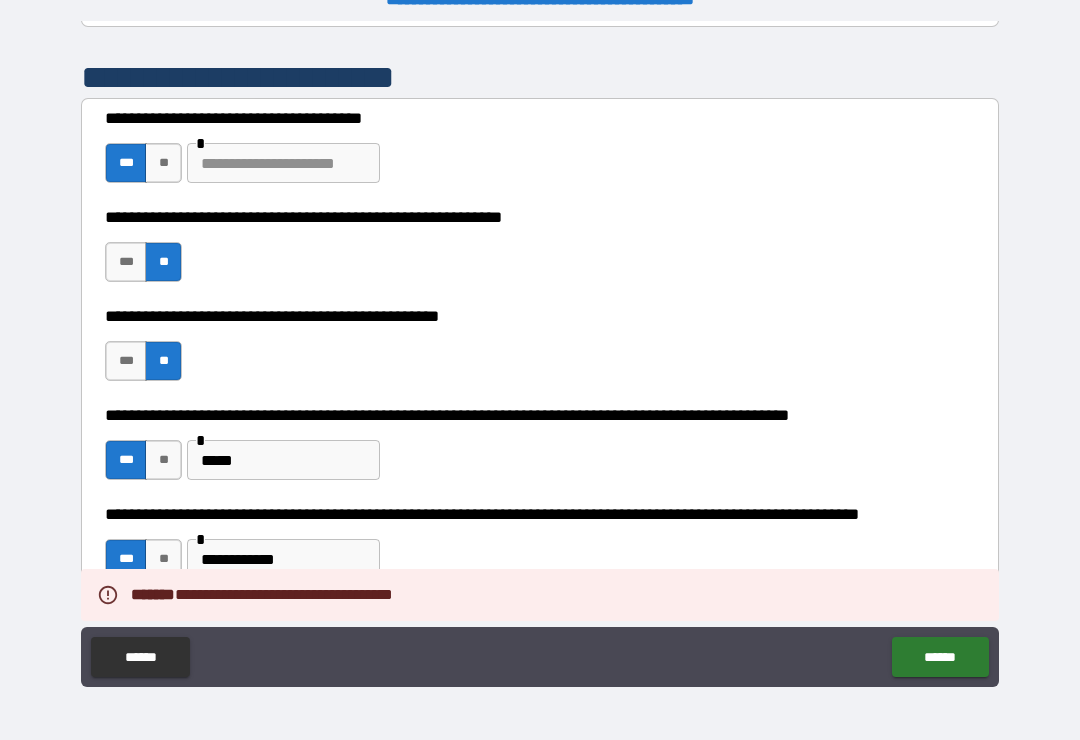 click on "**********" at bounding box center (540, 613) 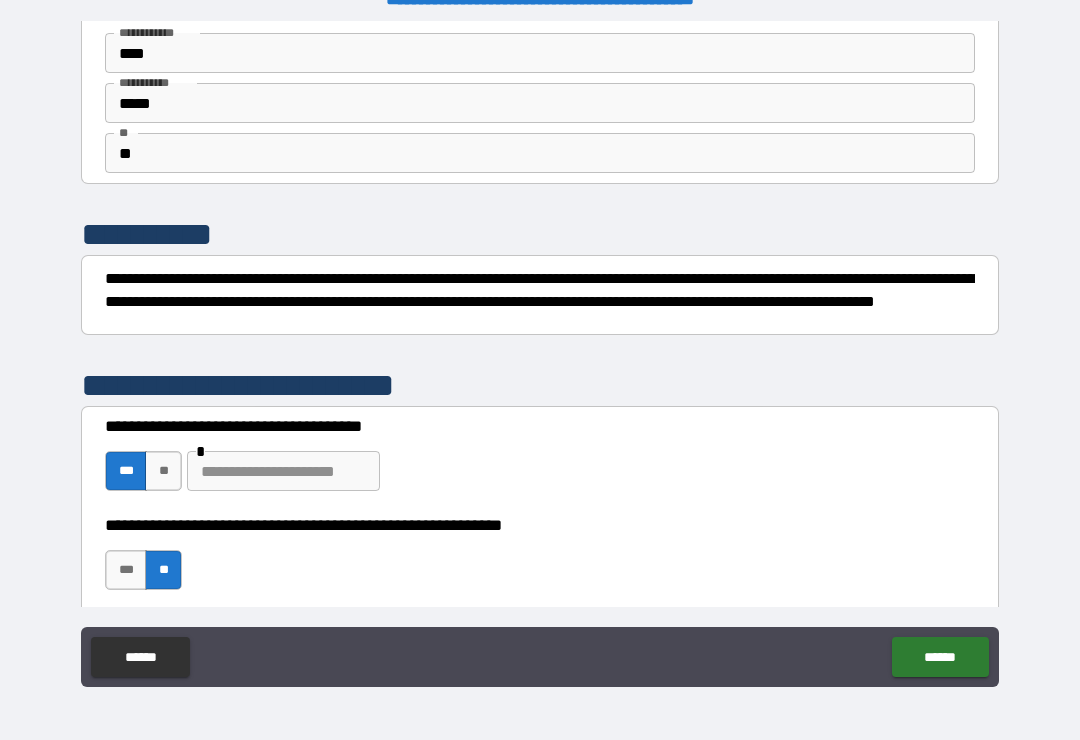 scroll, scrollTop: 84, scrollLeft: 0, axis: vertical 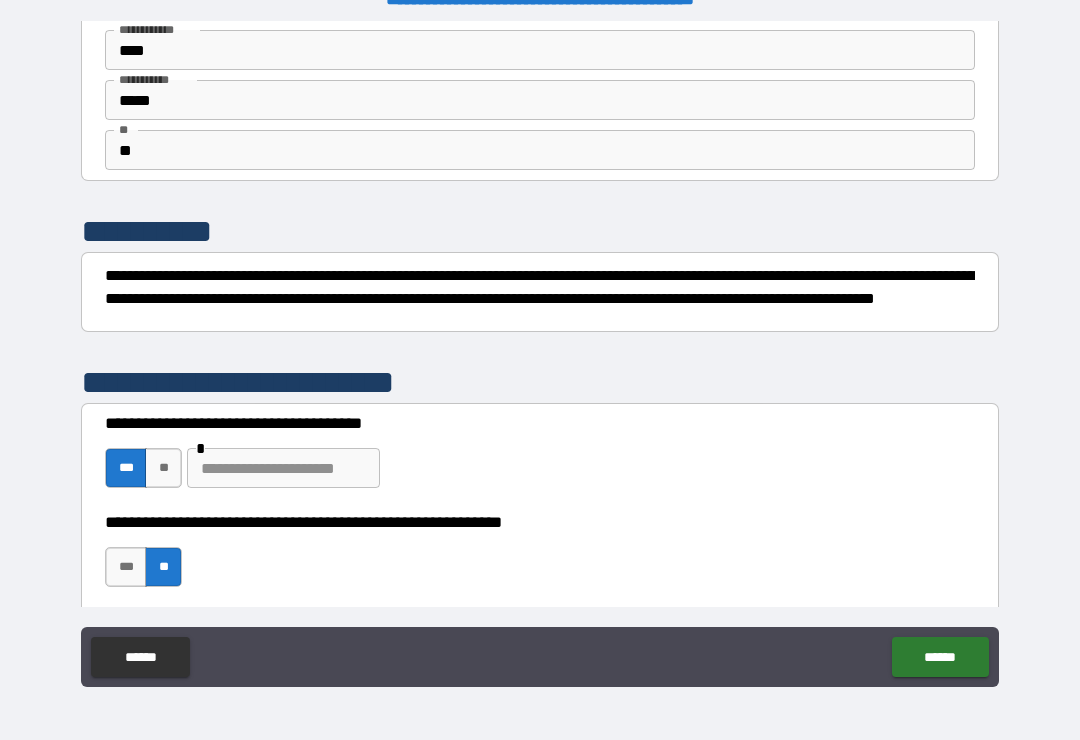 click at bounding box center [283, 468] 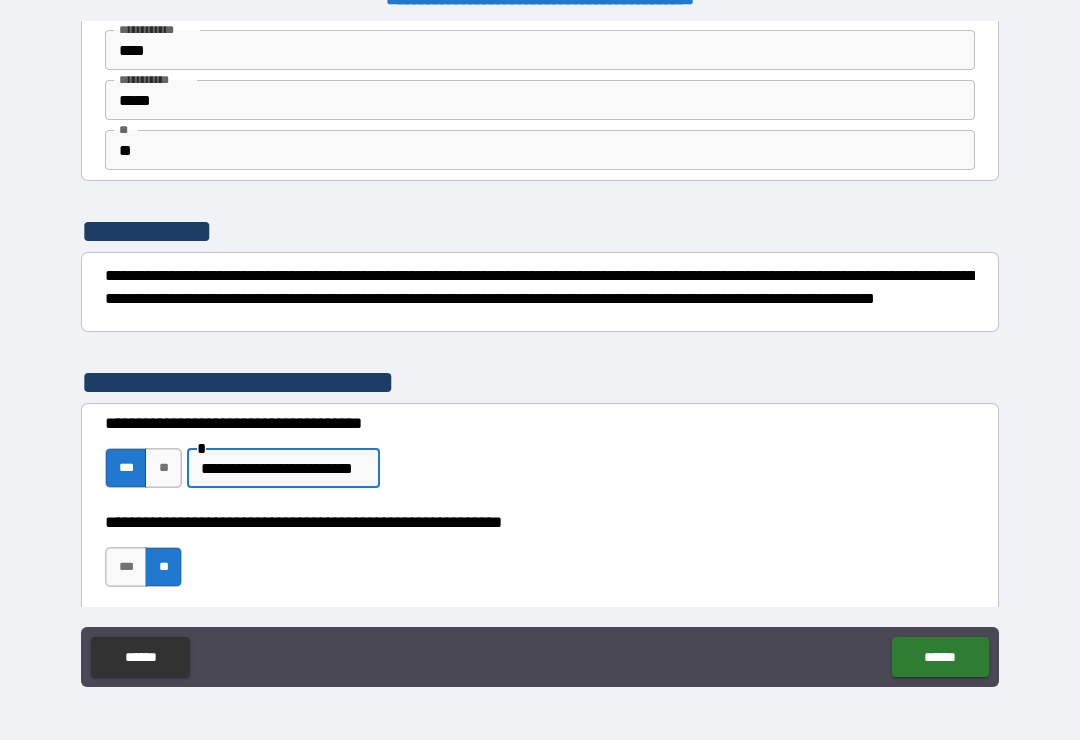 click on "******" at bounding box center [940, 657] 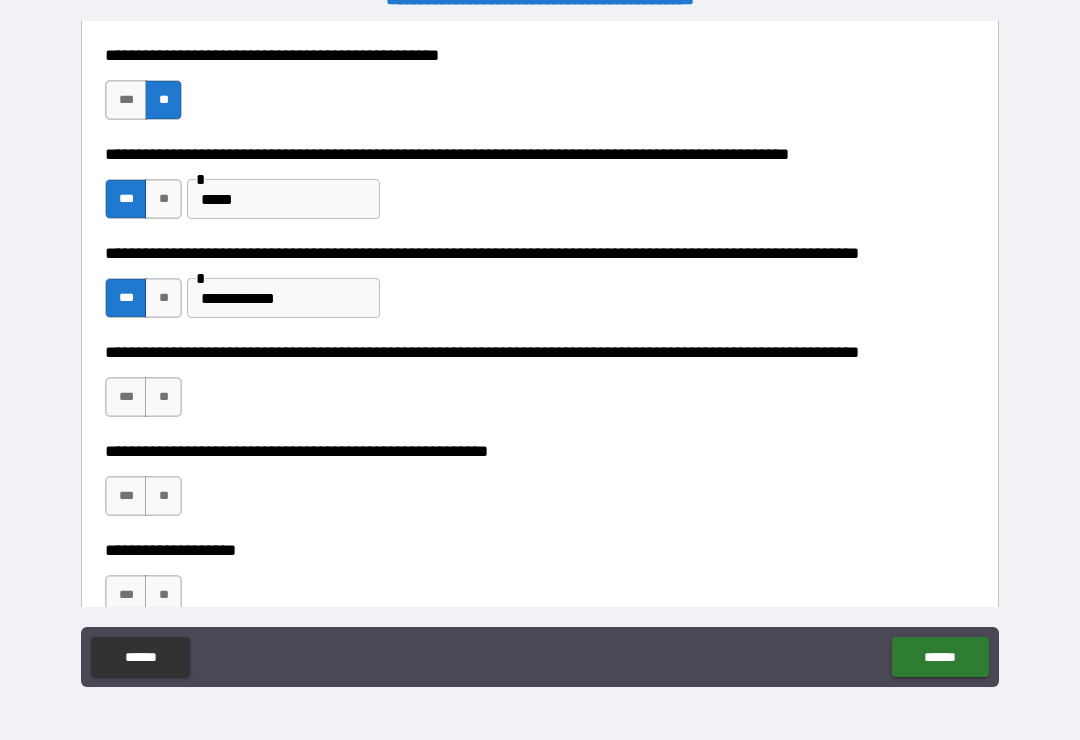 scroll, scrollTop: 656, scrollLeft: 0, axis: vertical 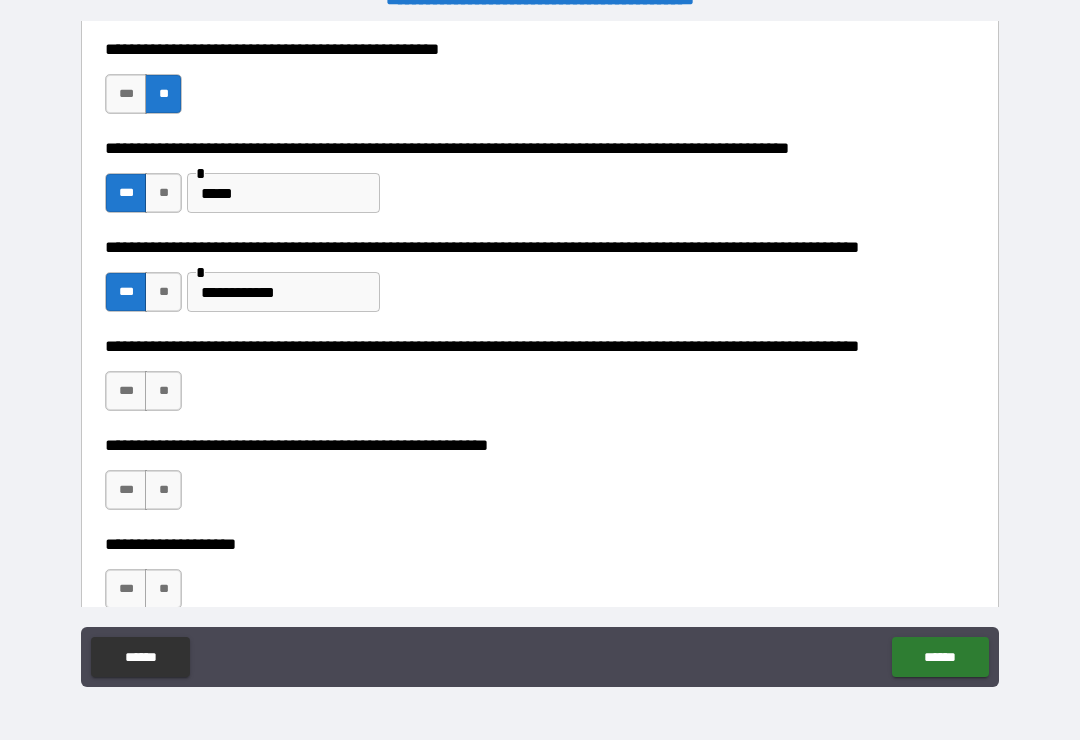 click on "**" at bounding box center [163, 391] 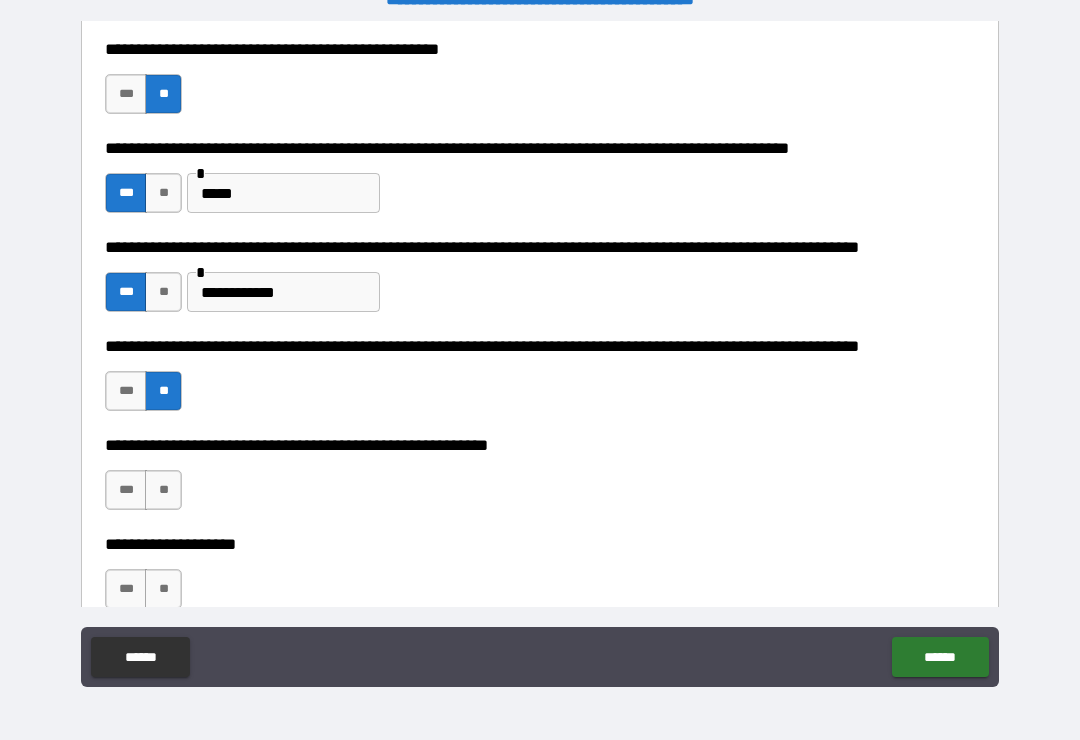 click on "**" at bounding box center (163, 490) 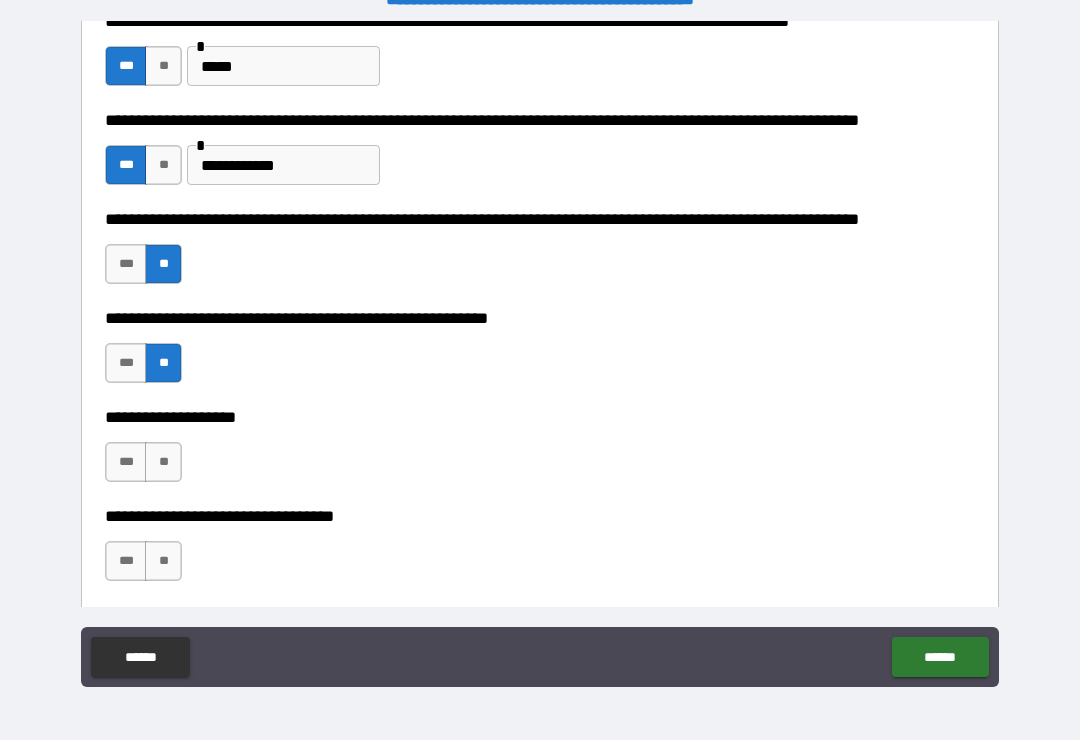 scroll, scrollTop: 798, scrollLeft: 0, axis: vertical 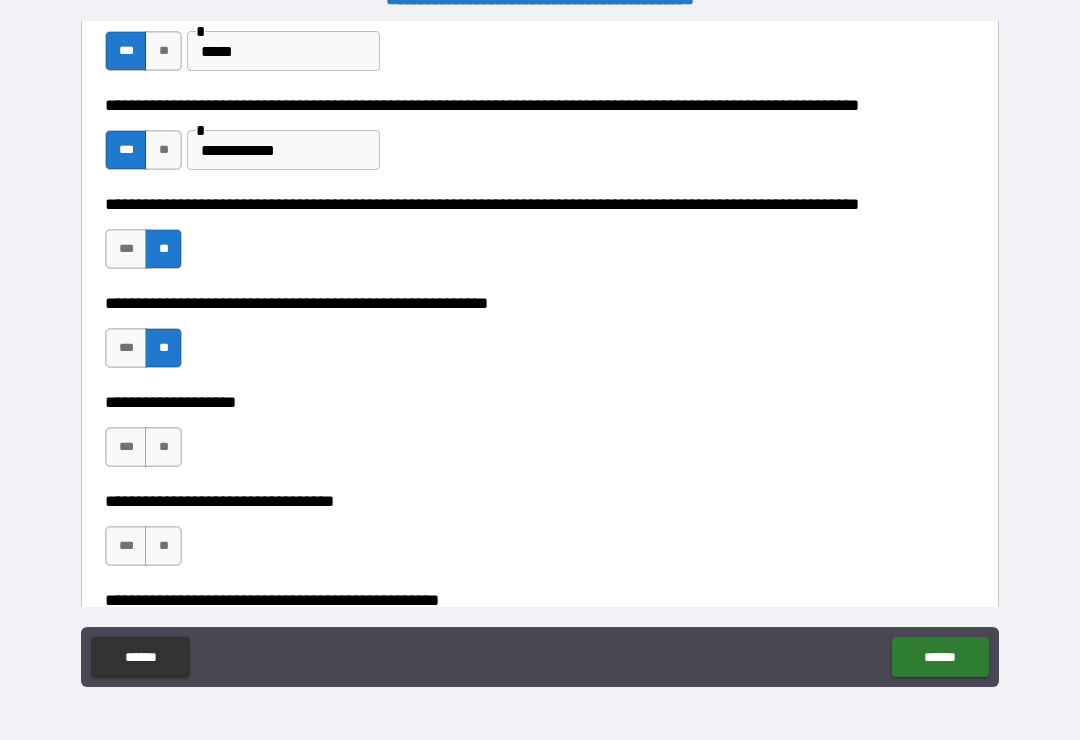 click on "**" at bounding box center [163, 447] 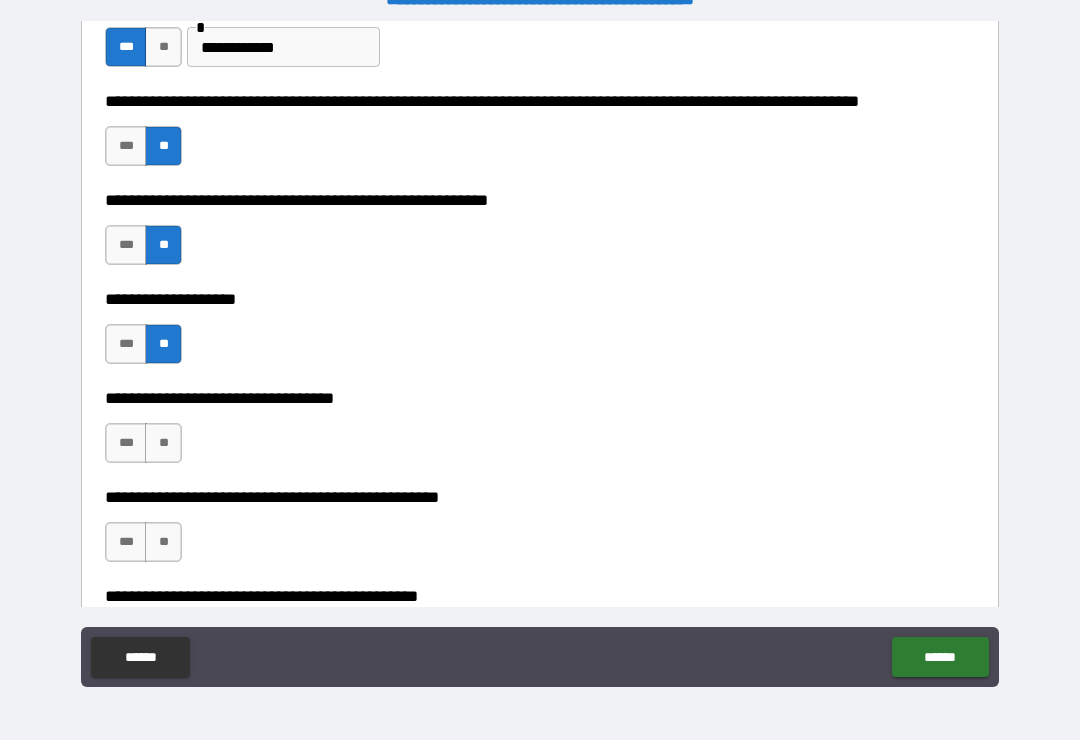 scroll, scrollTop: 903, scrollLeft: 0, axis: vertical 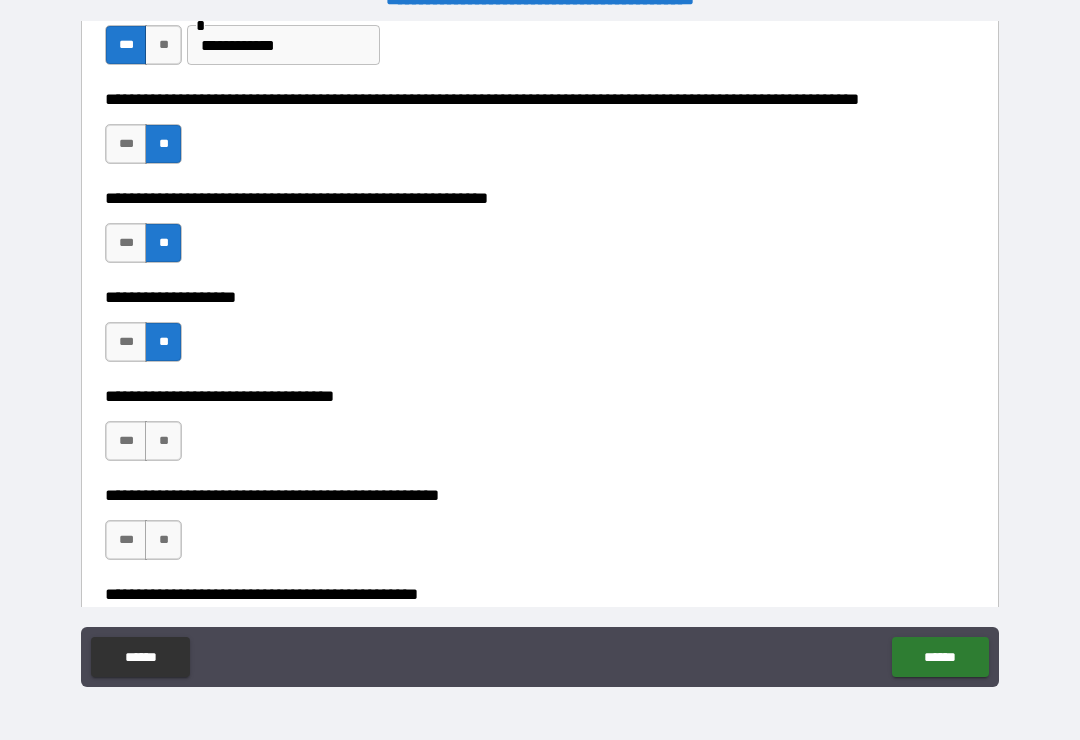 click on "**" at bounding box center [163, 441] 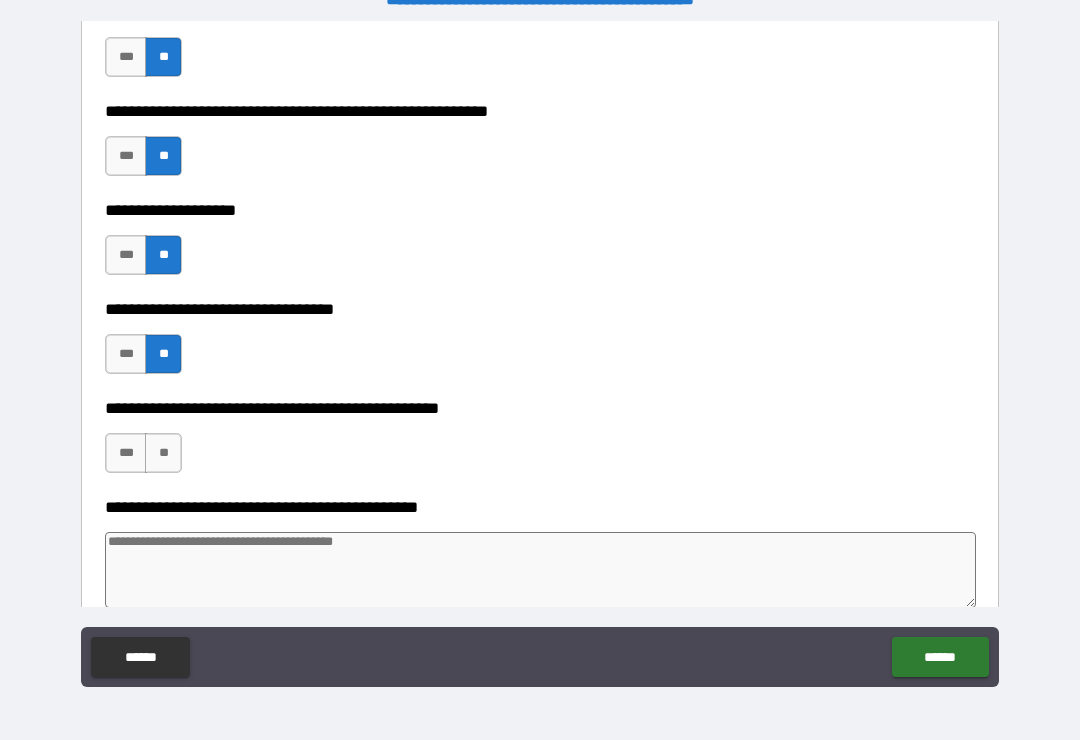 scroll, scrollTop: 993, scrollLeft: 0, axis: vertical 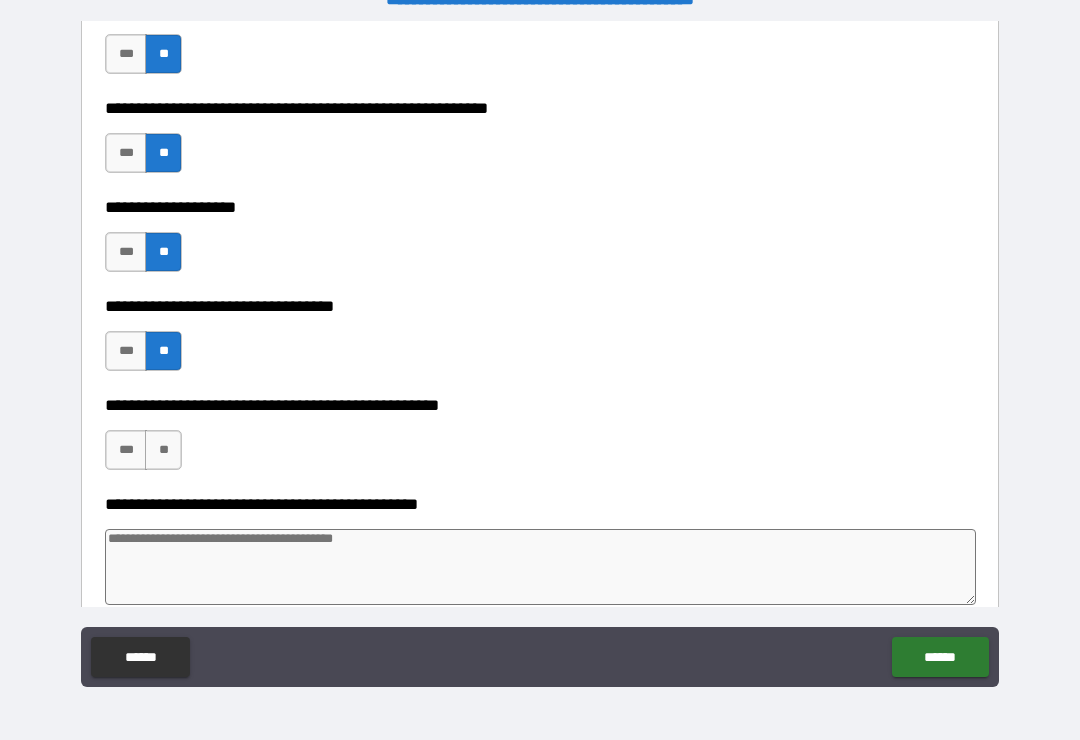 click on "***" at bounding box center (126, 450) 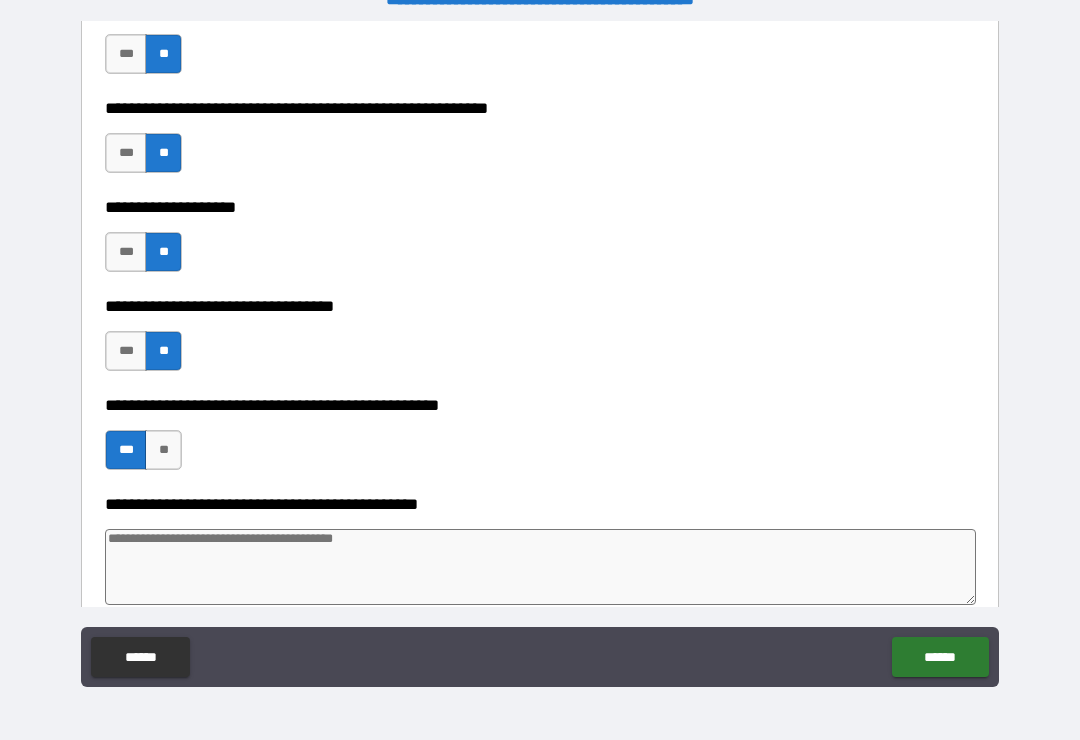 click at bounding box center [540, 567] 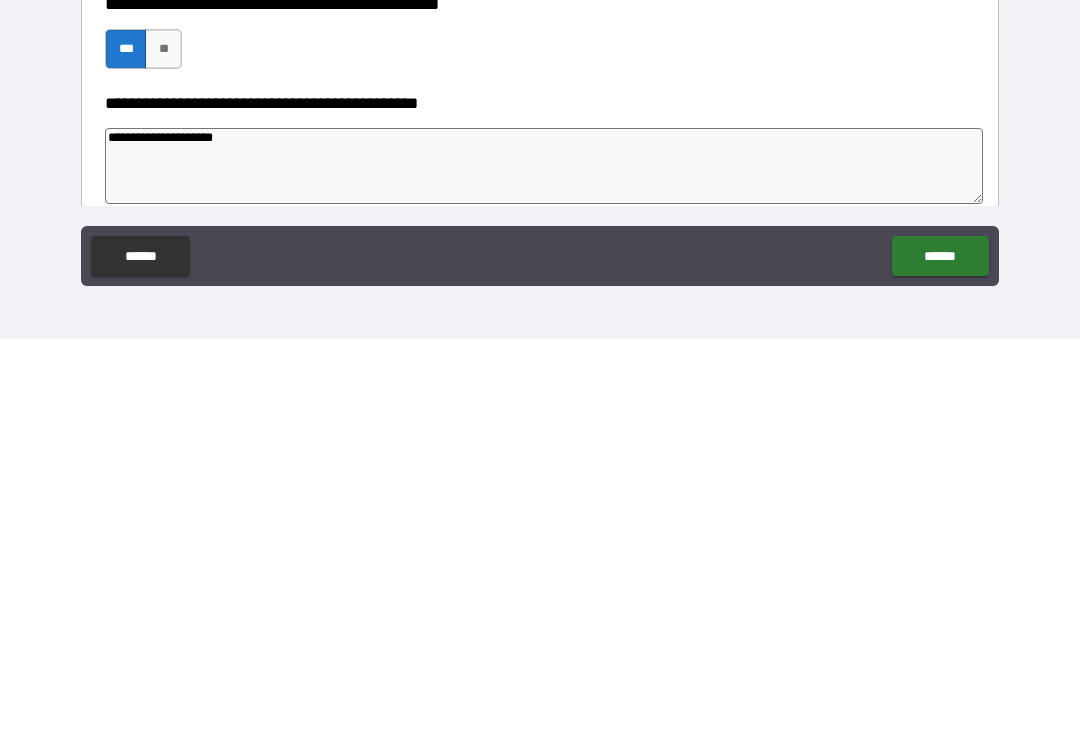 click on "******" at bounding box center [940, 657] 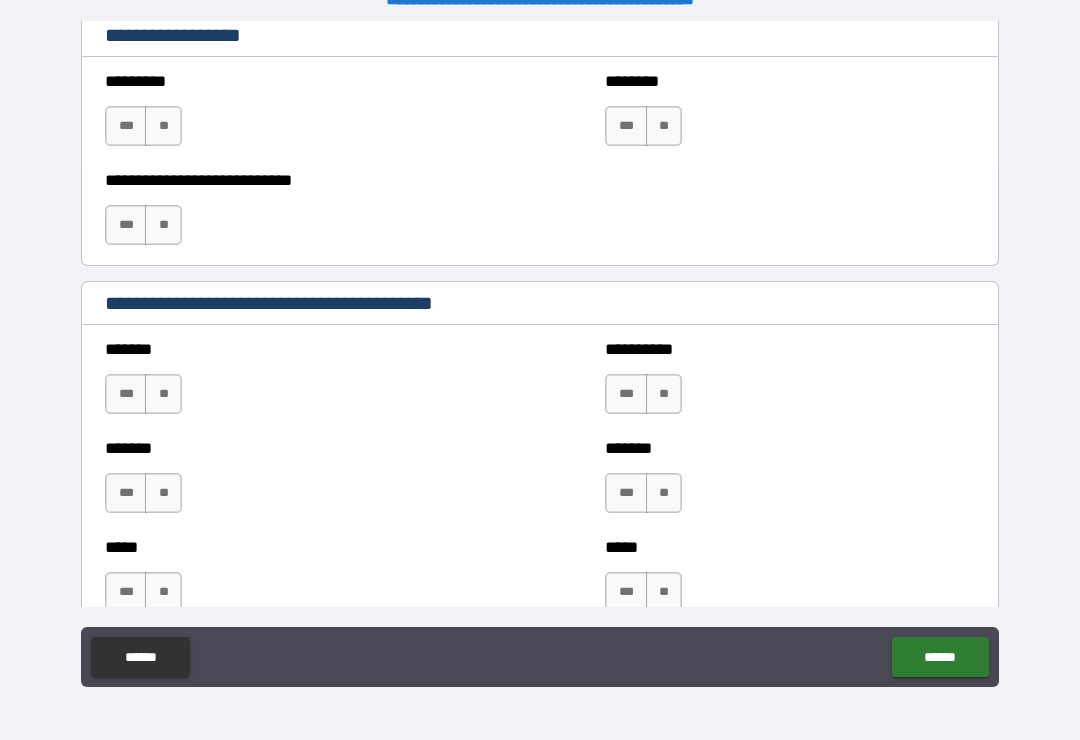 scroll, scrollTop: 1682, scrollLeft: 0, axis: vertical 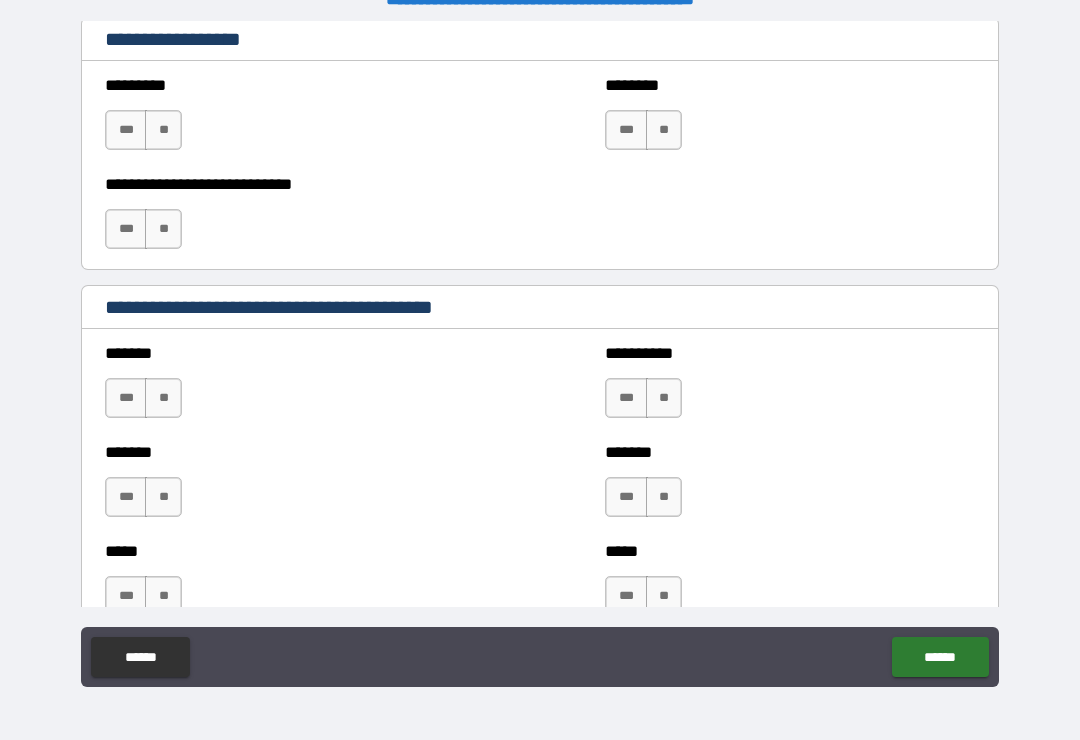 click on "**" at bounding box center (163, 130) 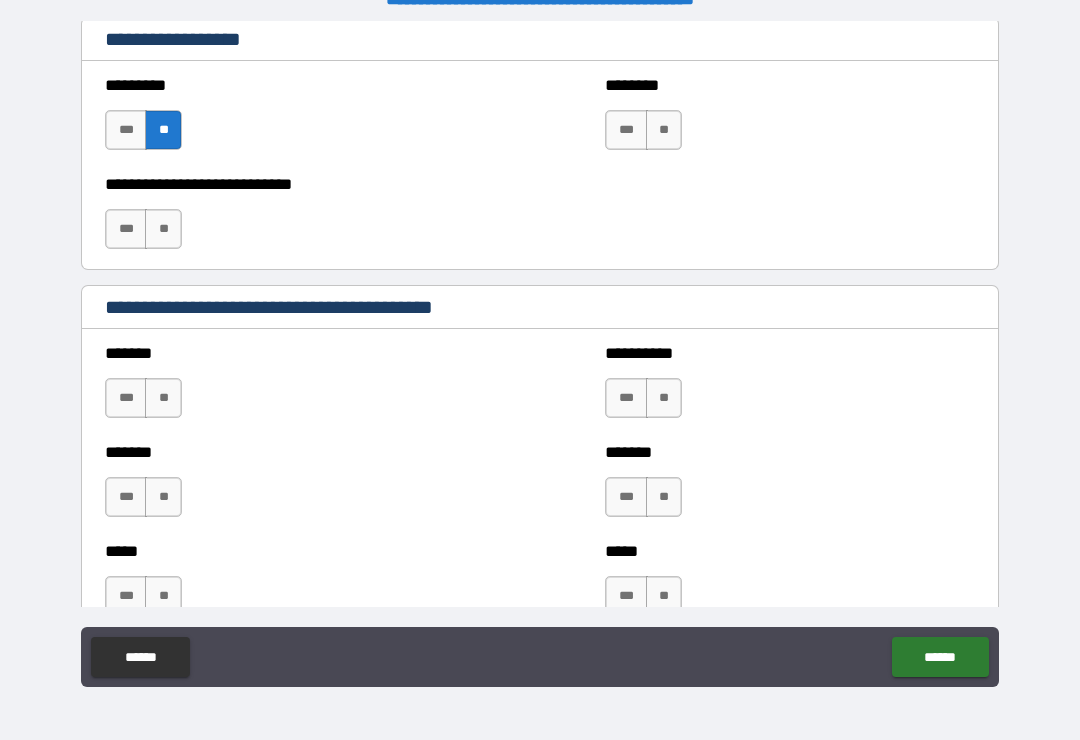 click on "**" at bounding box center [163, 229] 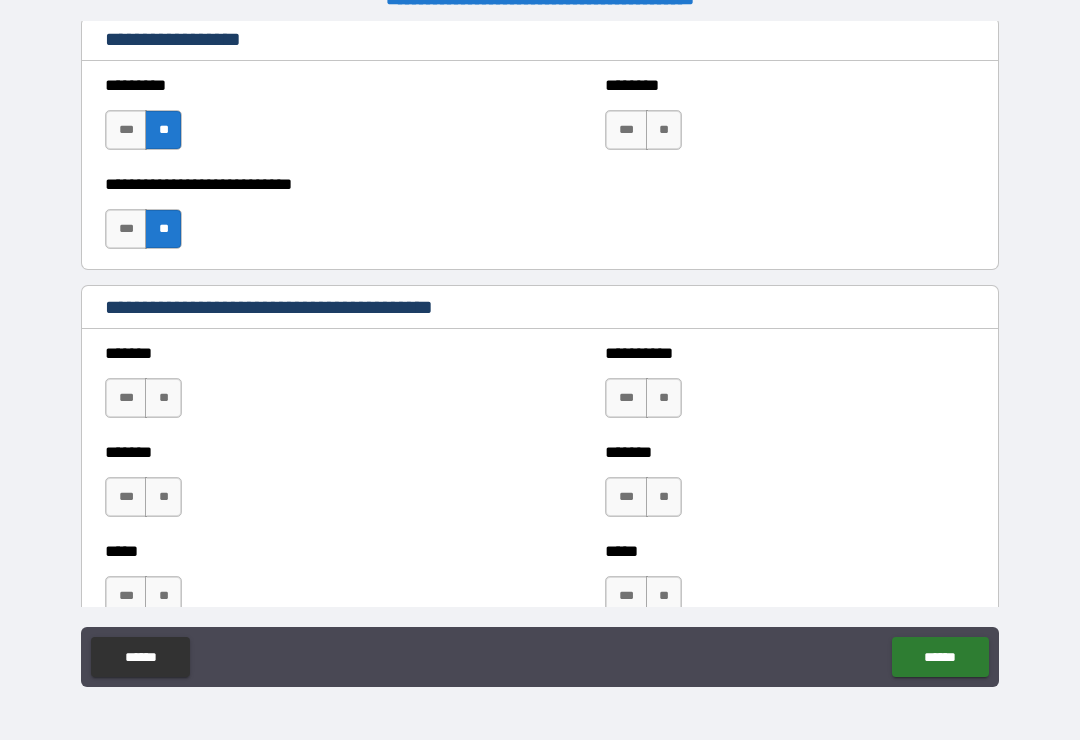 click on "**" at bounding box center (664, 130) 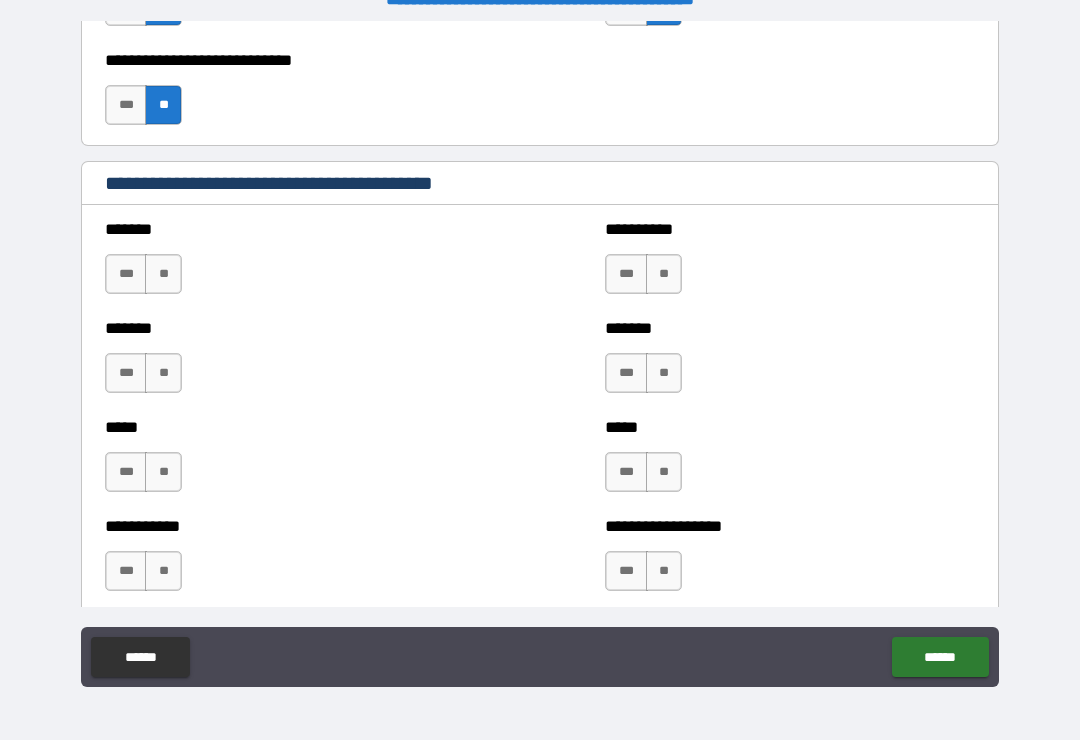 scroll, scrollTop: 1808, scrollLeft: 0, axis: vertical 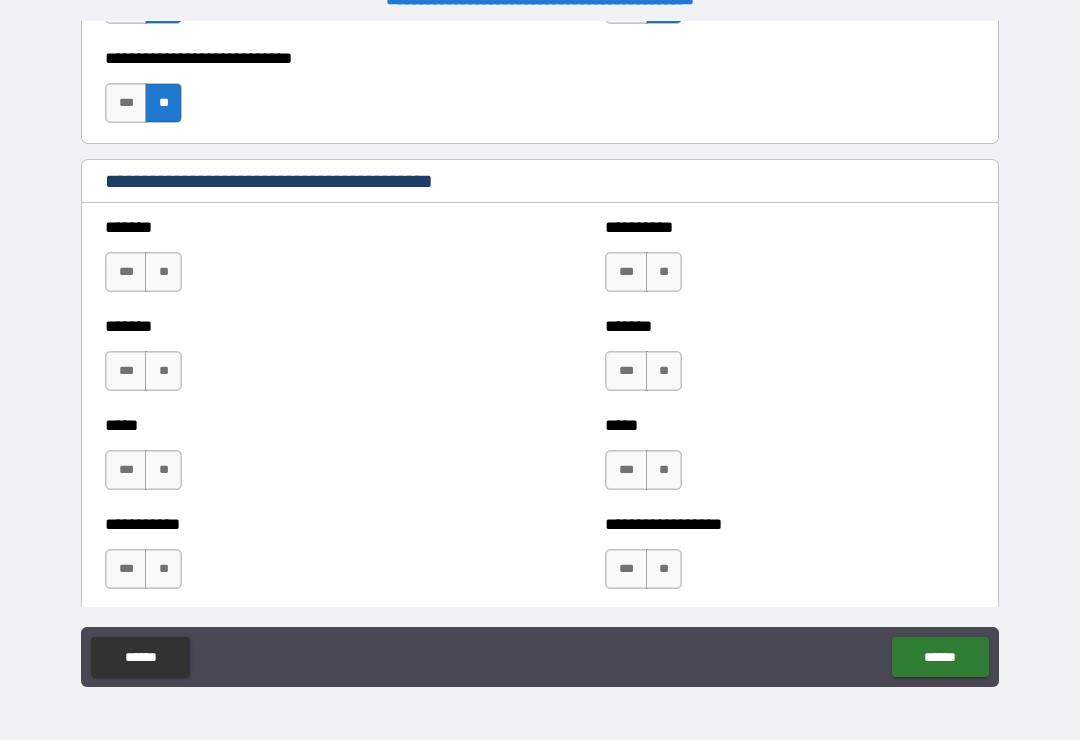 click on "**" at bounding box center (163, 272) 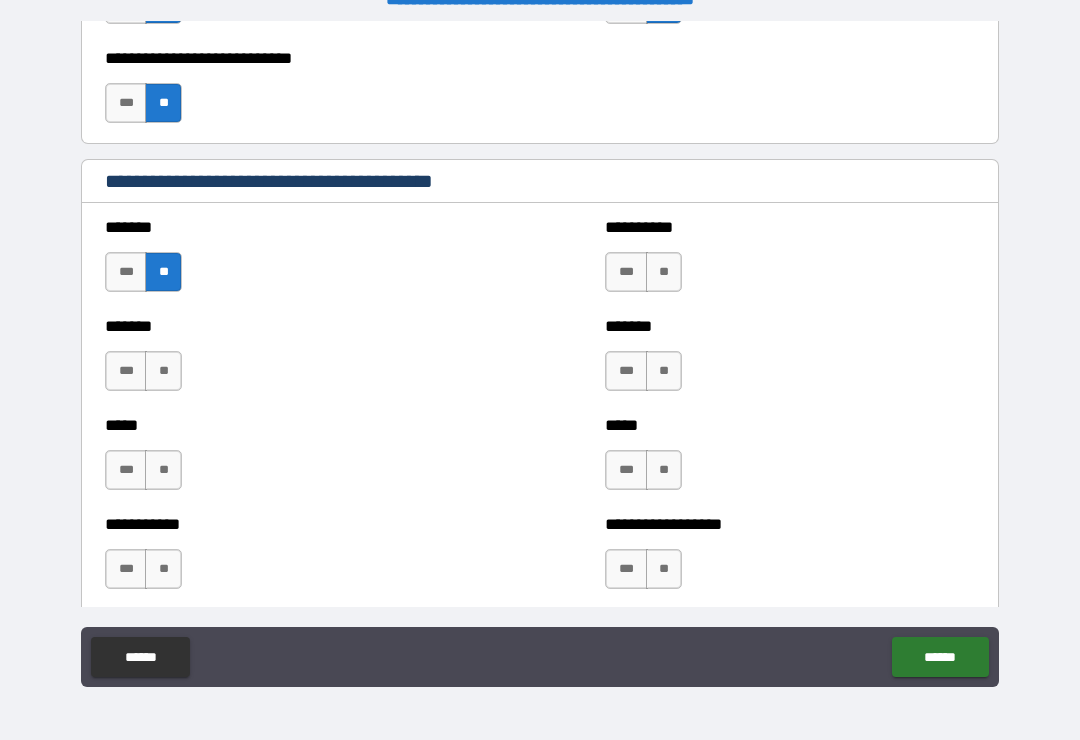 click on "**" at bounding box center (163, 371) 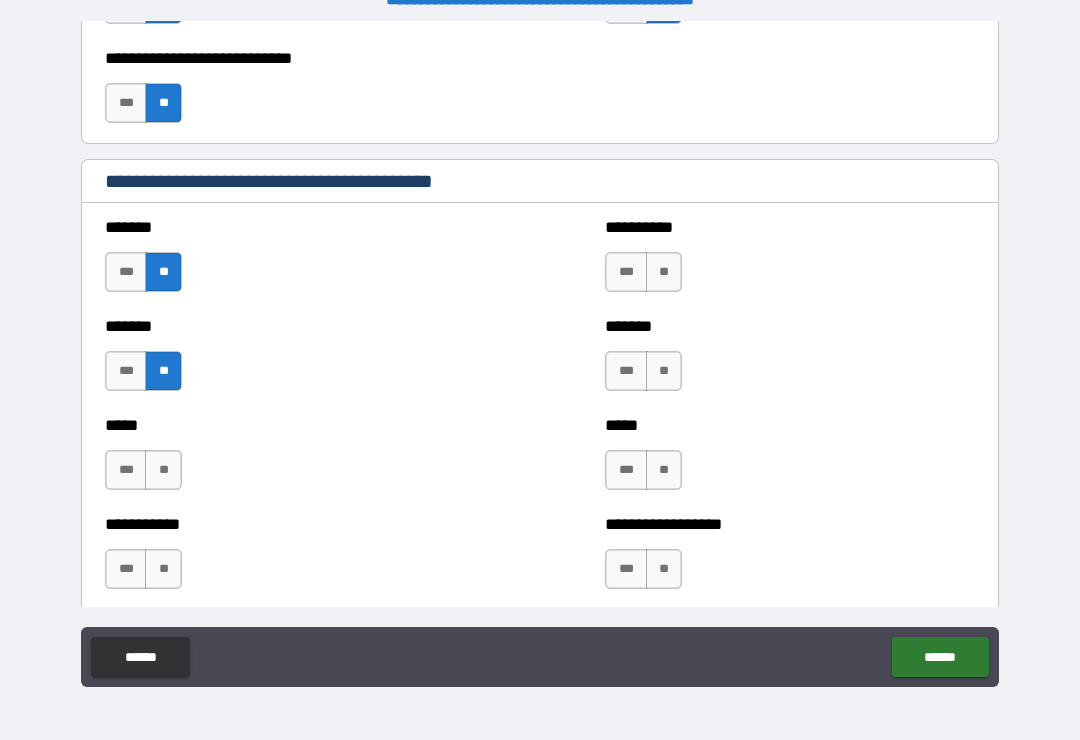 click on "**" at bounding box center [163, 470] 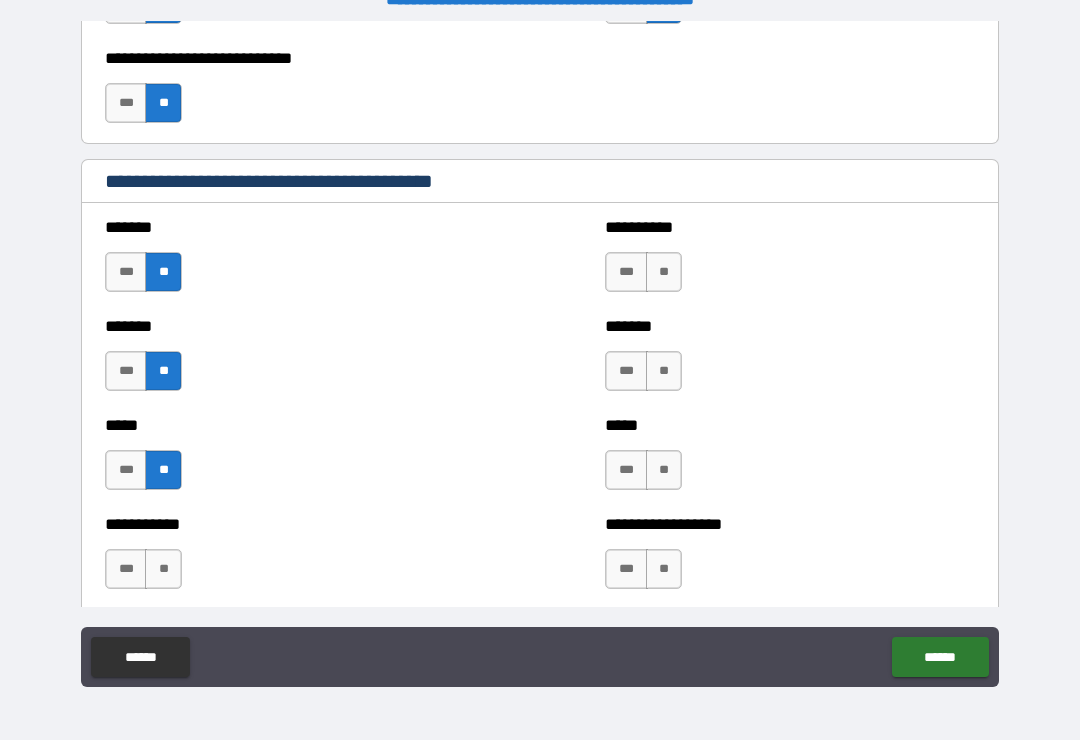 click on "**" at bounding box center (163, 569) 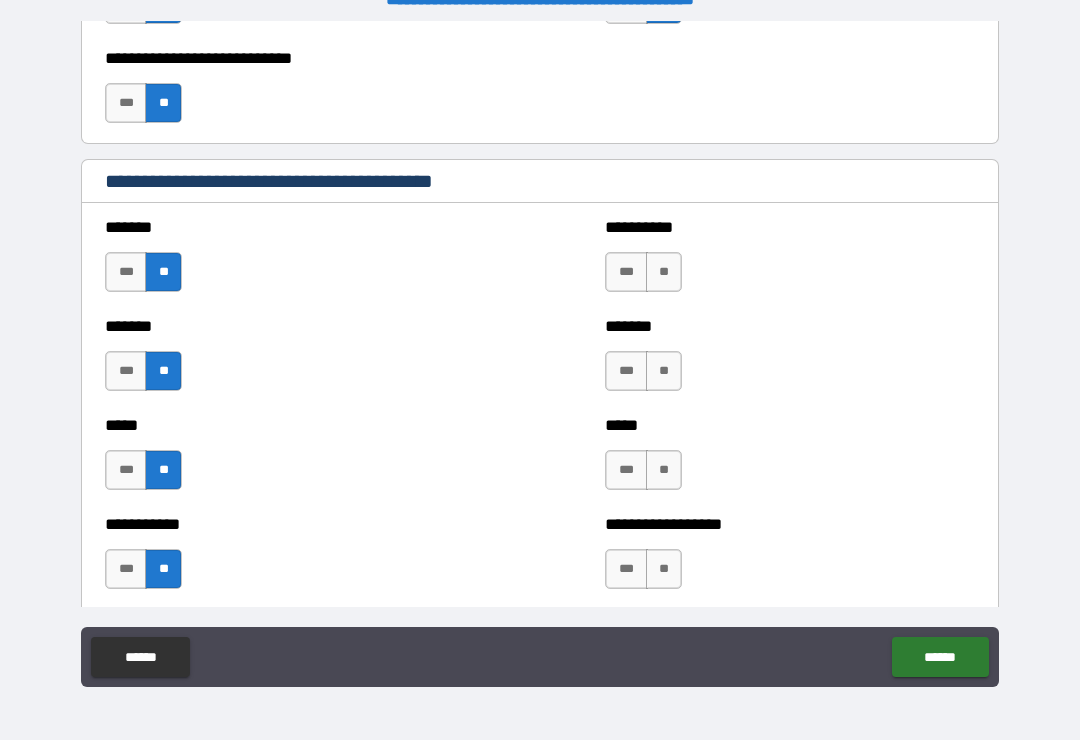 click on "***" at bounding box center (626, 272) 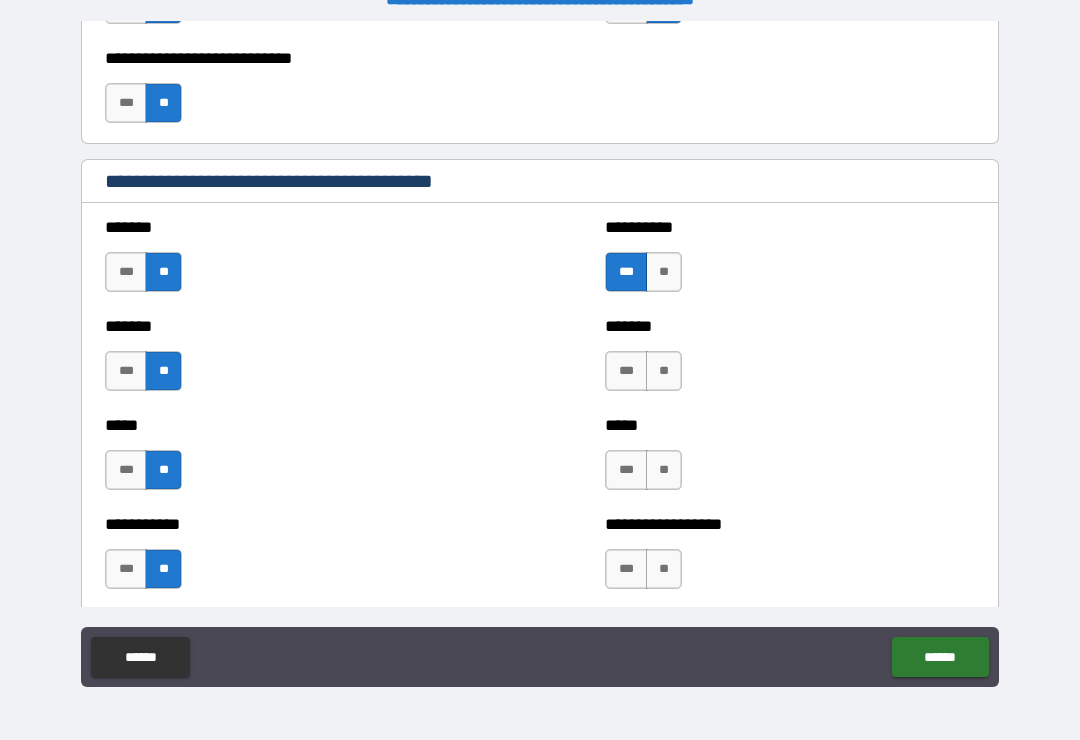 click on "**" at bounding box center (664, 371) 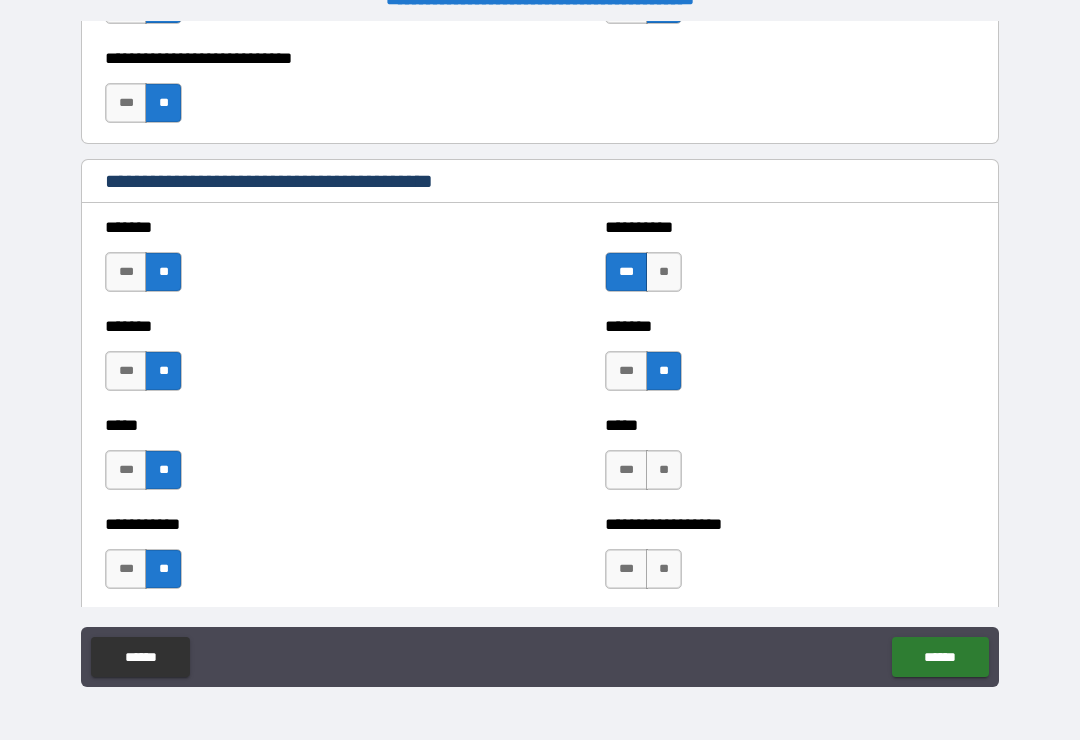 click on "***" at bounding box center [626, 470] 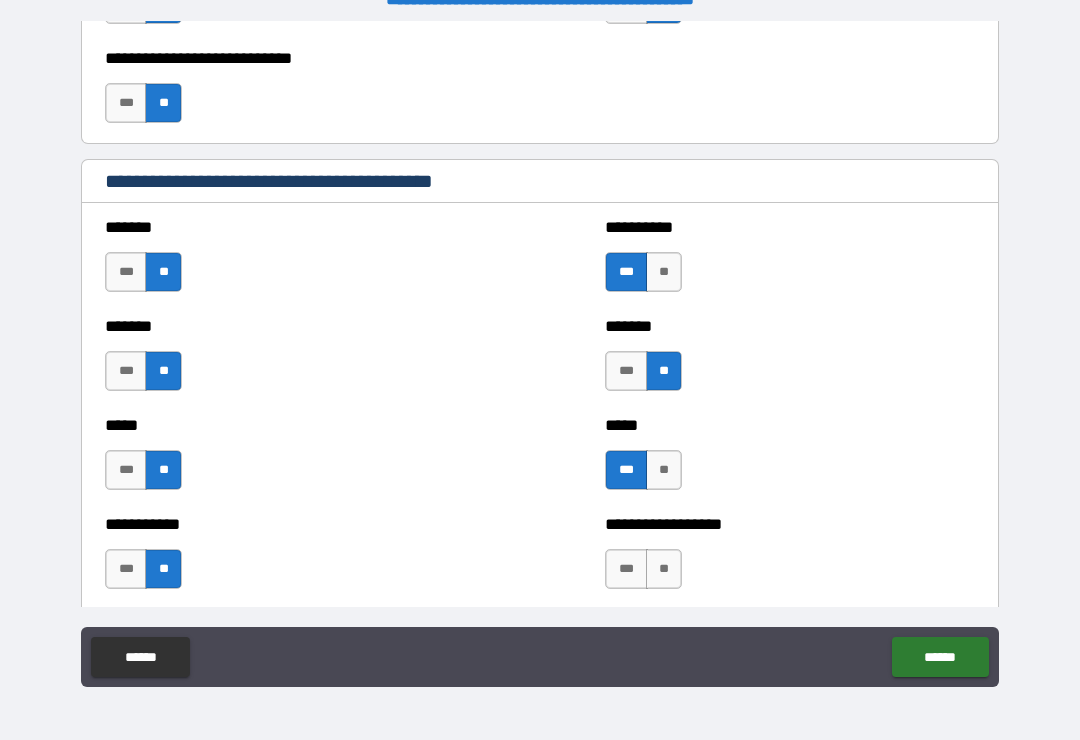 click on "**" at bounding box center (664, 470) 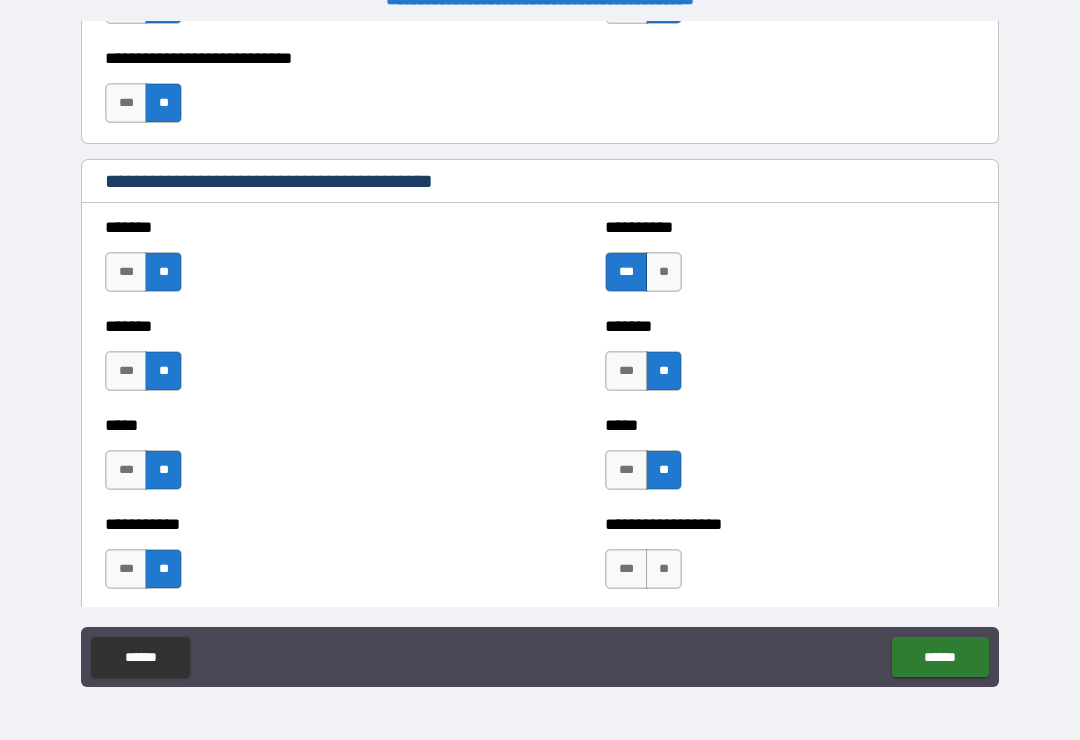 click on "**" at bounding box center [664, 569] 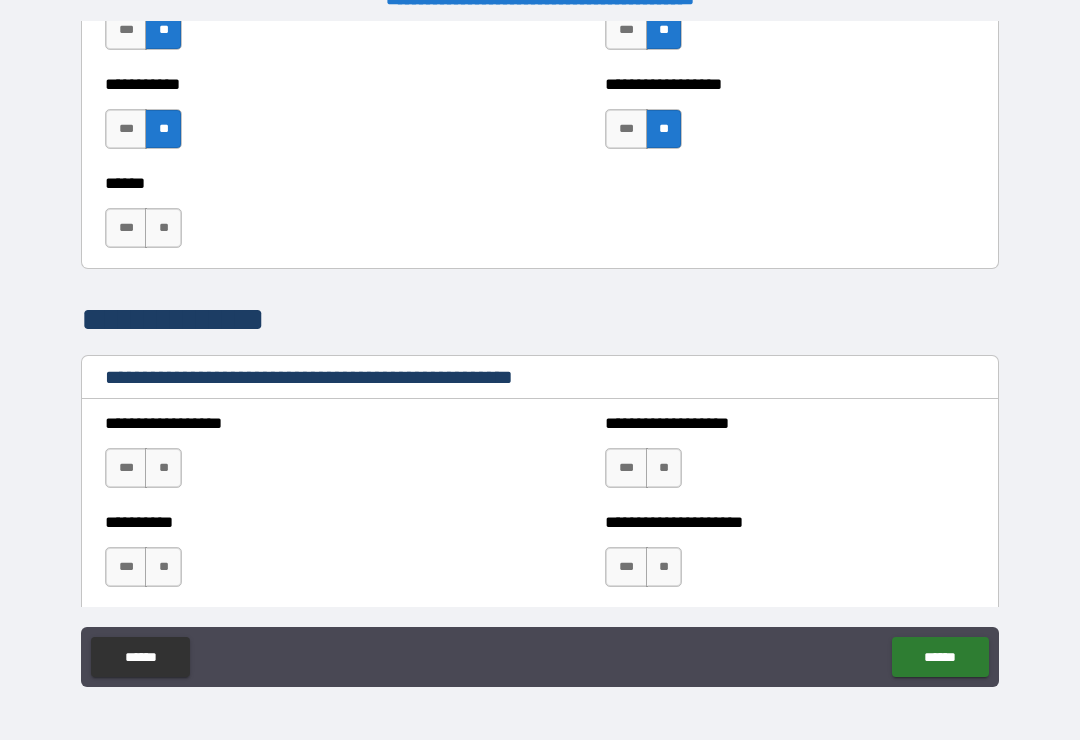 scroll, scrollTop: 2276, scrollLeft: 0, axis: vertical 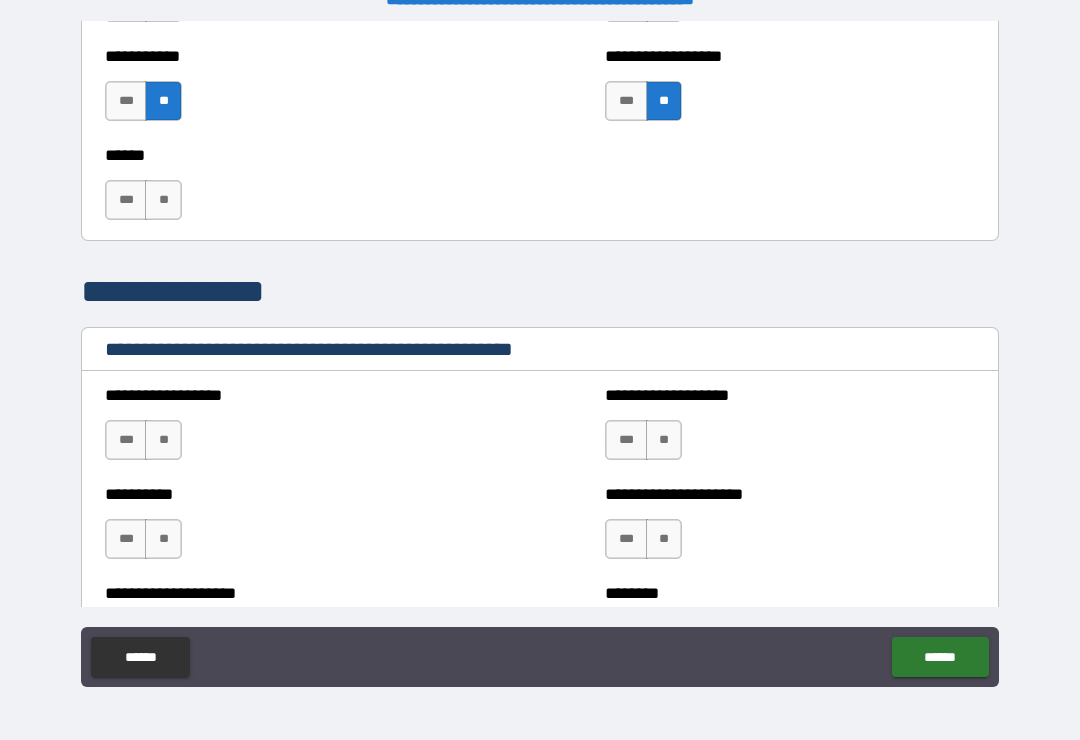 click on "**" at bounding box center [163, 440] 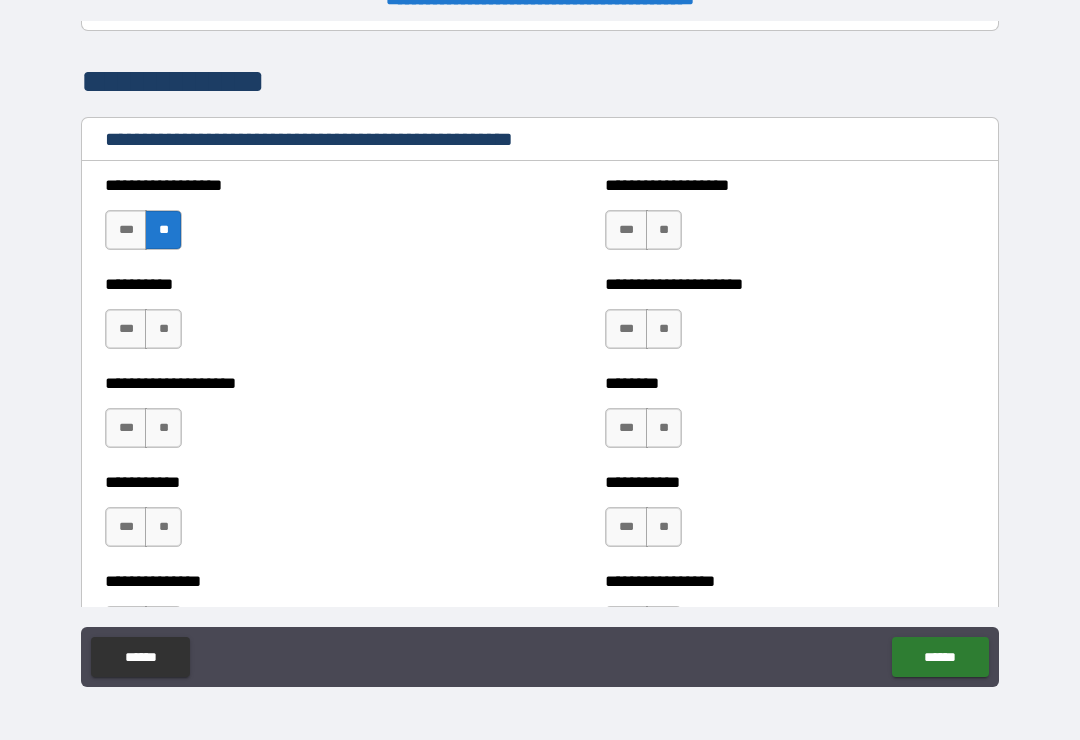 scroll, scrollTop: 2488, scrollLeft: 0, axis: vertical 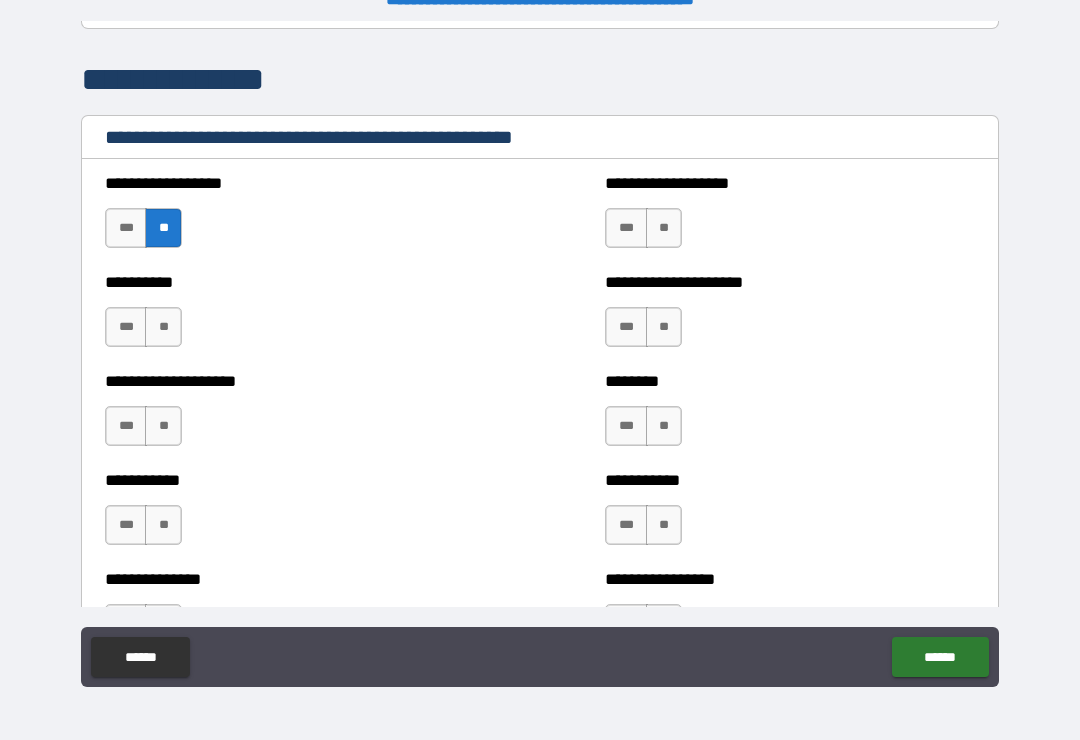 click on "**" at bounding box center [163, 327] 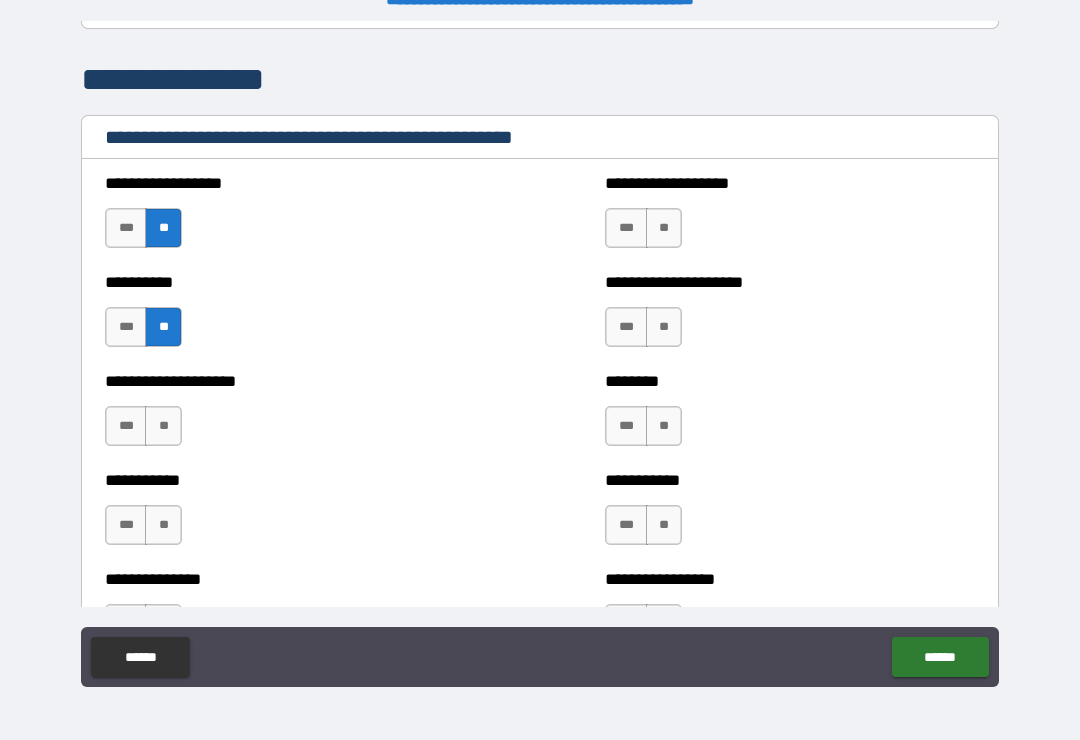 click on "**" at bounding box center (163, 426) 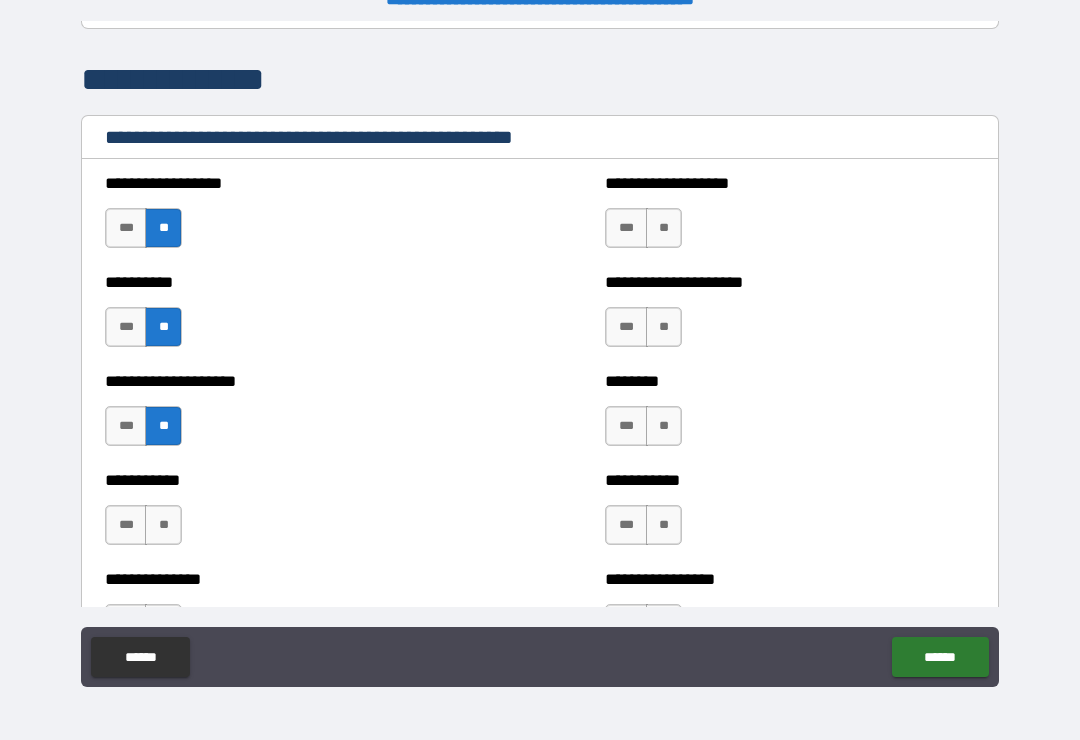 click on "**" at bounding box center (163, 525) 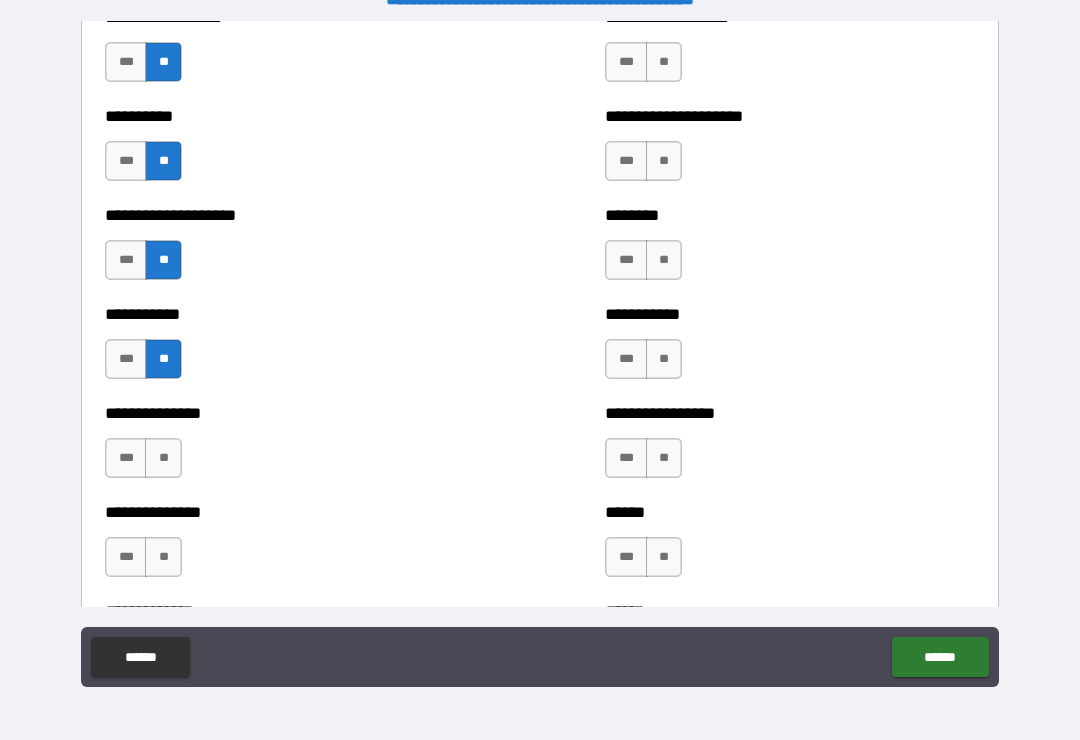 scroll, scrollTop: 2660, scrollLeft: 0, axis: vertical 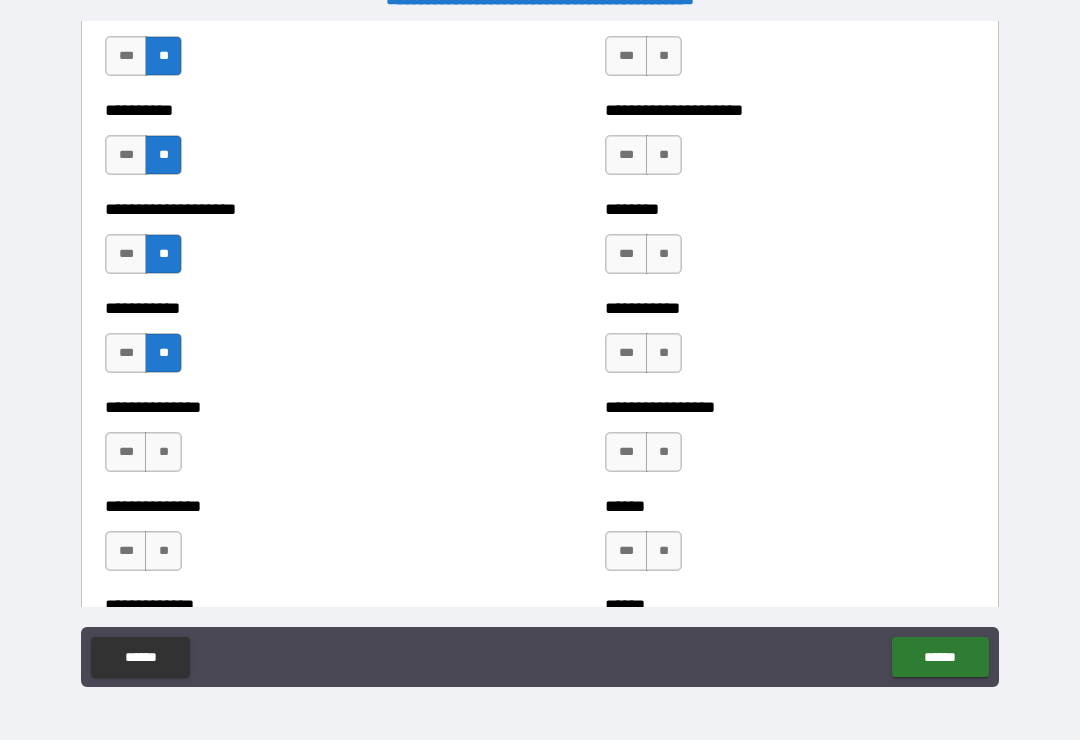 click on "**" at bounding box center [163, 452] 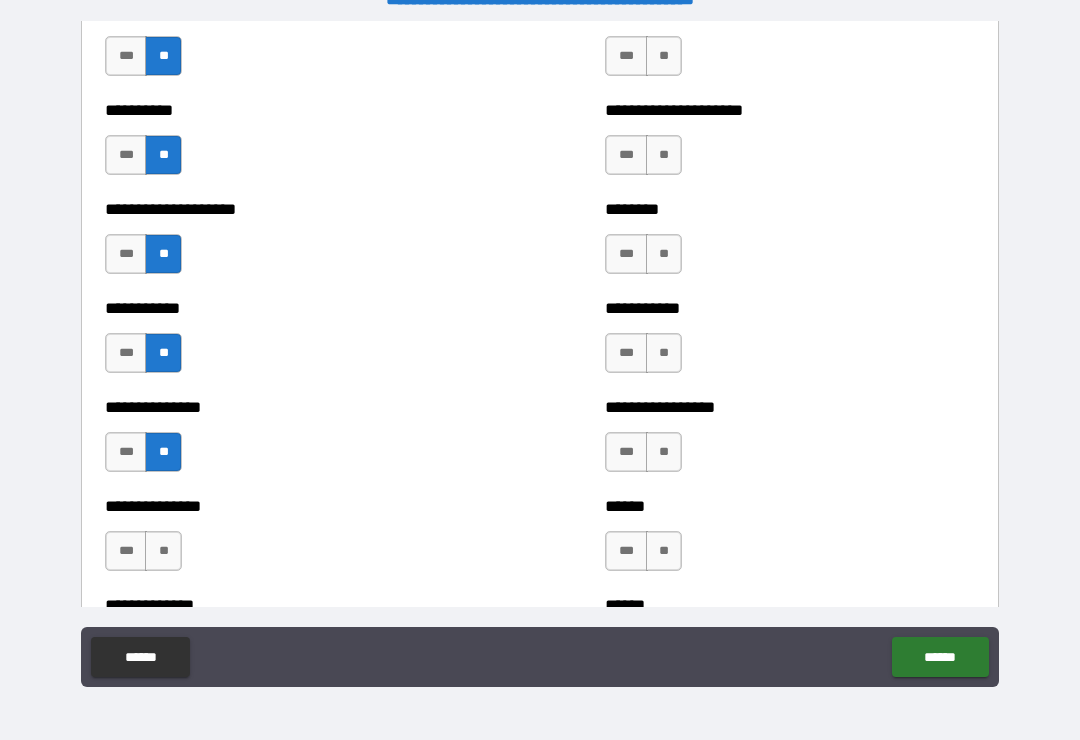 click on "**" at bounding box center [163, 551] 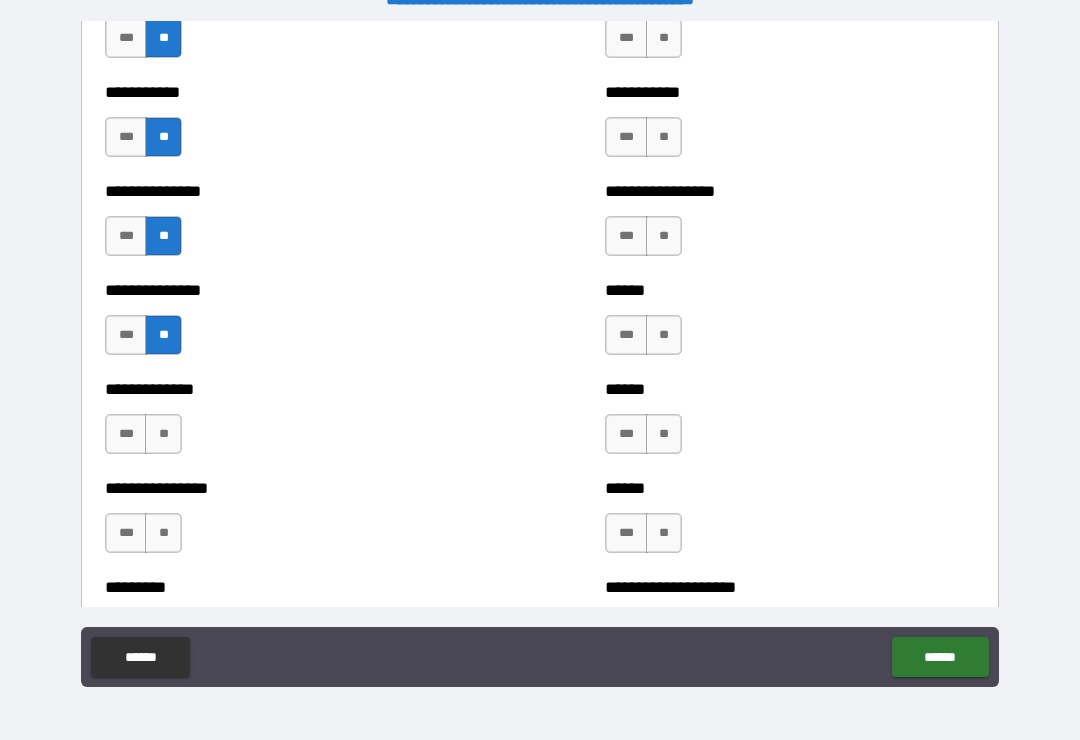 scroll, scrollTop: 2877, scrollLeft: 0, axis: vertical 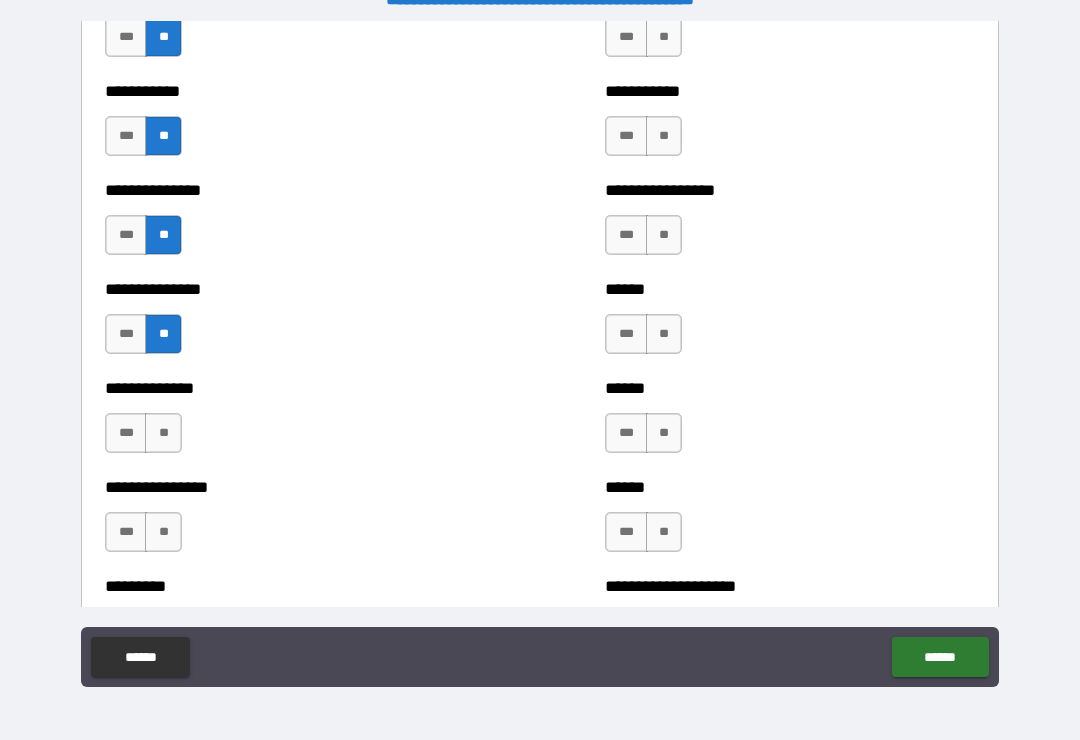 click on "**" at bounding box center (163, 433) 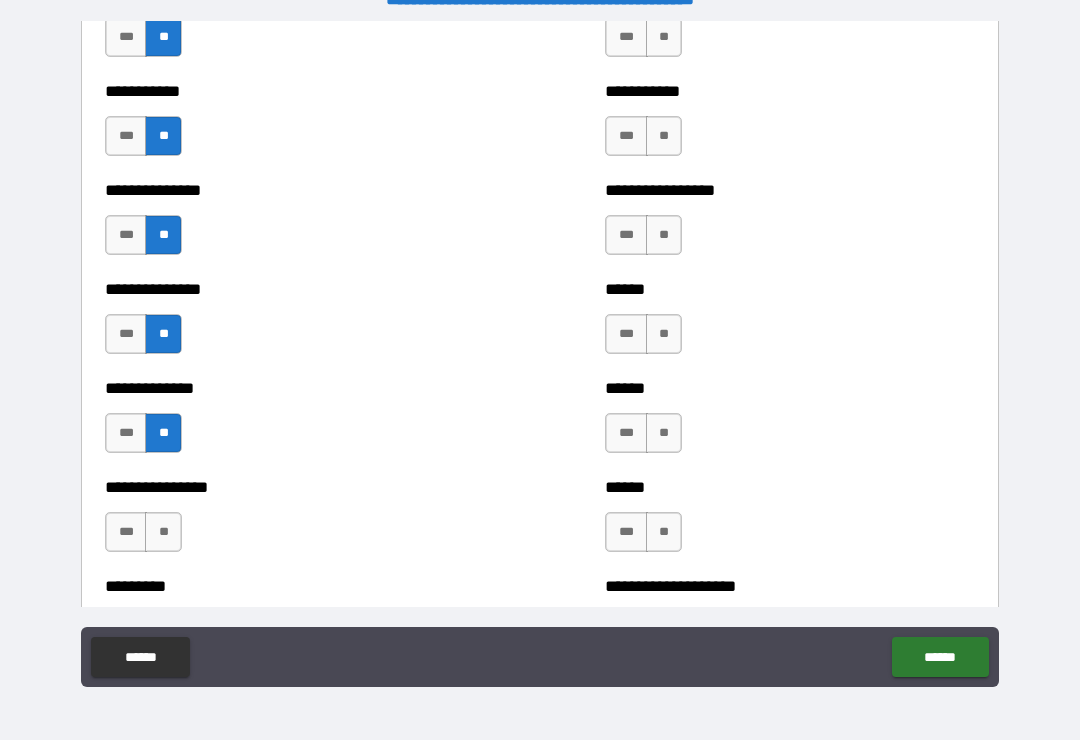 click on "**" at bounding box center (163, 532) 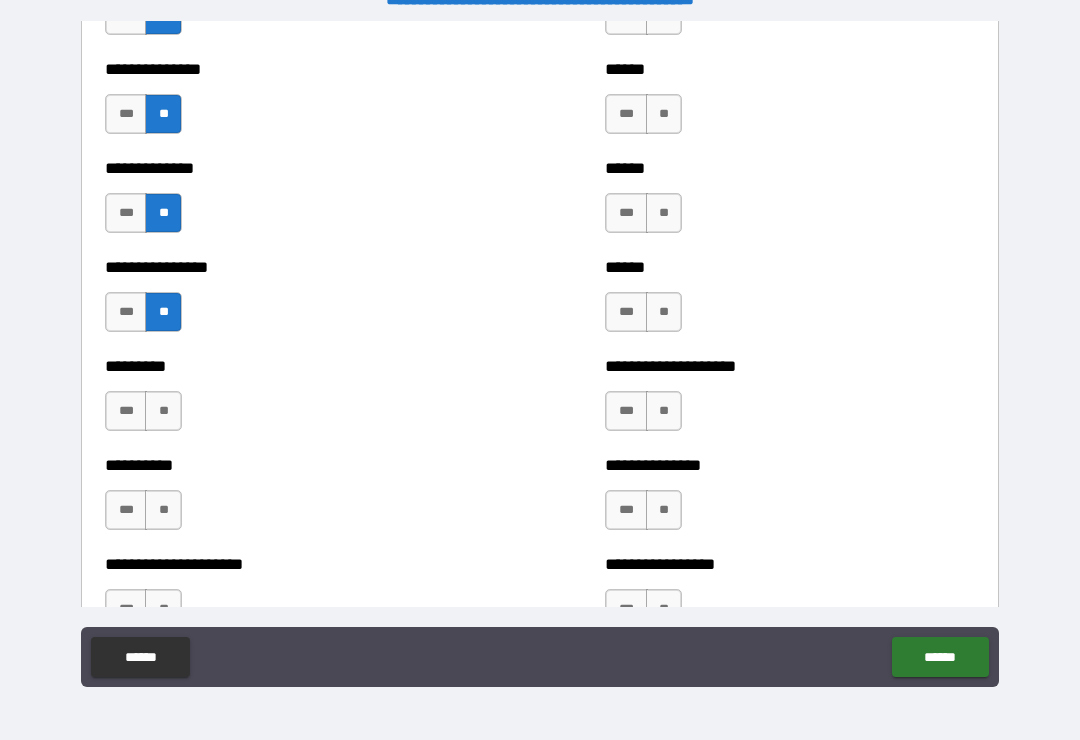 scroll, scrollTop: 3104, scrollLeft: 0, axis: vertical 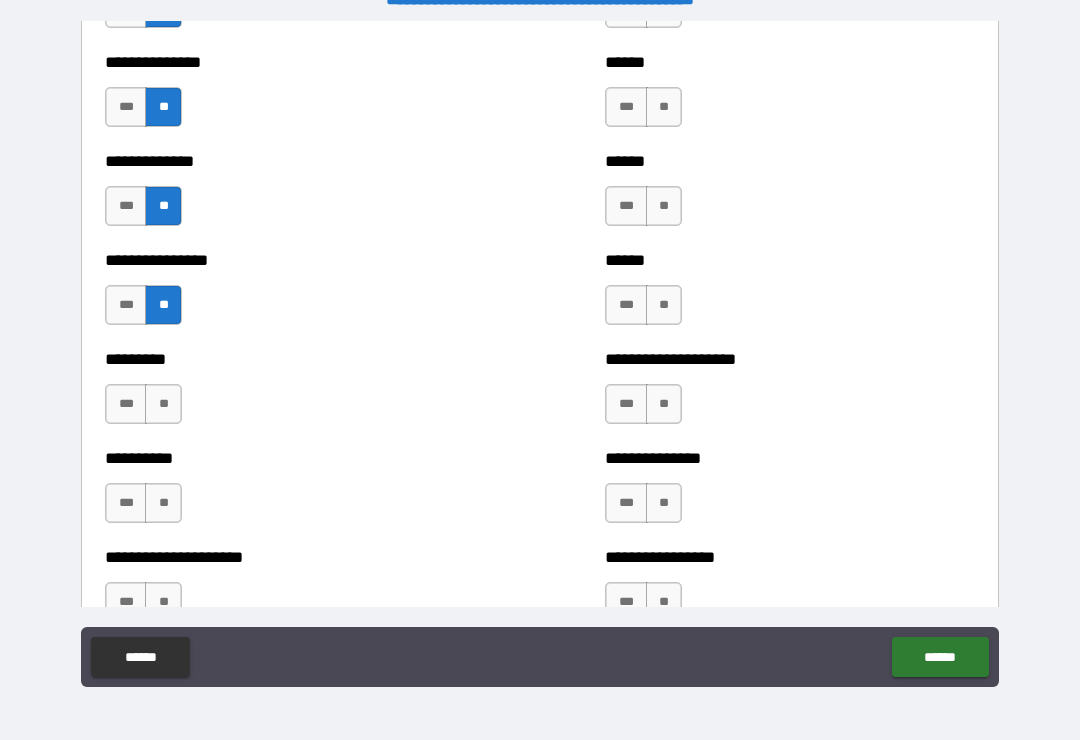 click on "**" at bounding box center (163, 404) 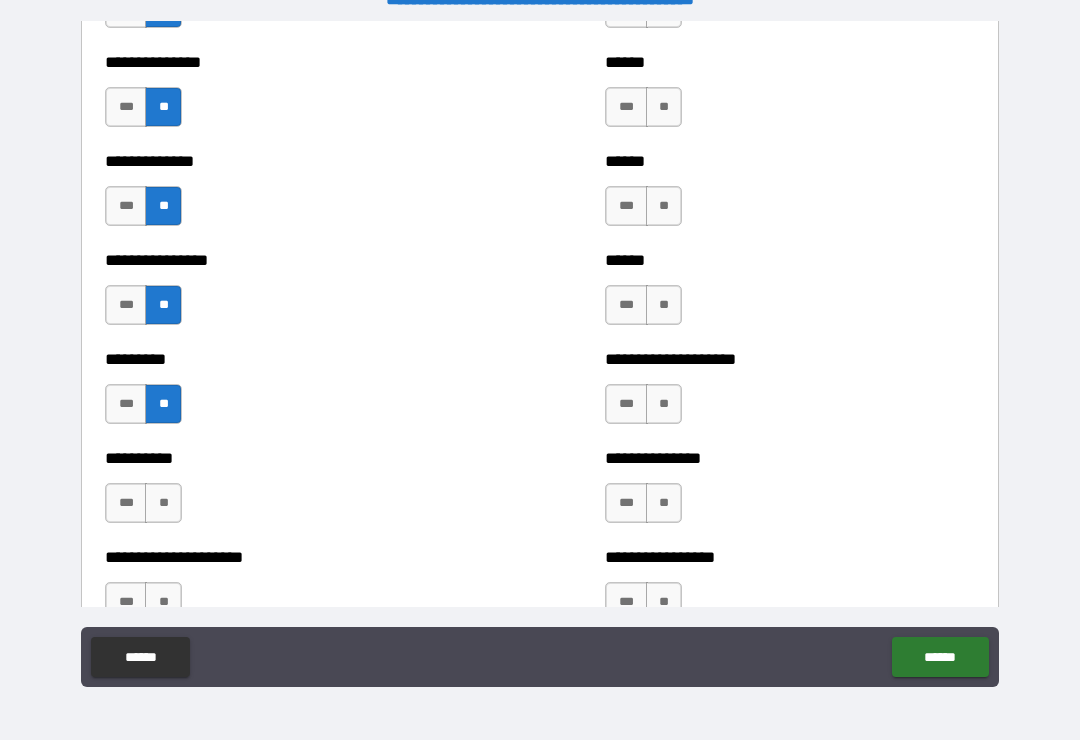 click on "**" at bounding box center (163, 503) 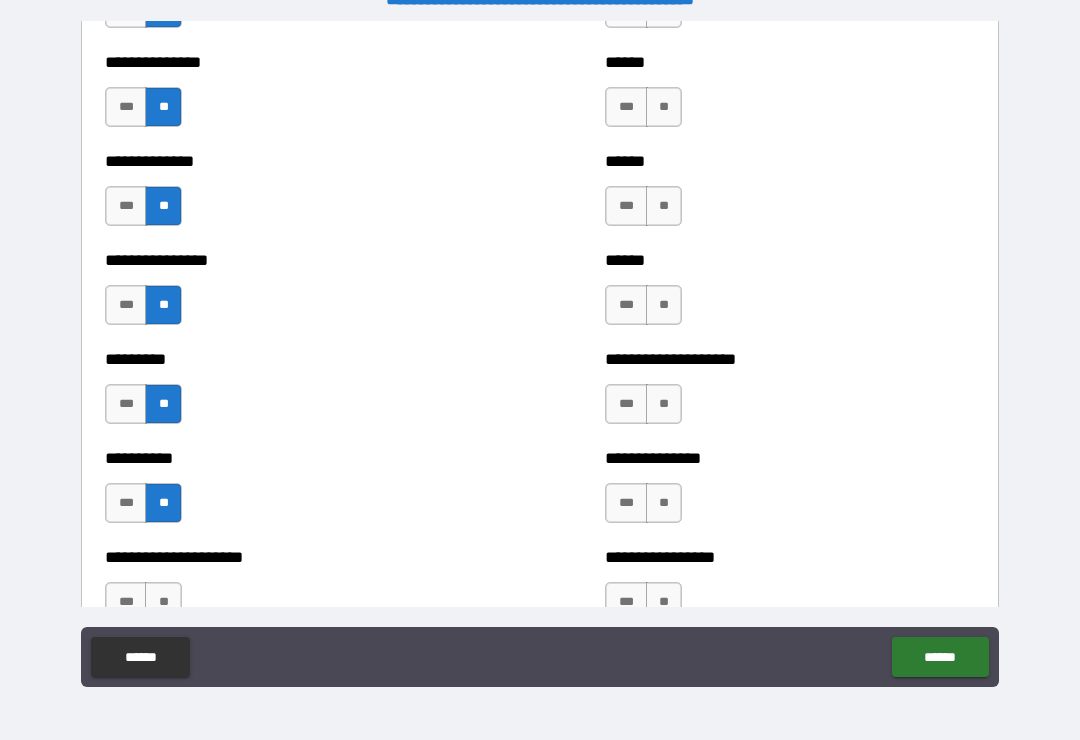 click on "**" at bounding box center [163, 602] 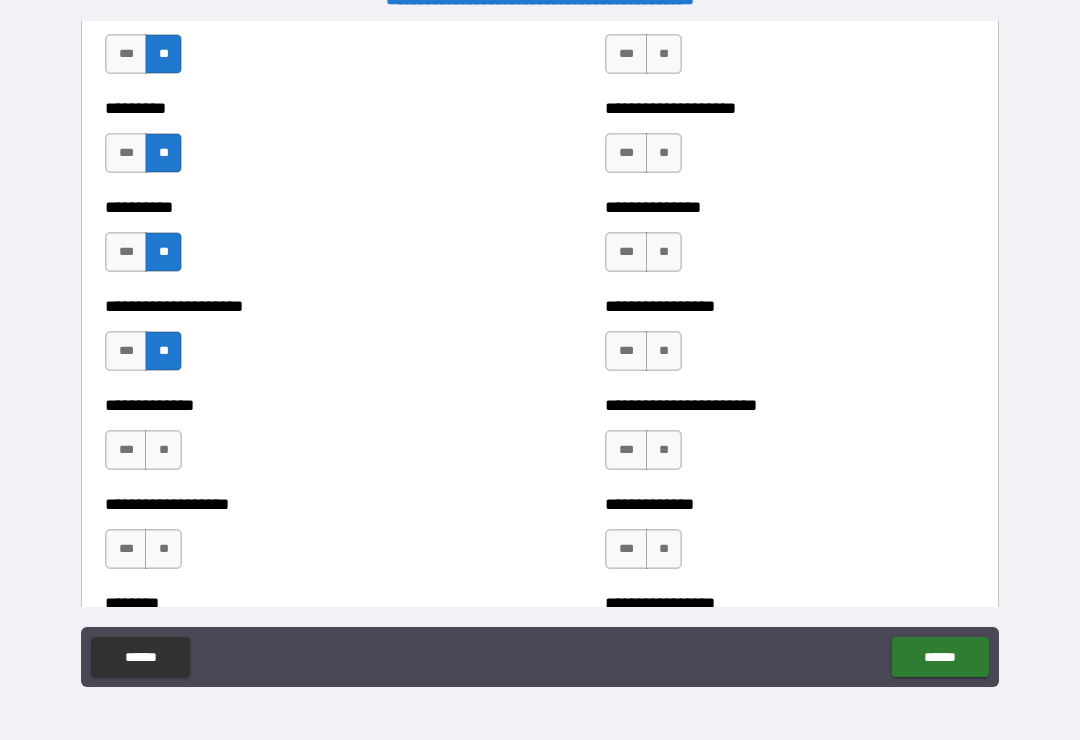 scroll, scrollTop: 3353, scrollLeft: 0, axis: vertical 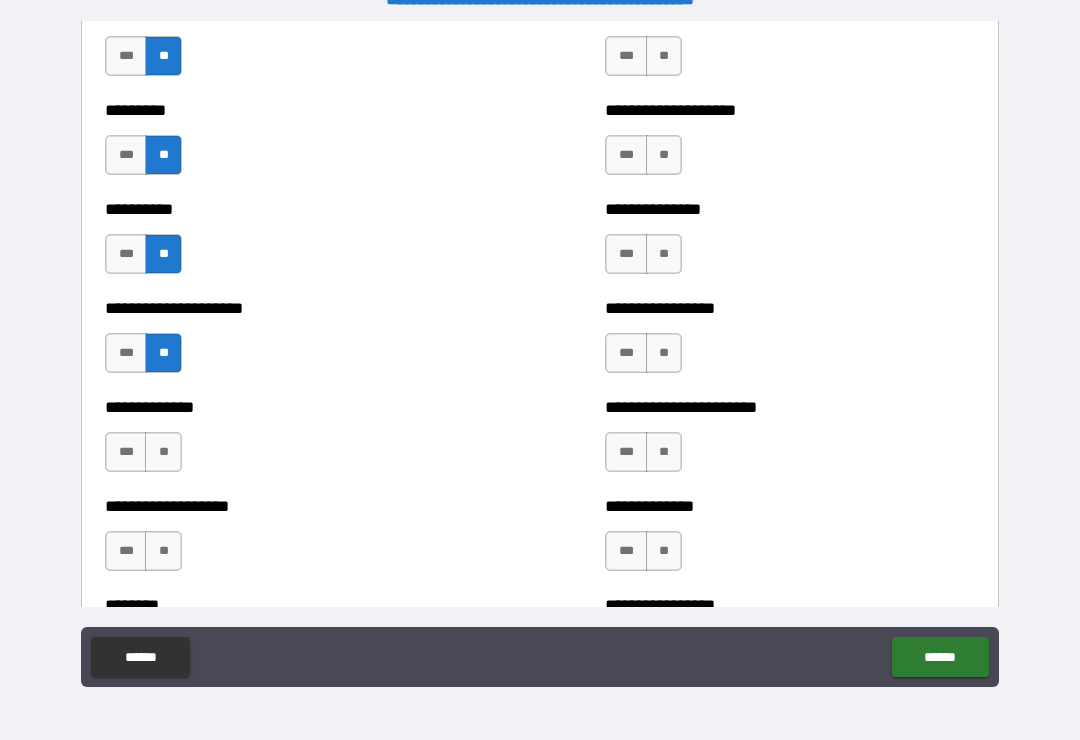click on "**" at bounding box center [163, 452] 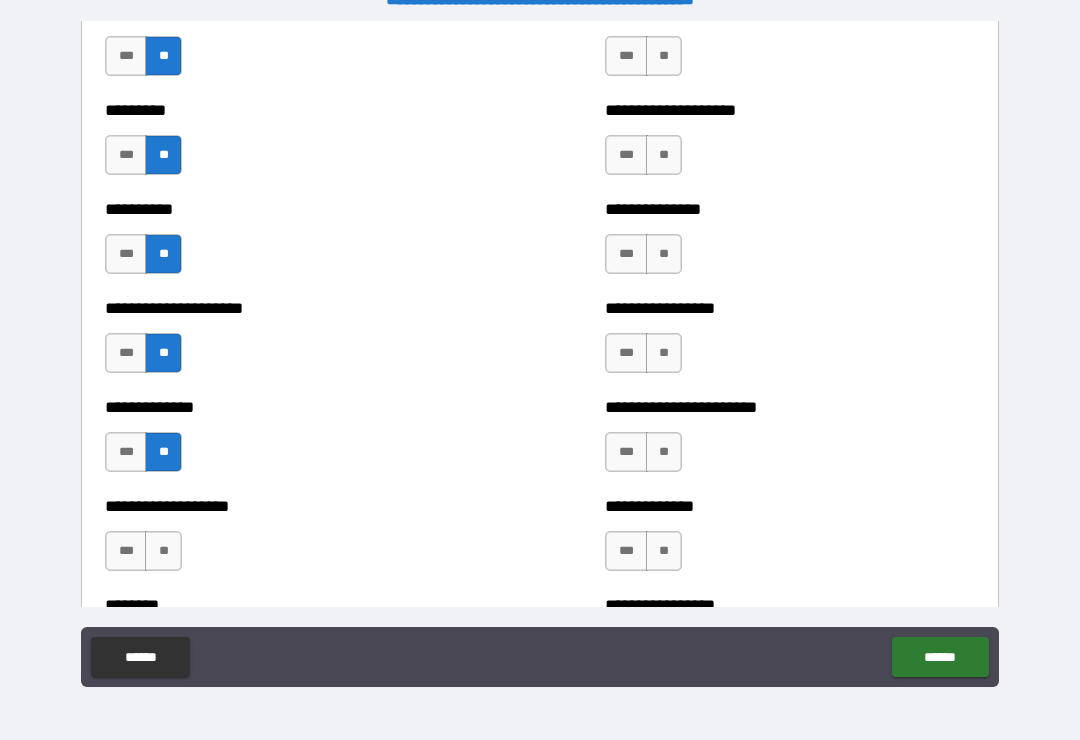 click on "**" at bounding box center (163, 551) 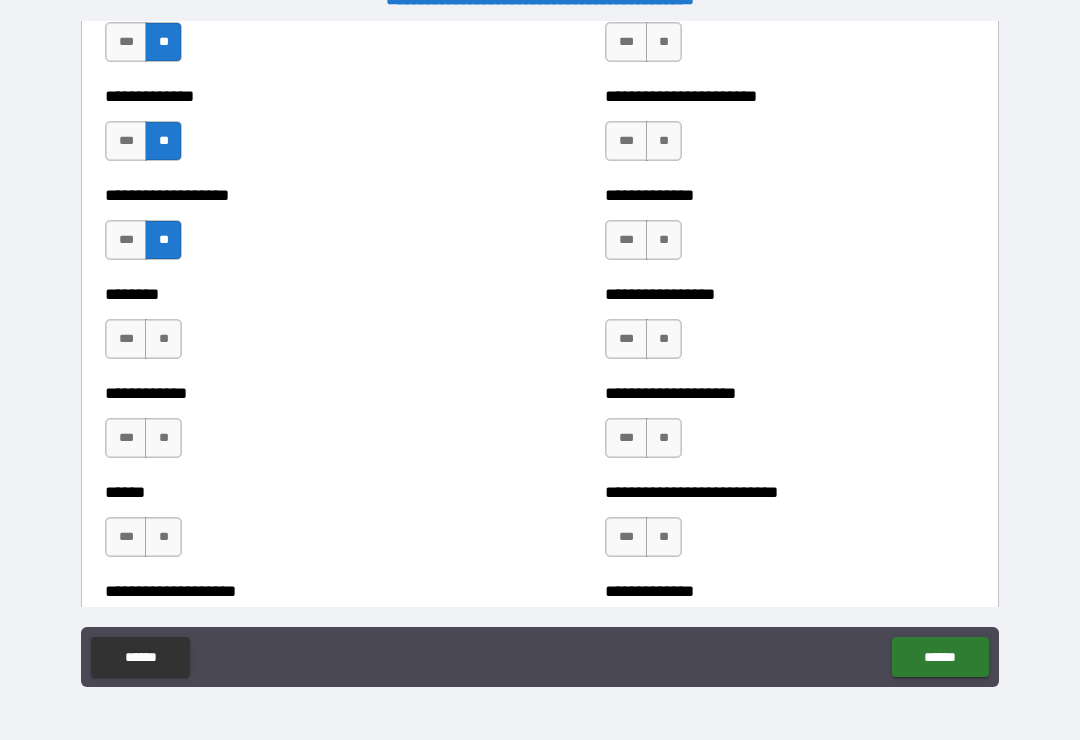 scroll, scrollTop: 3688, scrollLeft: 0, axis: vertical 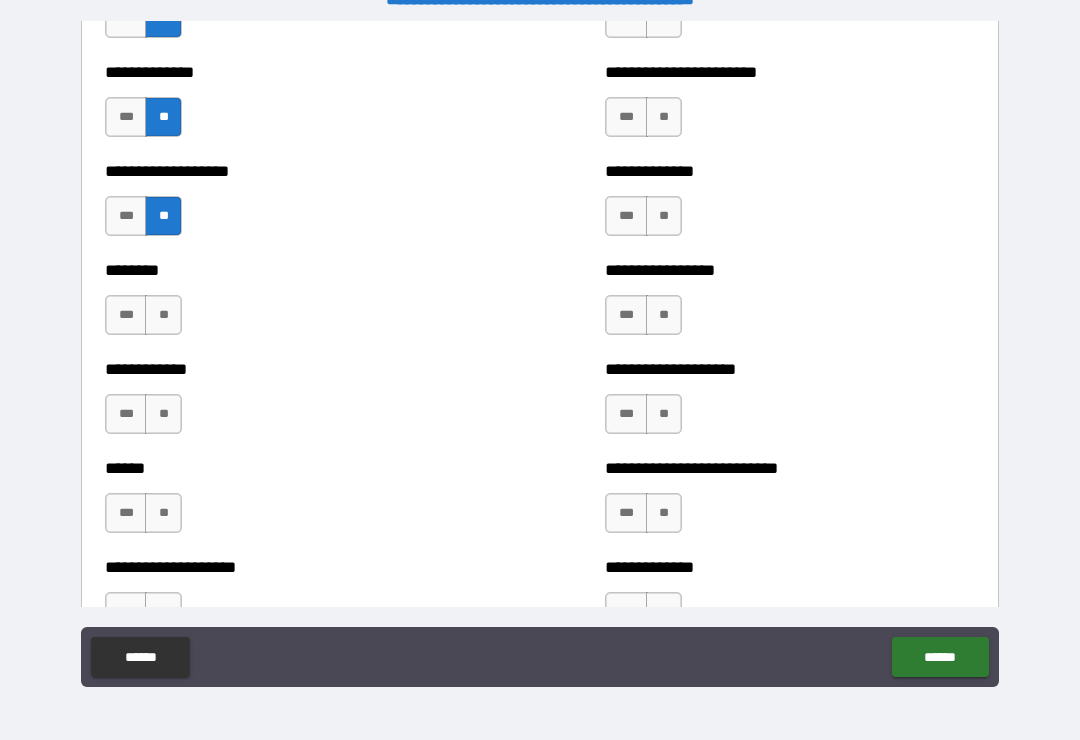 click on "**" at bounding box center (163, 315) 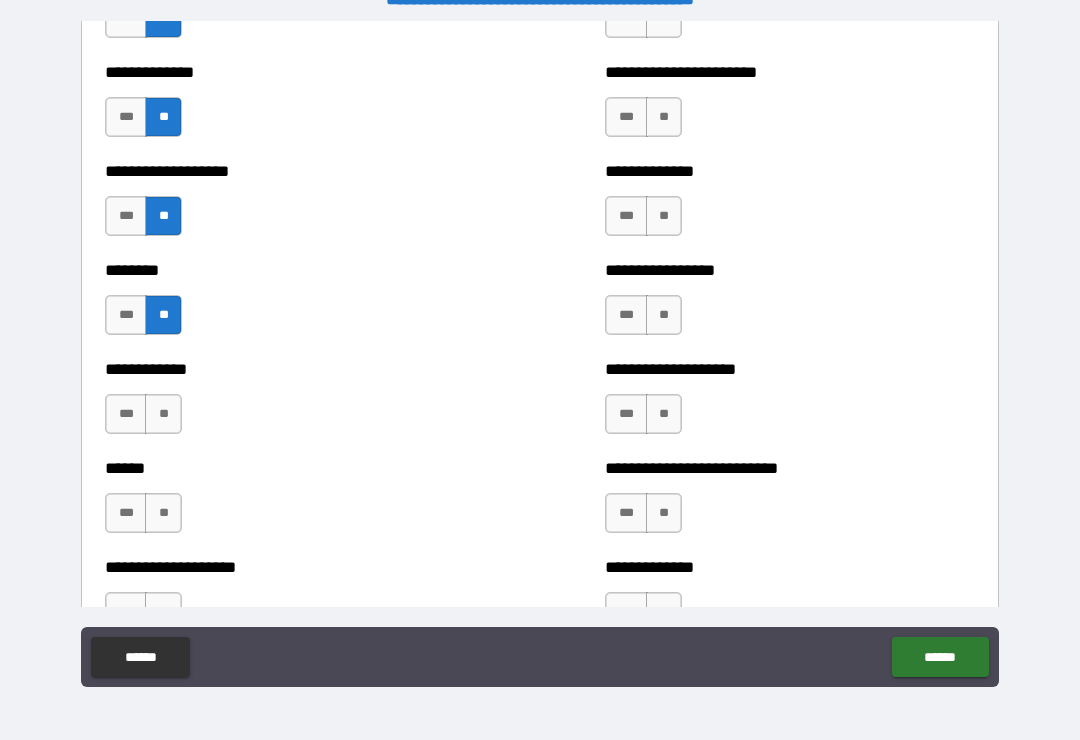click on "**" at bounding box center [163, 414] 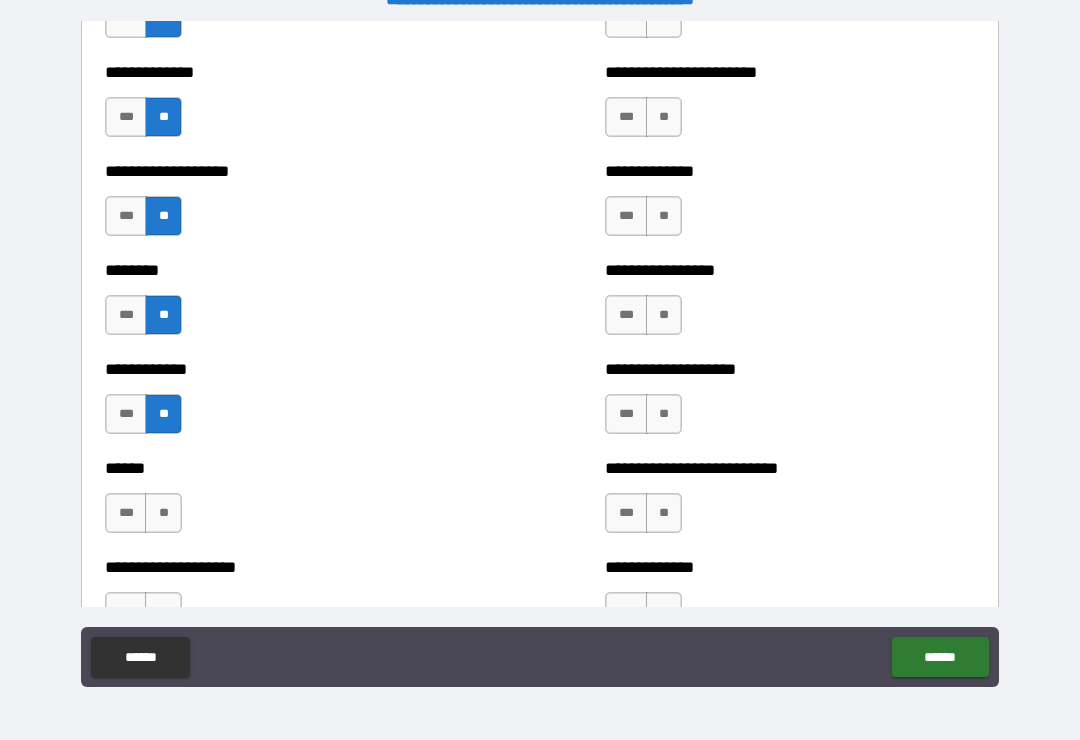 click on "**" at bounding box center (163, 513) 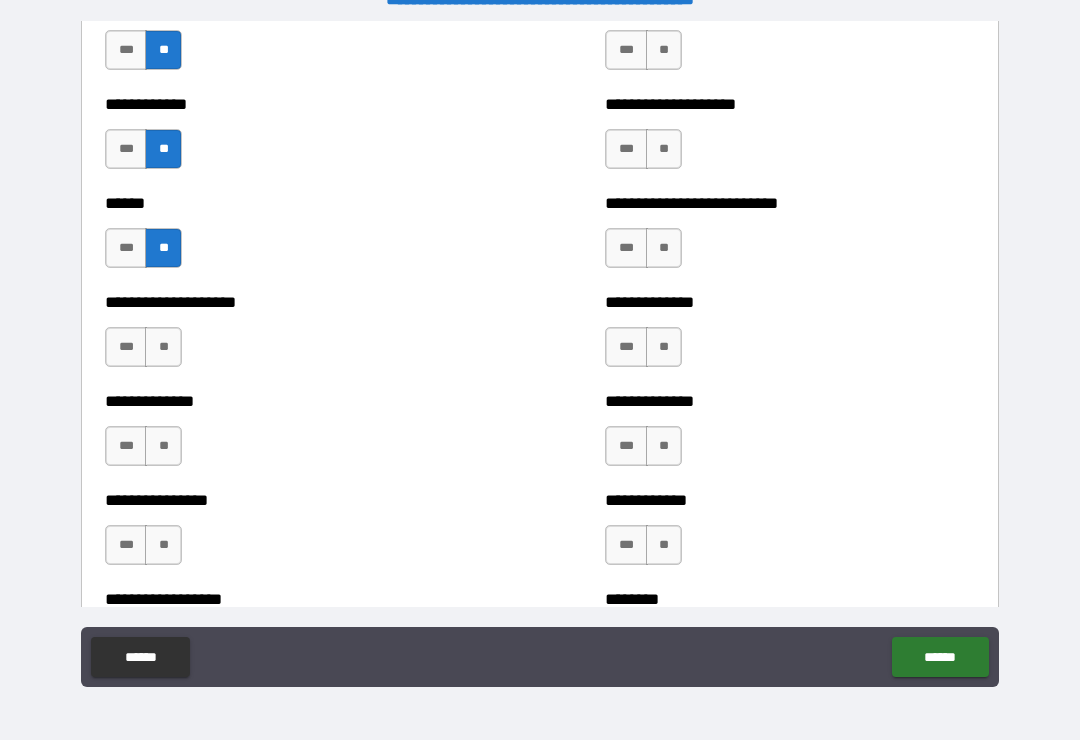 scroll, scrollTop: 3959, scrollLeft: 0, axis: vertical 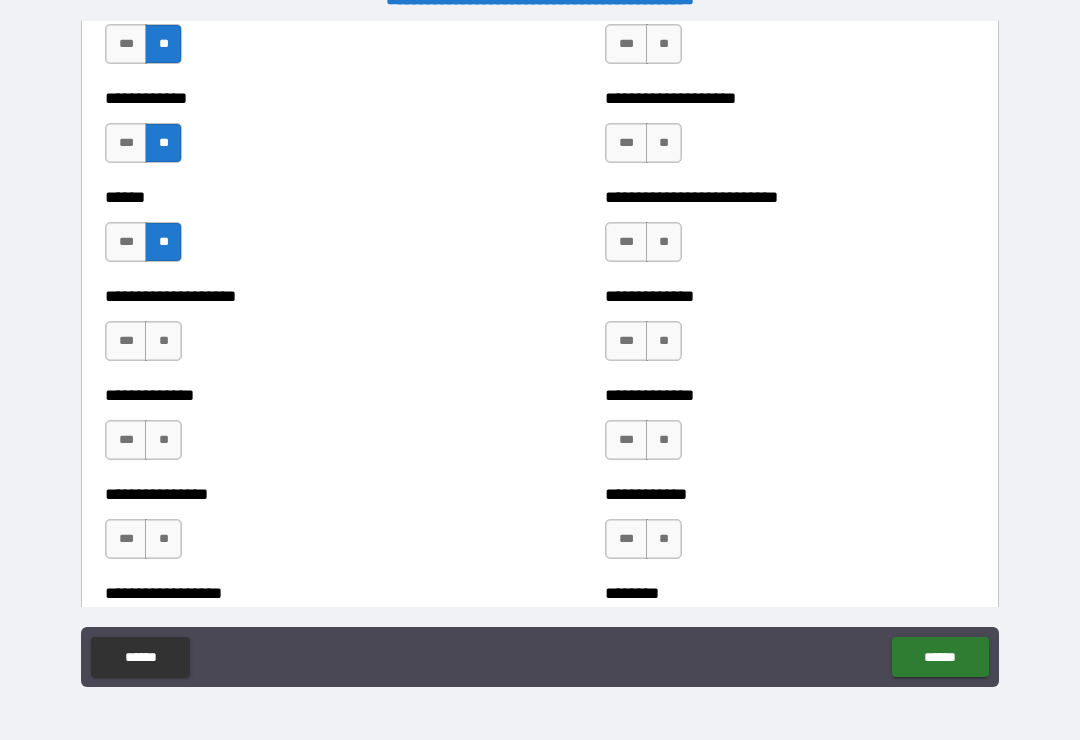 click on "**" at bounding box center [163, 341] 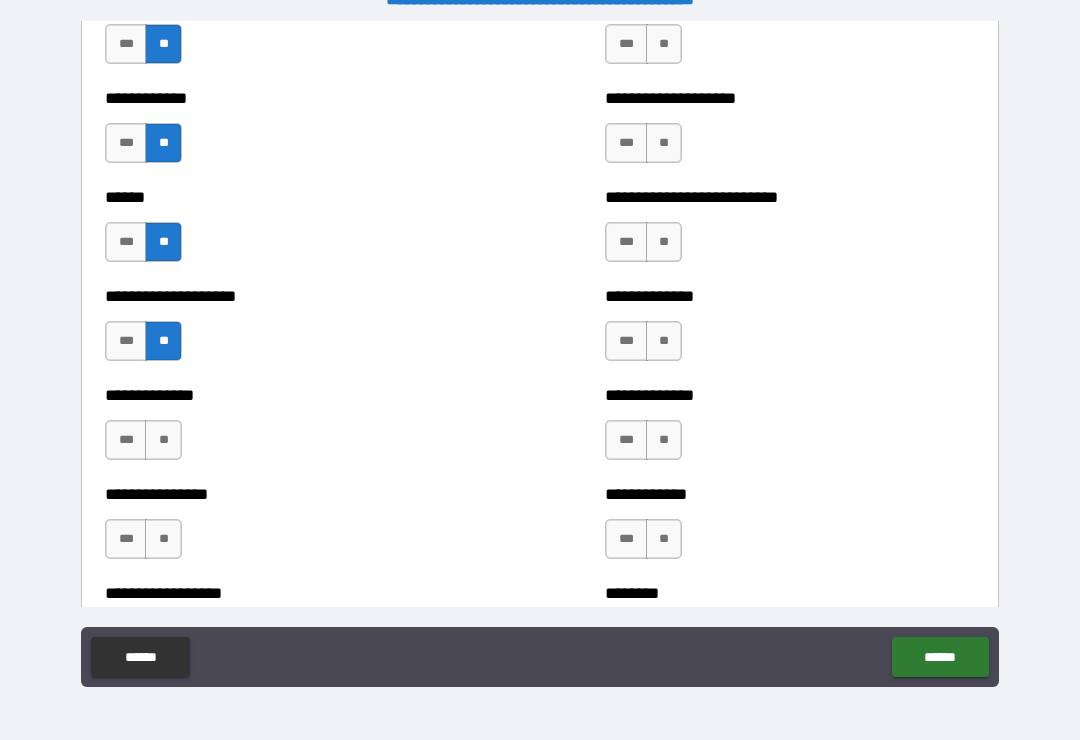 click on "**" at bounding box center [163, 440] 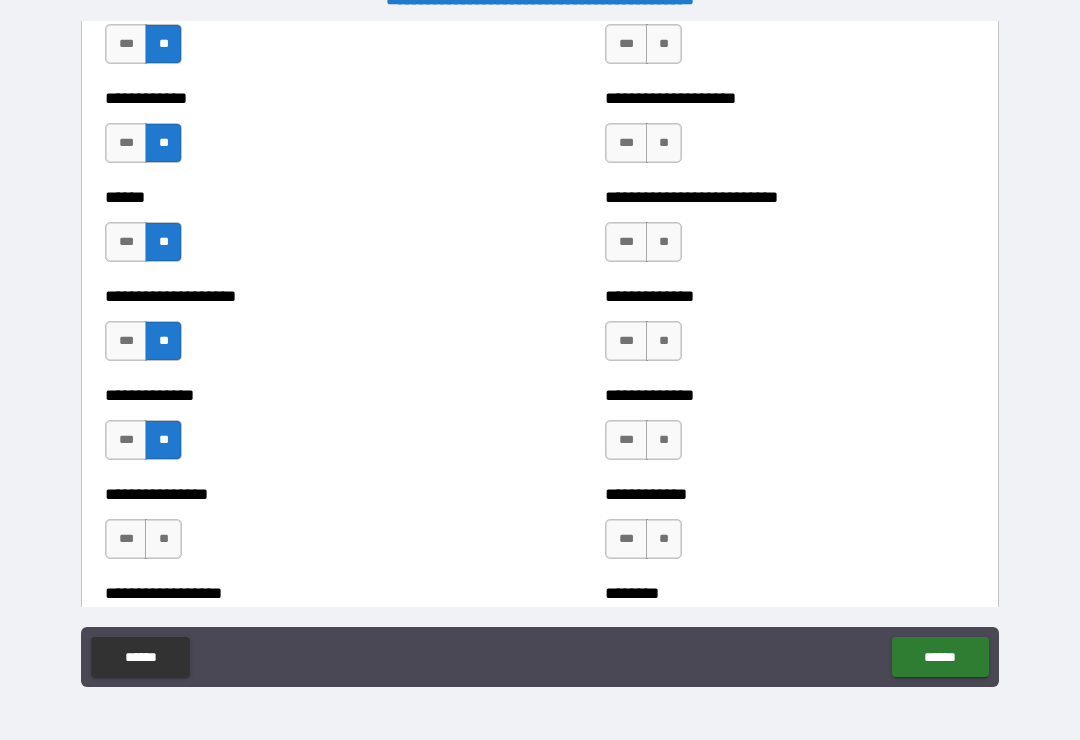 click on "**" at bounding box center (163, 539) 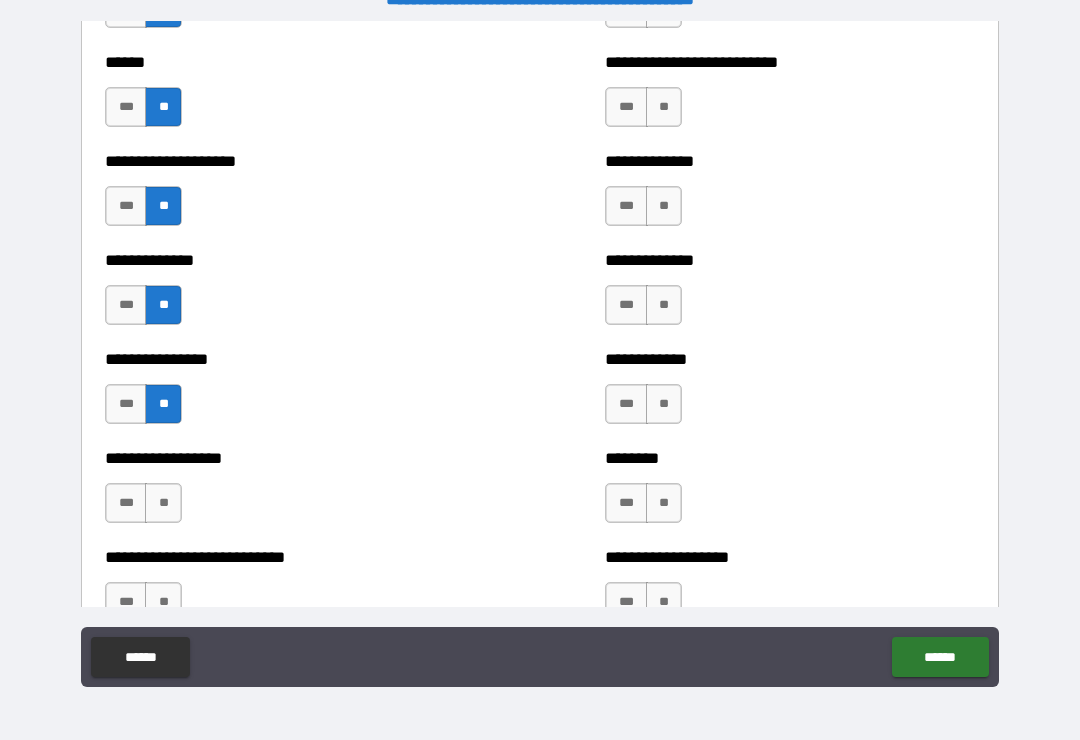 scroll, scrollTop: 4260, scrollLeft: 0, axis: vertical 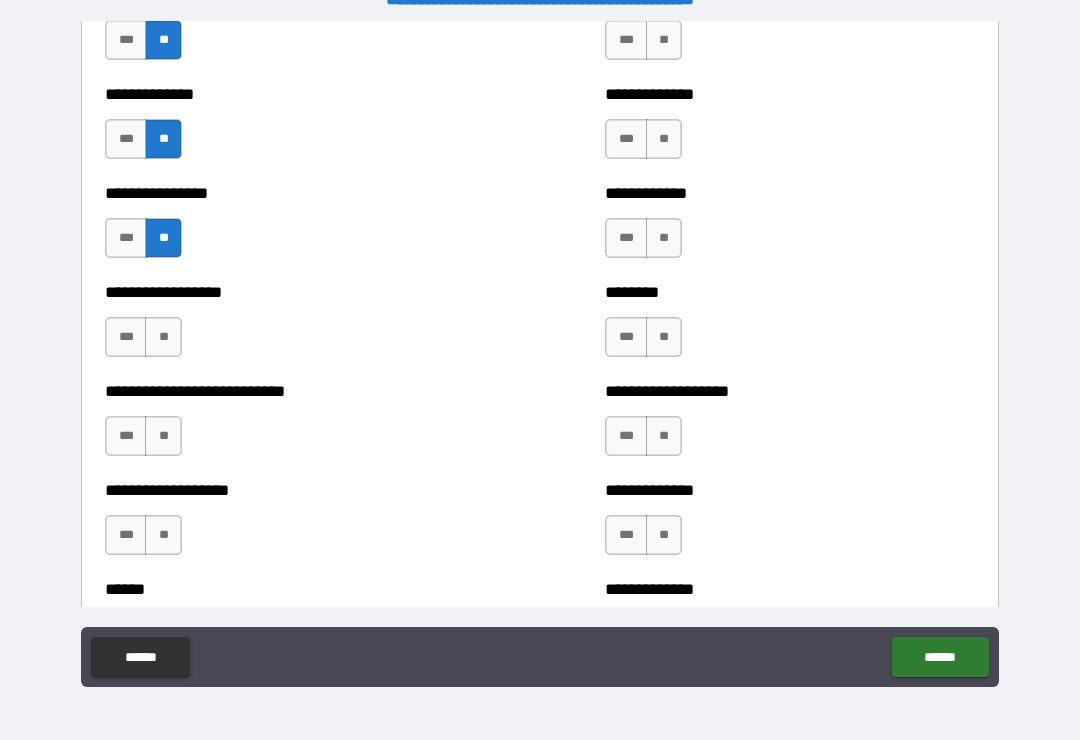 click on "**" at bounding box center [163, 337] 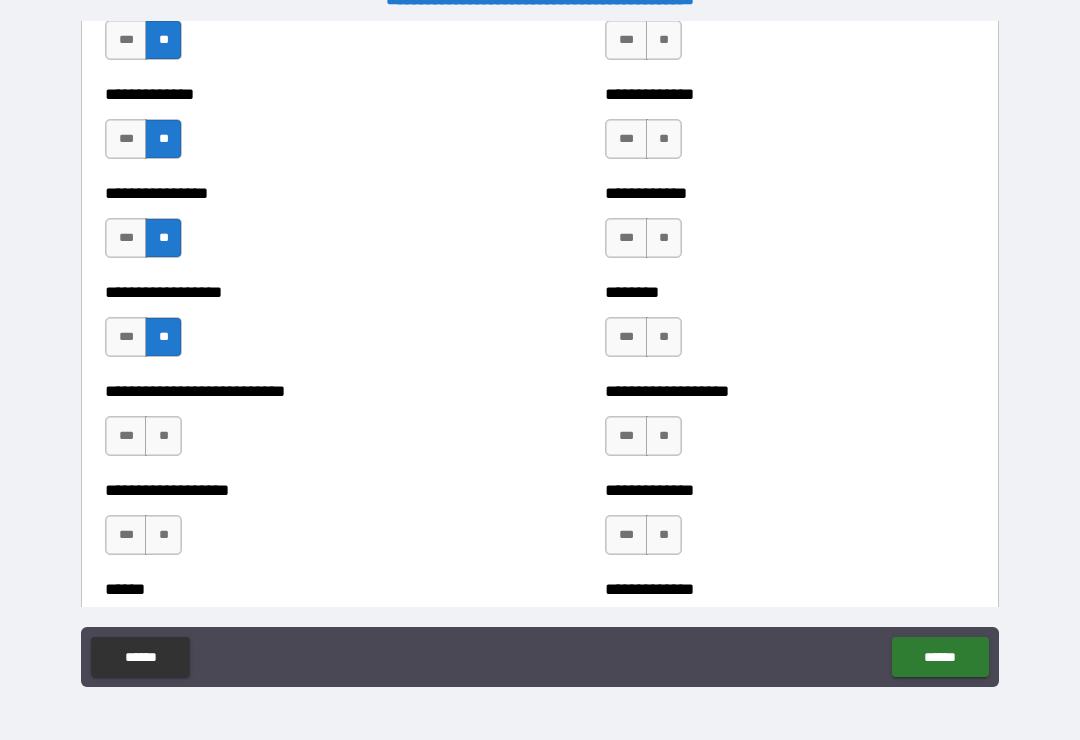 click on "**" at bounding box center [163, 436] 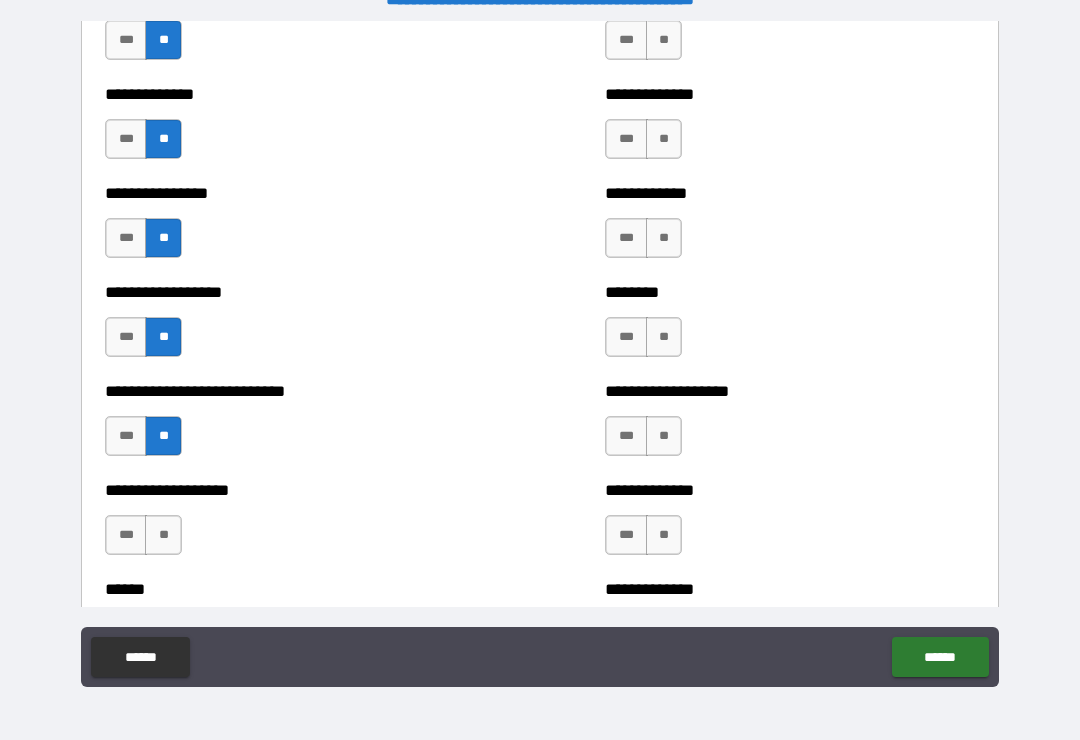 click on "**" at bounding box center (163, 535) 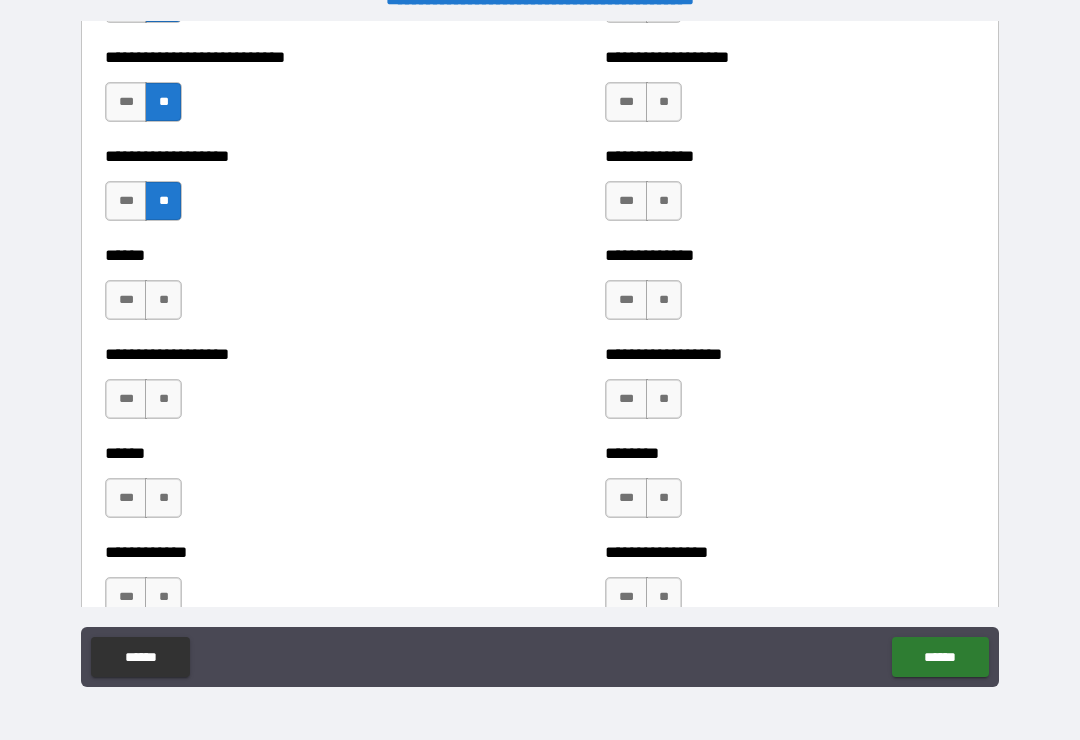 scroll, scrollTop: 4601, scrollLeft: 0, axis: vertical 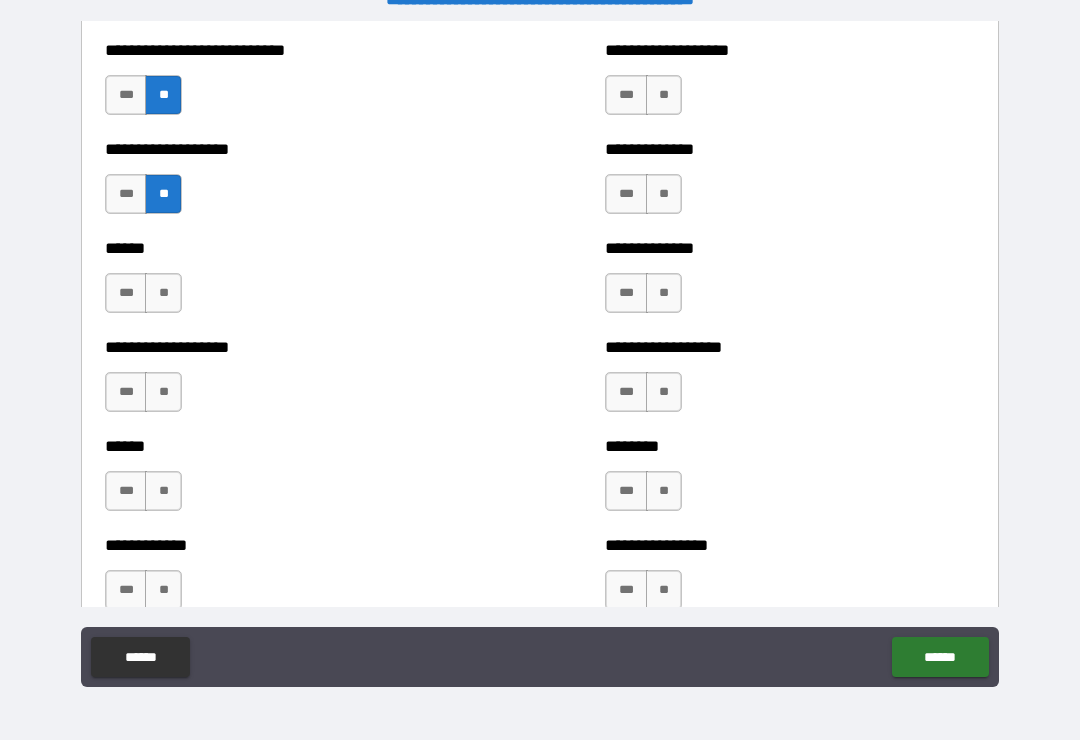 click on "**" at bounding box center [163, 392] 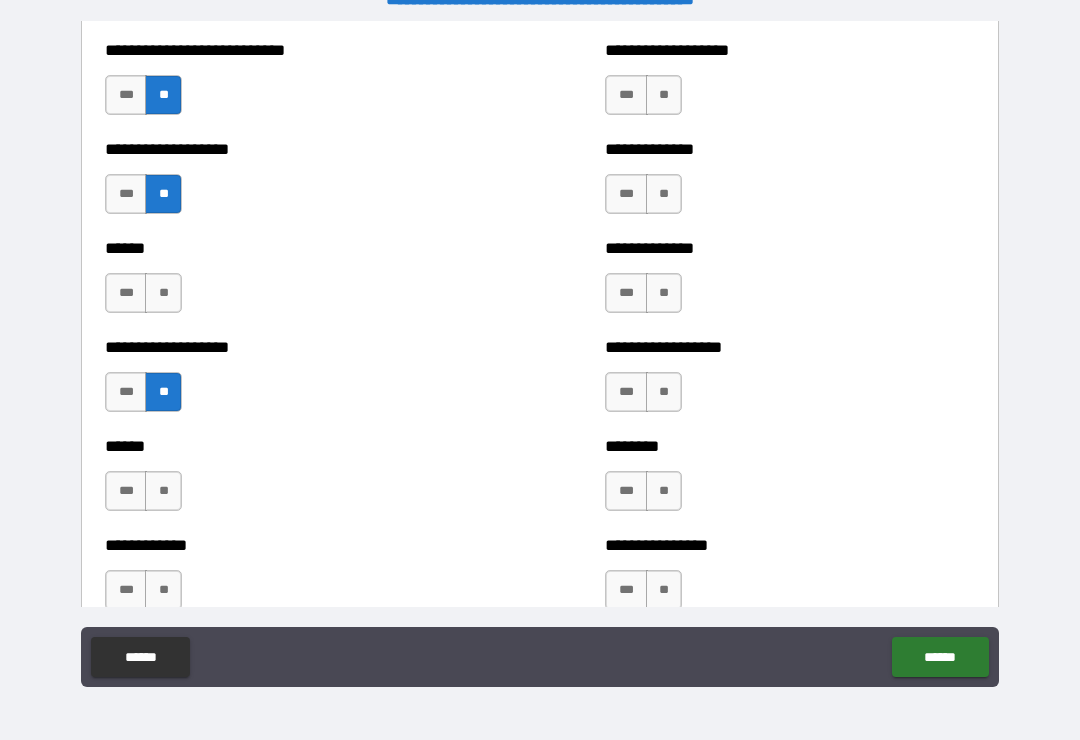 click on "**" at bounding box center [163, 491] 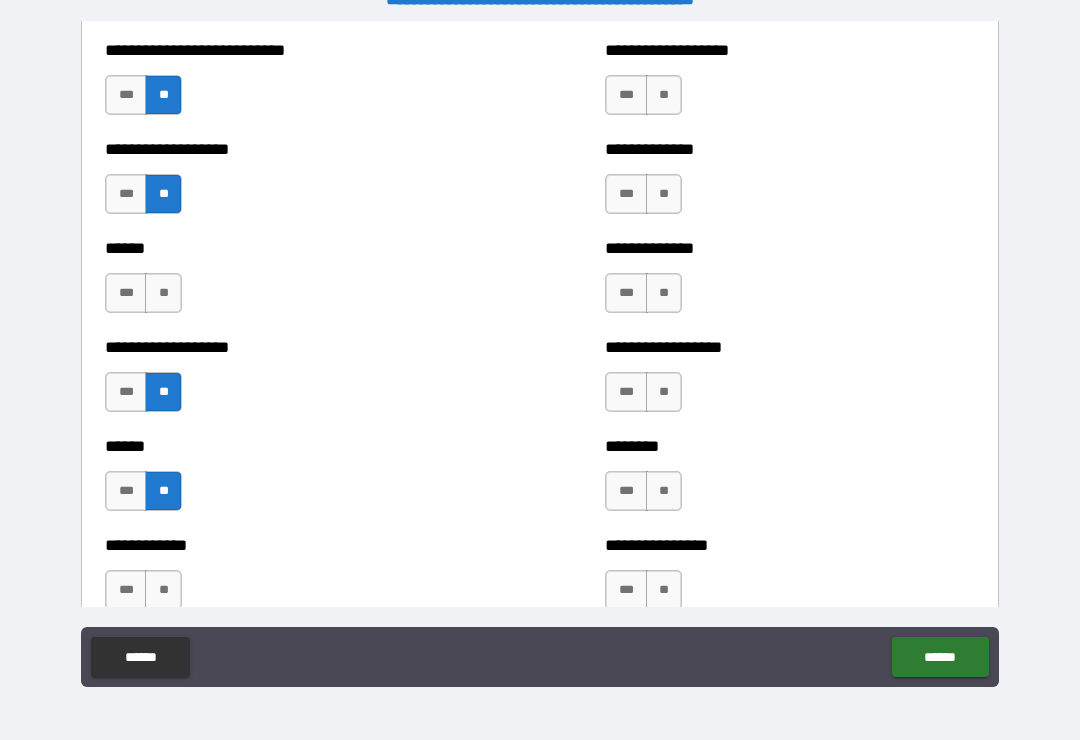 click on "**" at bounding box center [163, 590] 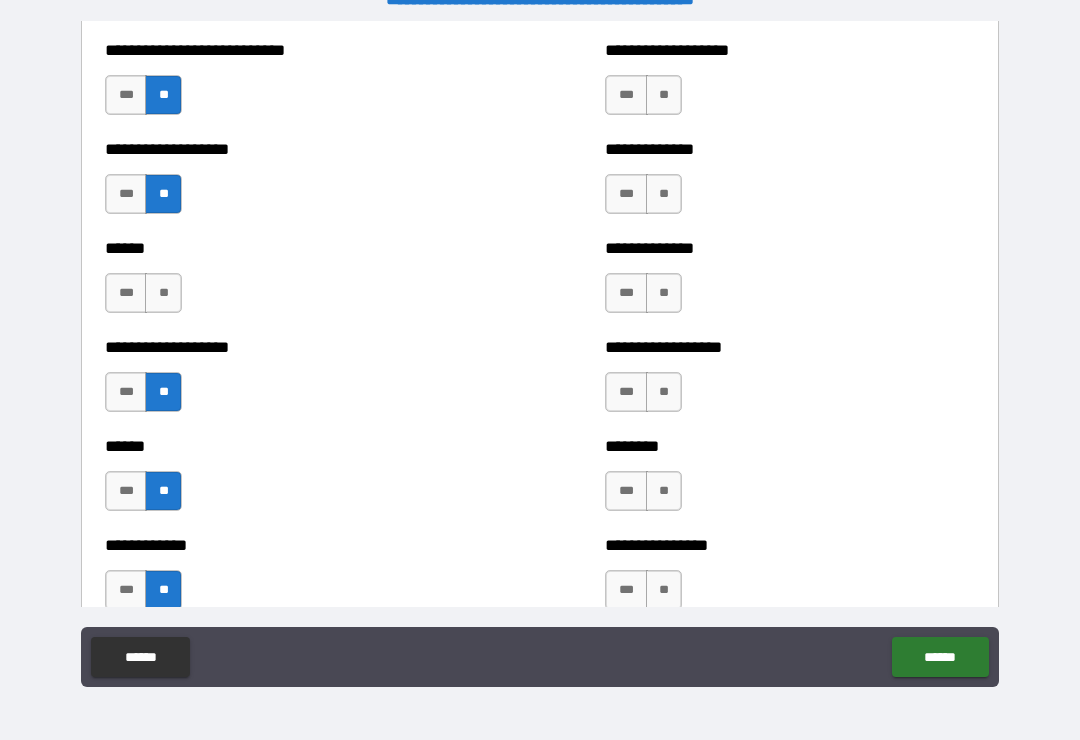click on "**" at bounding box center [163, 293] 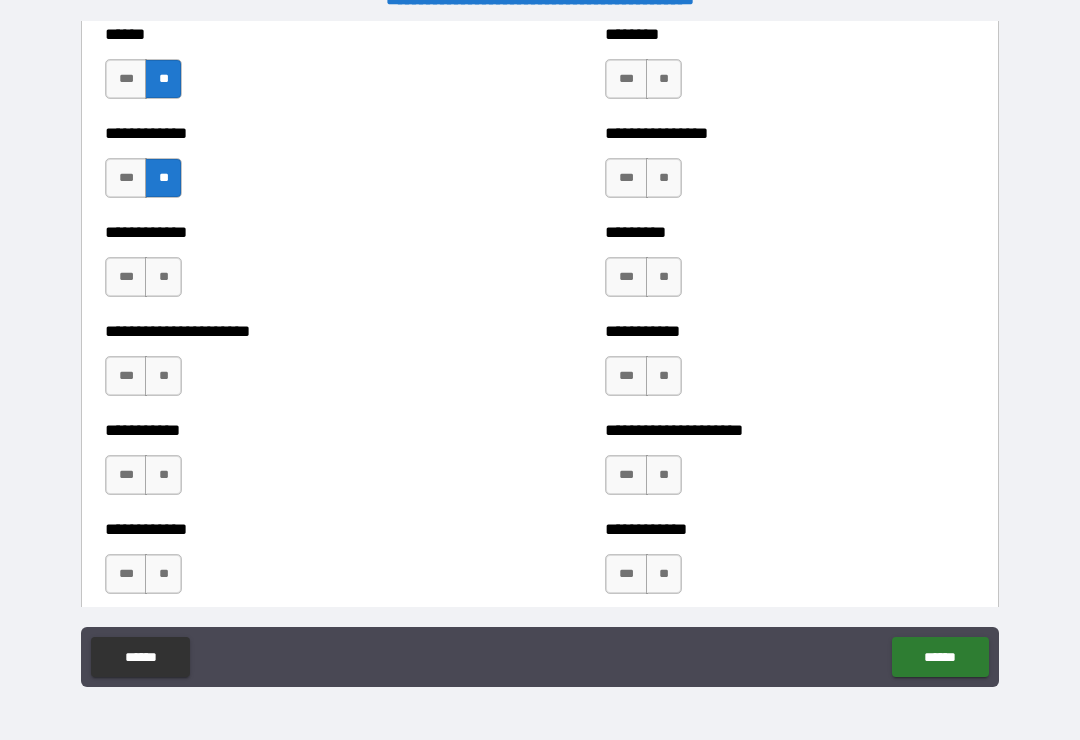 scroll, scrollTop: 5034, scrollLeft: 0, axis: vertical 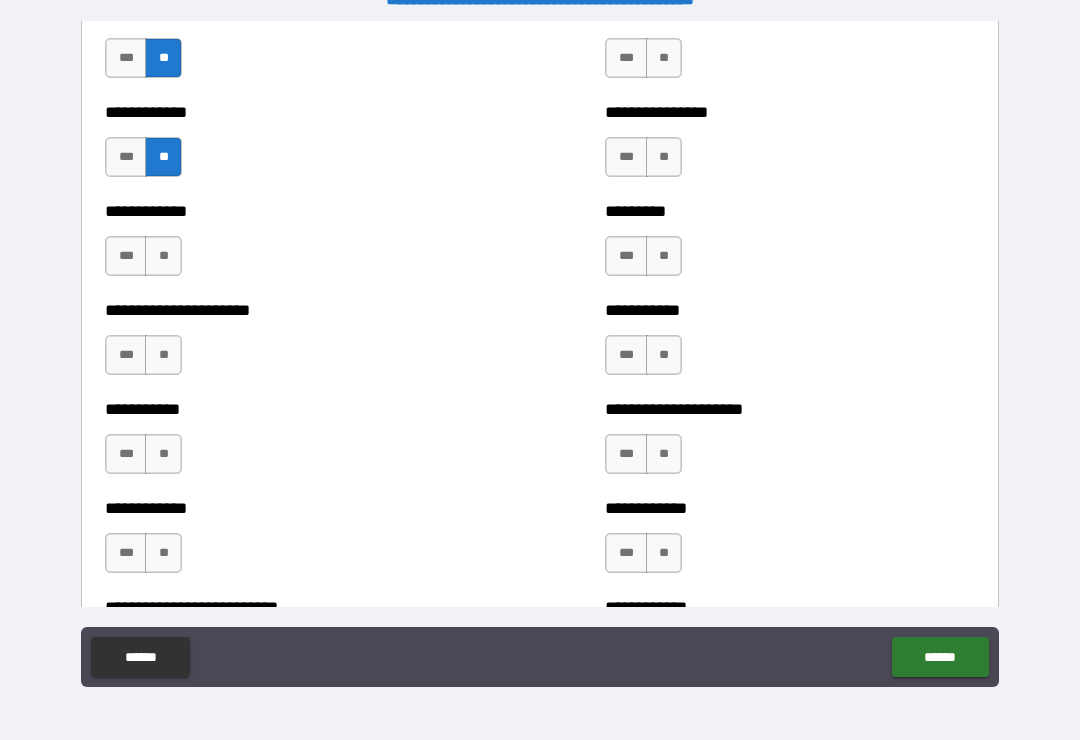 click on "**" at bounding box center [163, 256] 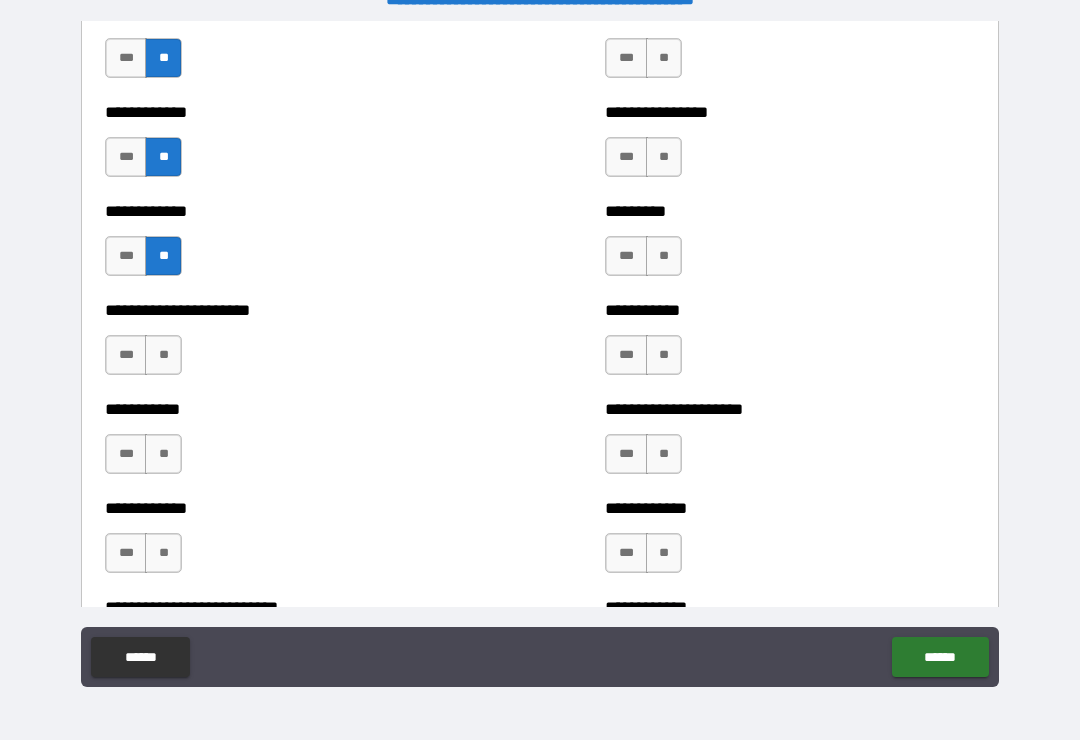 click on "**" at bounding box center [163, 355] 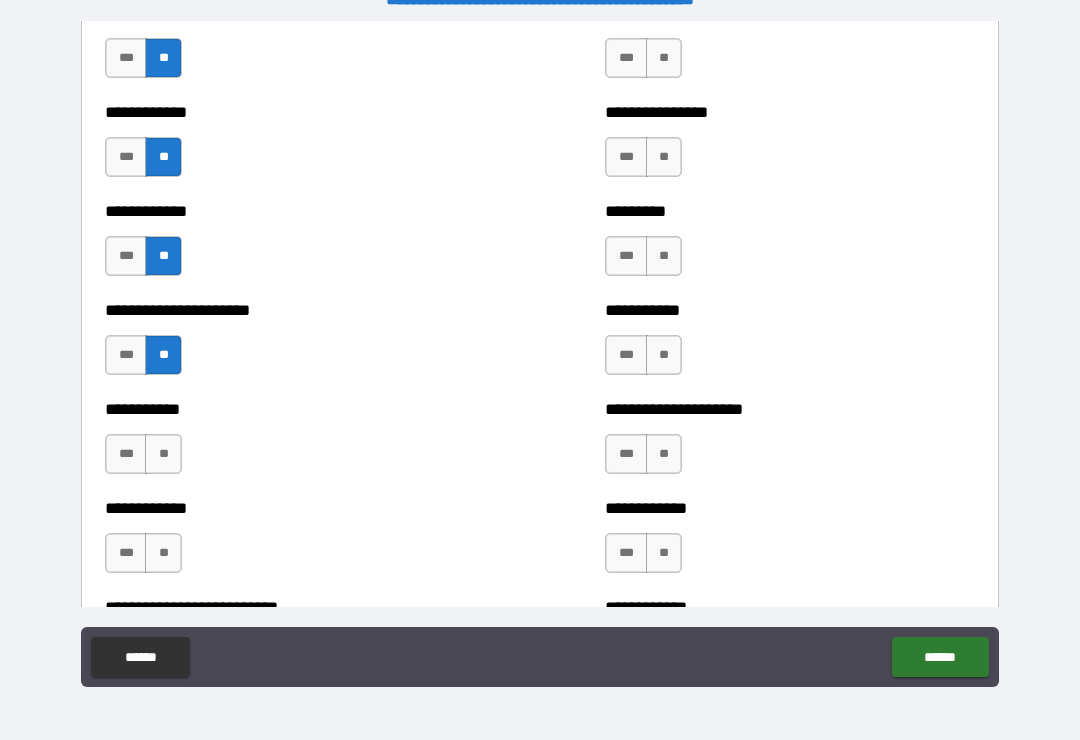 click on "**" at bounding box center [163, 454] 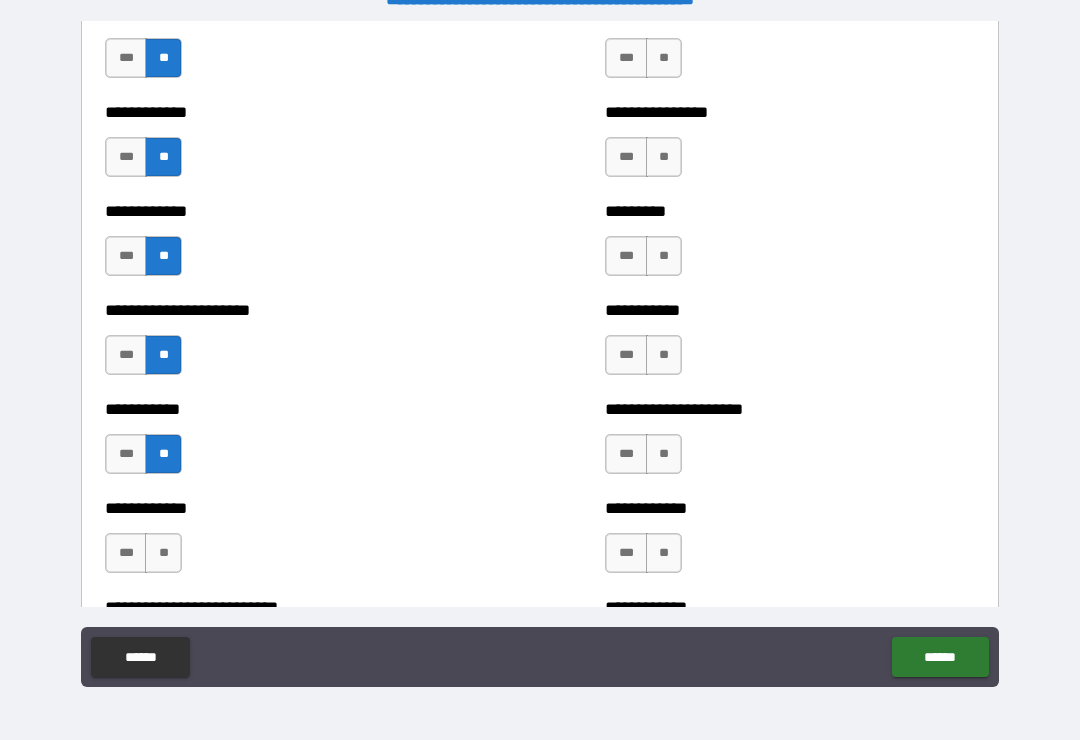 click on "**" at bounding box center [163, 553] 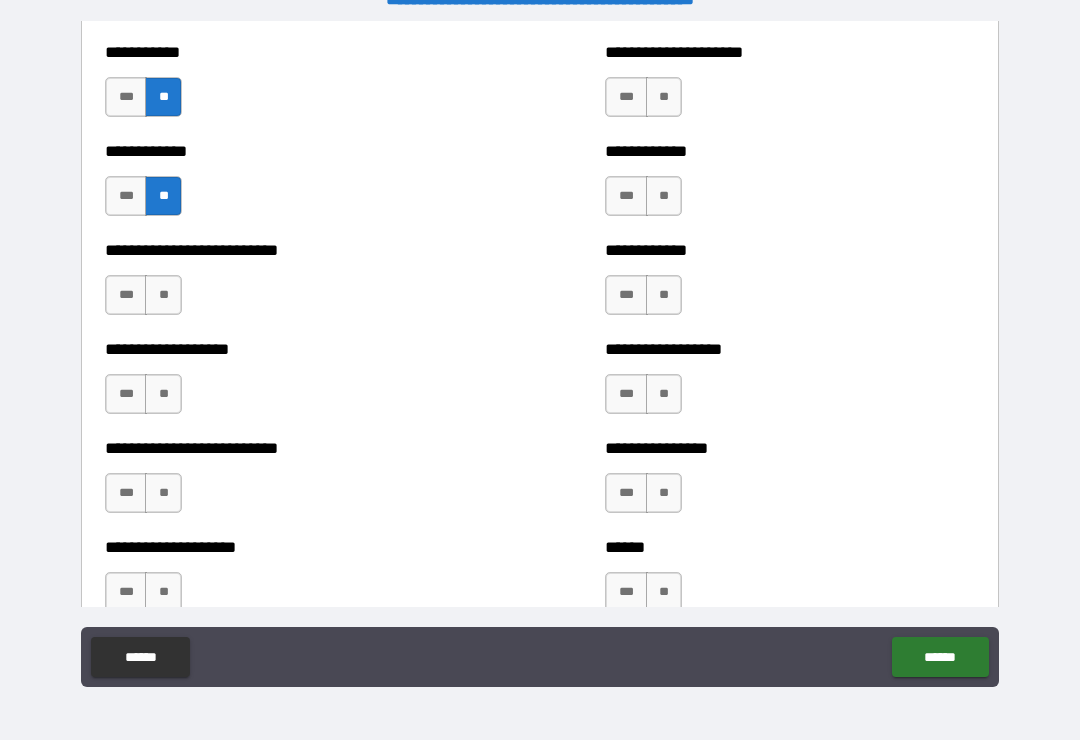 scroll, scrollTop: 5392, scrollLeft: 0, axis: vertical 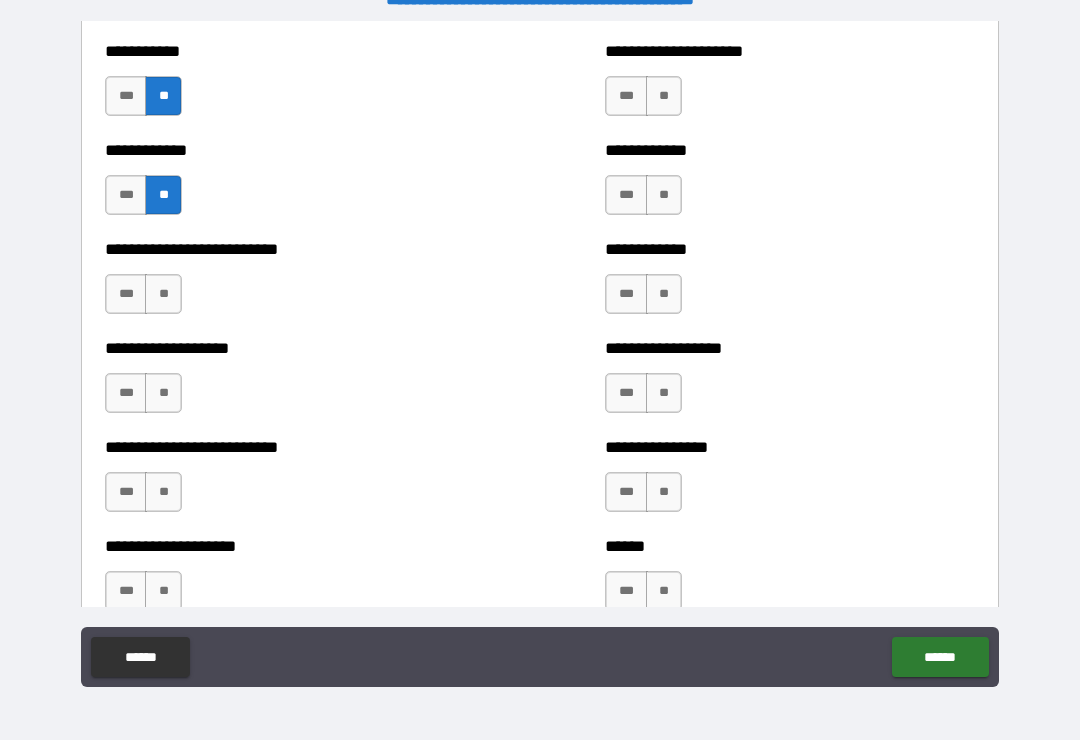click on "**" at bounding box center (163, 591) 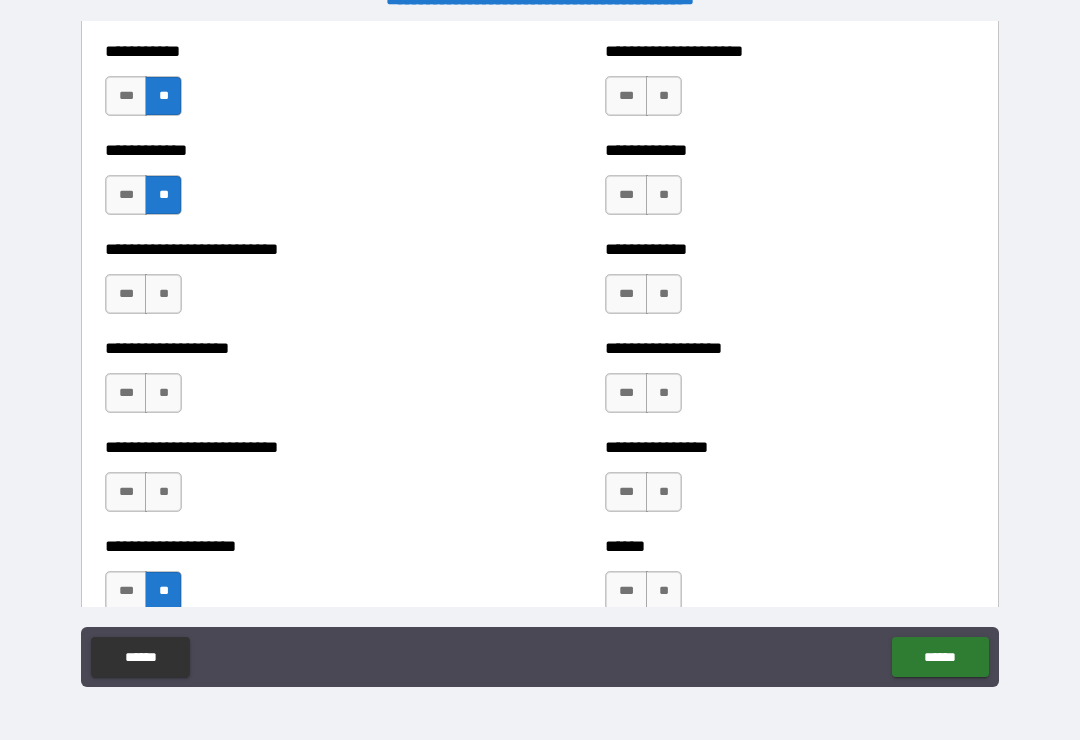 click on "**" at bounding box center (163, 492) 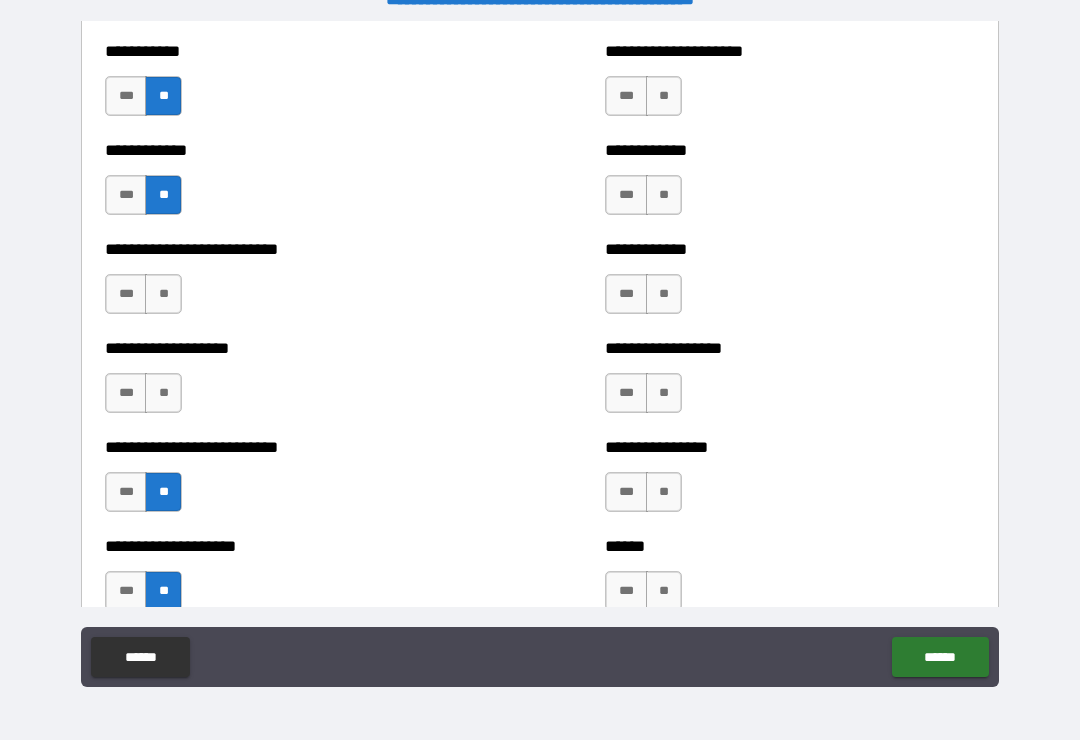 click on "**" at bounding box center [163, 393] 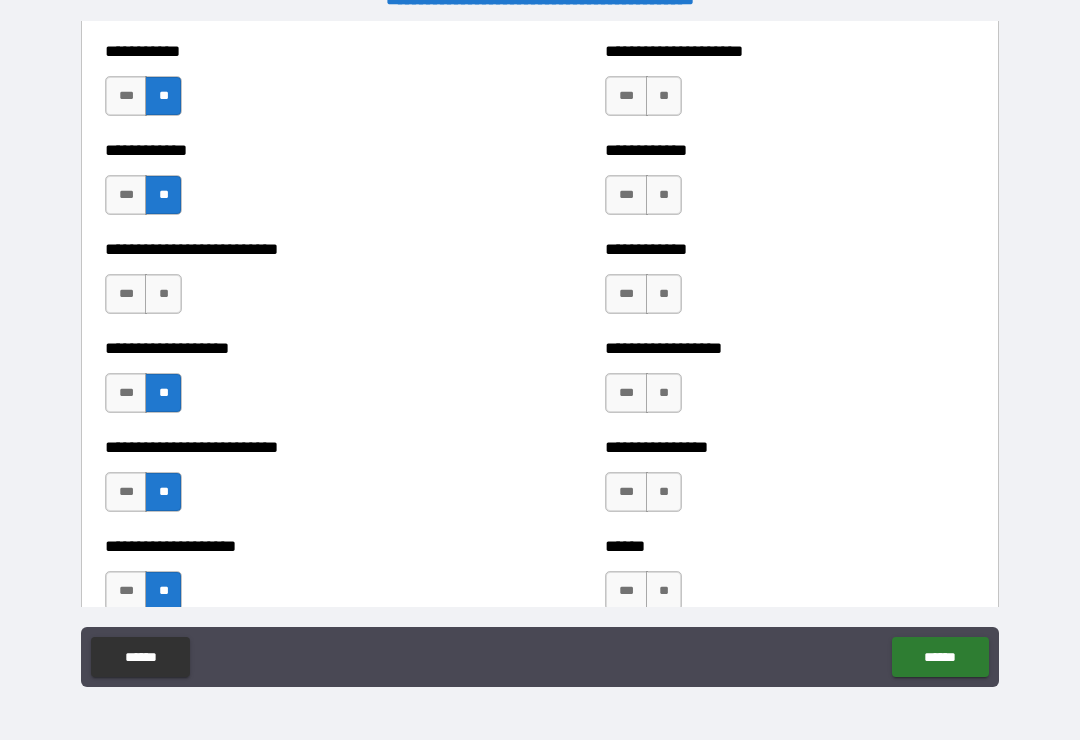 click on "**" at bounding box center (163, 294) 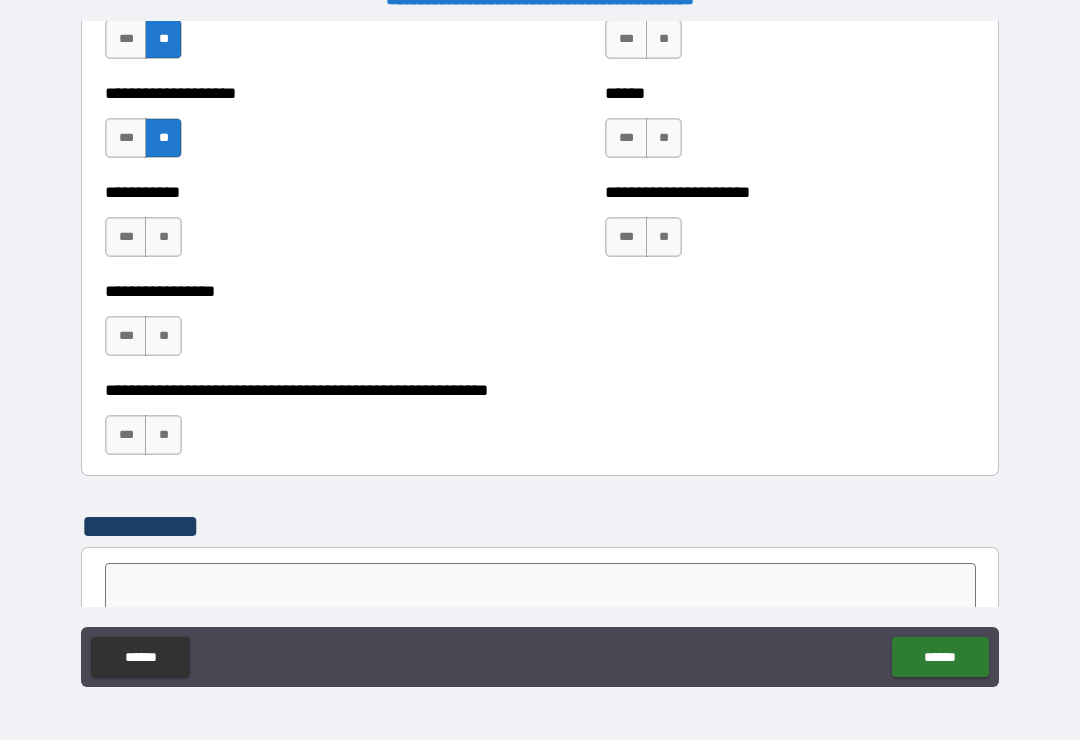 scroll, scrollTop: 5844, scrollLeft: 0, axis: vertical 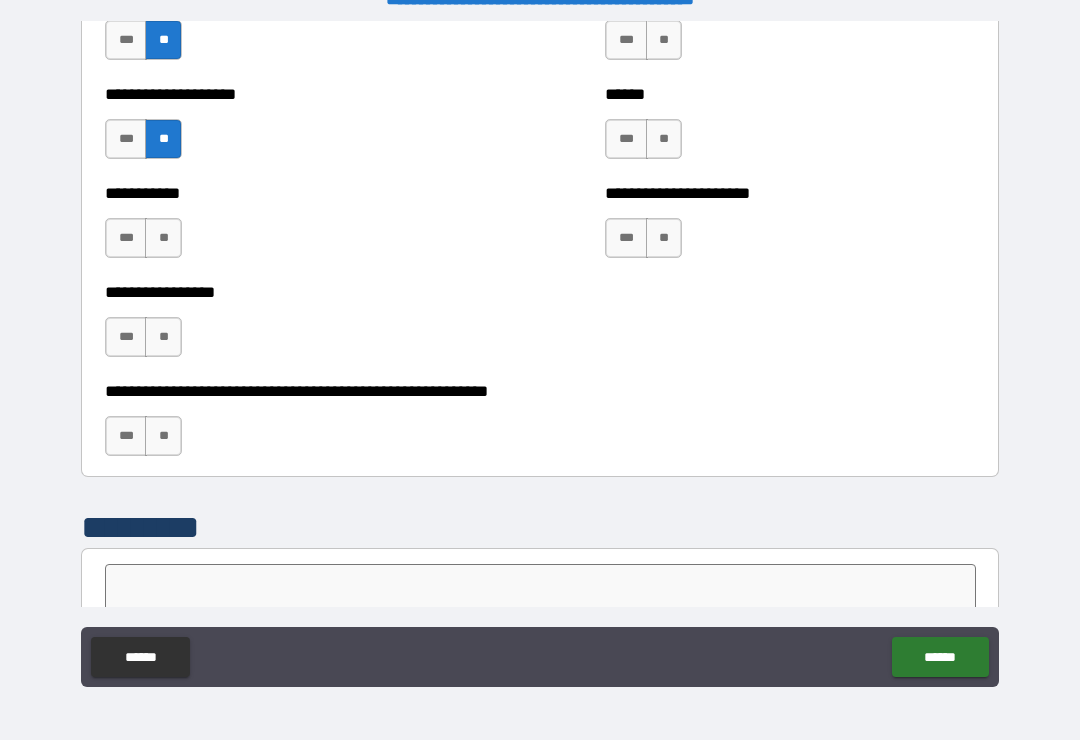 click on "**" at bounding box center (163, 238) 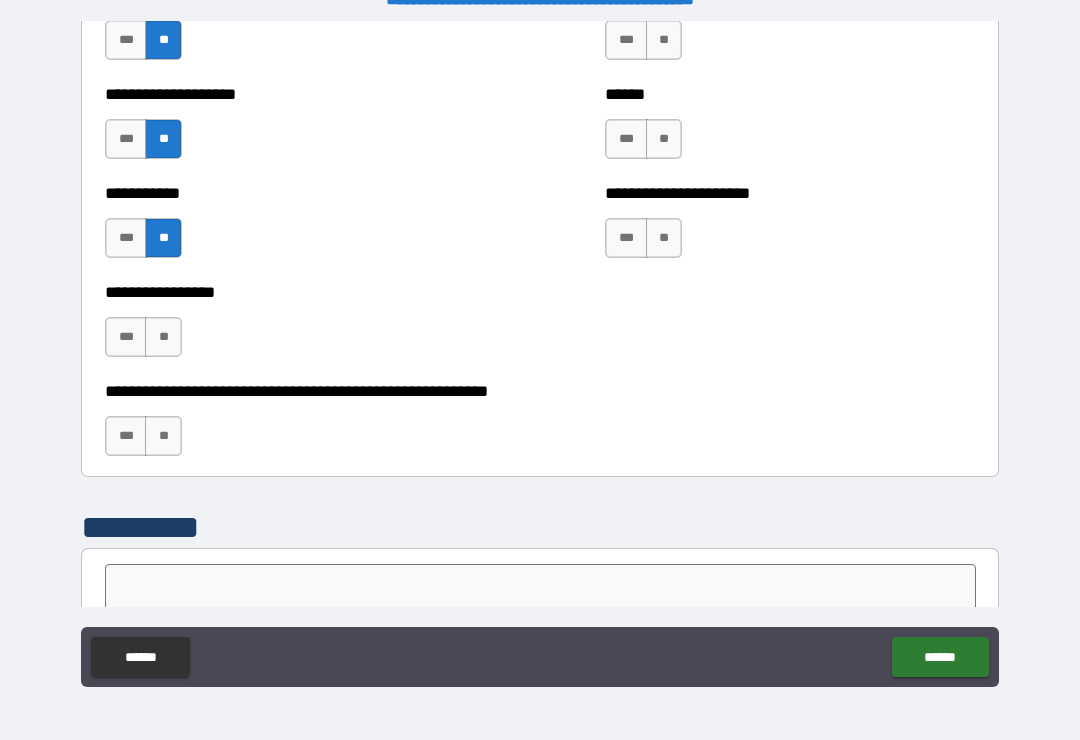 click on "**" at bounding box center [163, 337] 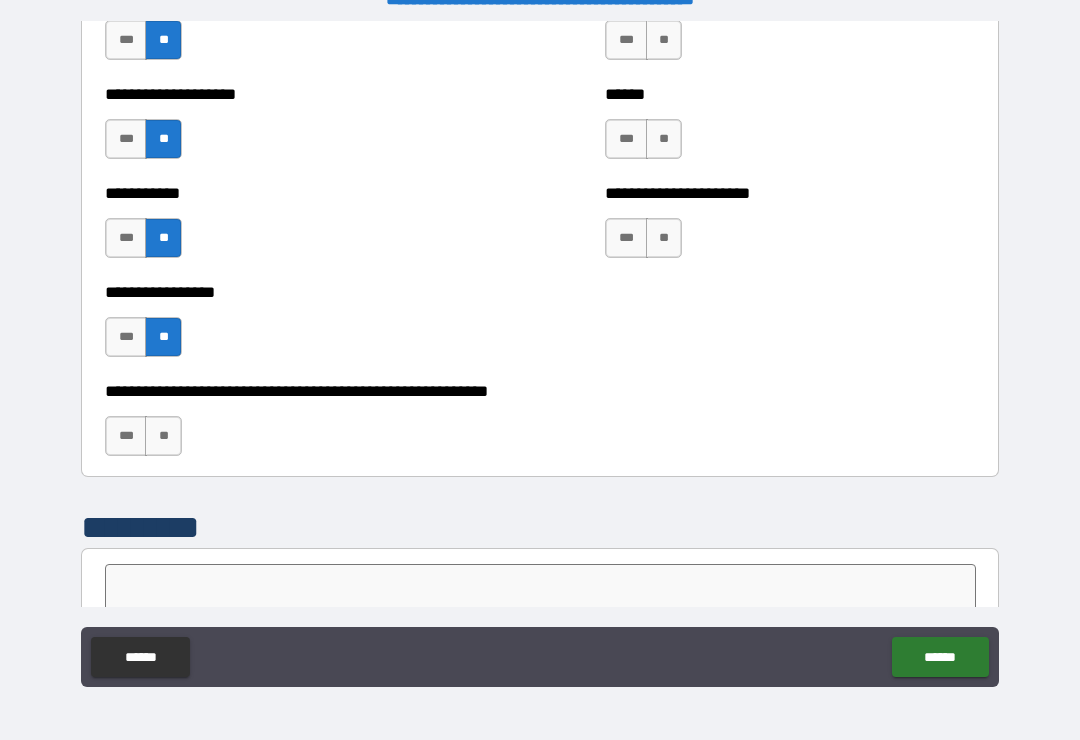 click on "**" at bounding box center (163, 436) 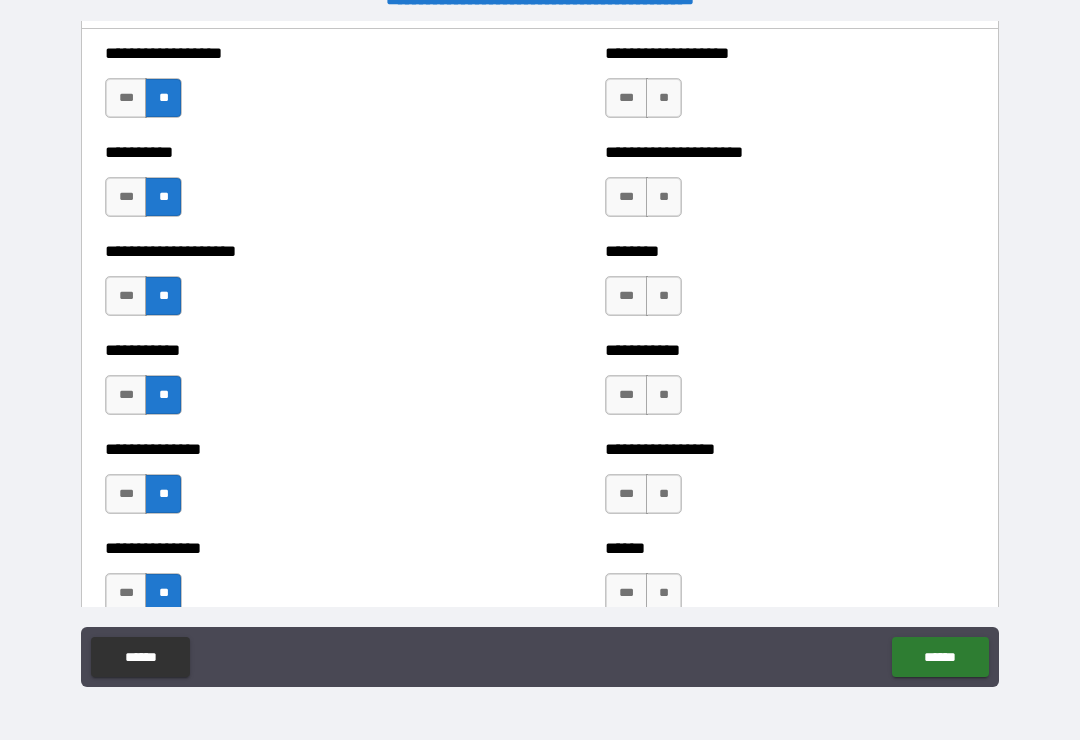scroll, scrollTop: 2624, scrollLeft: 0, axis: vertical 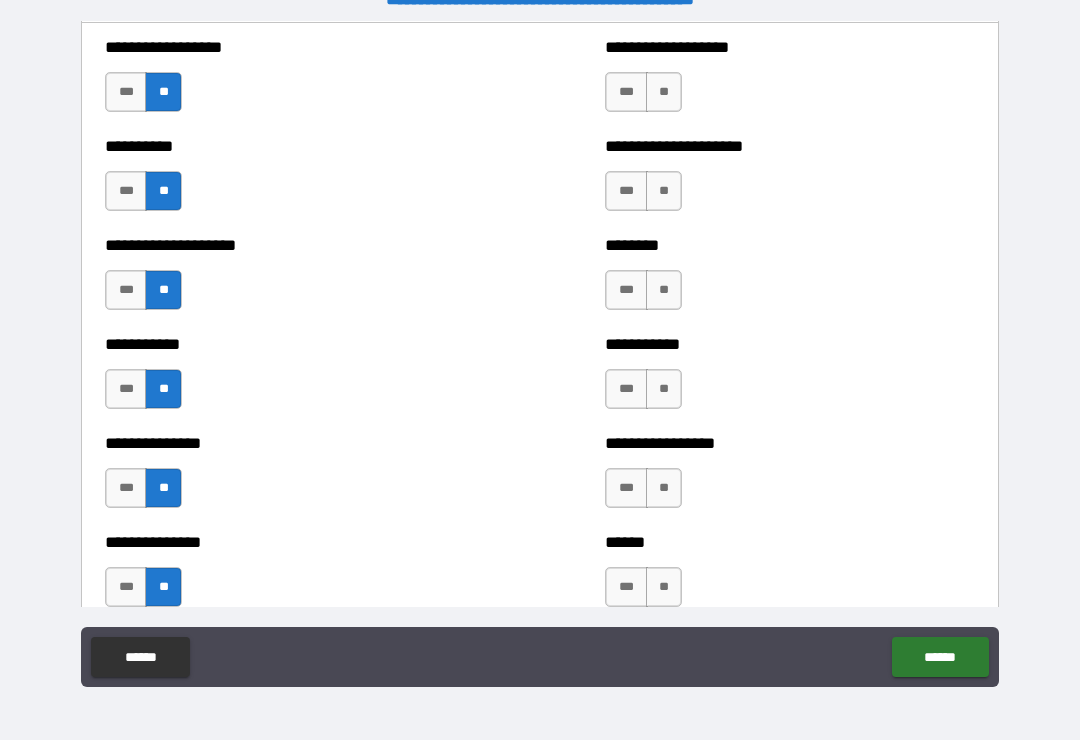 click on "**" at bounding box center [664, 92] 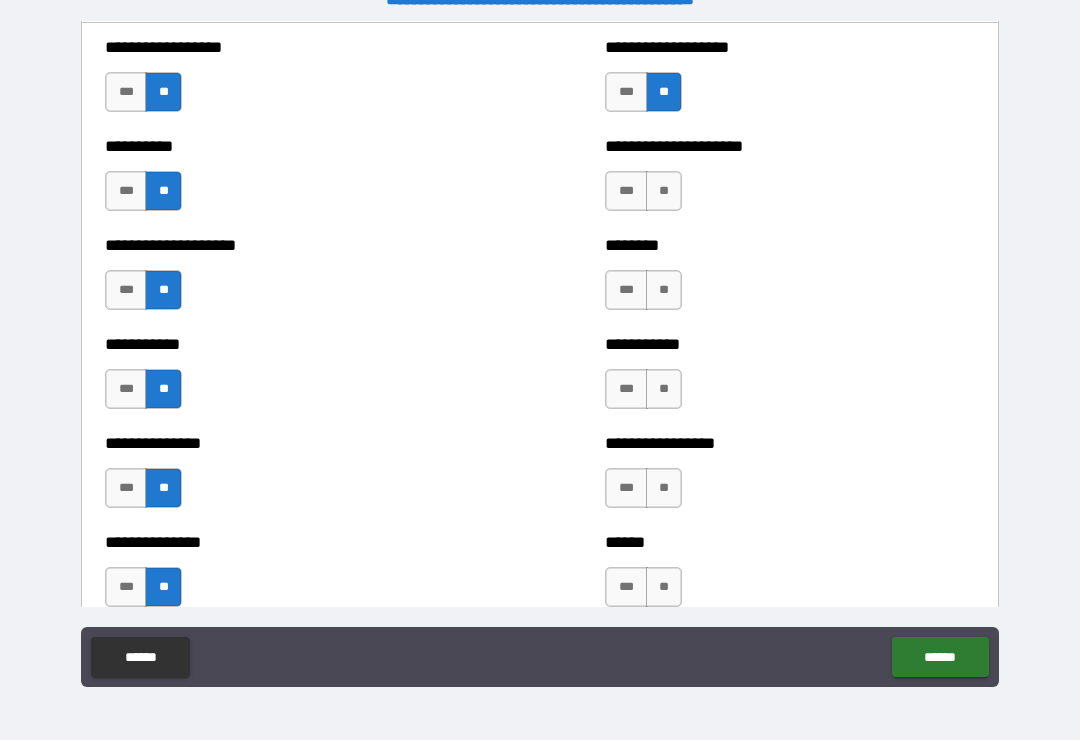 click on "**" at bounding box center (664, 191) 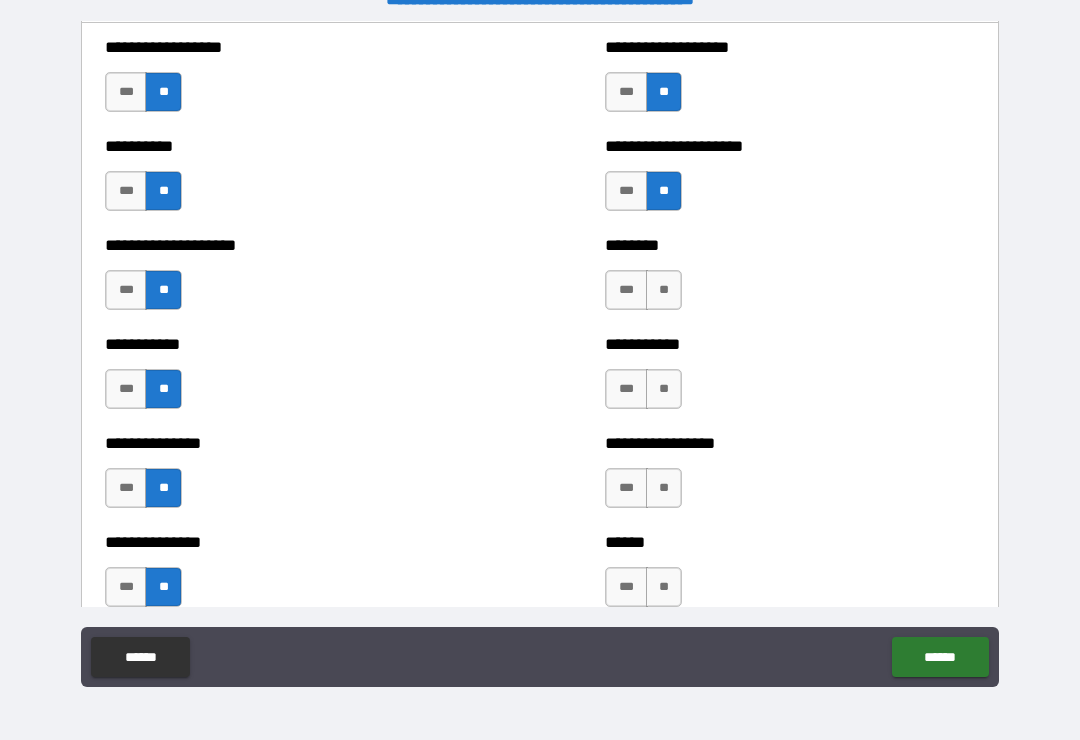 click on "**" at bounding box center (664, 290) 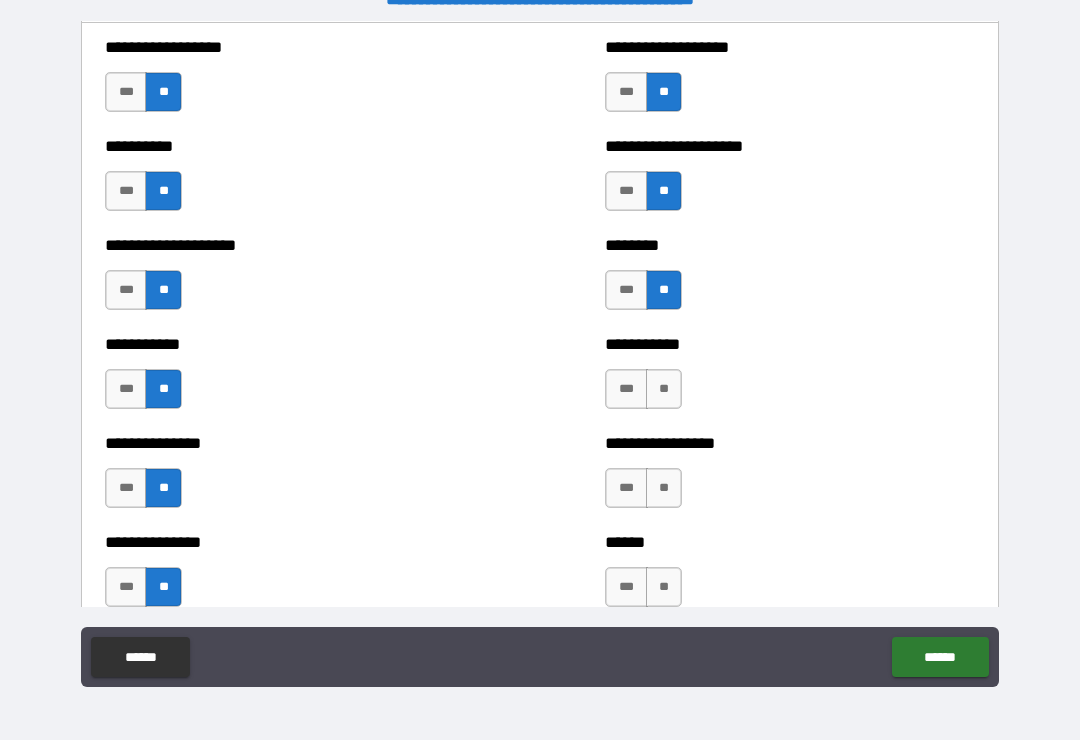 click on "**" at bounding box center [664, 389] 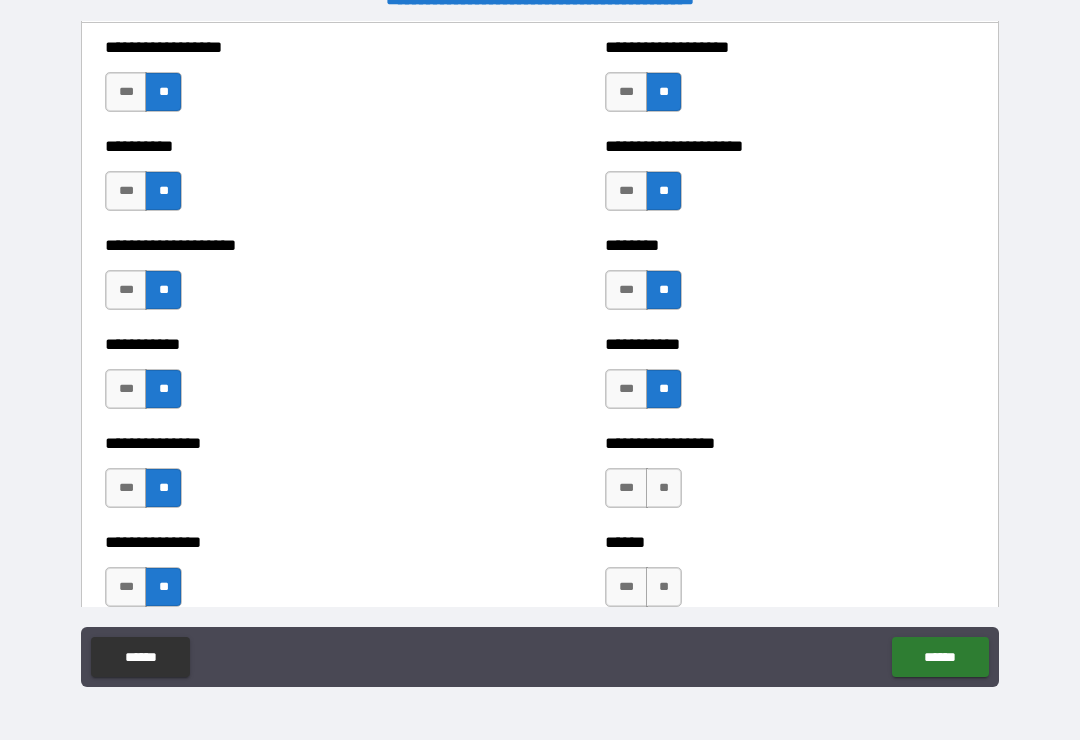 click on "**" at bounding box center (664, 488) 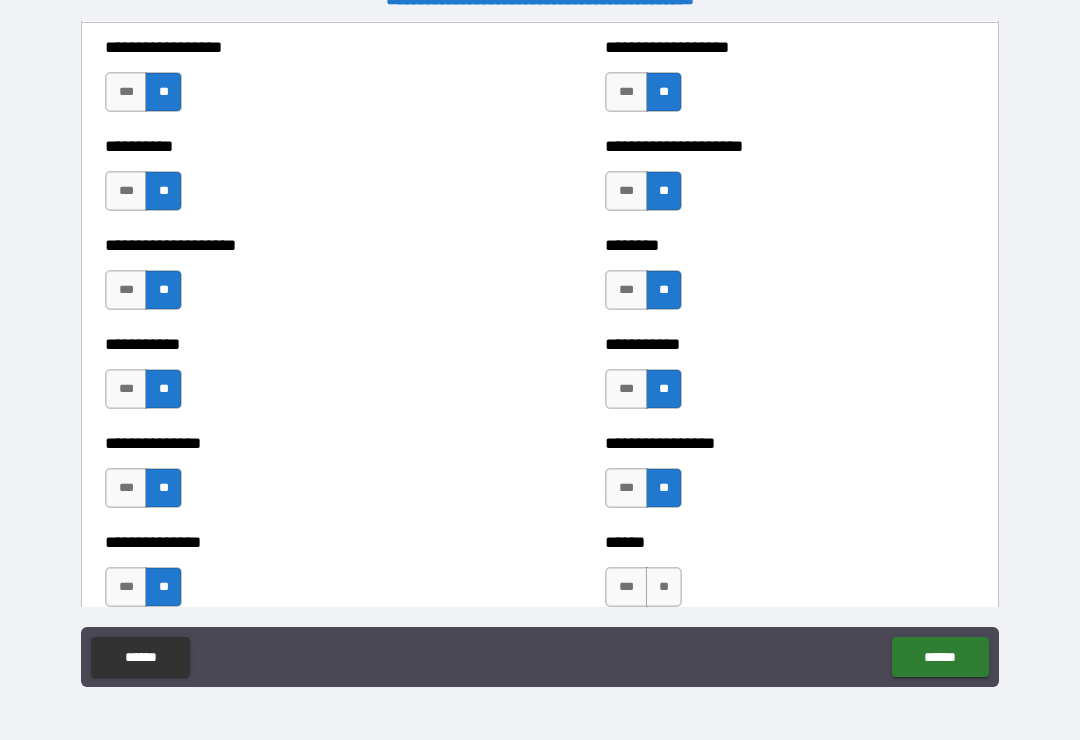 click on "**" at bounding box center [664, 587] 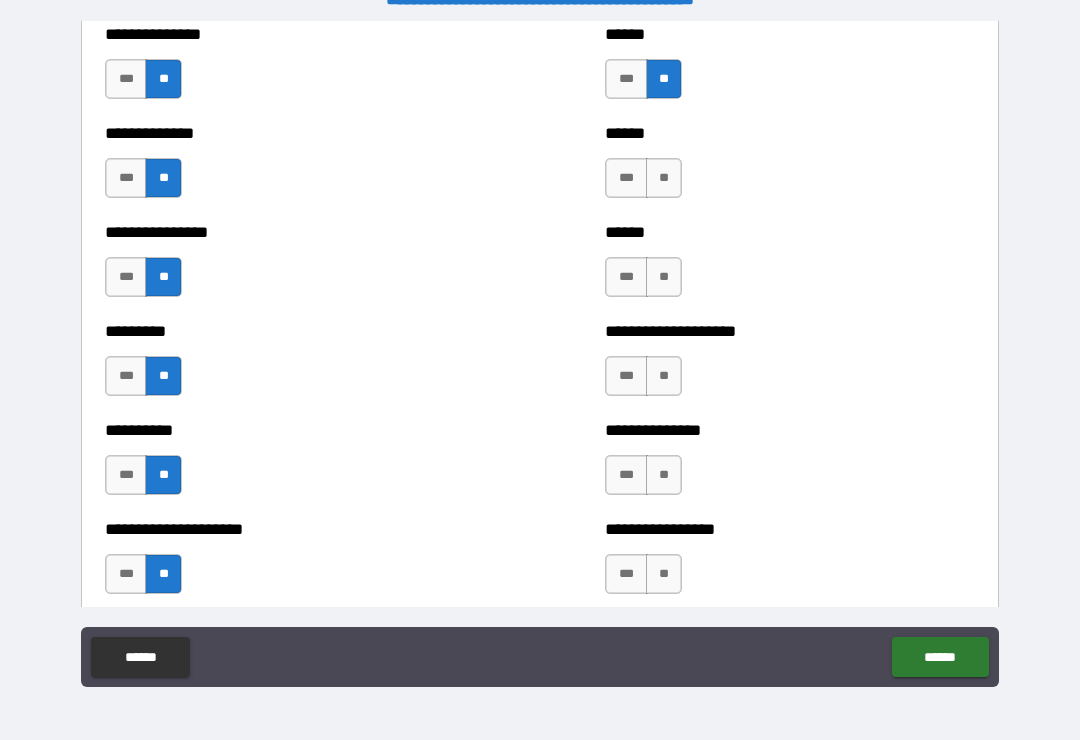 scroll, scrollTop: 3175, scrollLeft: 0, axis: vertical 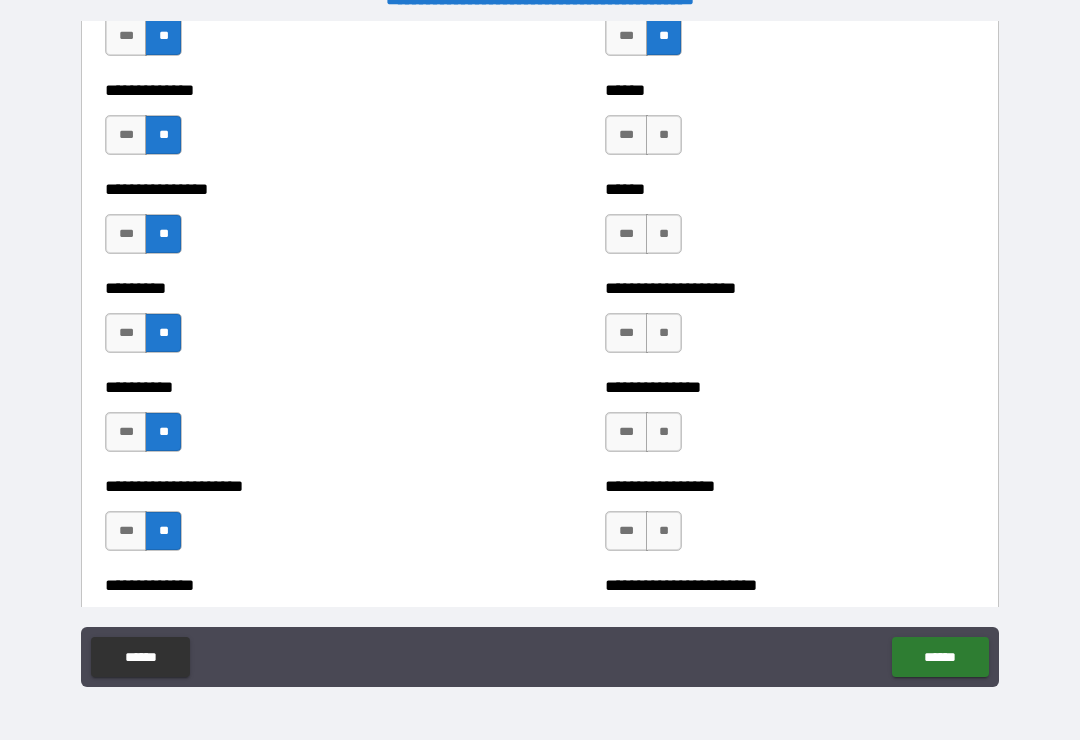 click on "**" at bounding box center [664, 135] 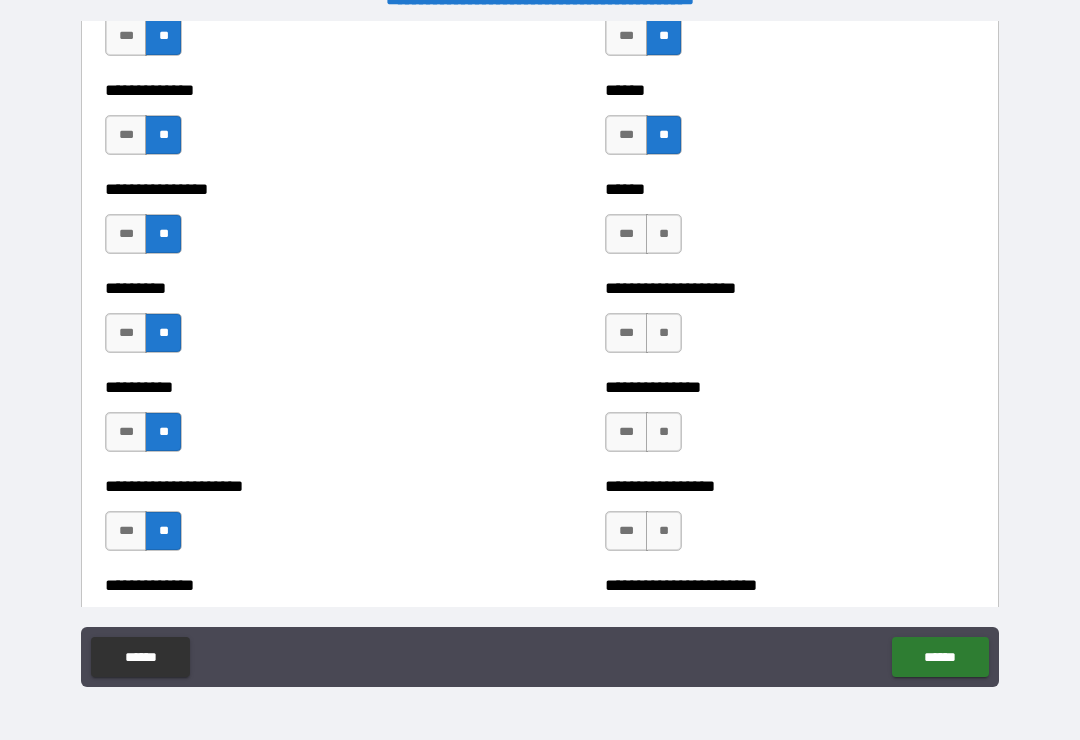 click on "**" at bounding box center (664, 234) 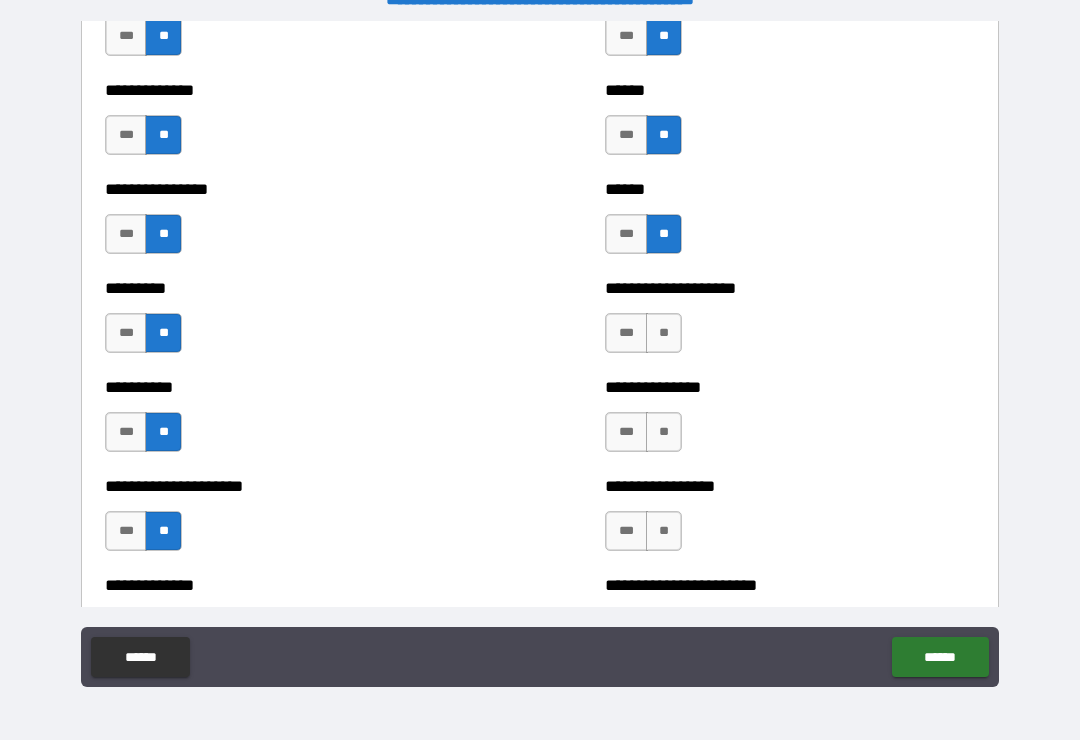 click on "**" at bounding box center (664, 333) 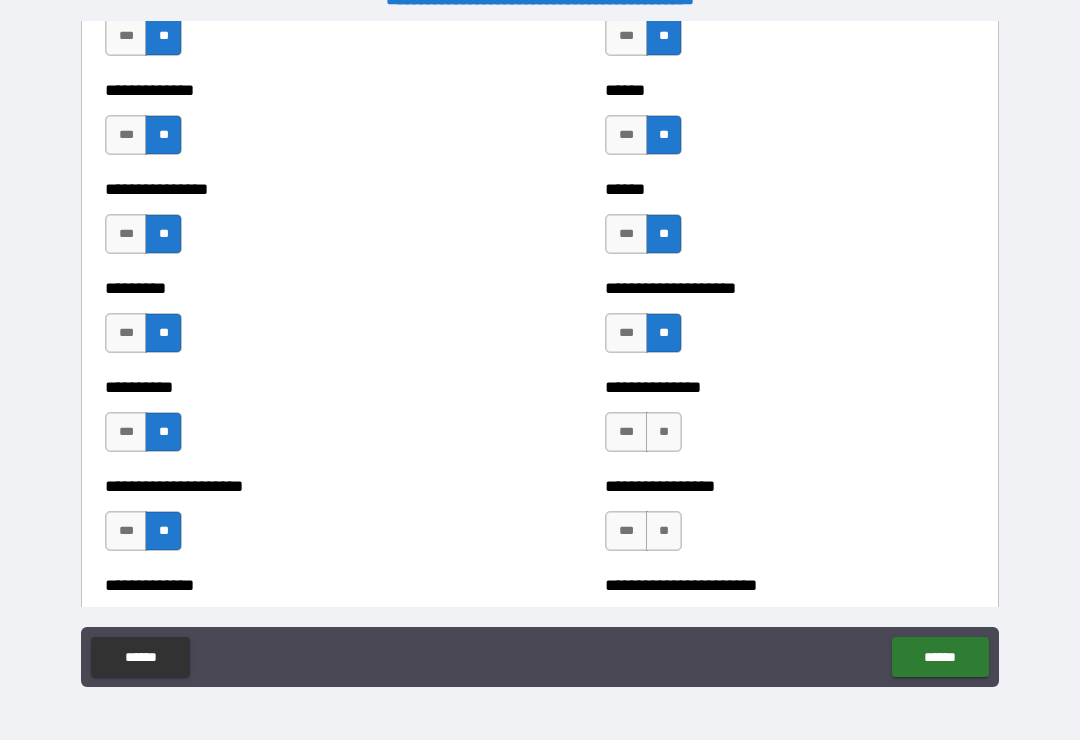 click on "**" at bounding box center [664, 432] 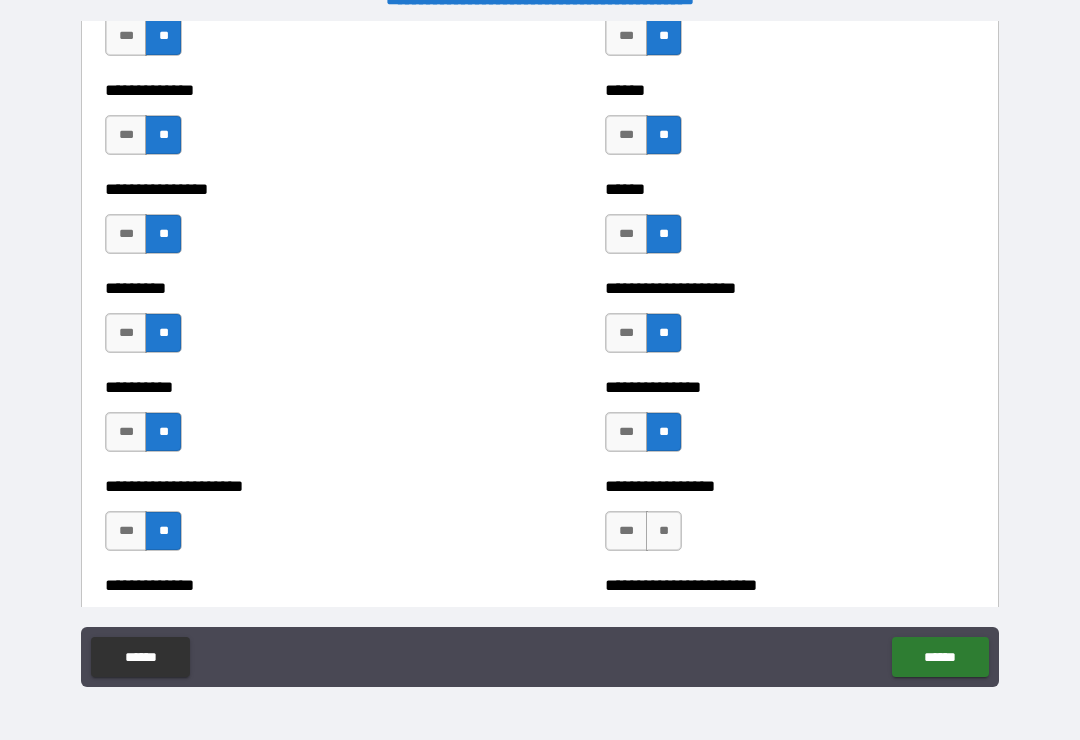 click on "**" at bounding box center [664, 531] 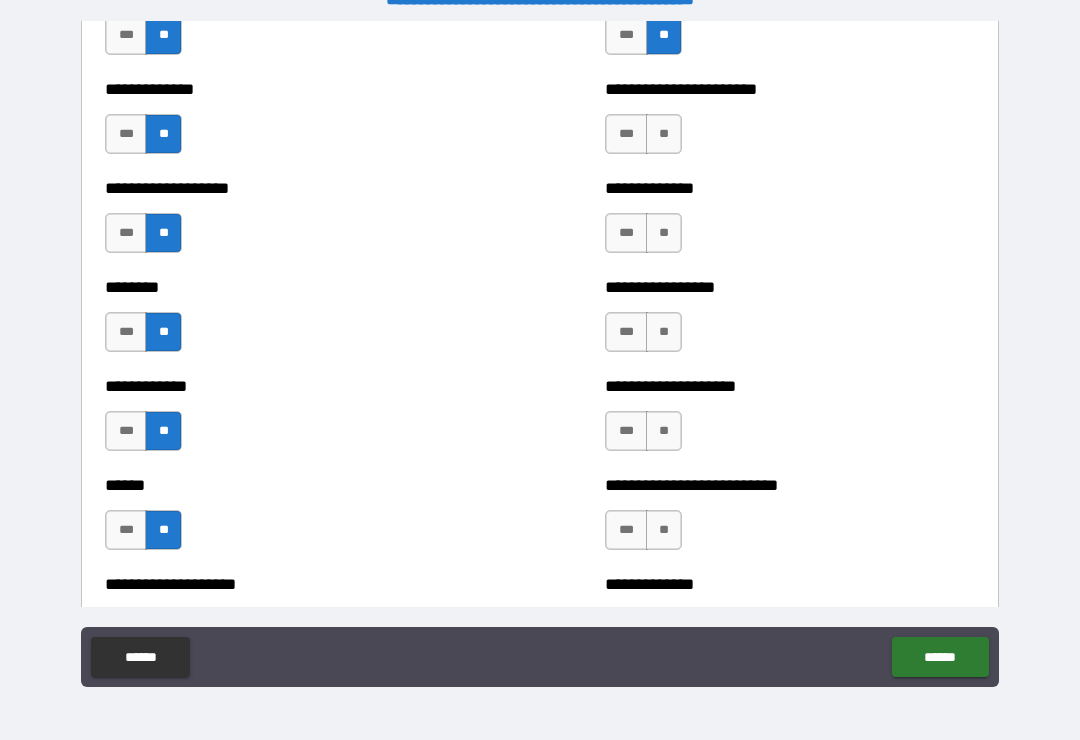 scroll, scrollTop: 3679, scrollLeft: 0, axis: vertical 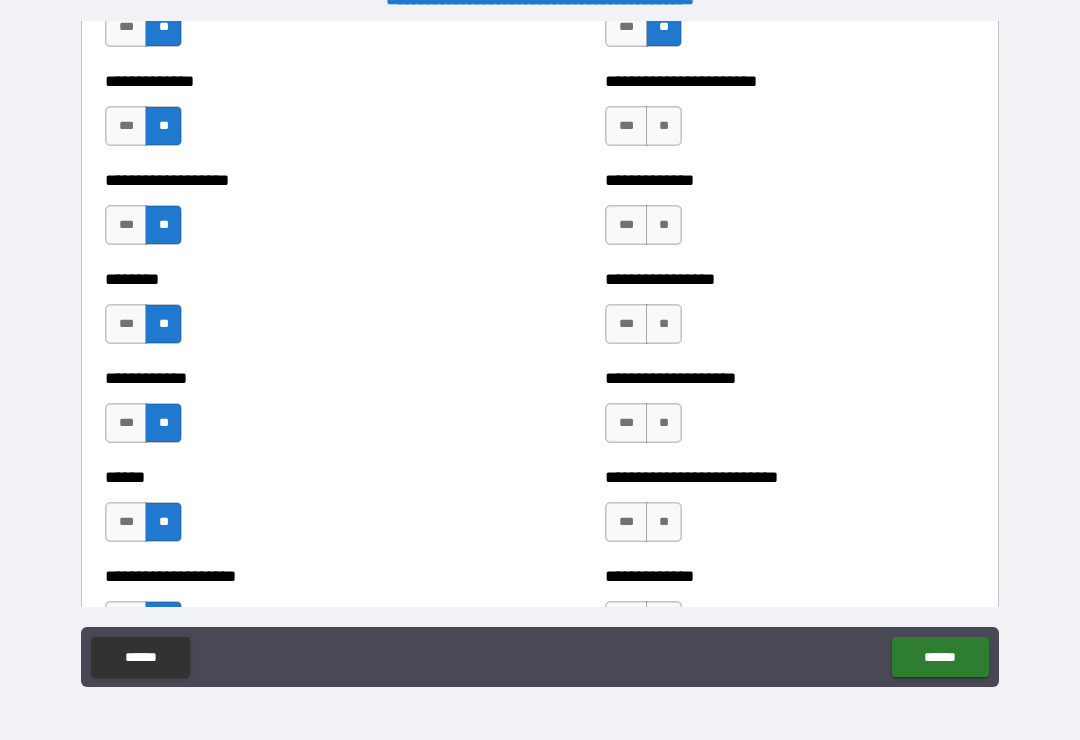 click on "***" at bounding box center (626, 324) 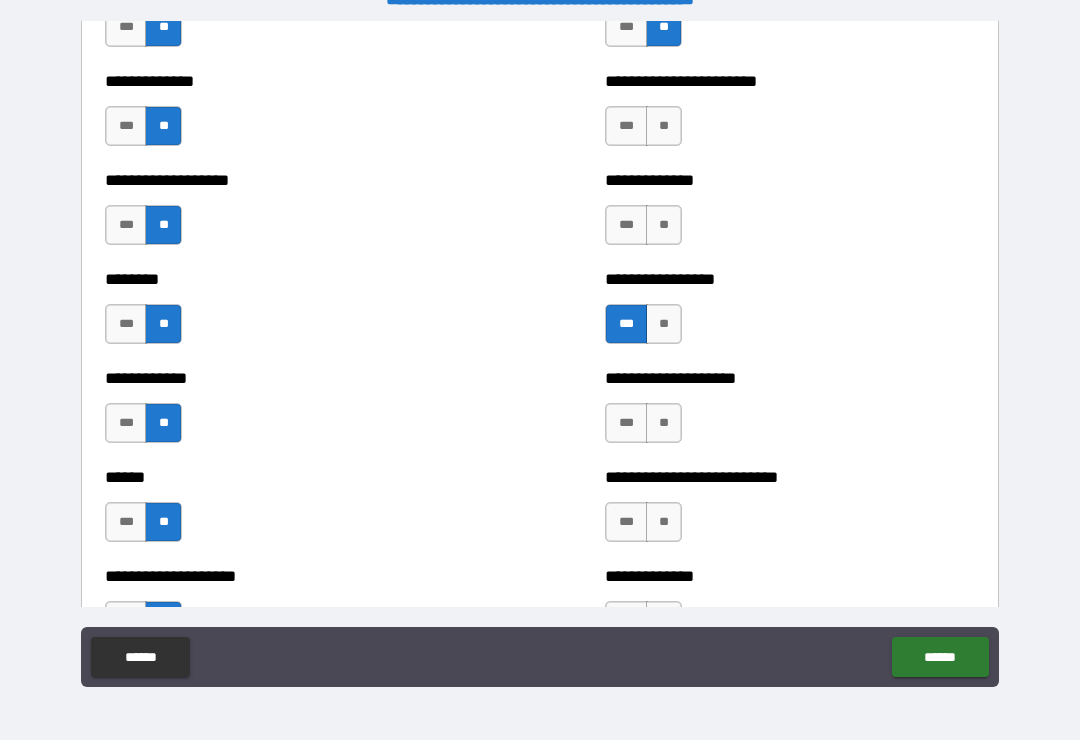 click on "**" at bounding box center (664, 126) 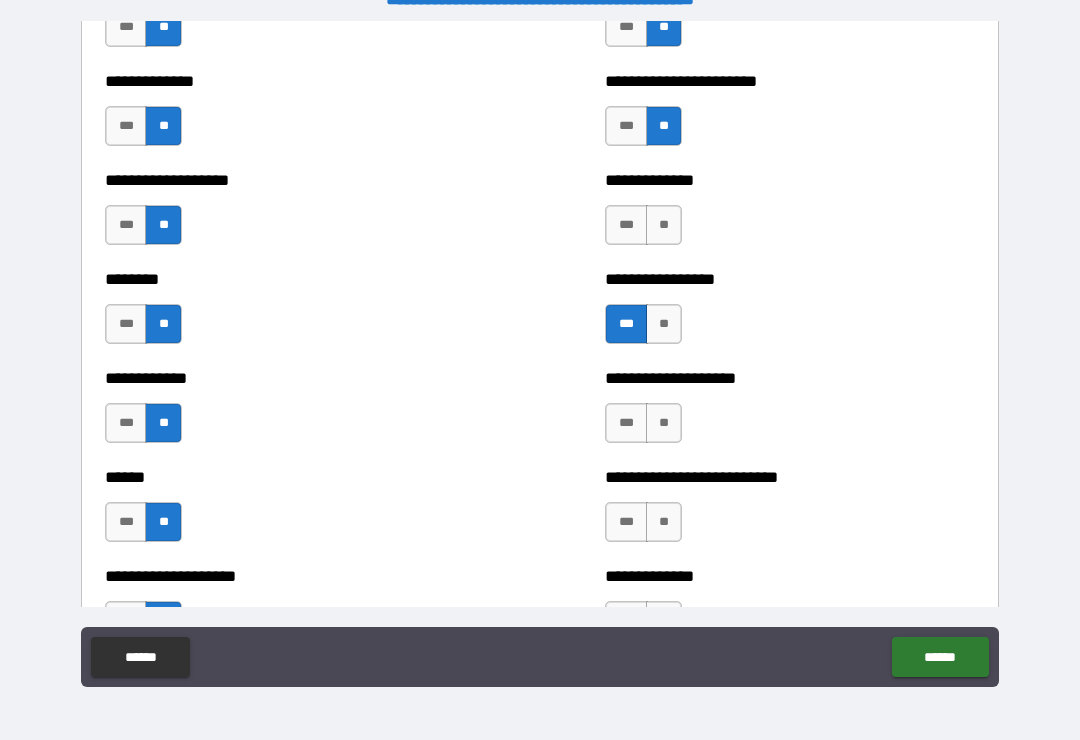 click on "**" at bounding box center [664, 225] 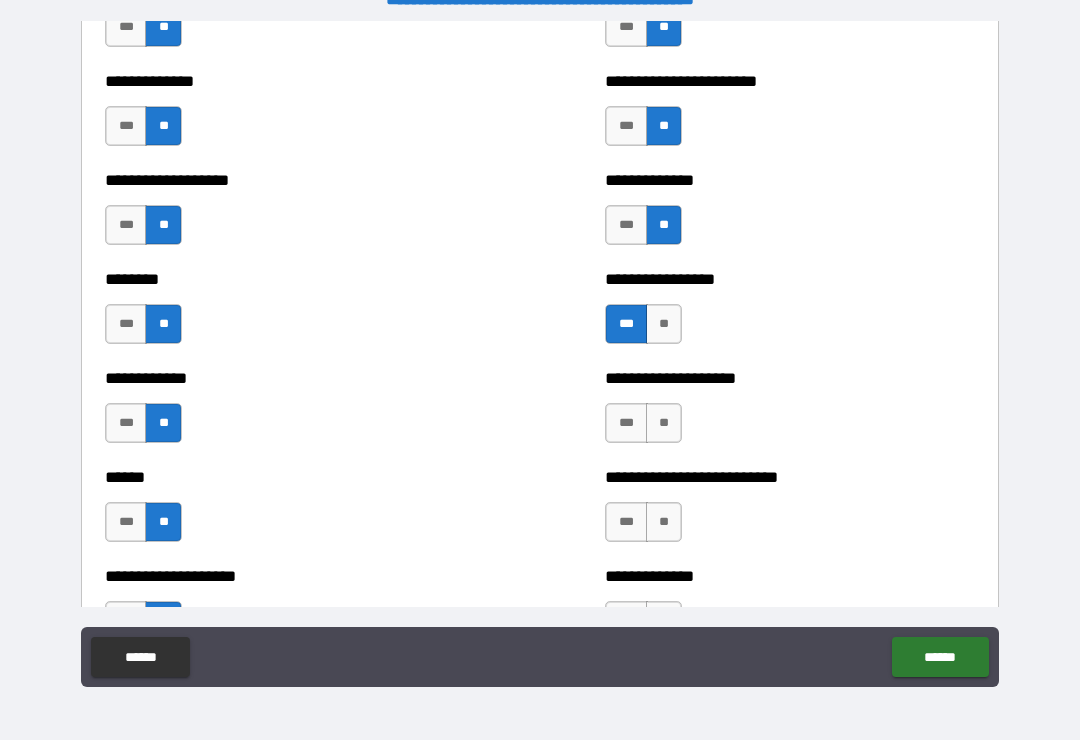 click on "**" at bounding box center (664, 423) 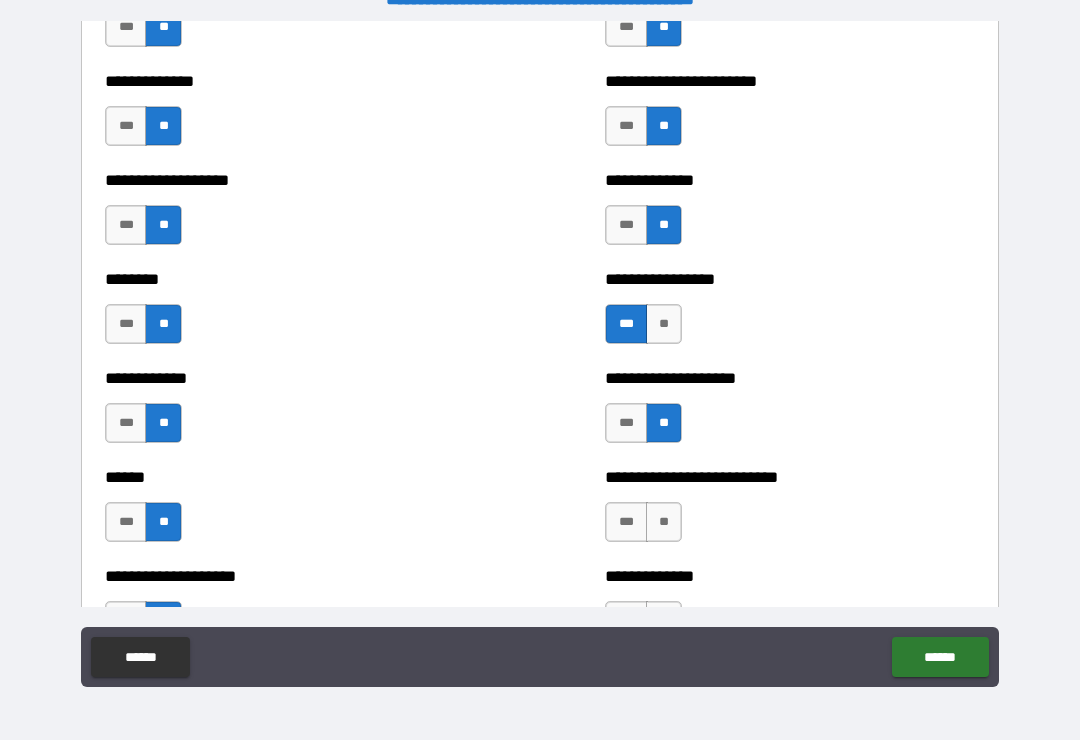 click on "**" at bounding box center [664, 522] 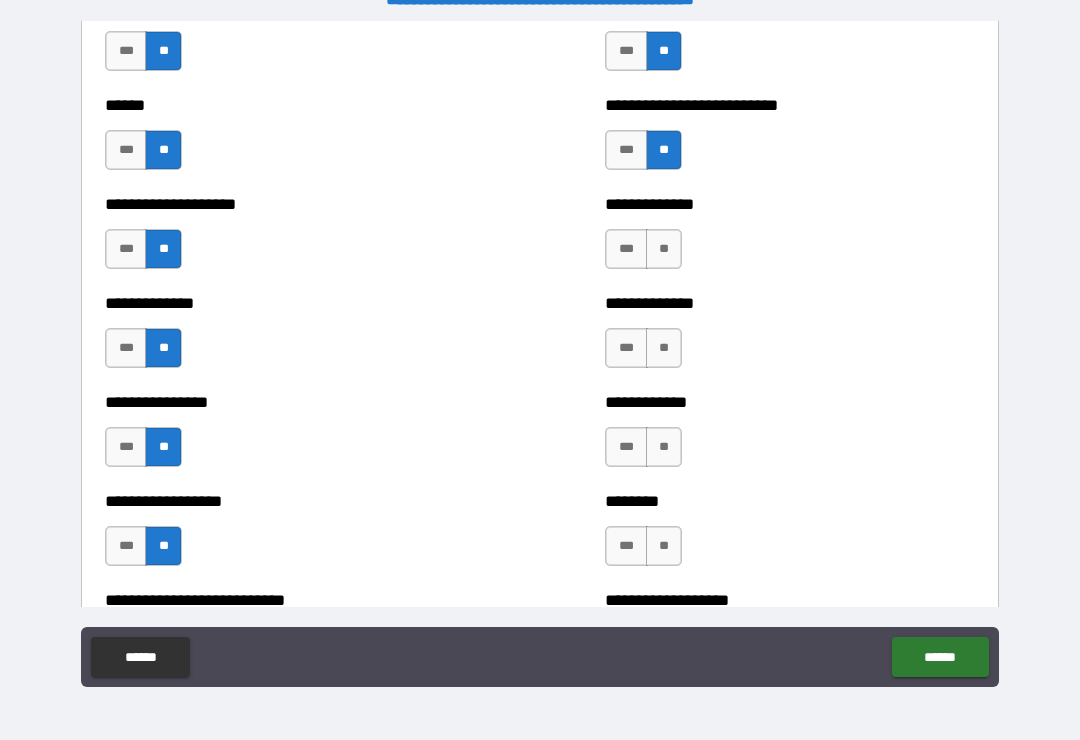 scroll, scrollTop: 4055, scrollLeft: 0, axis: vertical 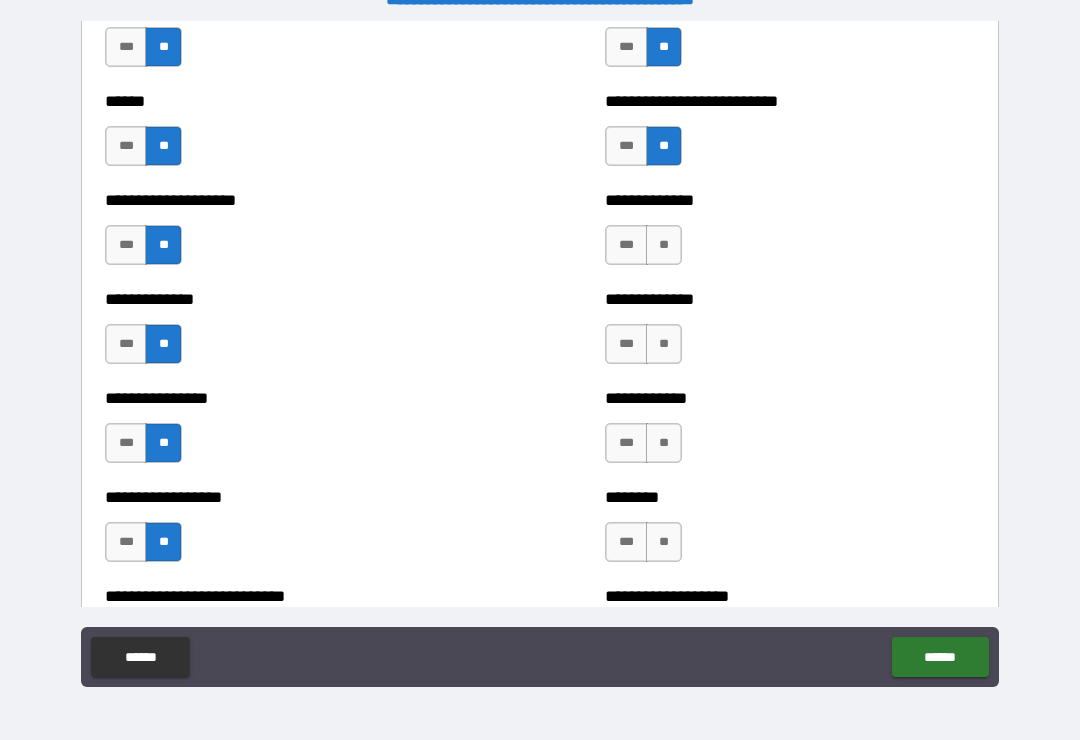 click on "**" at bounding box center (664, 245) 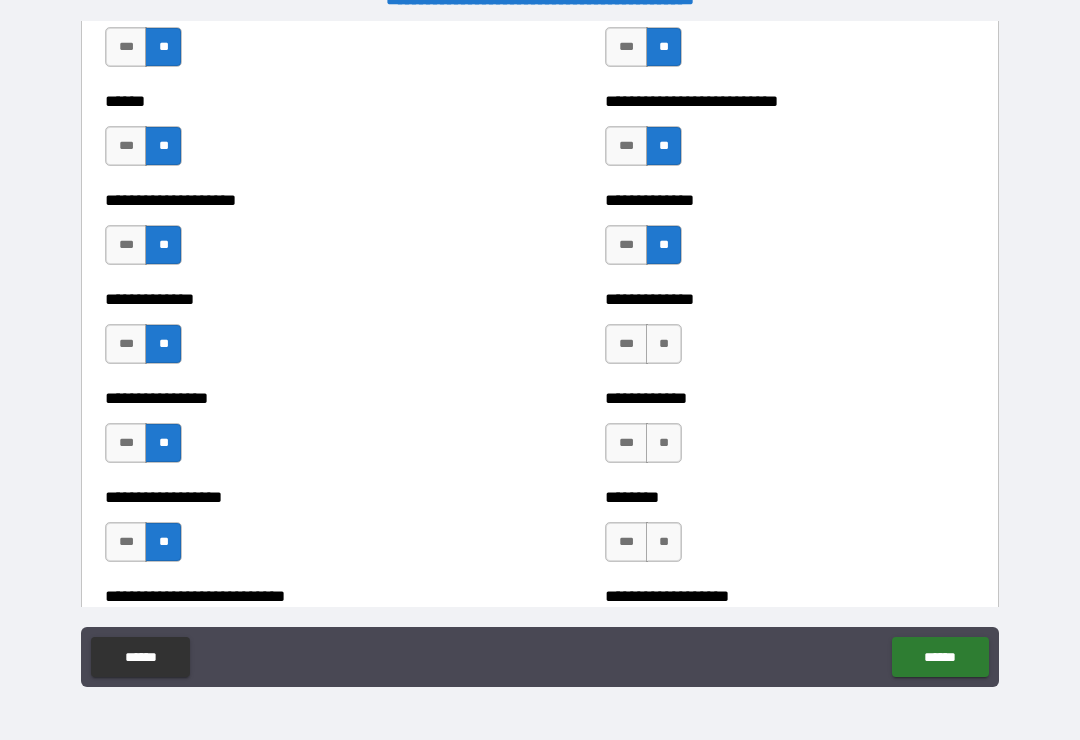 click on "**" at bounding box center (664, 344) 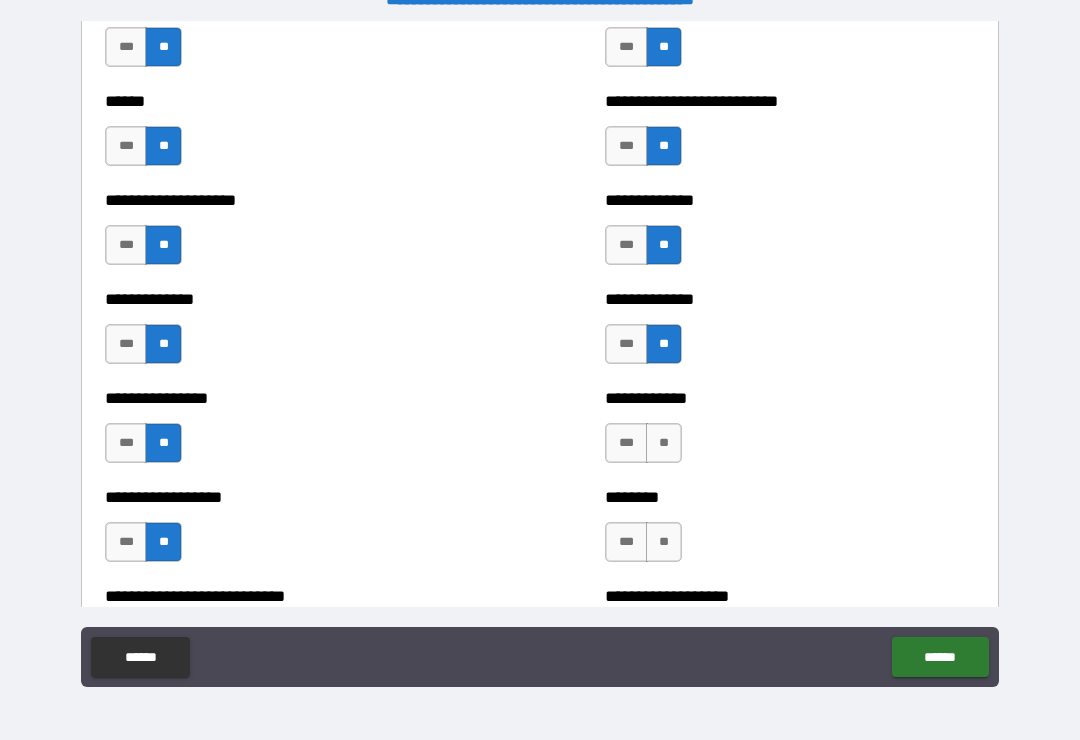 click on "**" at bounding box center [664, 443] 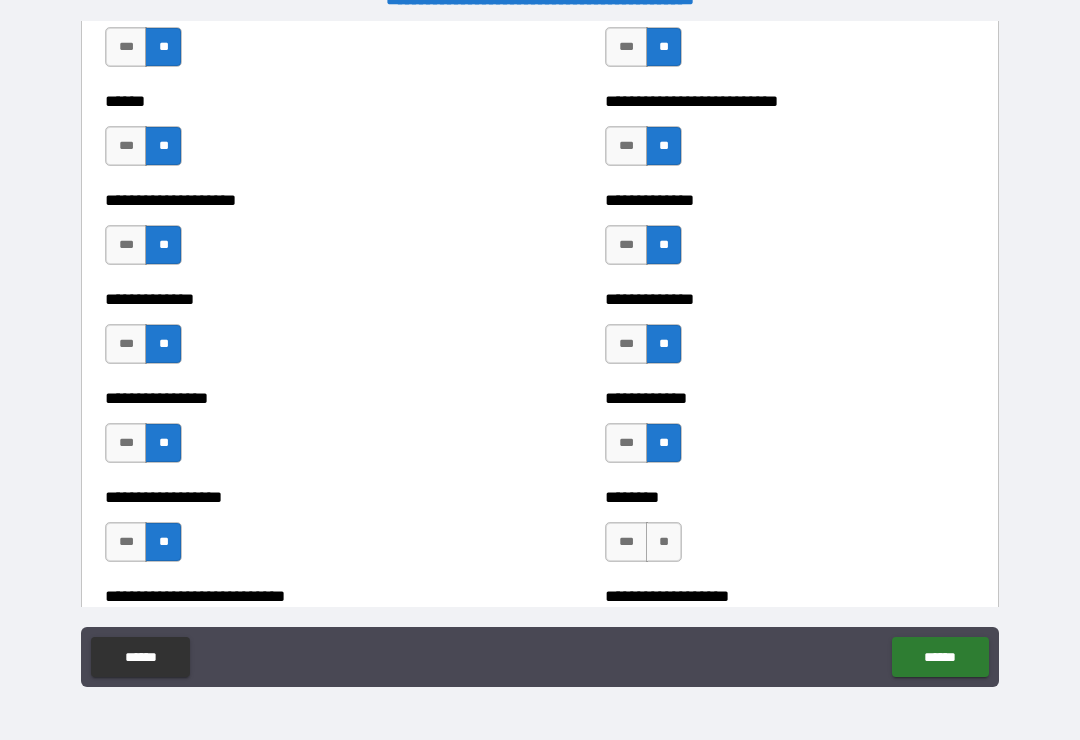 click on "**" at bounding box center [664, 542] 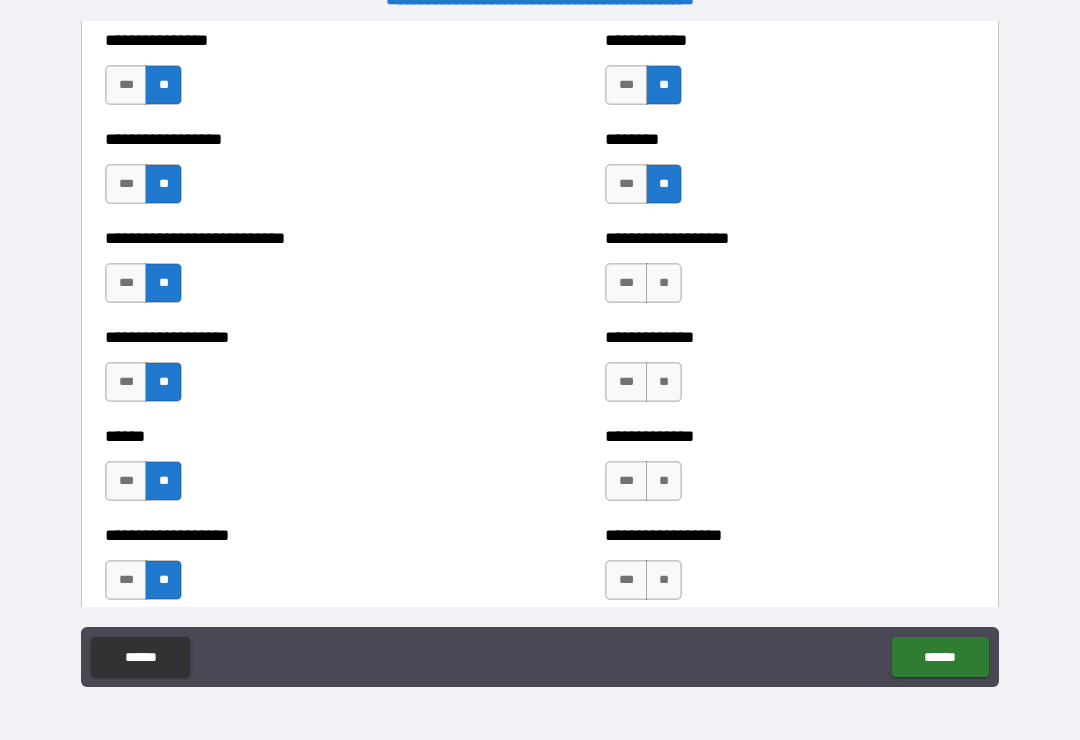 scroll, scrollTop: 4437, scrollLeft: 0, axis: vertical 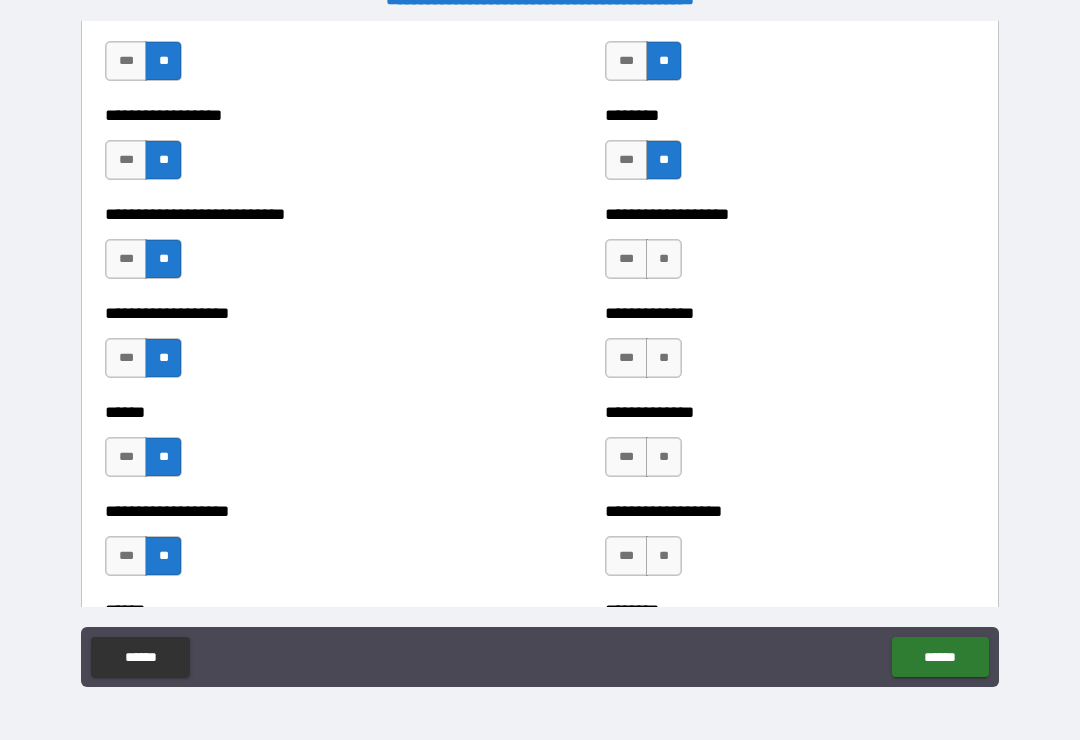 click on "**" at bounding box center [664, 259] 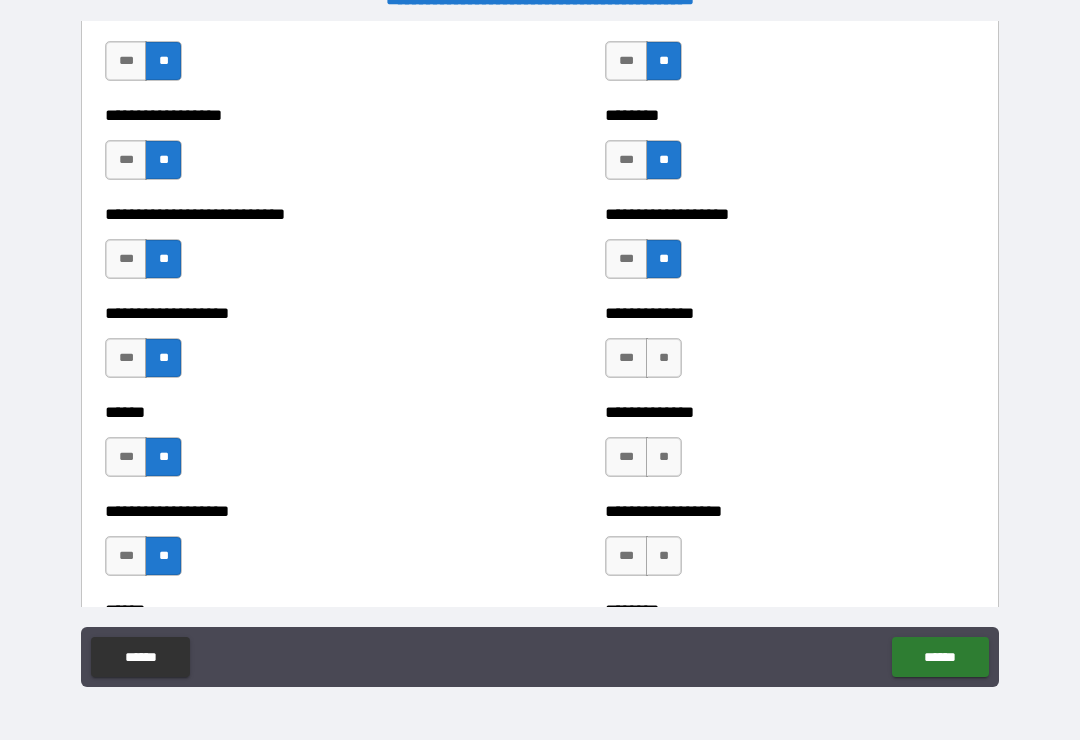 click on "**" at bounding box center [664, 358] 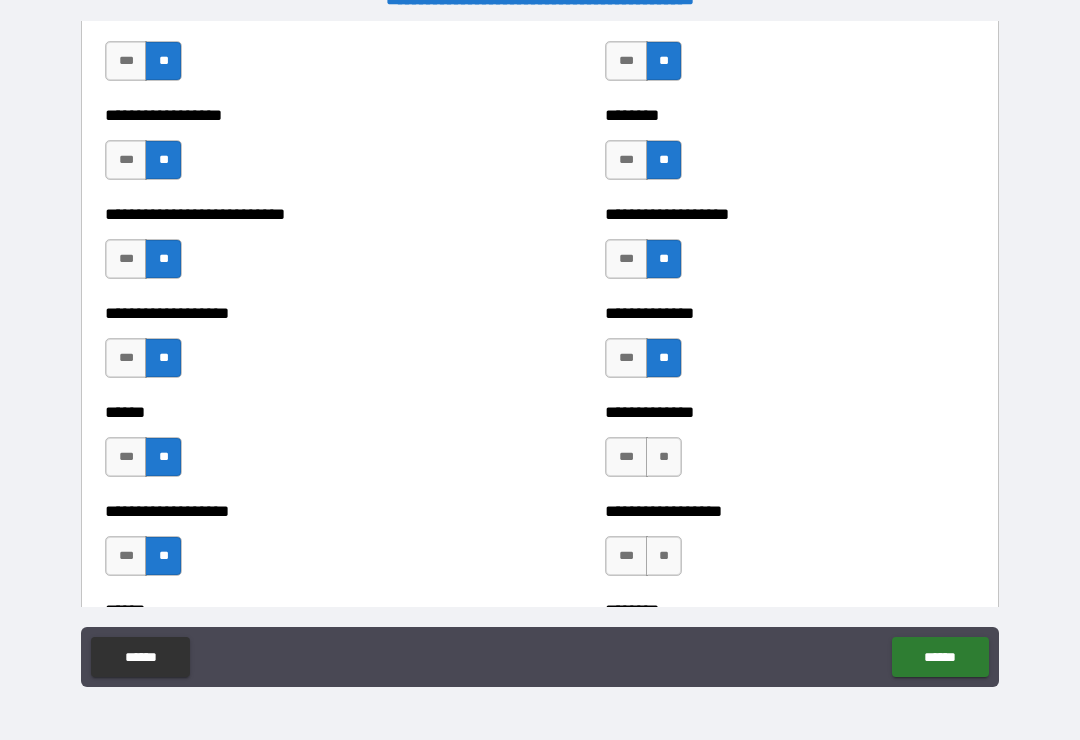 click on "**" at bounding box center (664, 457) 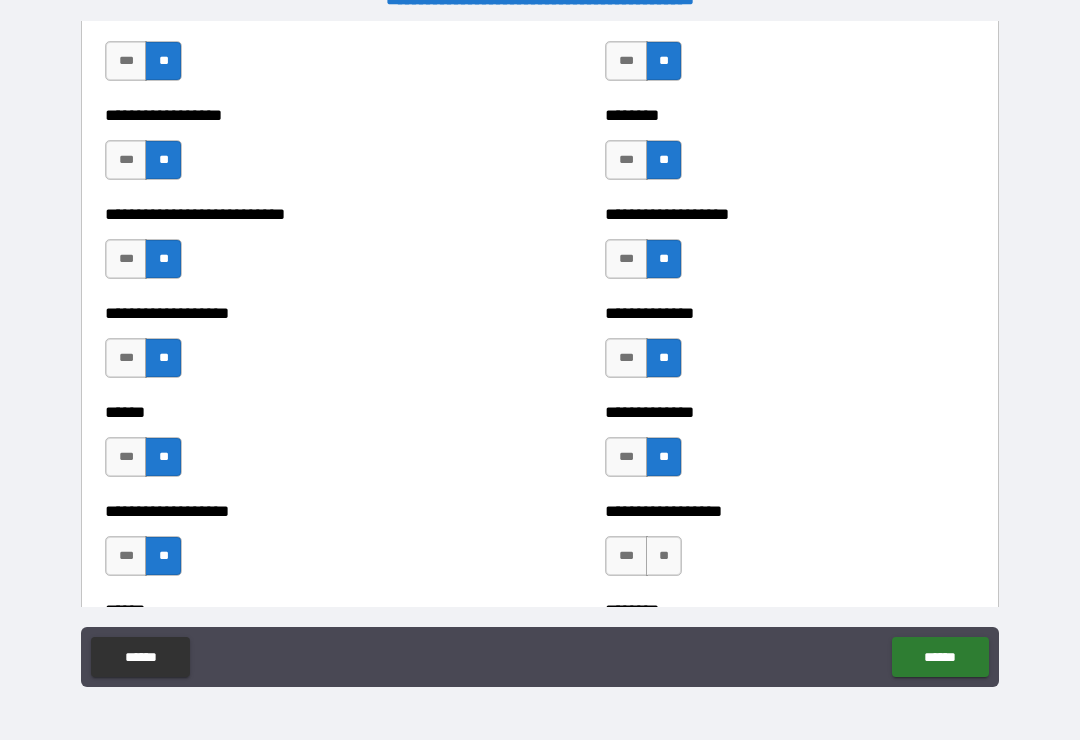 click on "**" at bounding box center [664, 556] 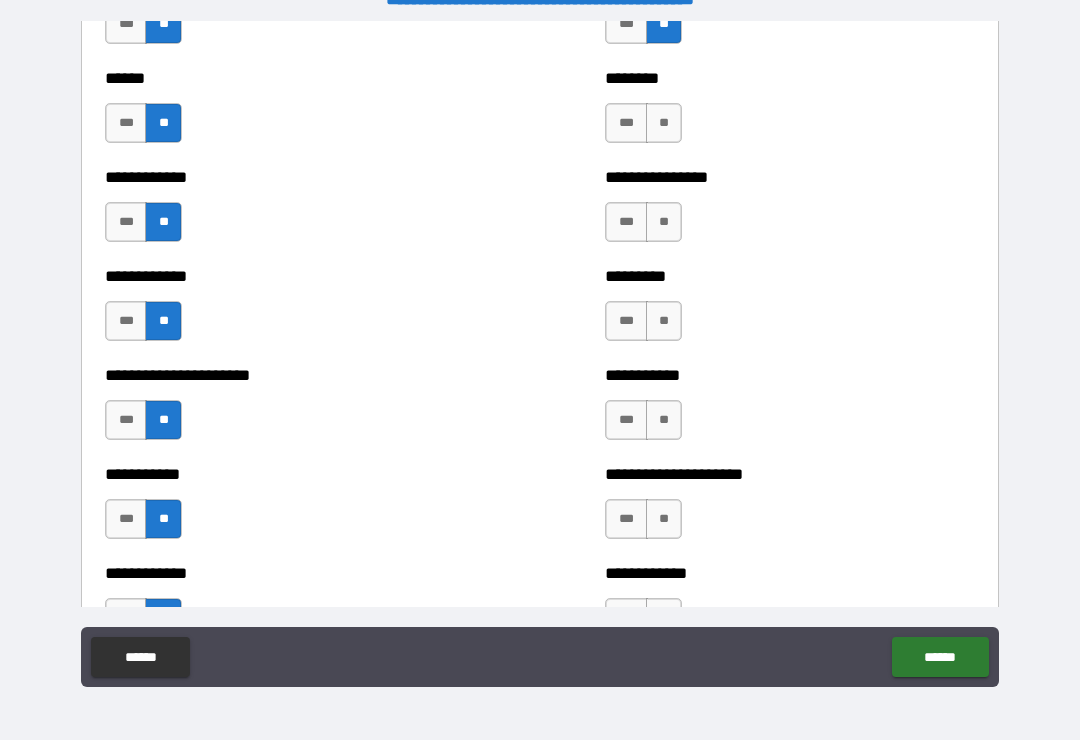 scroll, scrollTop: 4975, scrollLeft: 0, axis: vertical 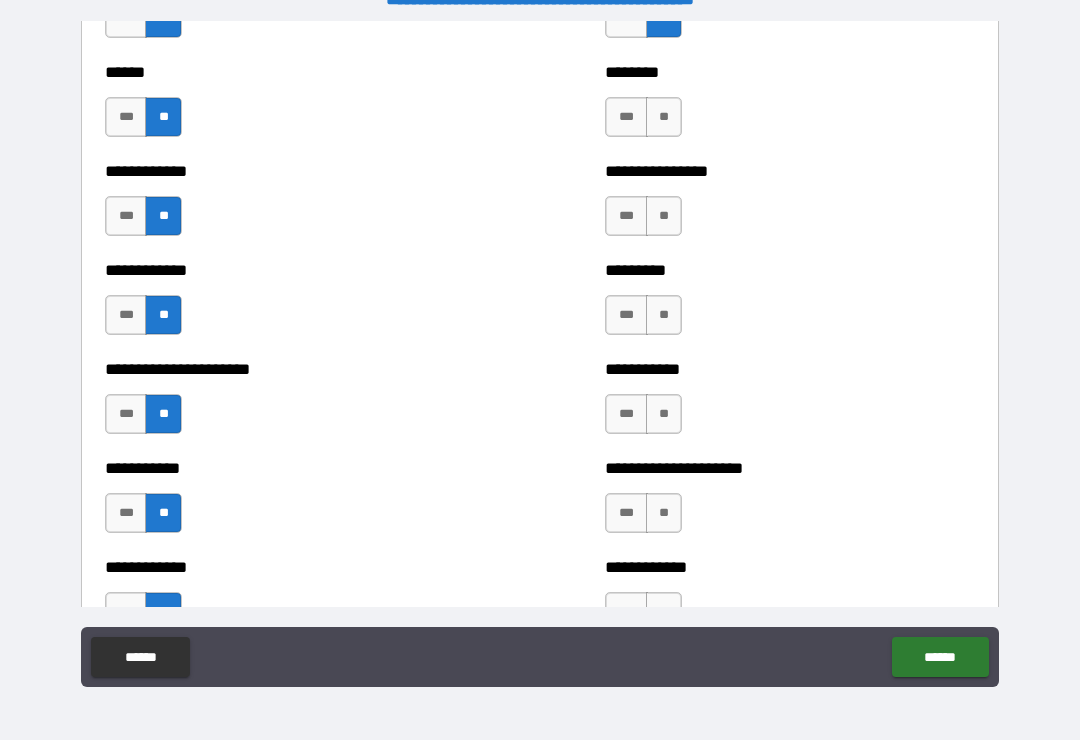 click on "**" at bounding box center [664, 117] 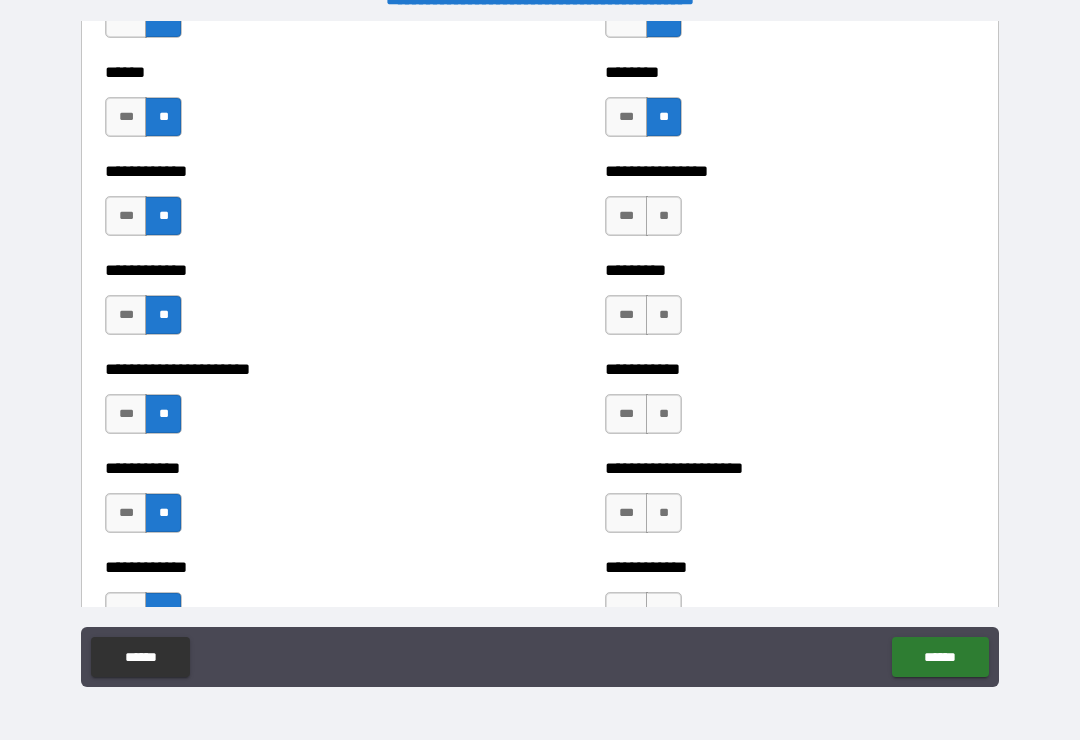 click on "**" at bounding box center [664, 216] 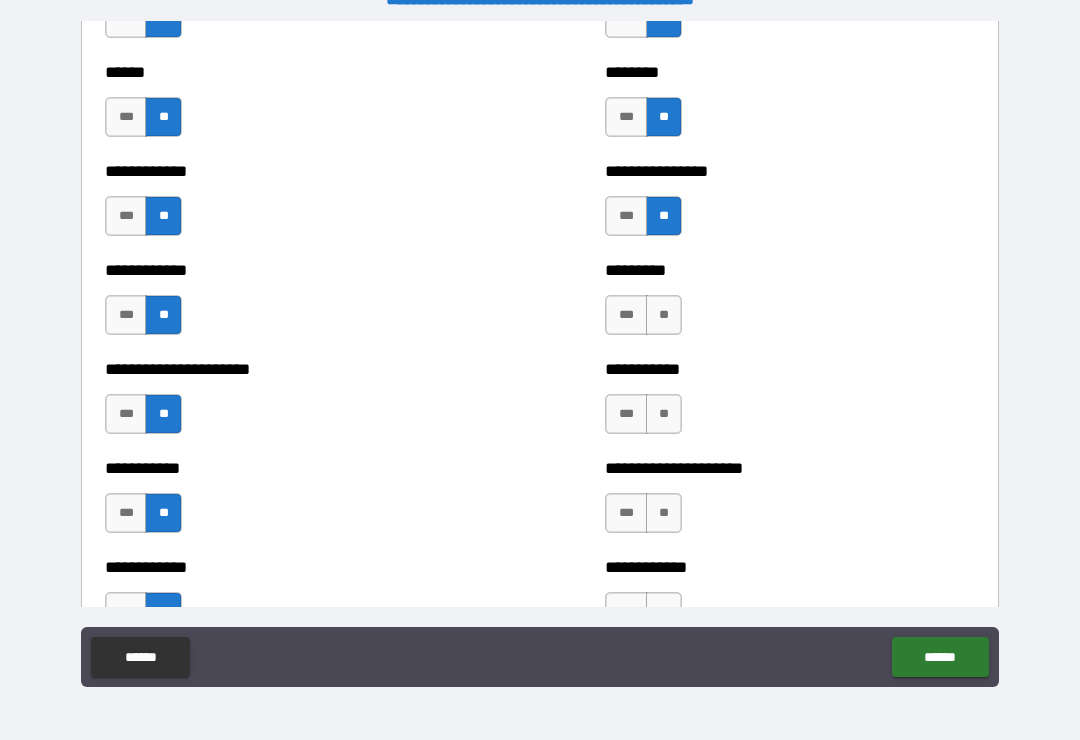 click on "**" at bounding box center [664, 315] 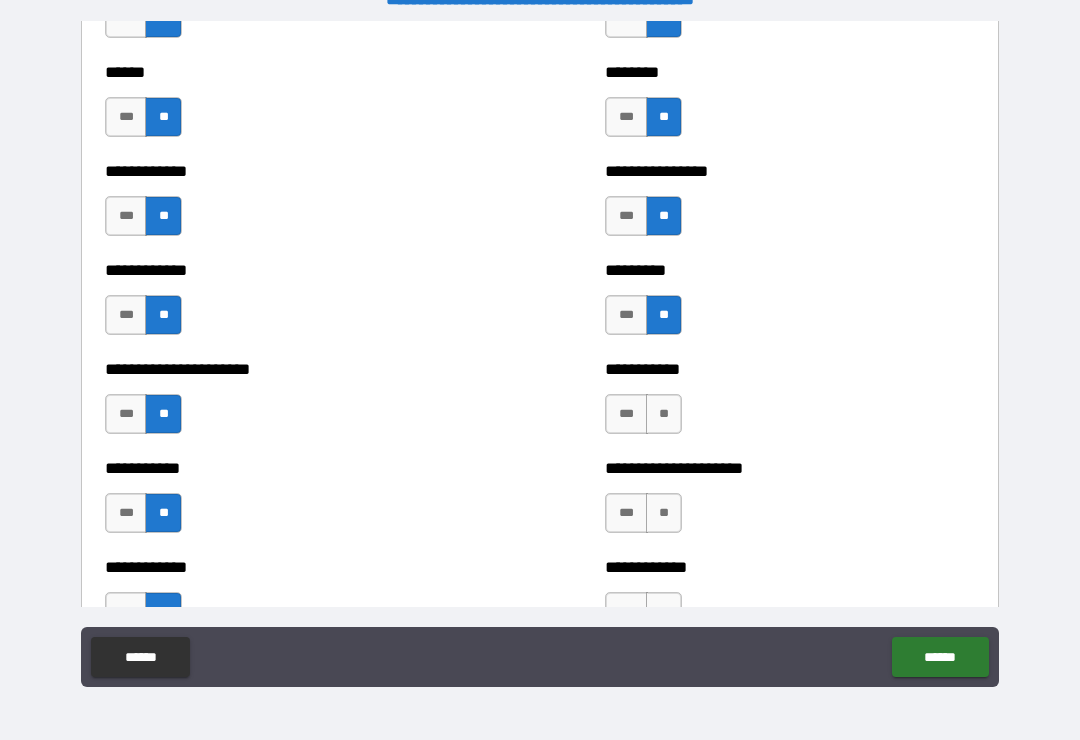 click on "**" at bounding box center [664, 414] 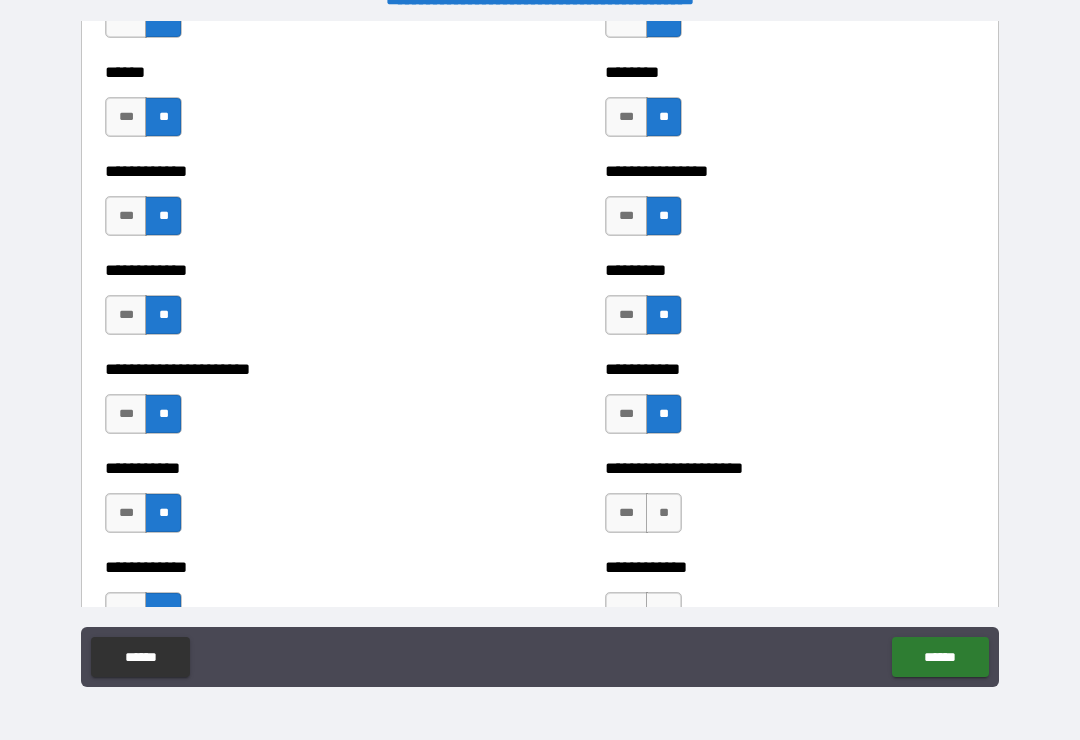 click on "**" at bounding box center (664, 513) 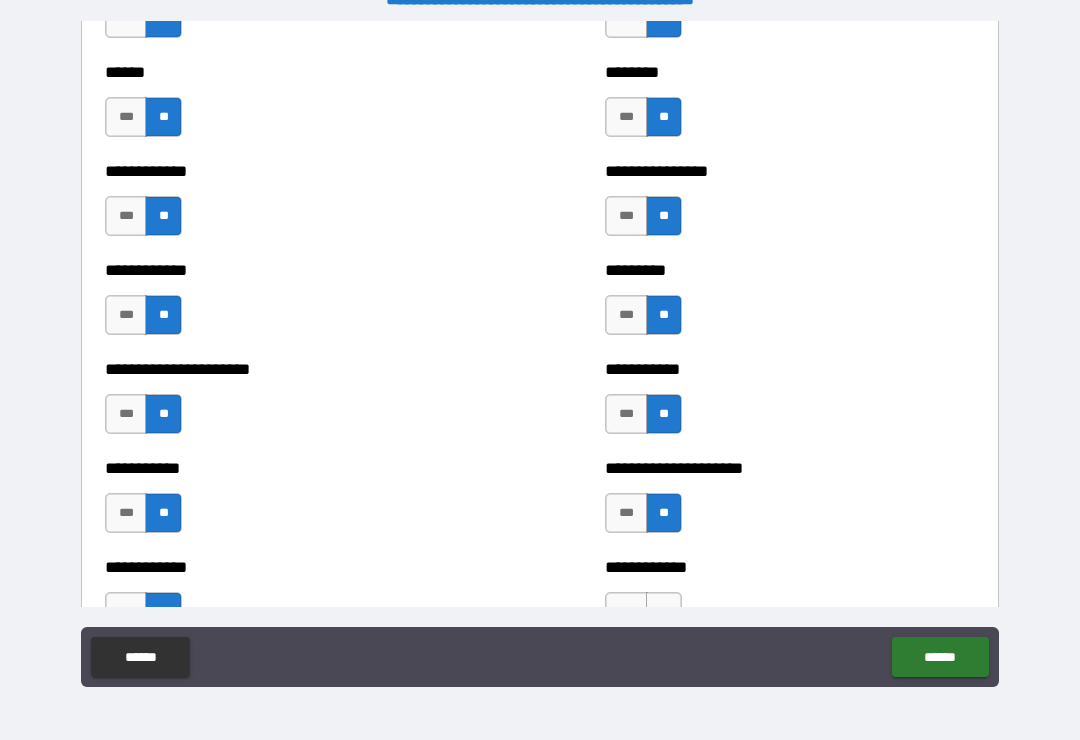 click on "***" at bounding box center (626, 315) 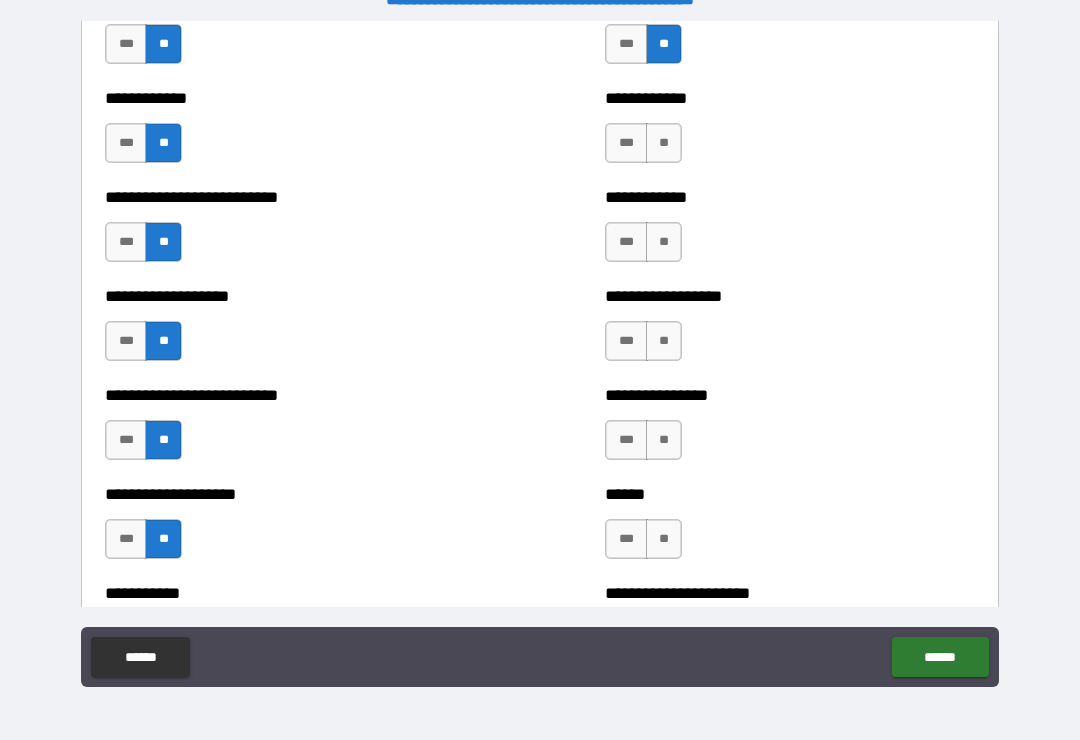 scroll, scrollTop: 5441, scrollLeft: 0, axis: vertical 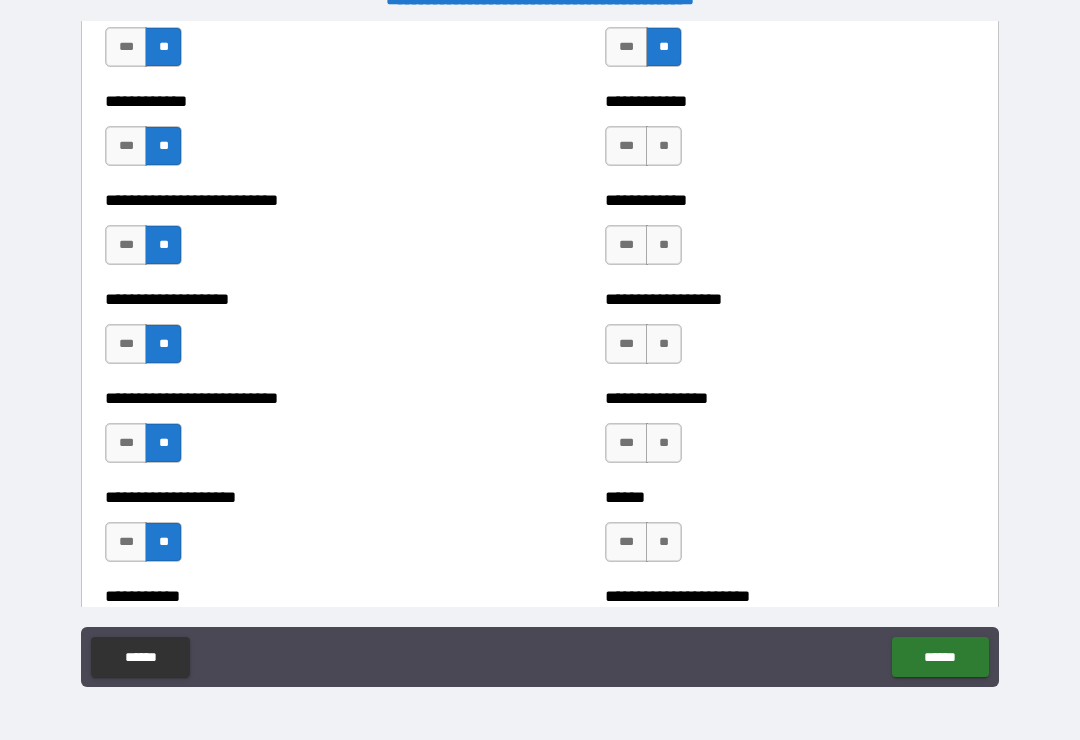 click on "**" at bounding box center [664, 542] 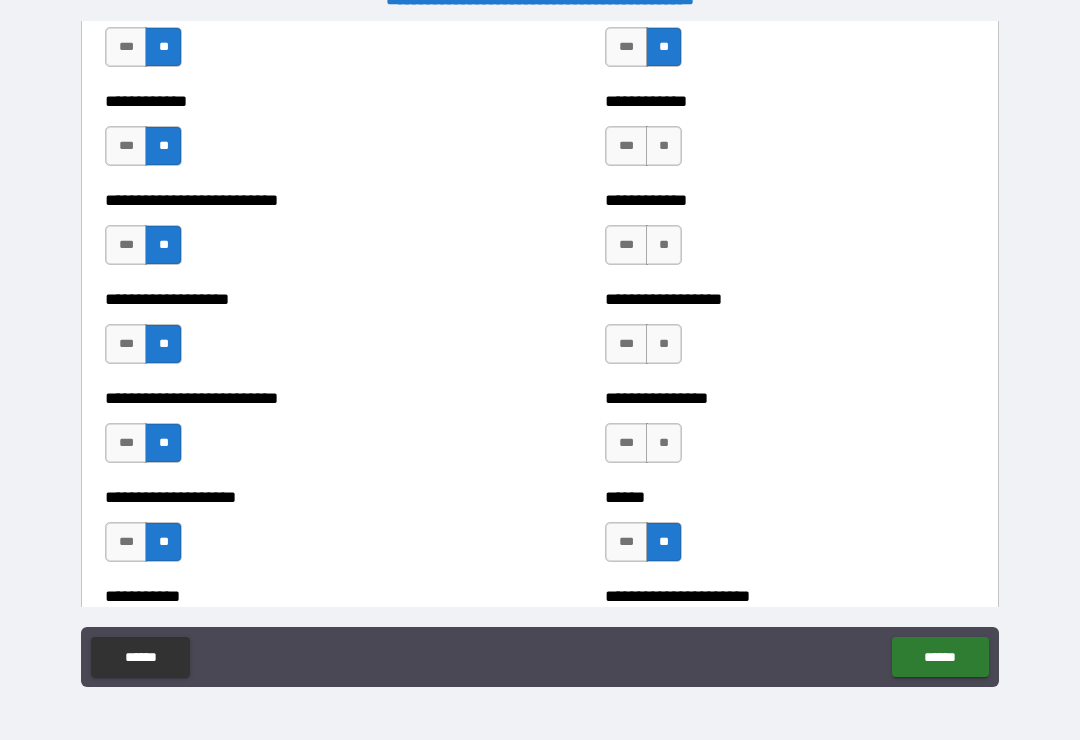 click on "**" at bounding box center (664, 443) 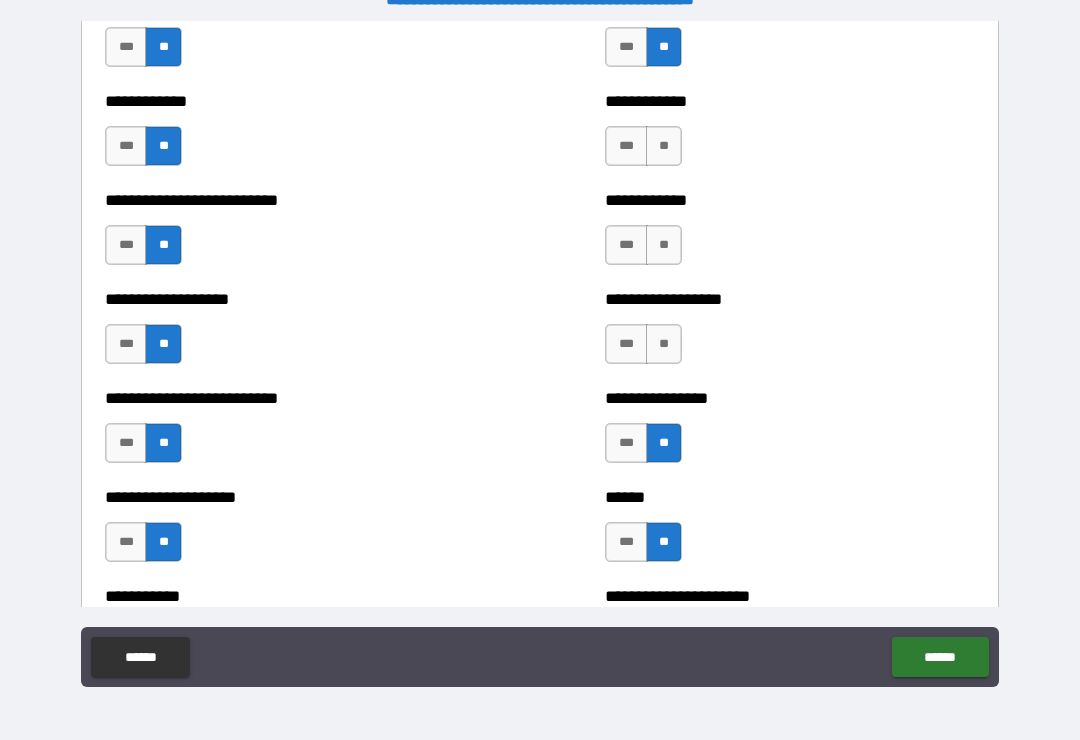 click on "**" at bounding box center (664, 344) 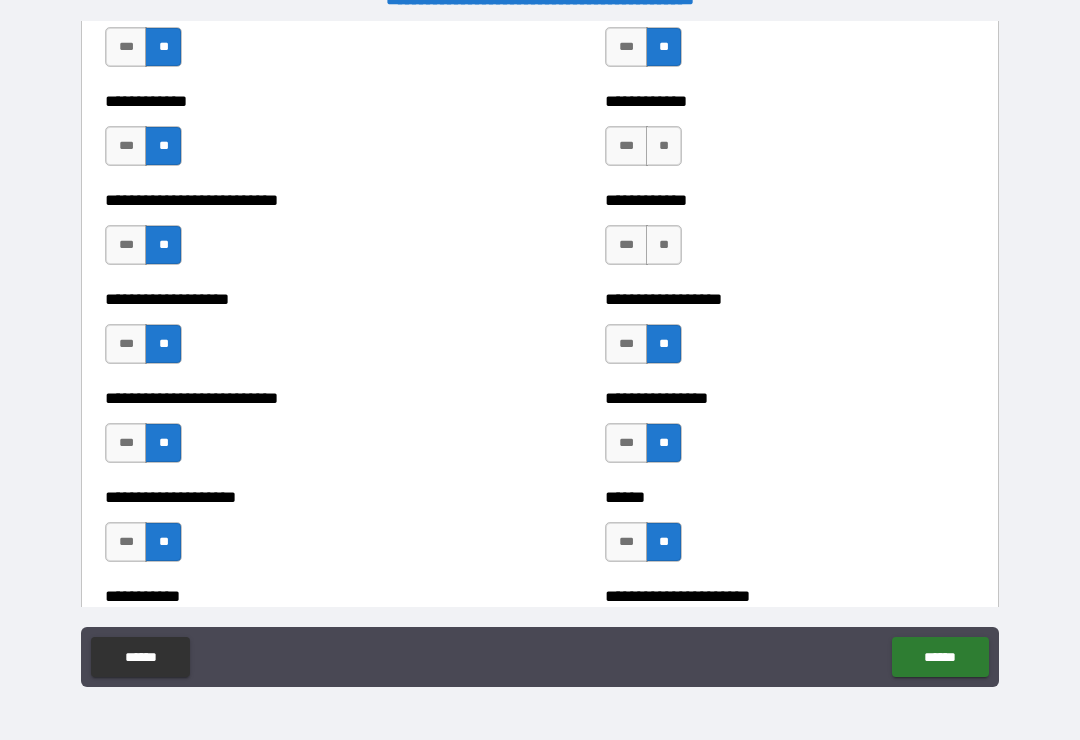 click on "**" at bounding box center [664, 245] 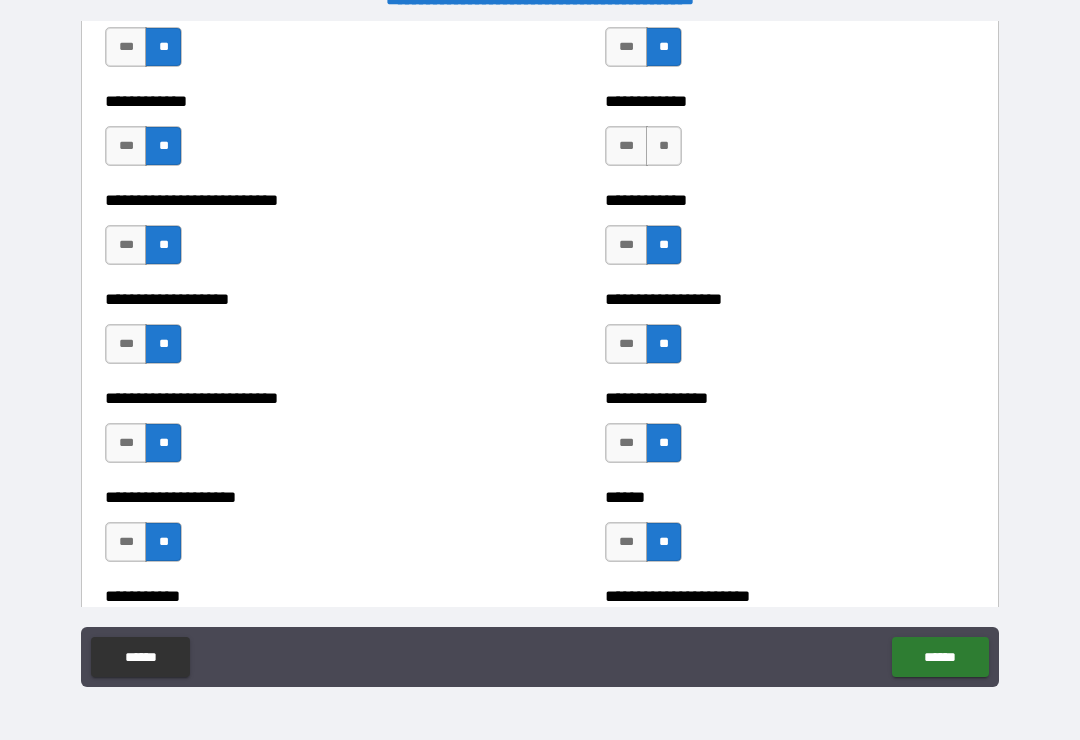 click on "**" at bounding box center [664, 146] 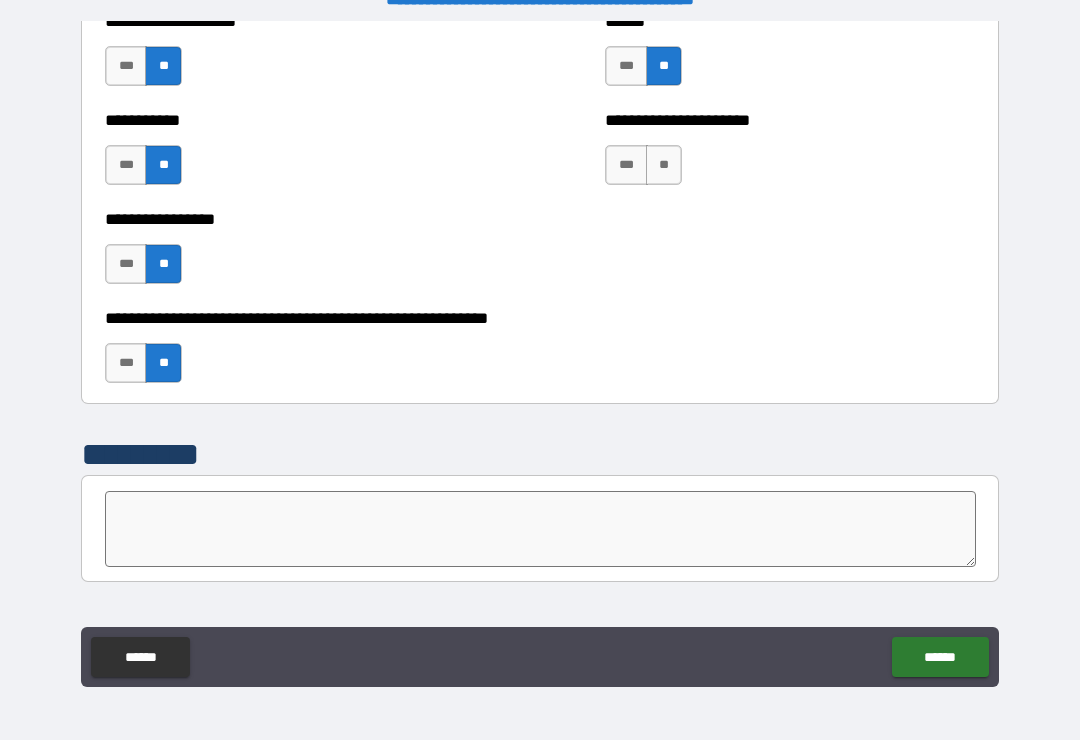 scroll, scrollTop: 5918, scrollLeft: 0, axis: vertical 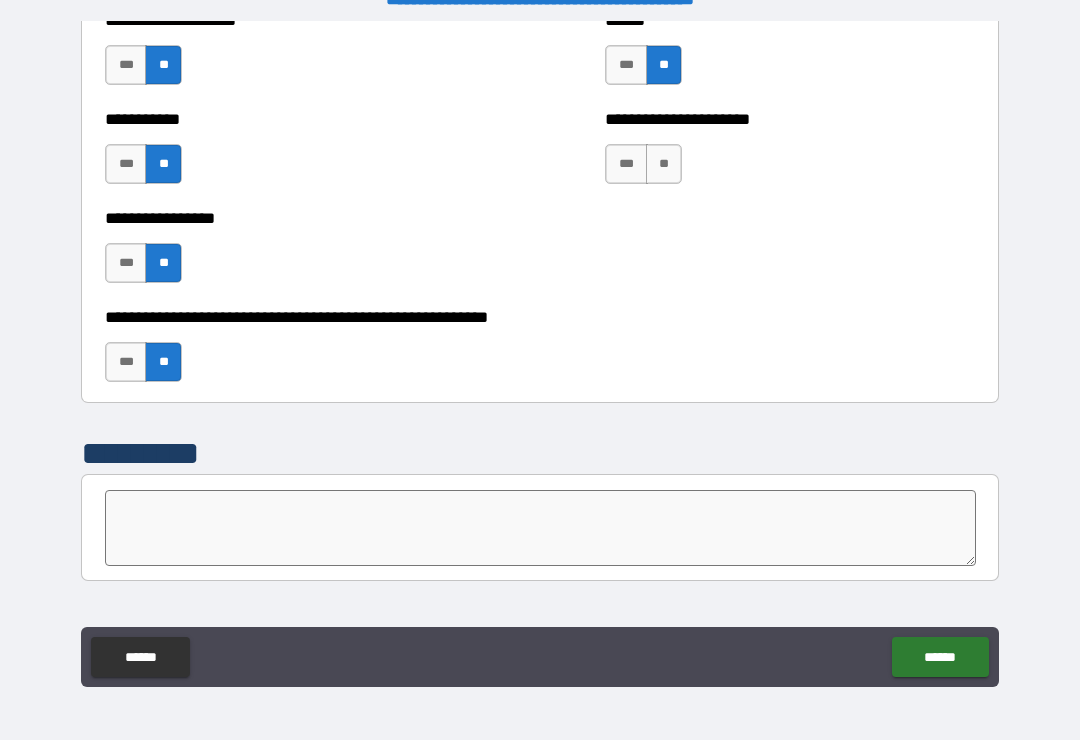 click on "**" at bounding box center (664, 164) 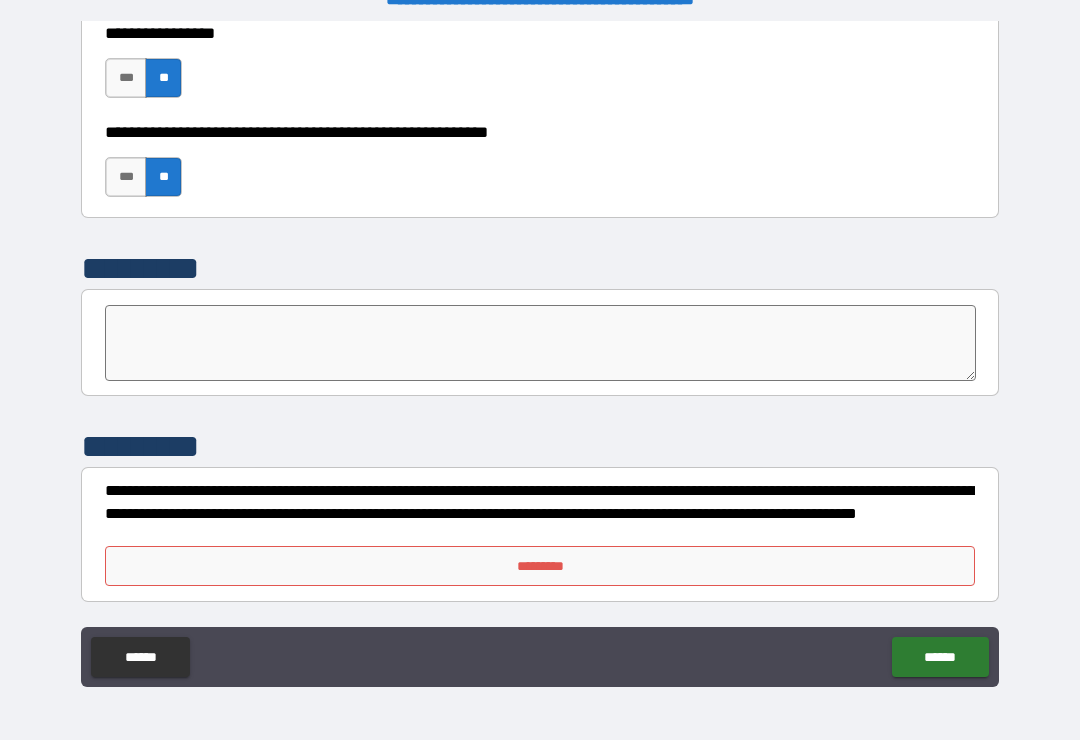 scroll, scrollTop: 6103, scrollLeft: 0, axis: vertical 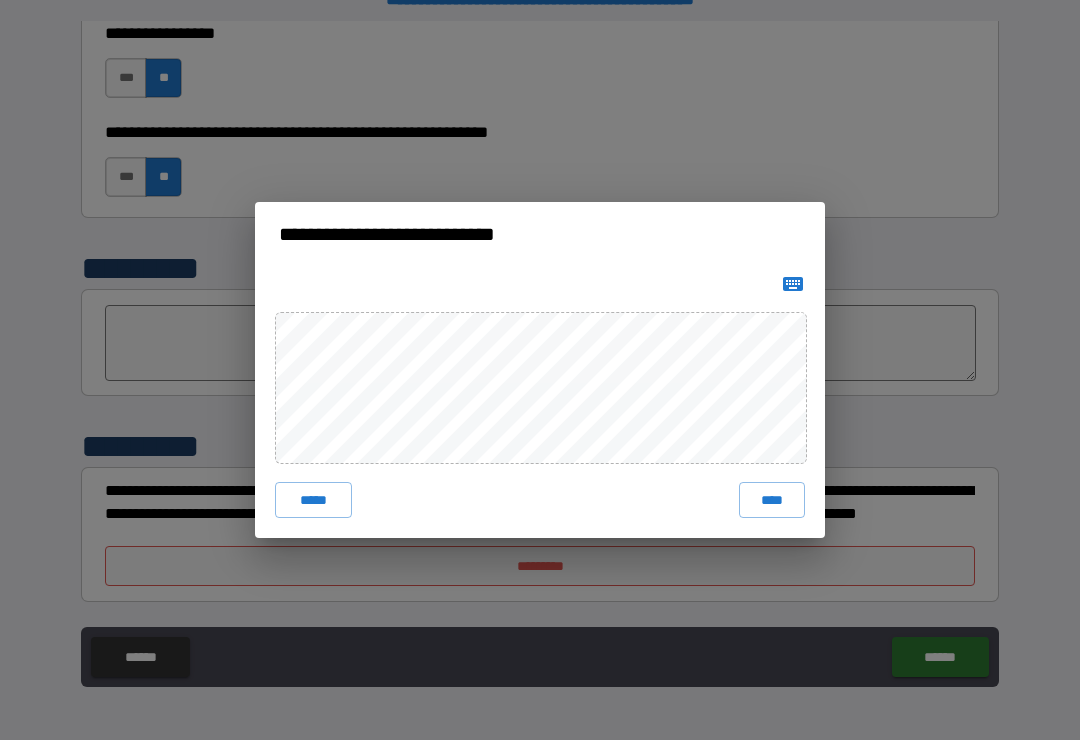 click on "****" at bounding box center [772, 500] 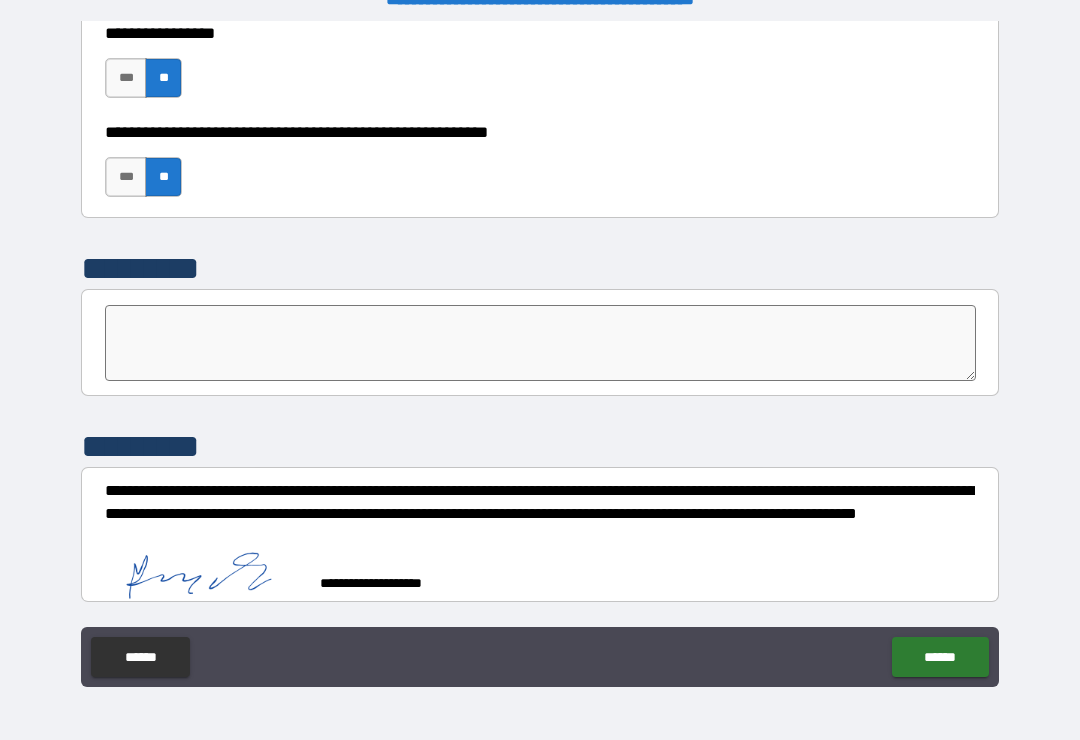 scroll, scrollTop: 6093, scrollLeft: 0, axis: vertical 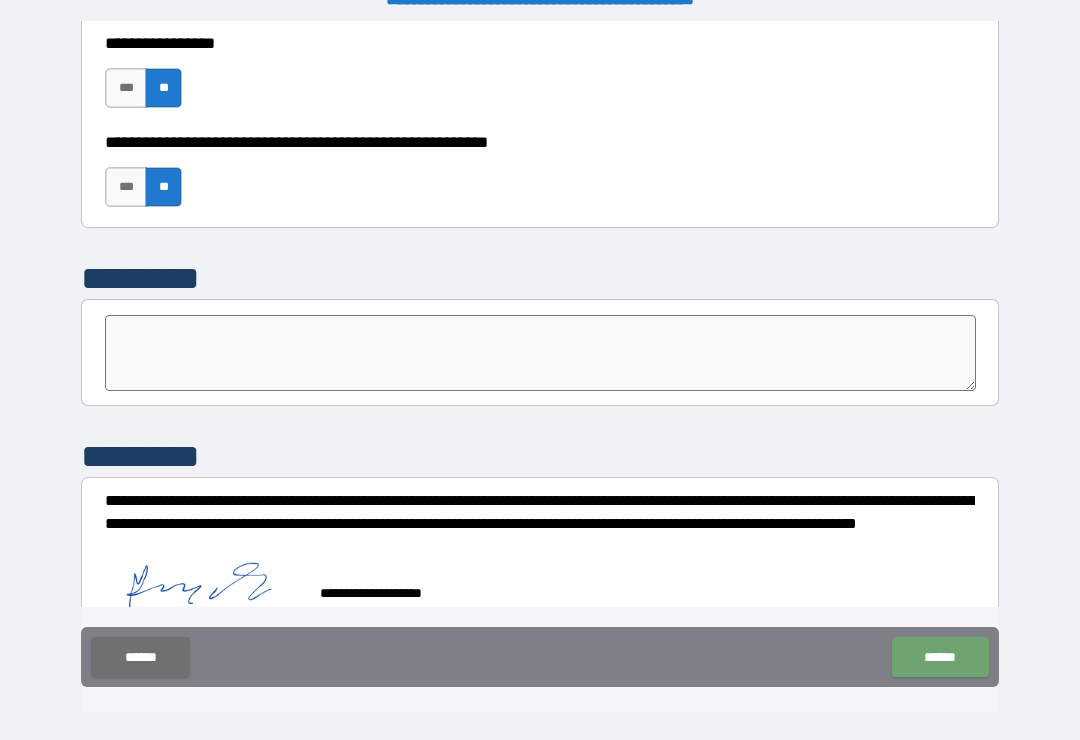 click on "******" at bounding box center (940, 657) 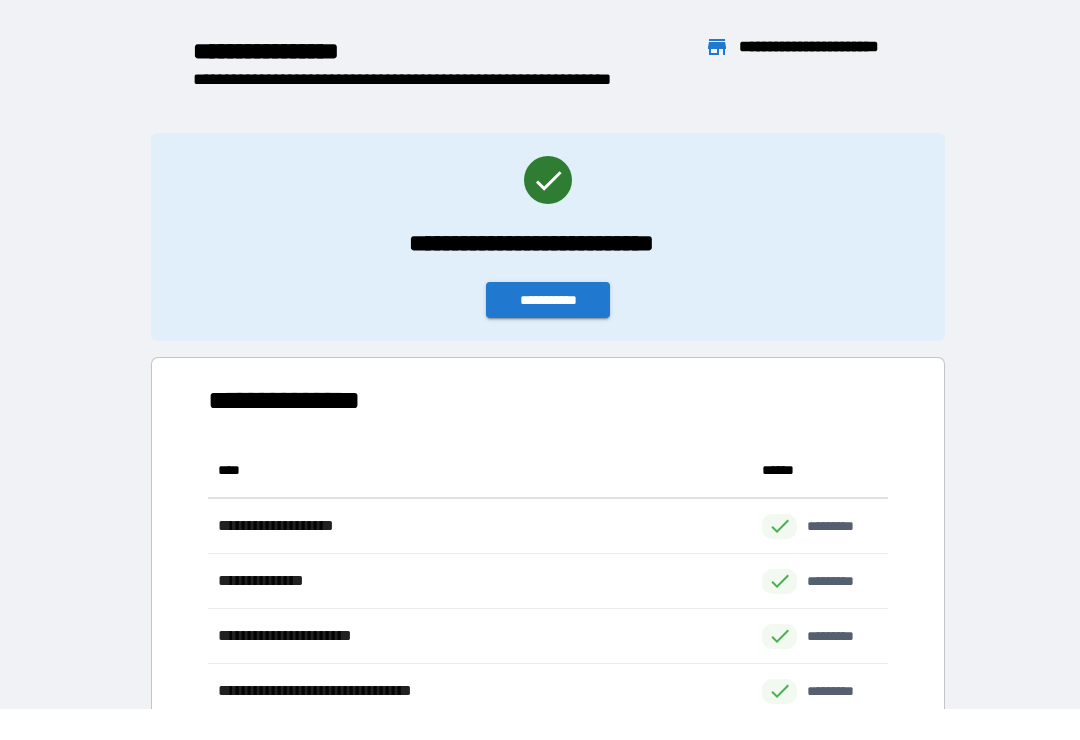 scroll, scrollTop: 1, scrollLeft: 1, axis: both 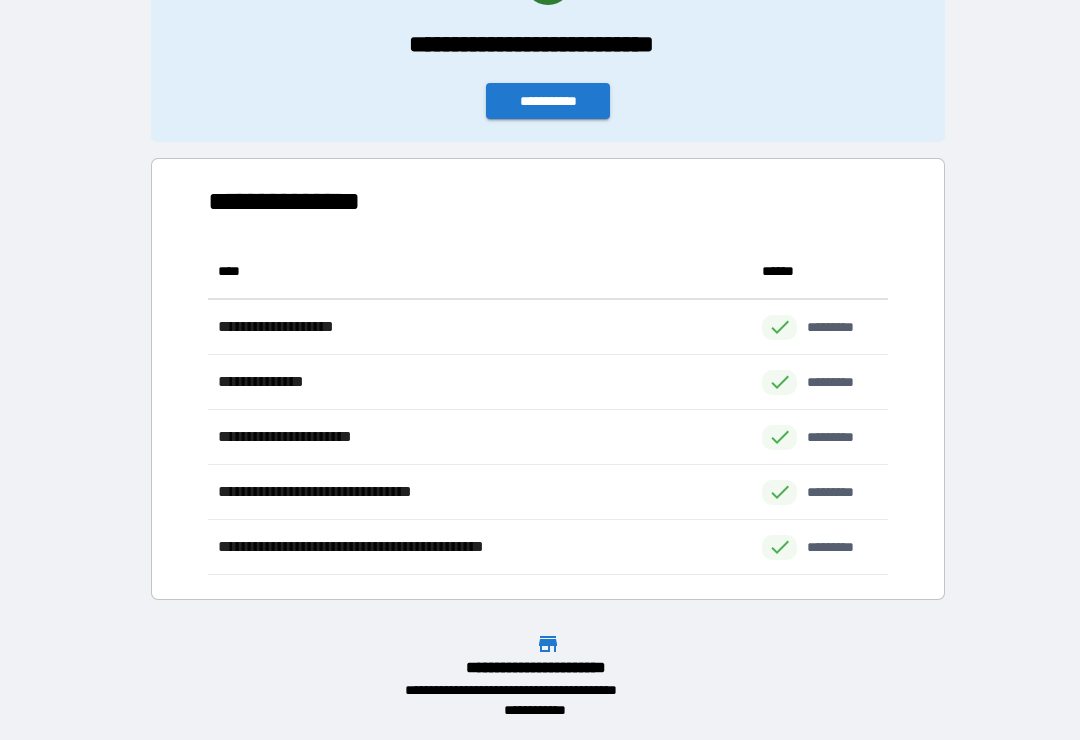 click on "**********" at bounding box center (548, 101) 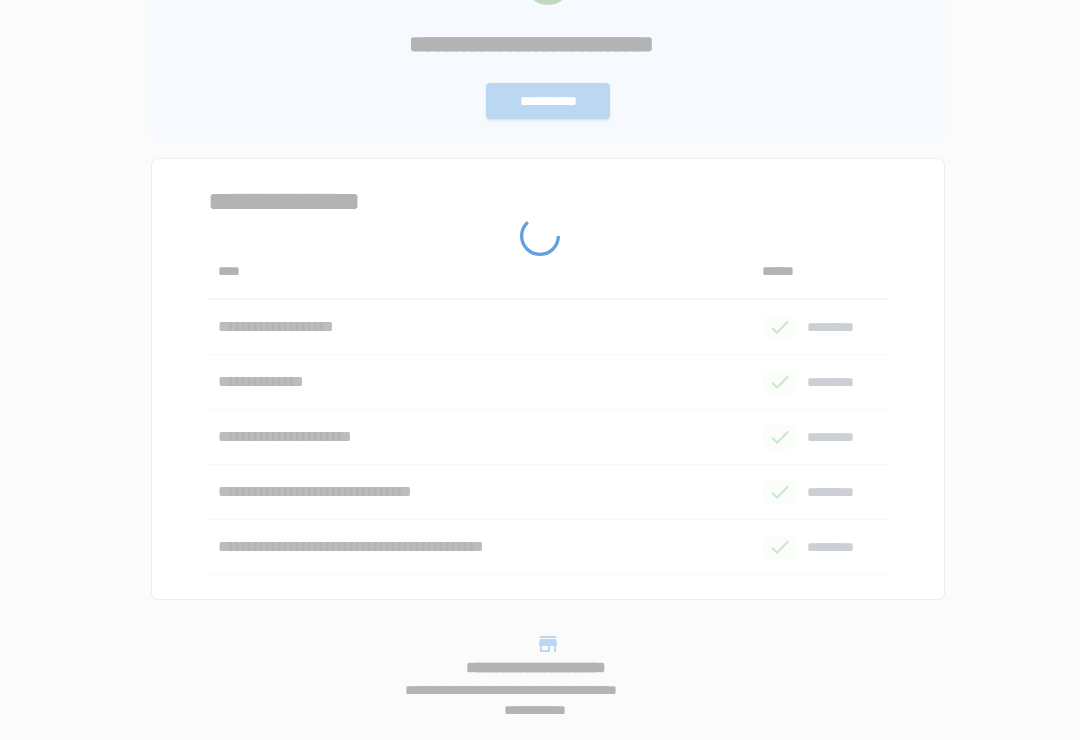 scroll, scrollTop: 0, scrollLeft: 0, axis: both 